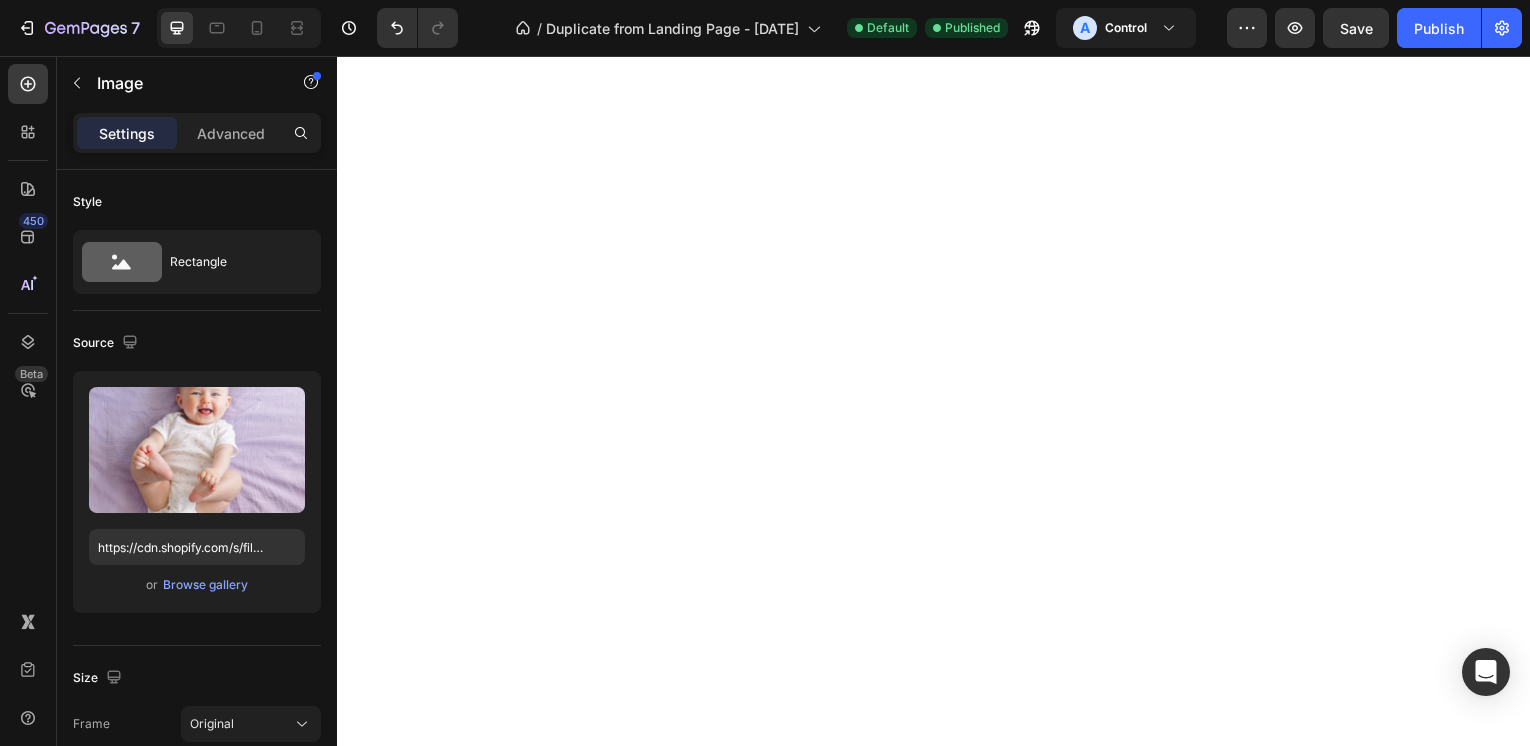 scroll, scrollTop: 0, scrollLeft: 0, axis: both 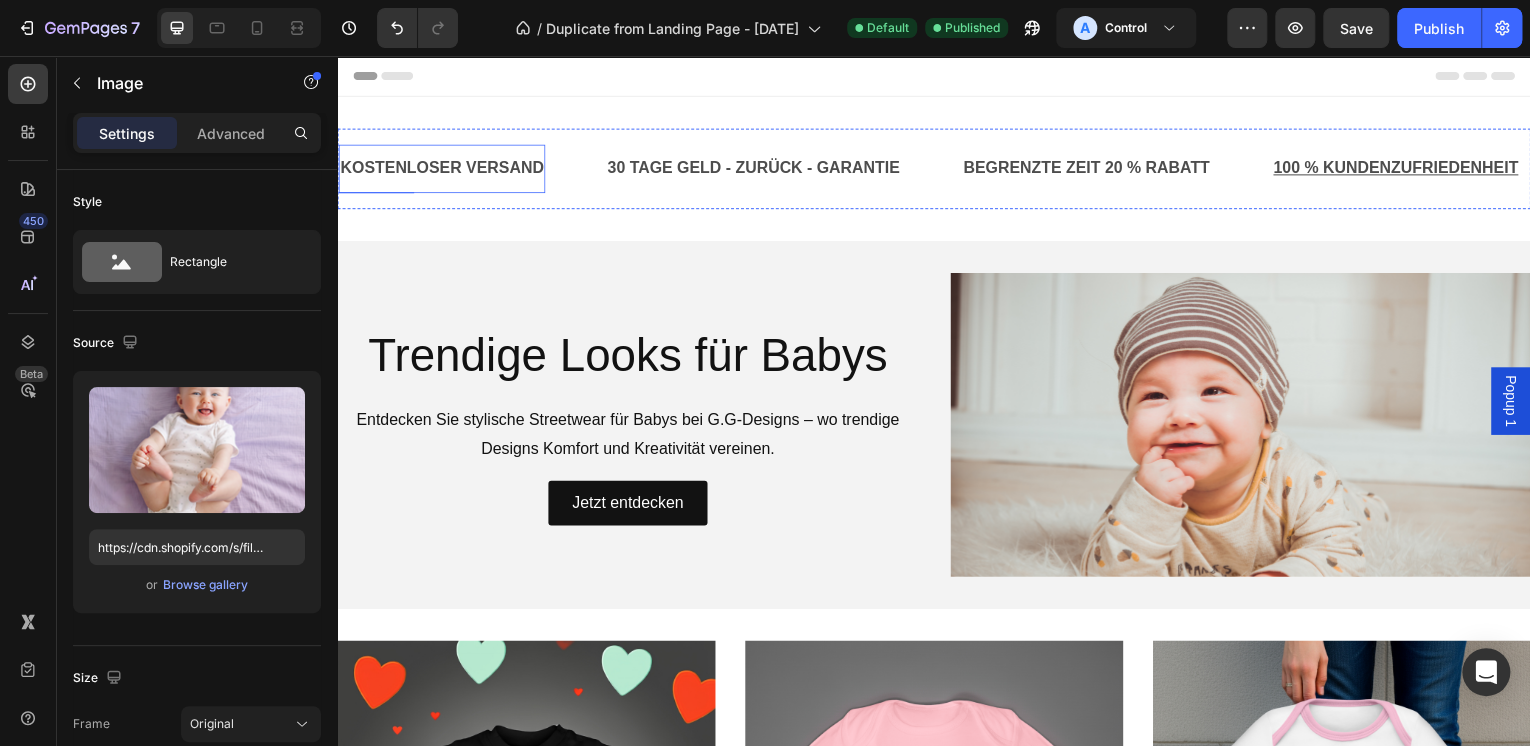 click on "KOSTENLOSER VERSAND" at bounding box center [442, 169] 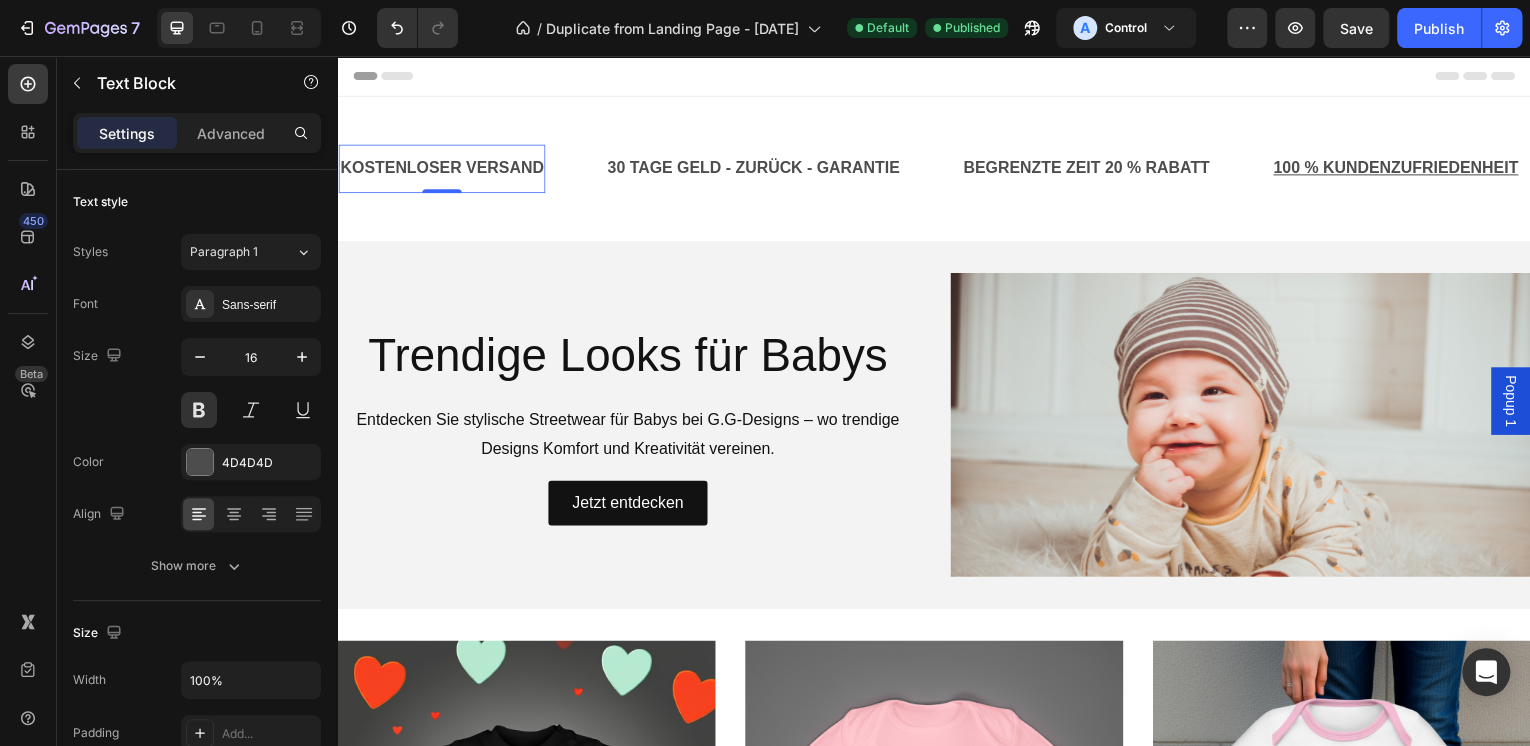 click on "KOSTENLOSER VERSAND" at bounding box center (442, 169) 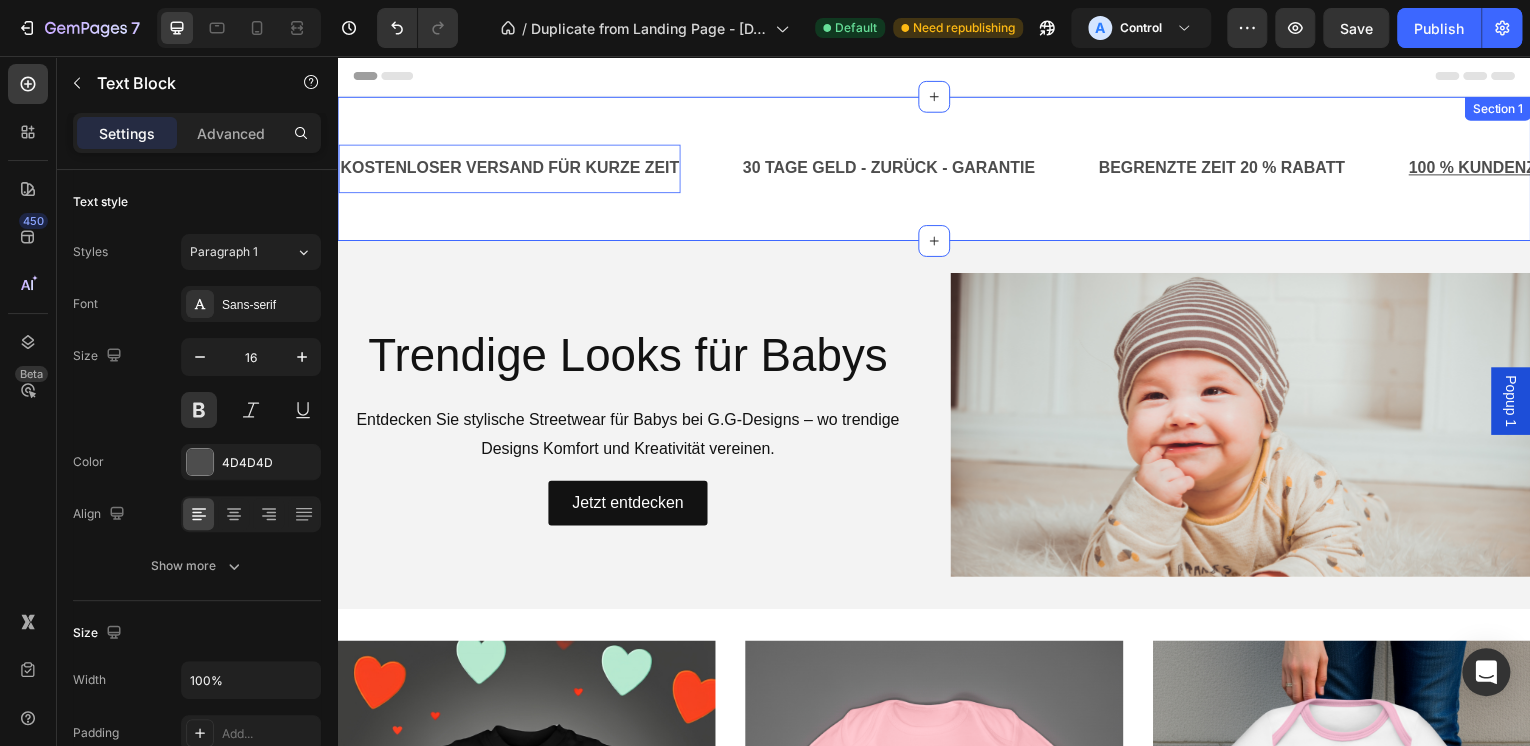 click on "KOSTENLOSER VERSAND FÜR KURZE ZEIT  Text Block   0 30 TAGE GELD - ZURÜCK - GARANTIE Text Block BEGRENZTE ZEIT 20 % RABATT Text Block 100 % KUNDENZUFRIEDENHEIT Text Block KOSTENLOSER VERSAND FÜR KURZE ZEIT  Text Block   0 30 TAGE GELD - ZURÜCK - GARANTIE Text Block BEGRENZTE ZEIT 20 % RABATT Text Block 100 % KUNDENZUFRIEDENHEIT Text Block Marquee Section 1" at bounding box center (937, 169) 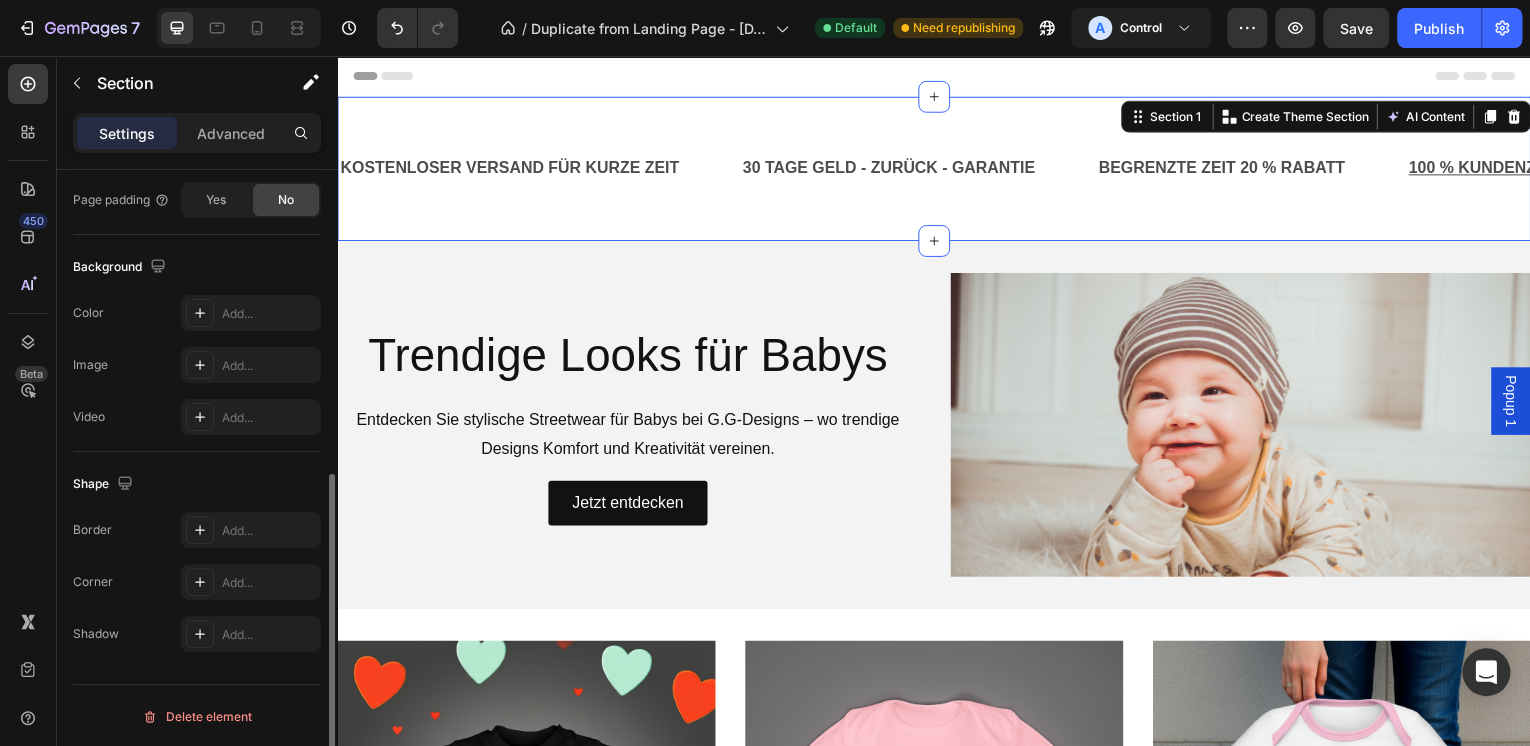 scroll, scrollTop: 265, scrollLeft: 0, axis: vertical 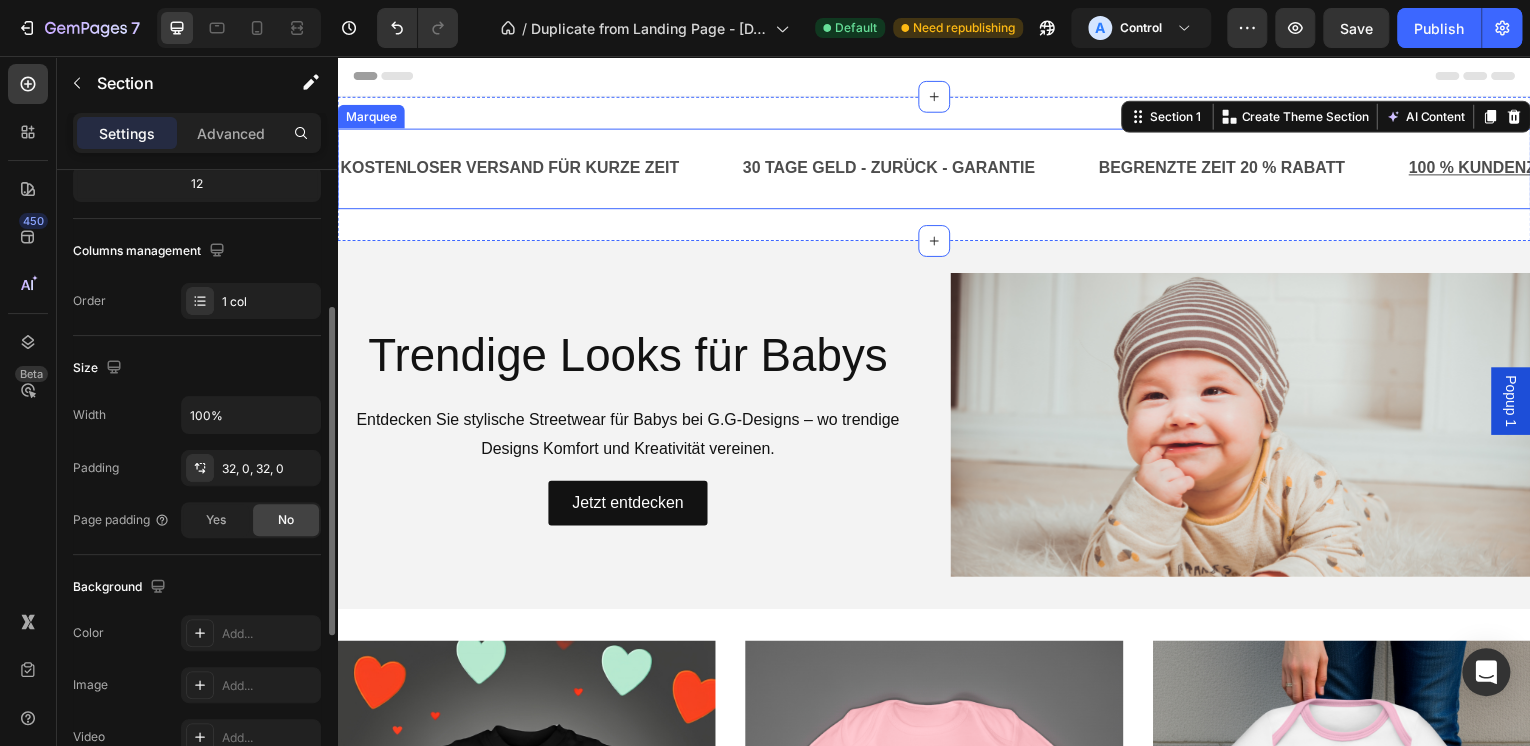 click on "KOSTENLOSER VERSAND FÜR KURZE ZEIT  Text Block" at bounding box center [510, 169] 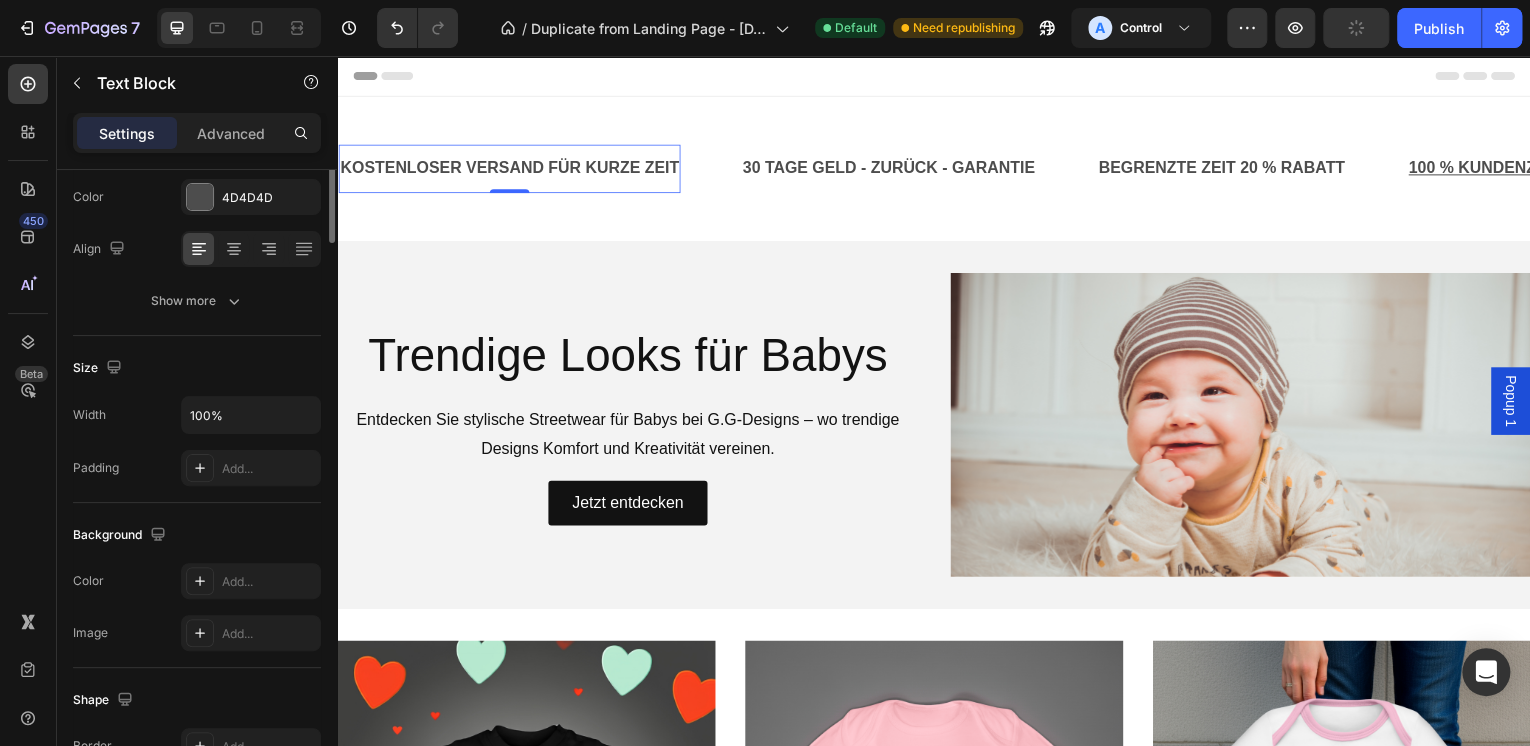 scroll, scrollTop: 0, scrollLeft: 0, axis: both 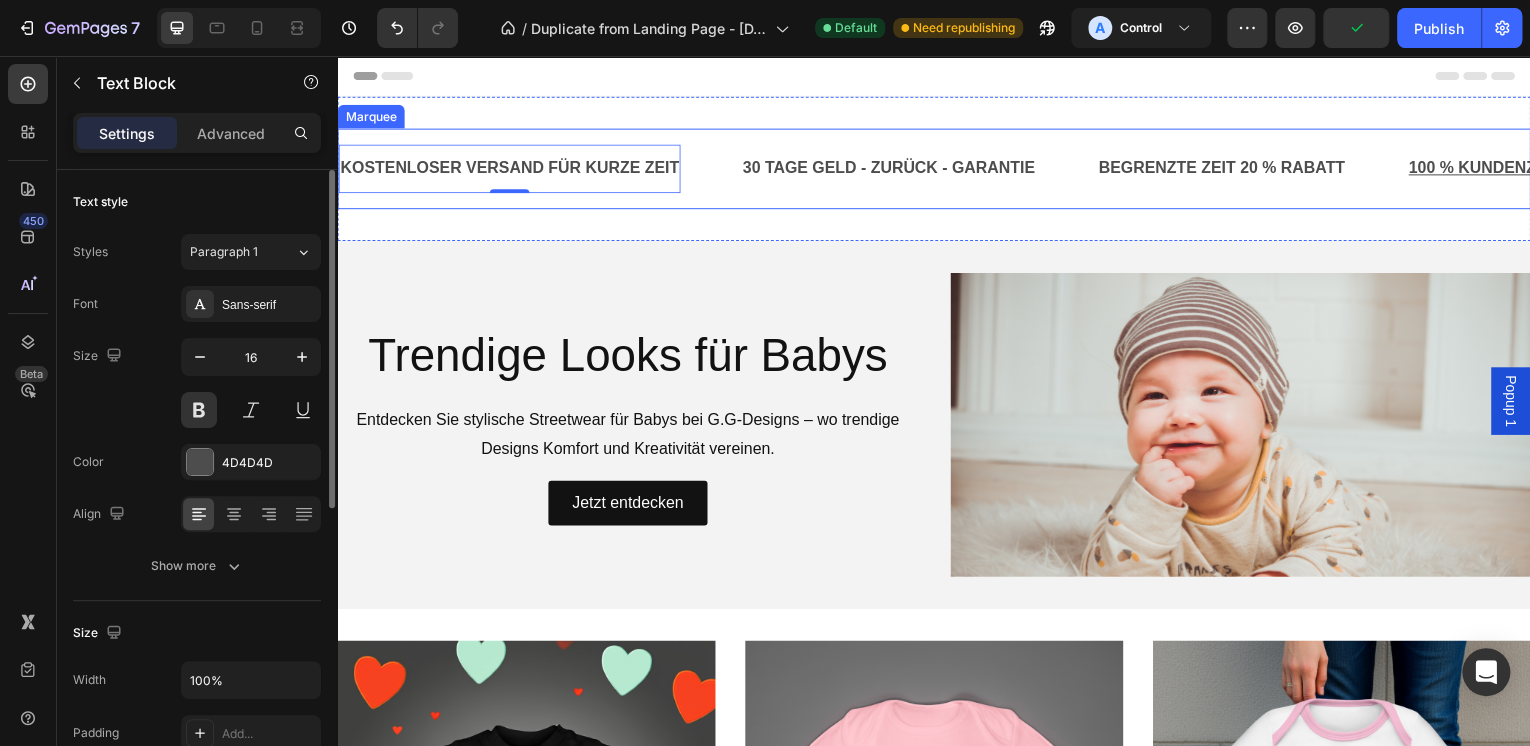 click on "KOSTENLOSER VERSAND FÜR KURZE ZEIT  Text Block   0 30 TAGE GELD - ZURÜCK - GARANTIE Text Block BEGRENZTE ZEIT 20 % RABATT Text Block 100 % KUNDENZUFRIEDENHEIT Text Block KOSTENLOSER VERSAND FÜR KURZE ZEIT  Text Block   0 30 TAGE GELD - ZURÜCK - GARANTIE Text Block BEGRENZTE ZEIT 20 % RABATT Text Block 100 % KUNDENZUFRIEDENHEIT Text Block Marquee" at bounding box center [937, 169] 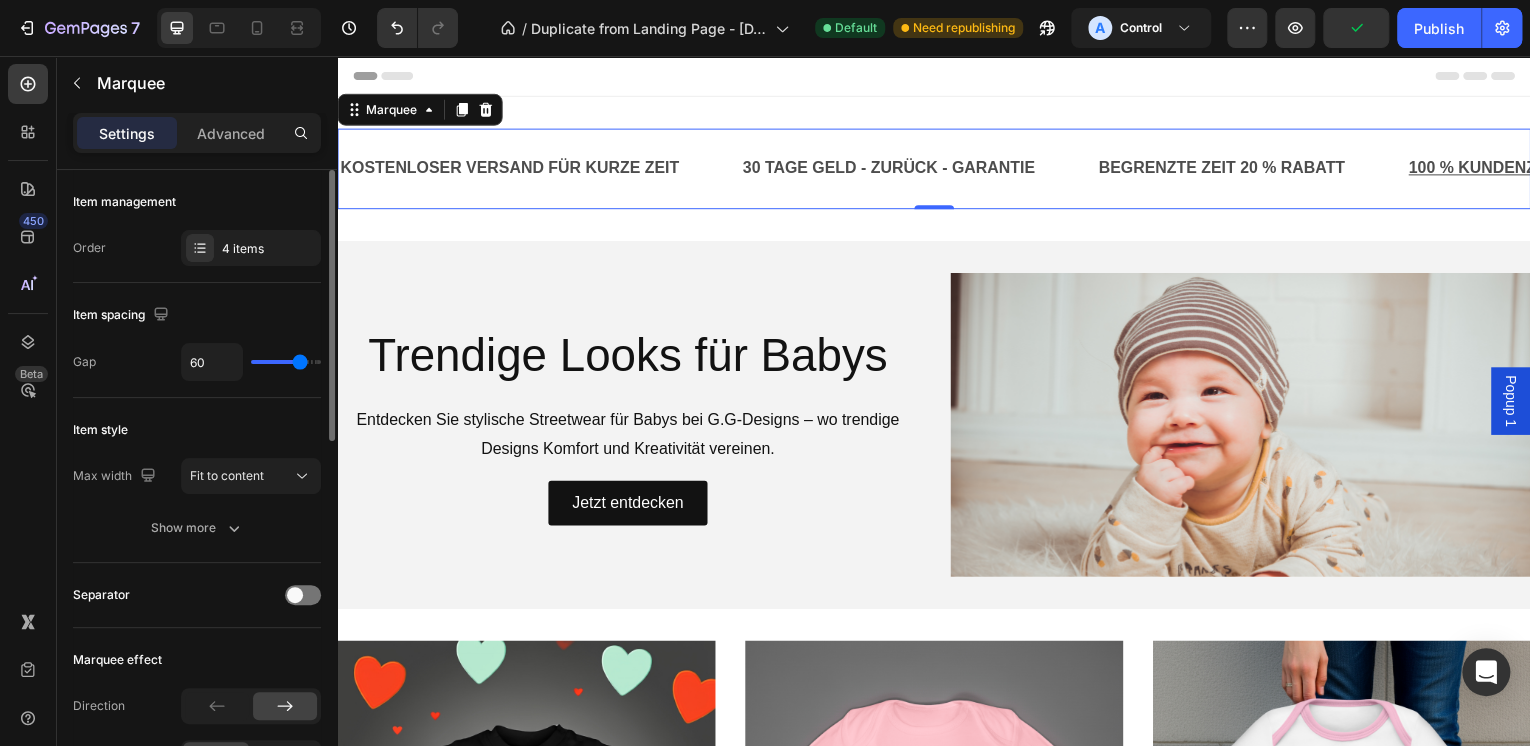 scroll, scrollTop: 240, scrollLeft: 0, axis: vertical 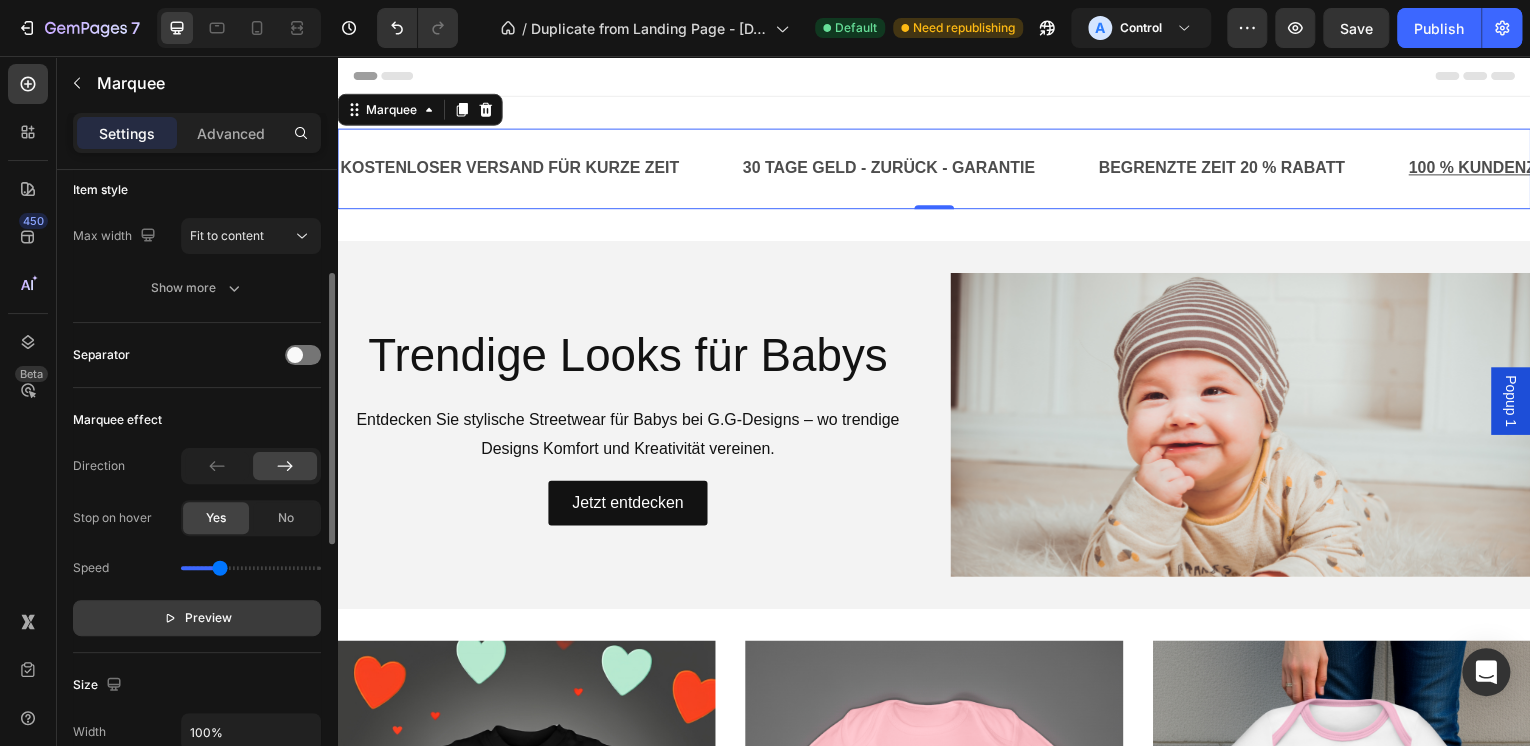 click on "Preview" at bounding box center [208, 618] 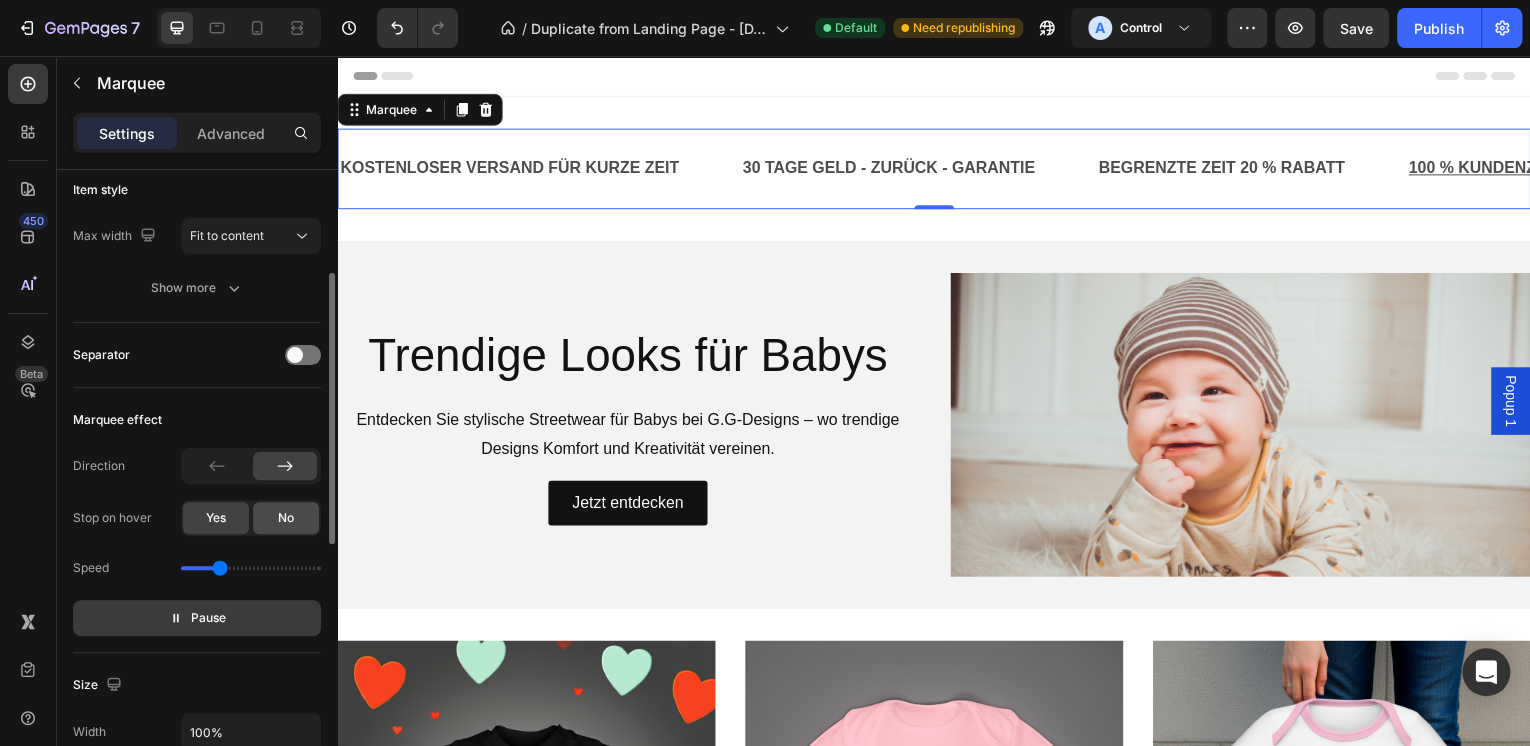 click on "No" 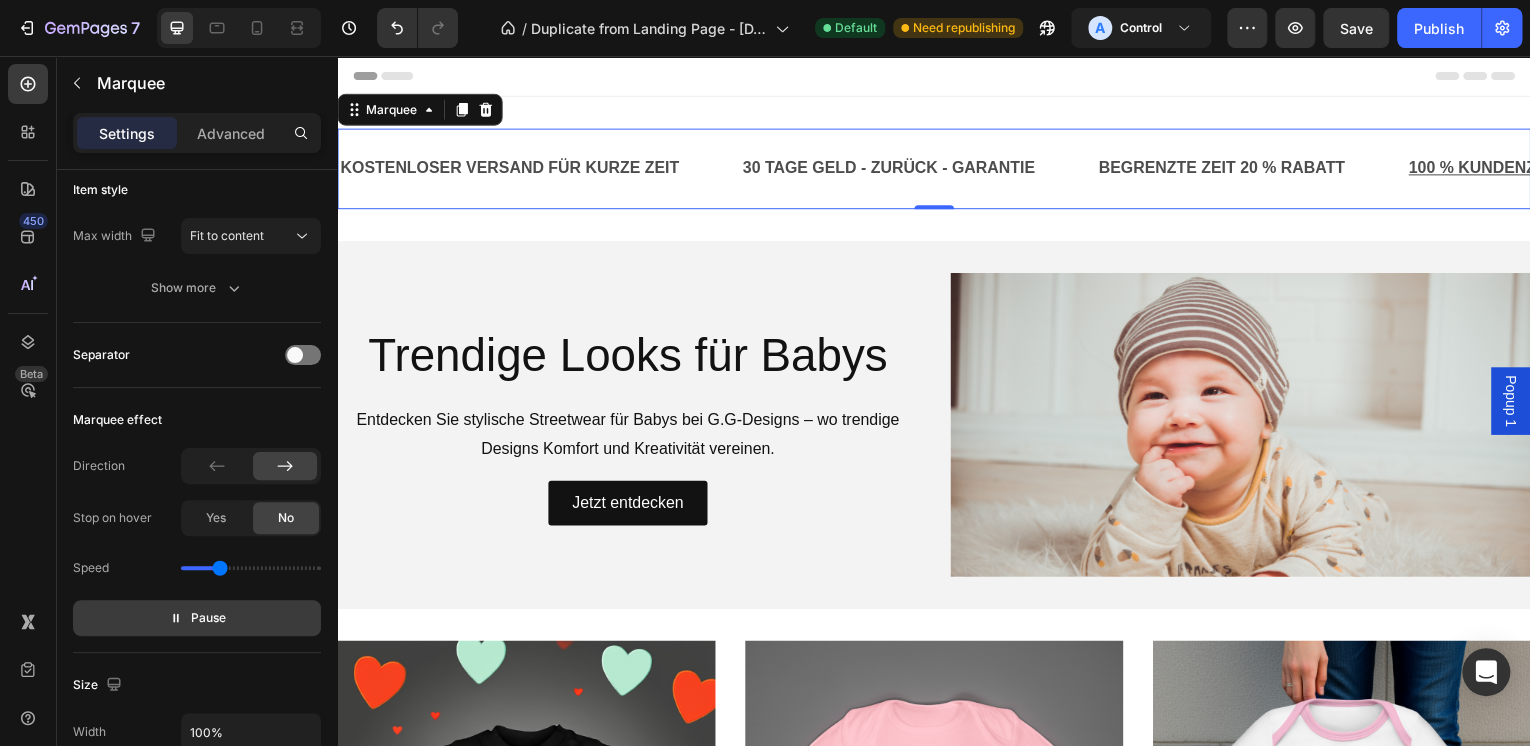 click on "Header" at bounding box center (937, 76) 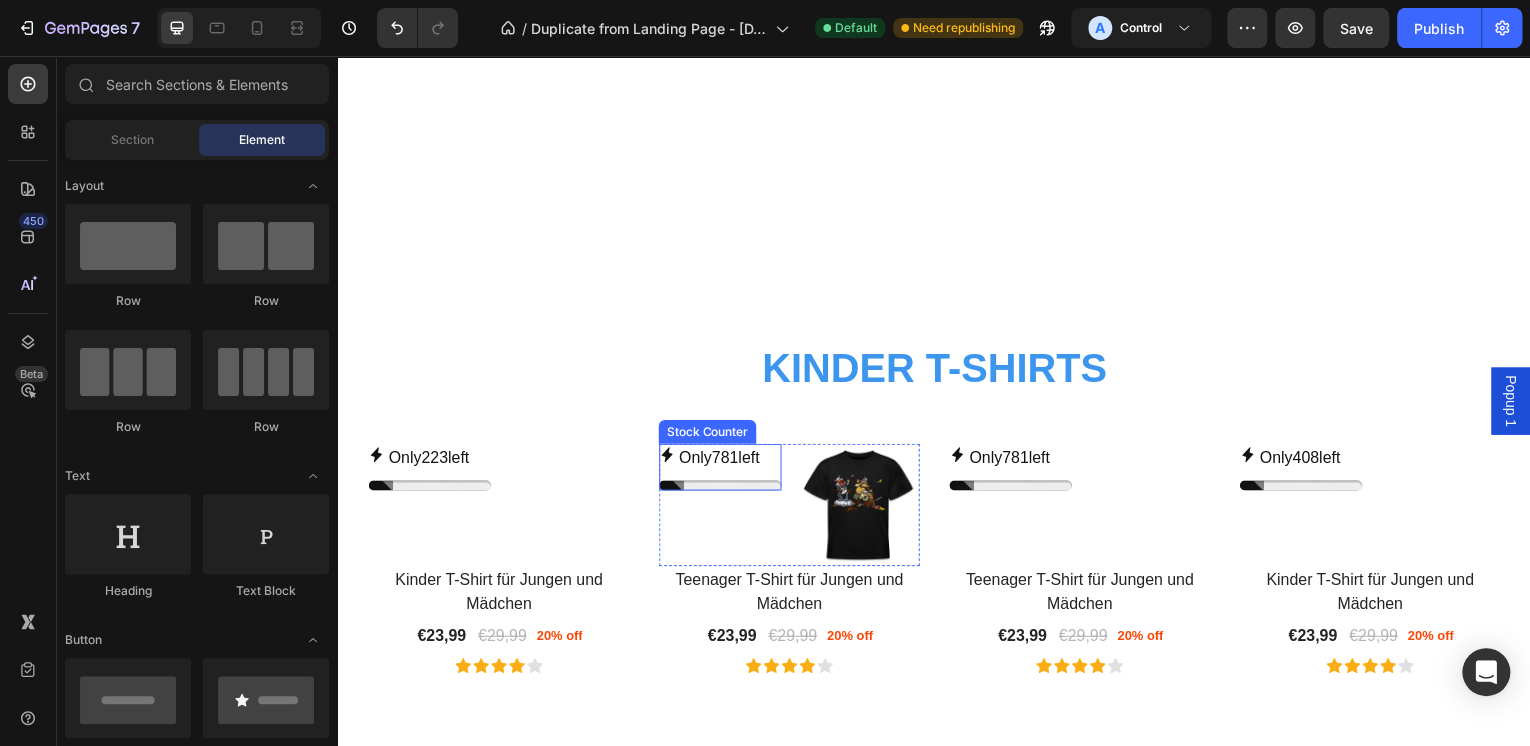 scroll, scrollTop: 3920, scrollLeft: 0, axis: vertical 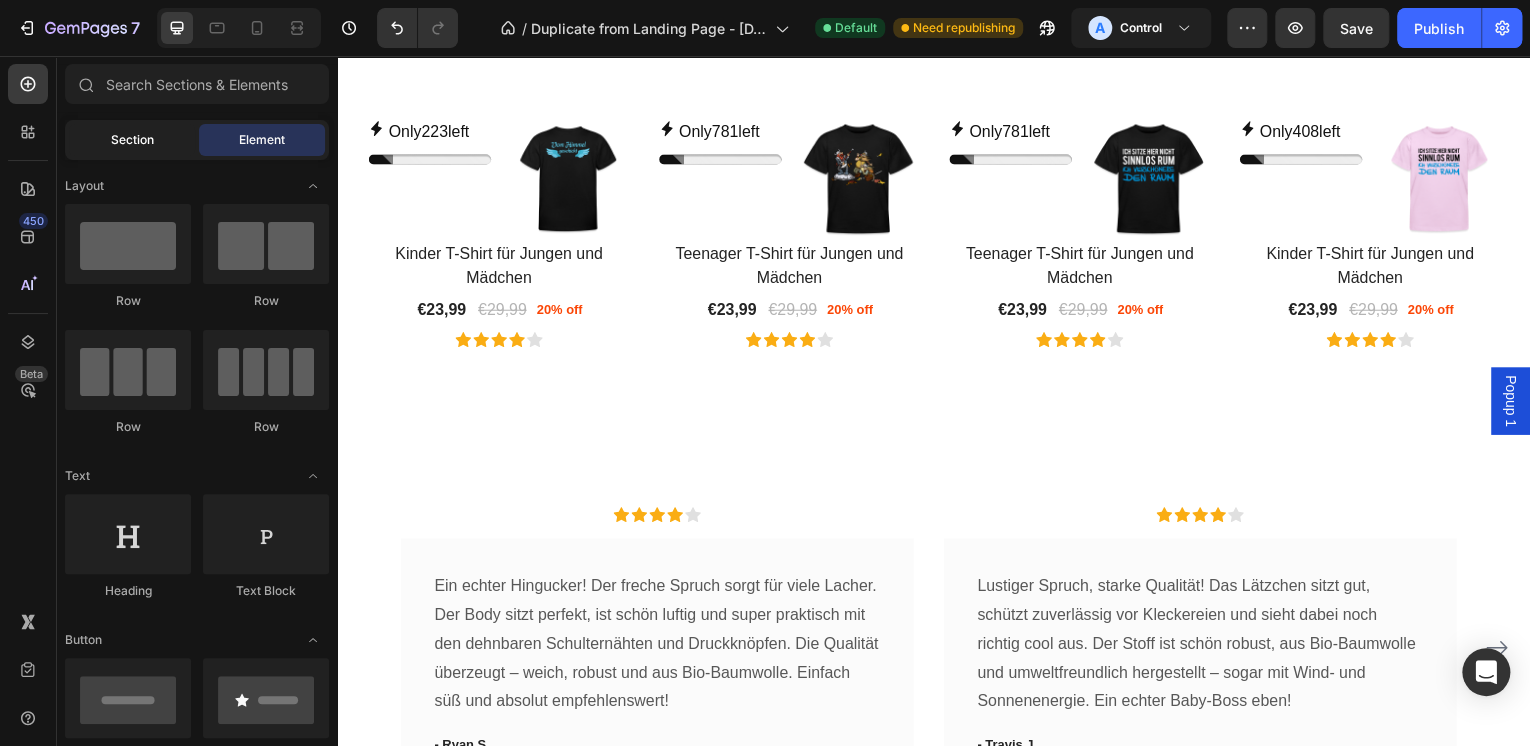 click on "Section" at bounding box center (132, 140) 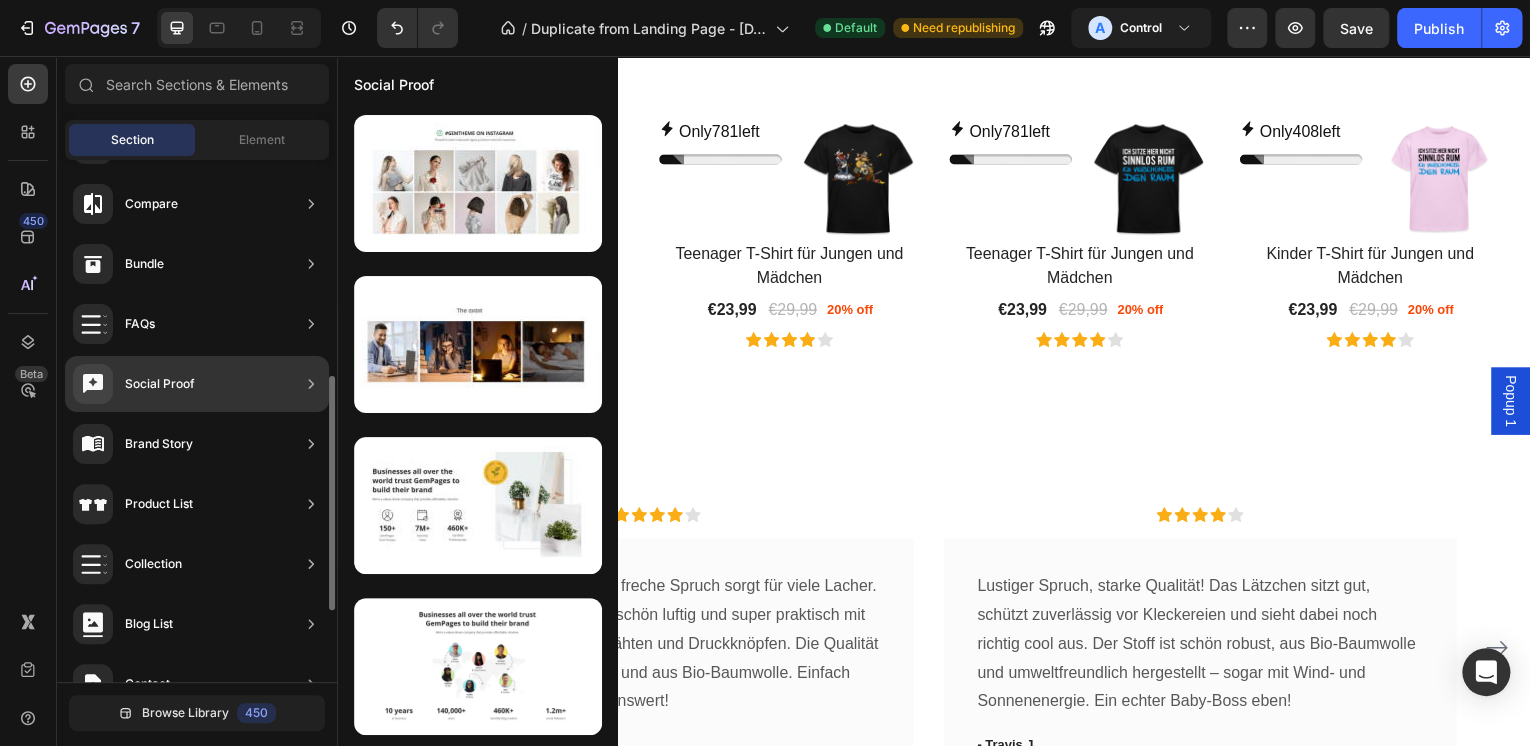 scroll, scrollTop: 638, scrollLeft: 0, axis: vertical 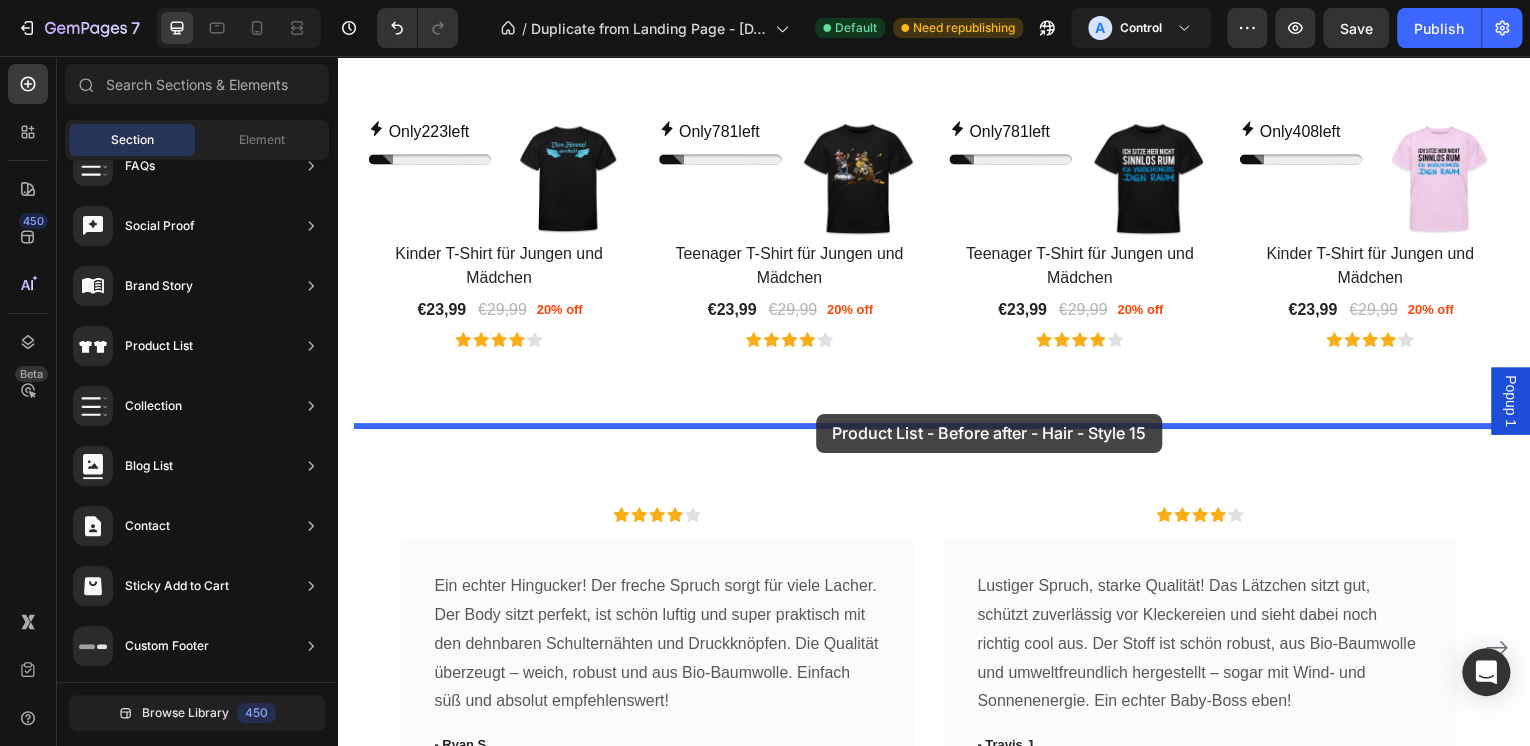 drag, startPoint x: 800, startPoint y: 490, endPoint x: 819, endPoint y: 416, distance: 76.40026 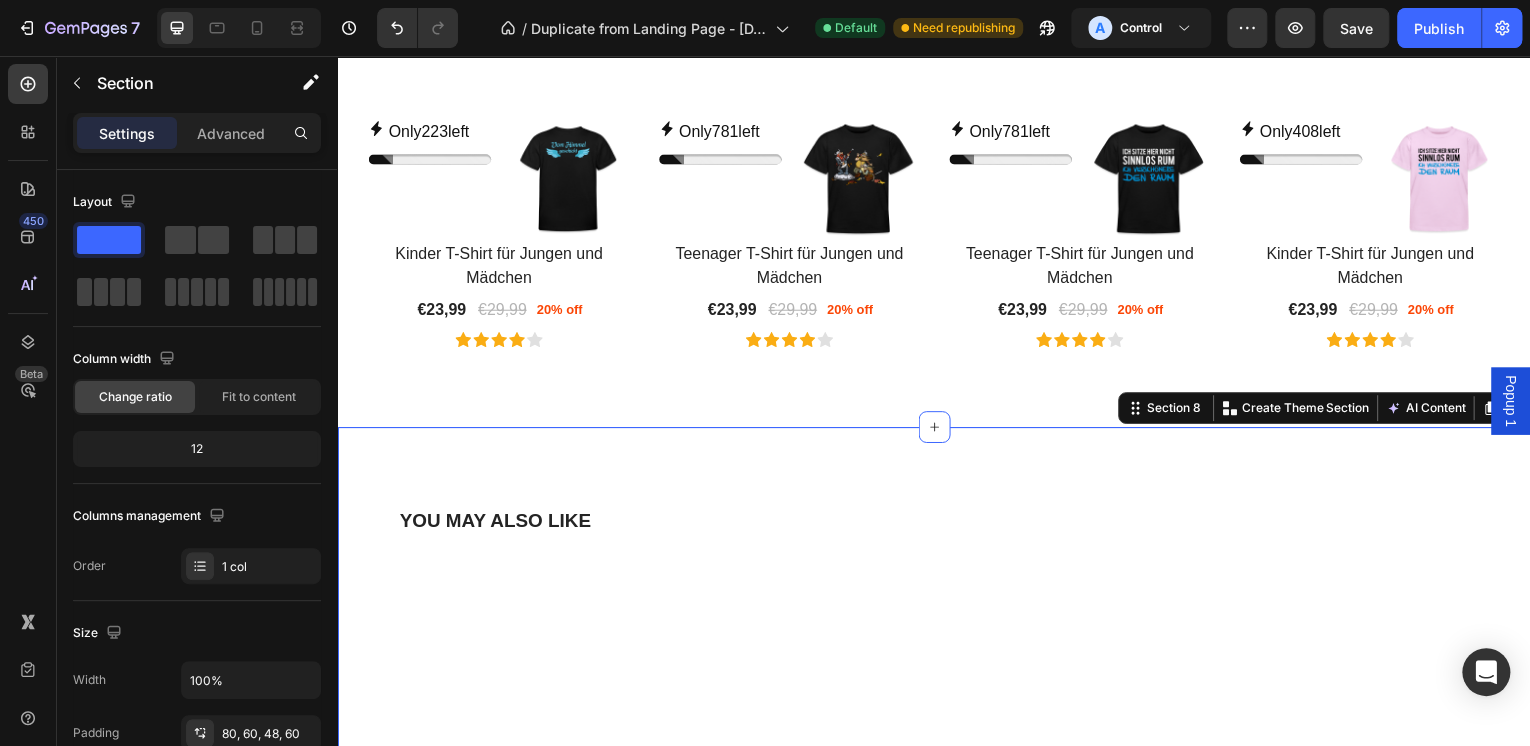 scroll, scrollTop: 4240, scrollLeft: 0, axis: vertical 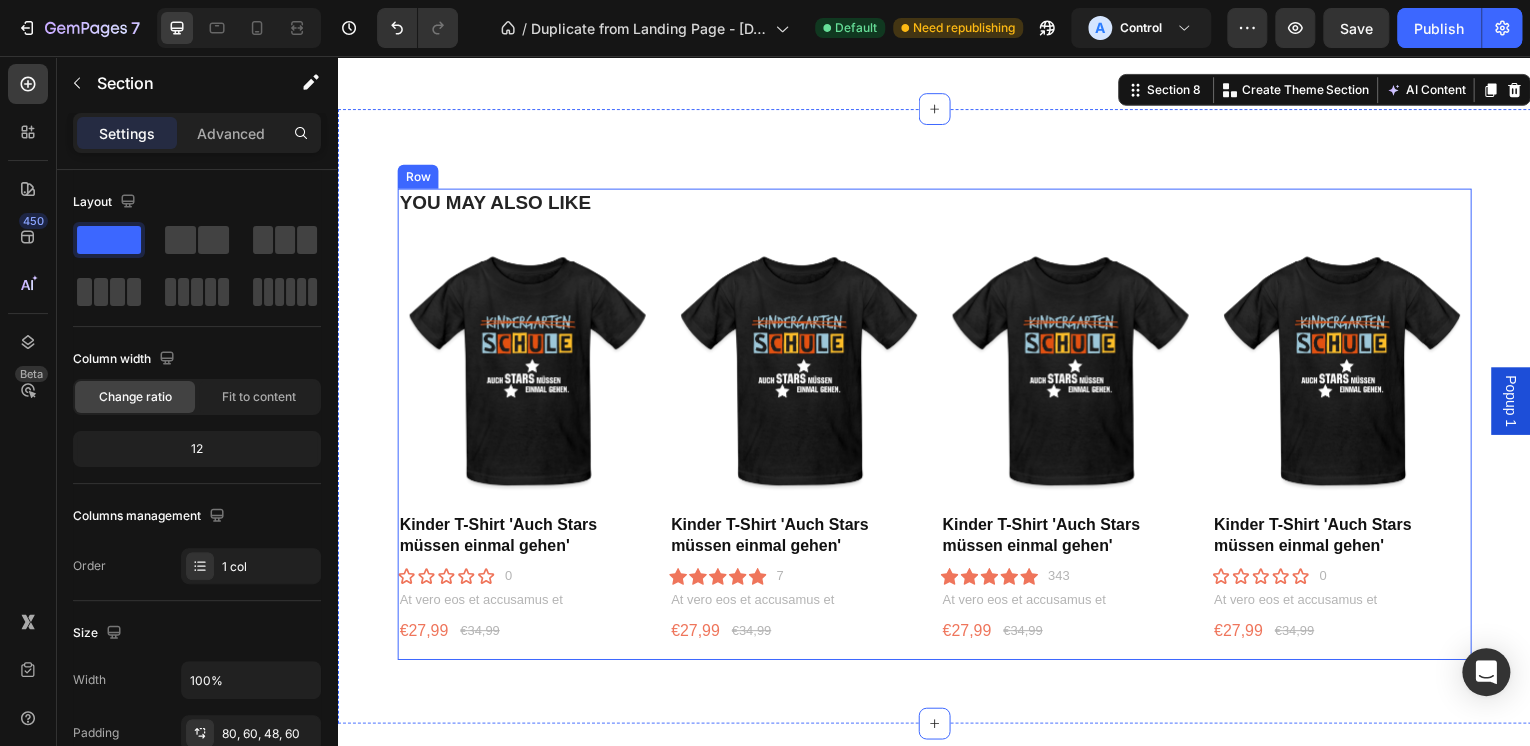 click on "YOU MAY ALSO LIKE Heading Product Images Kinder T-Shirt 'Auch Stars müssen einmal gehen' Product Title
Icon
Icon
Icon
Icon
Icon Icon List 0 Text Block Row At vero eos et accusamus et  Text Block €27,99 Product Price Product Price €34,99 Product Price Product Price Row Product Product Images Kinder T-Shirt 'Auch Stars müssen einmal gehen' Product Title Icon Icon Icon Icon Icon Icon List 7 Text Block Row At vero eos et accusamus et  Text Block €27,99 Product Price Product Price €34,99 Product Price Product Price Row Product Product Images Kinder T-Shirt 'Auch Stars müssen einmal gehen' Product Title Icon Icon Icon Icon Icon Icon List 343 Text Block Row At vero eos et accusamus et  Text Block €27,99 Product Price Product Price €34,99 Product Price Product Price Row Product Product Images Kinder T-Shirt 'Auch Stars müssen einmal gehen' Product Title
Icon
Icon
Icon Icon" at bounding box center (937, 426) 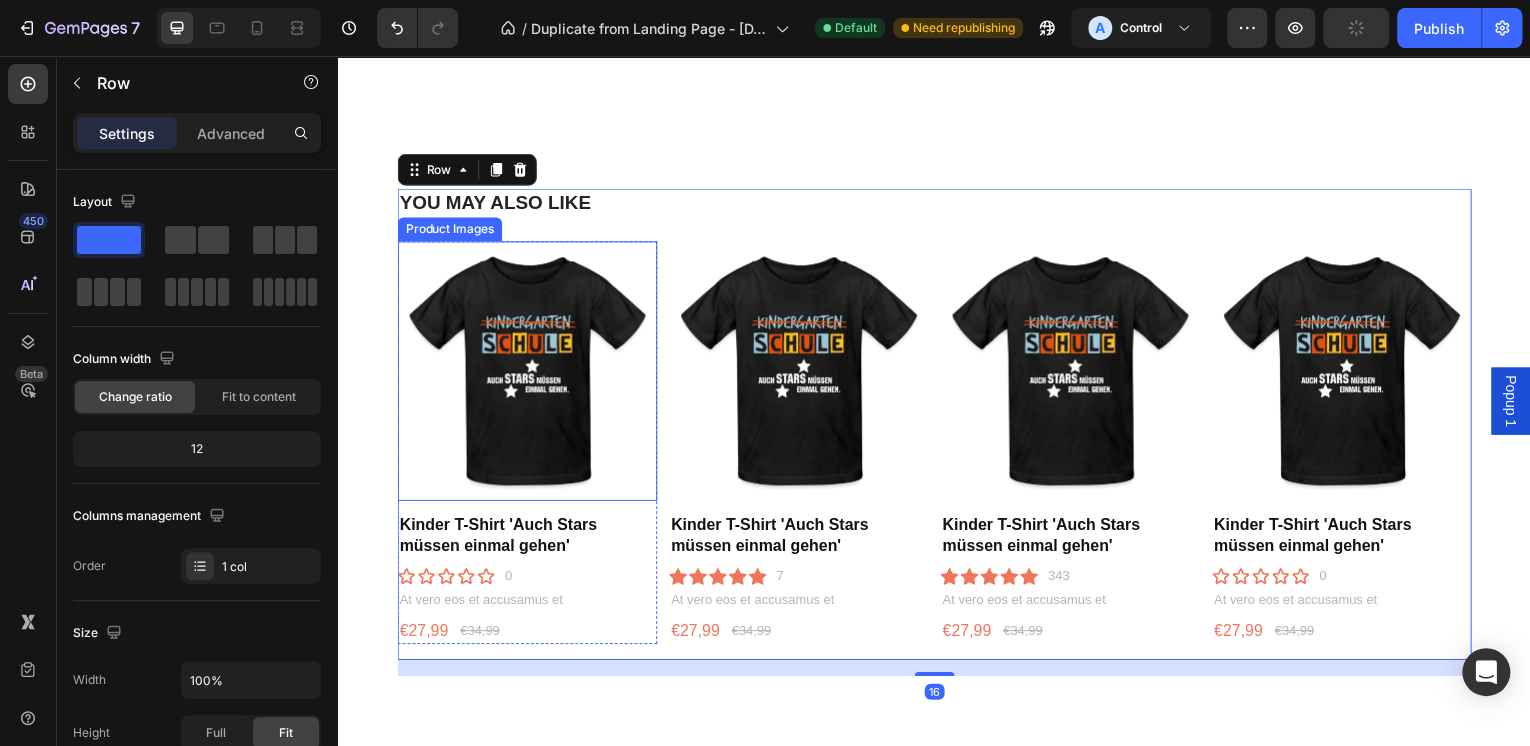 click at bounding box center [527, 372] 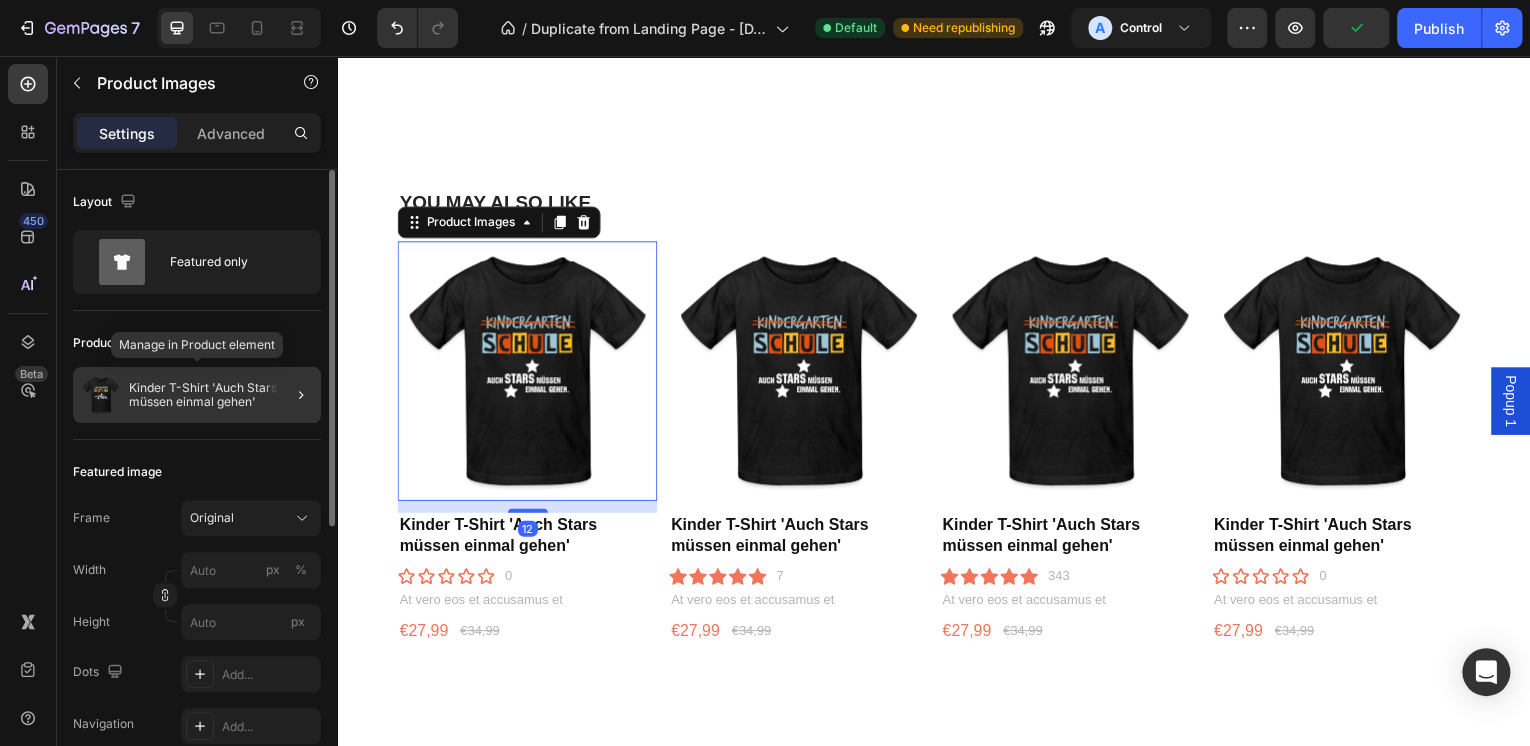 click on "Kinder T-Shirt 'Auch Stars müssen einmal gehen'" at bounding box center (221, 395) 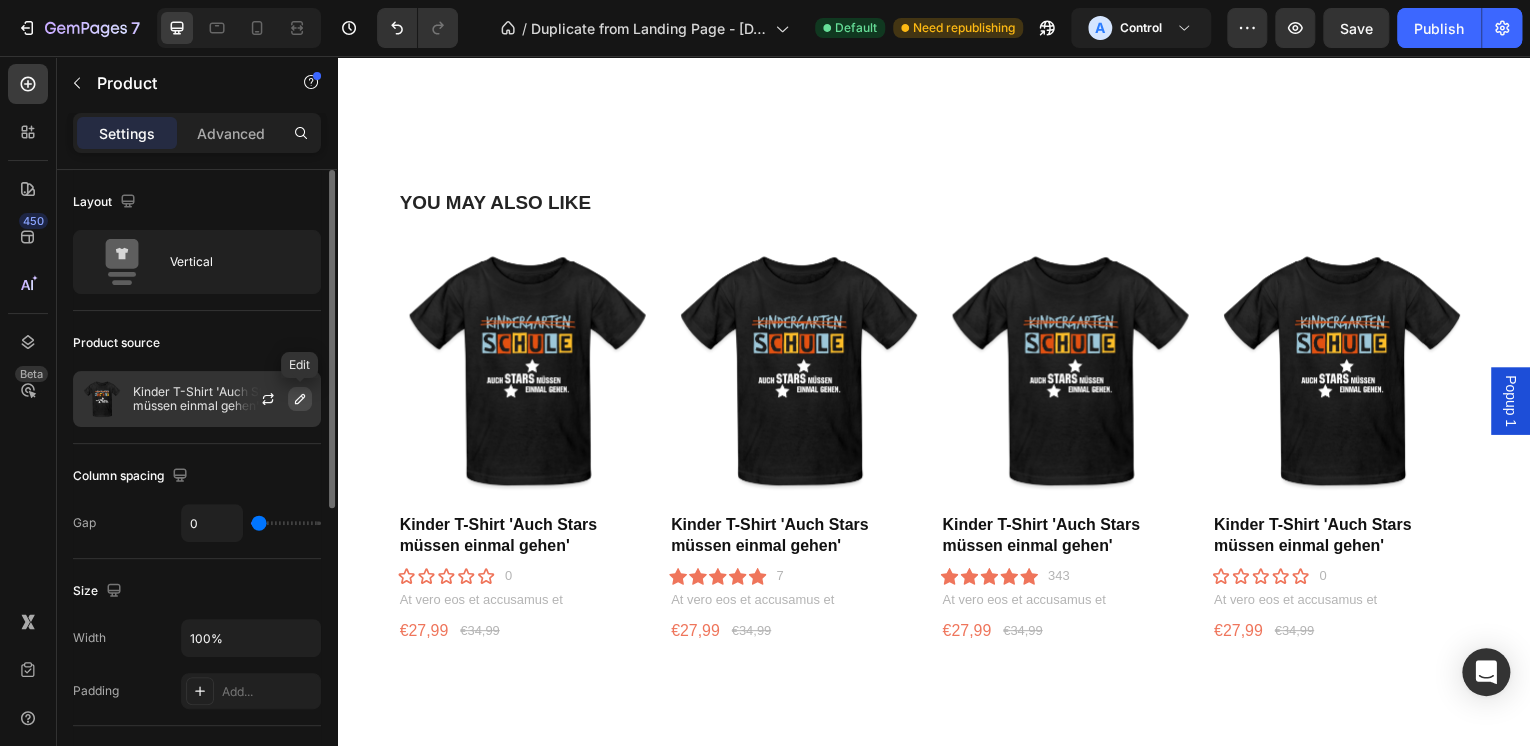 click 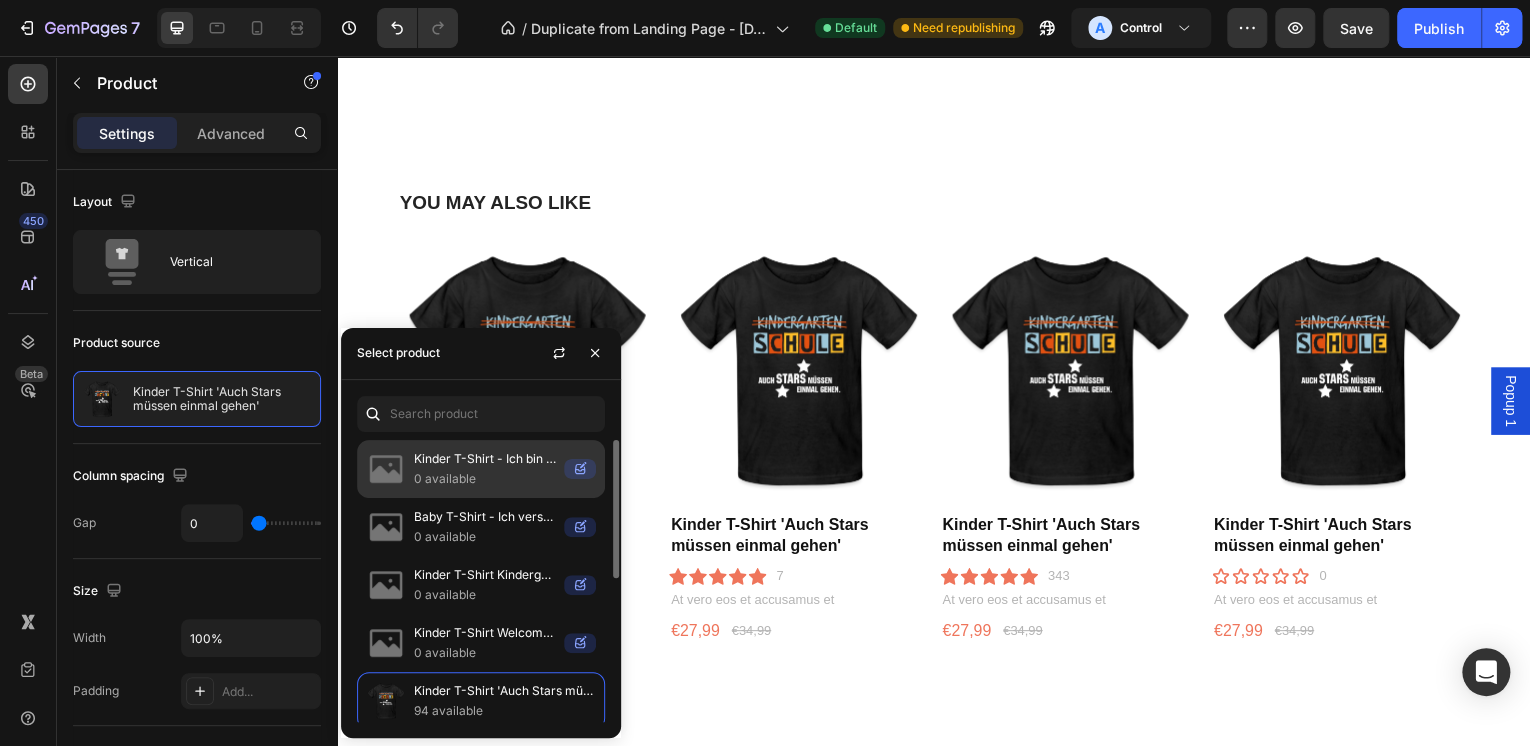 click on "Kinder T-Shirt - Ich bin kein Klugscheißer, ich weiß es WIRKLICH besser!" at bounding box center (485, 459) 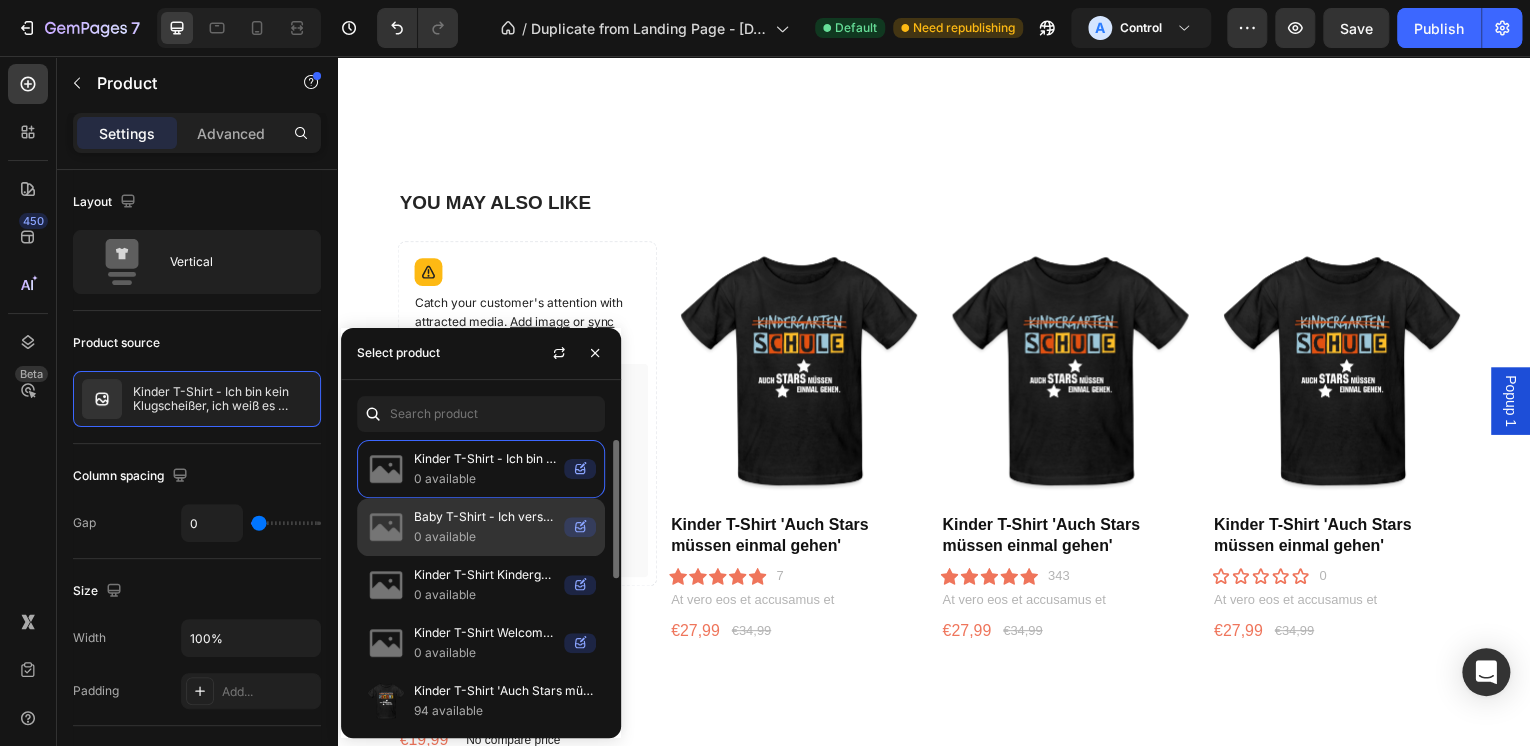 click on "0 available" at bounding box center [485, 537] 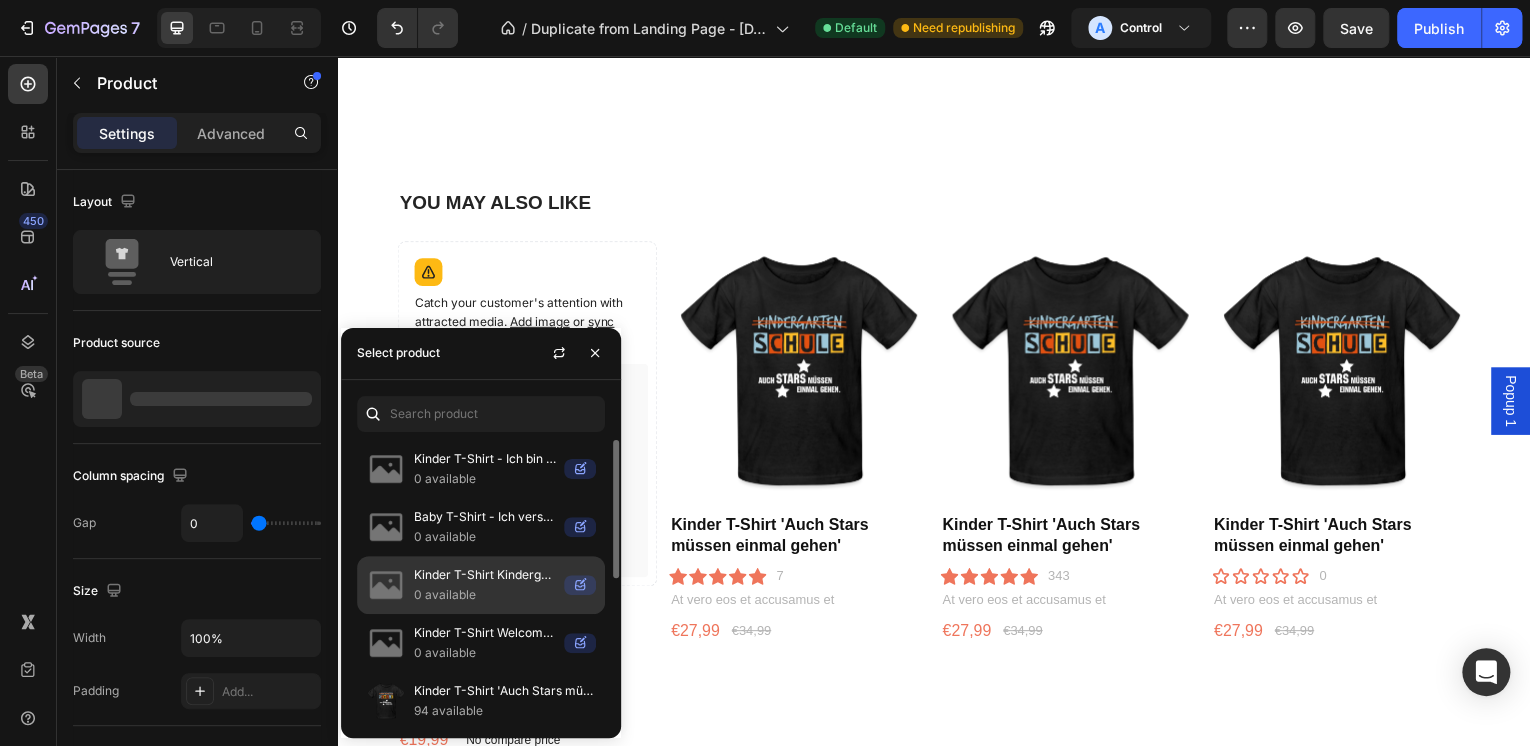 click on "0 available" at bounding box center [485, 595] 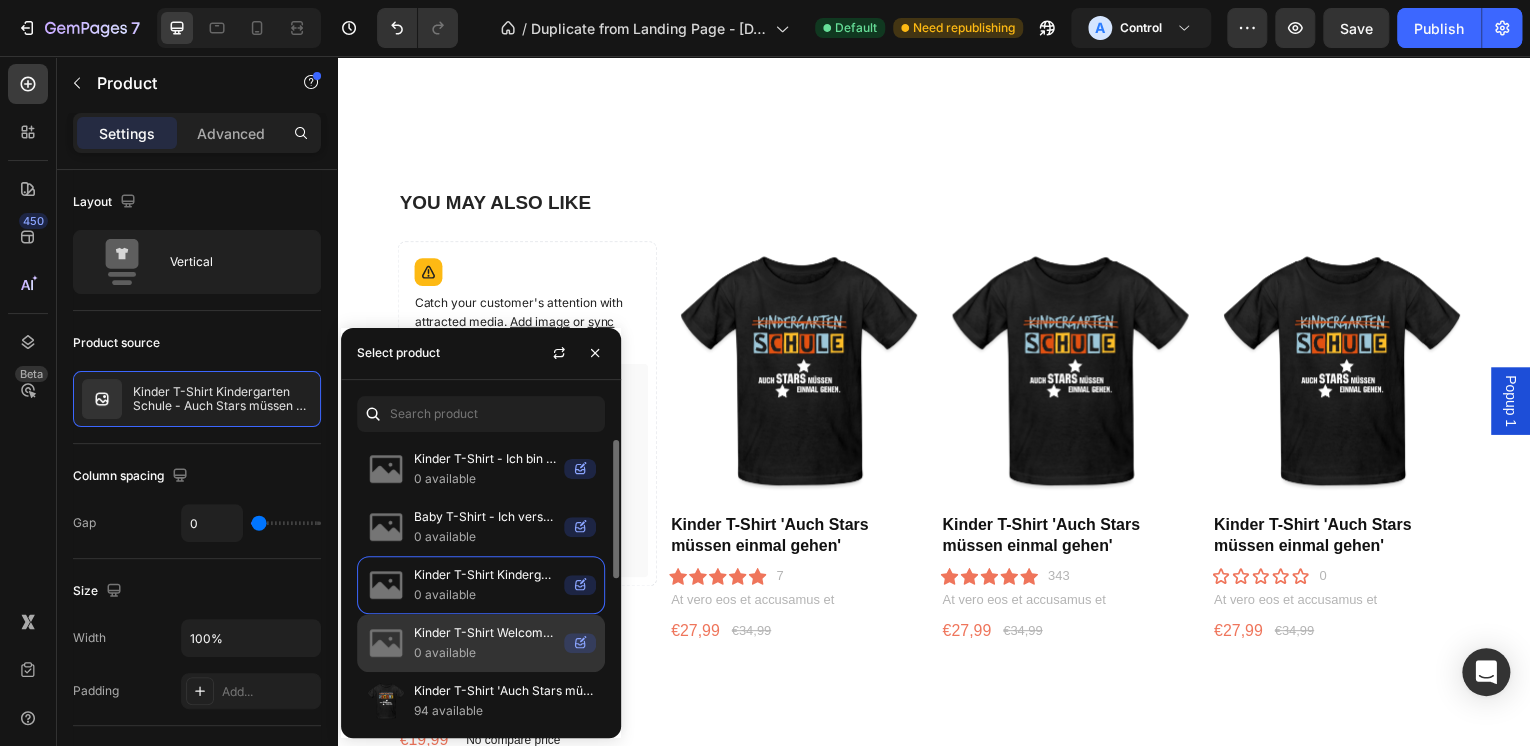 click on "0 available" at bounding box center (485, 653) 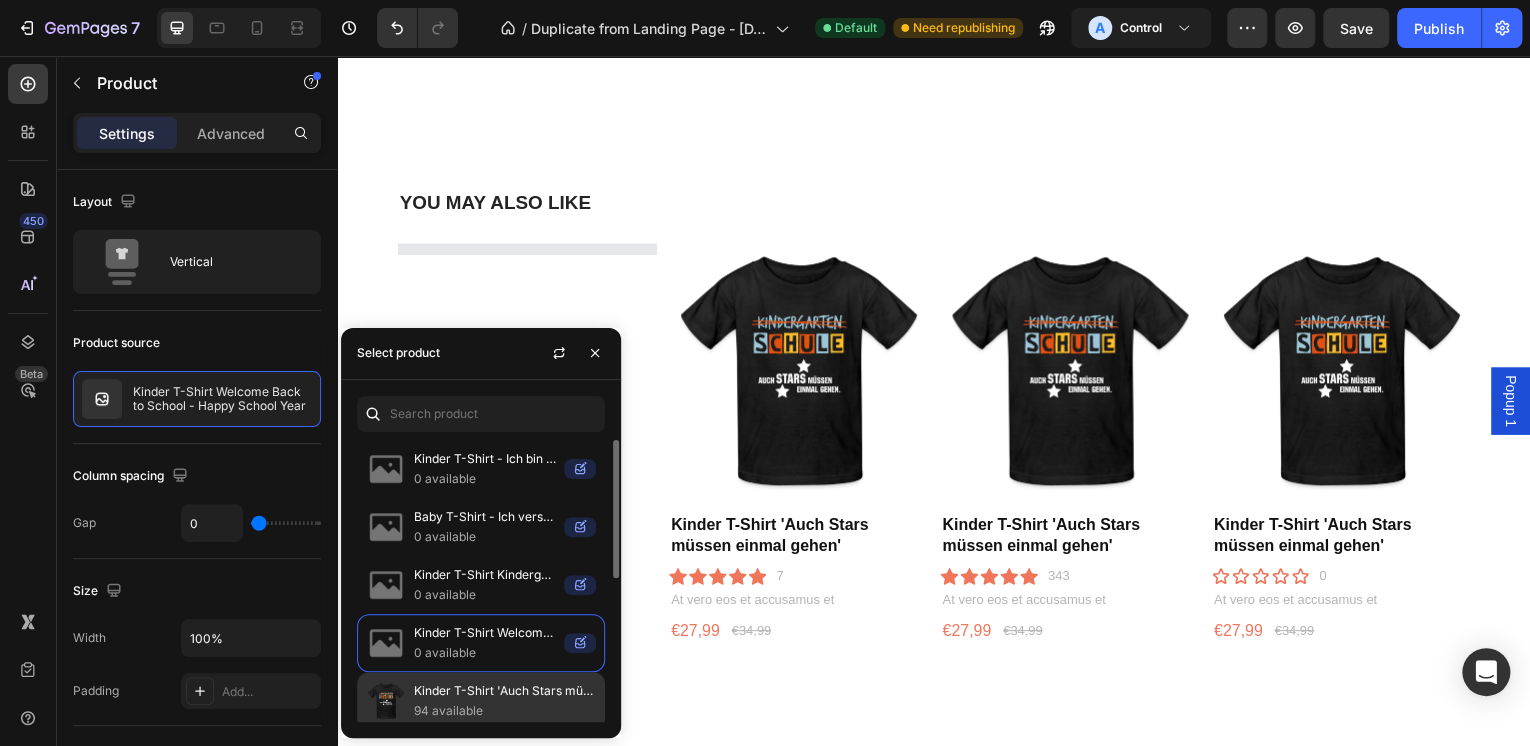 click on "Kinder T-Shirt 'Auch Stars müssen einmal gehen'" at bounding box center (505, 691) 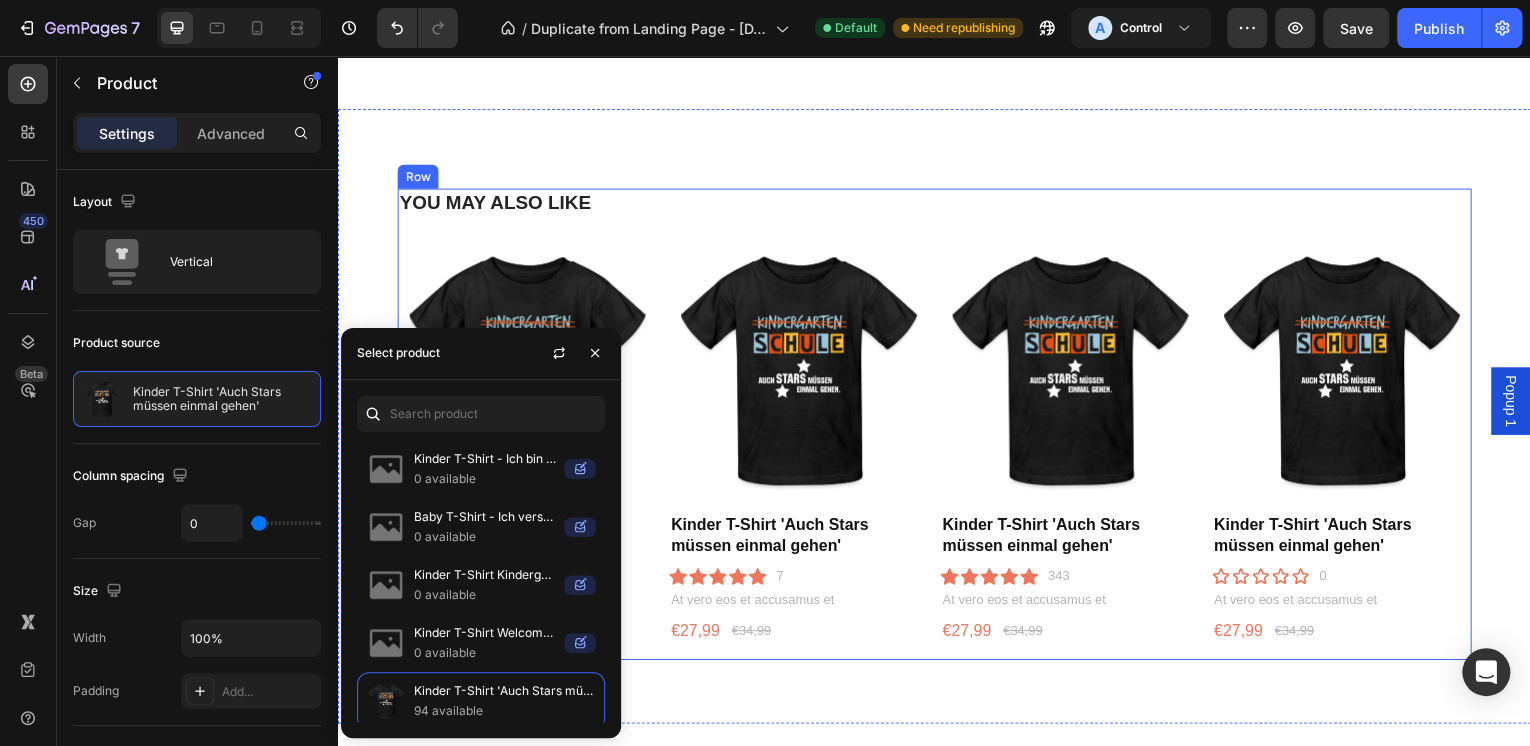 click on "YOU MAY ALSO LIKE Heading Product Images Kinder T-Shirt 'Auch Stars müssen einmal gehen' Product Title
Icon
Icon
Icon
Icon
Icon Icon List 0 Text Block Row At vero eos et accusamus et  Text Block €27,99 Product Price Product Price €34,99 Product Price Product Price Row Product Product Images Kinder T-Shirt 'Auch Stars müssen einmal gehen' Product Title Icon Icon Icon Icon Icon Icon List 7 Text Block Row At vero eos et accusamus et  Text Block €27,99 Product Price Product Price €34,99 Product Price Product Price Row Product Product Images Kinder T-Shirt 'Auch Stars müssen einmal gehen' Product Title Icon Icon Icon Icon Icon Icon List 343 Text Block Row At vero eos et accusamus et  Text Block €27,99 Product Price Product Price €34,99 Product Price Product Price Row Product Product Images Kinder T-Shirt 'Auch Stars müssen einmal gehen' Product Title
Icon
Icon
Icon Icon" at bounding box center [937, 426] 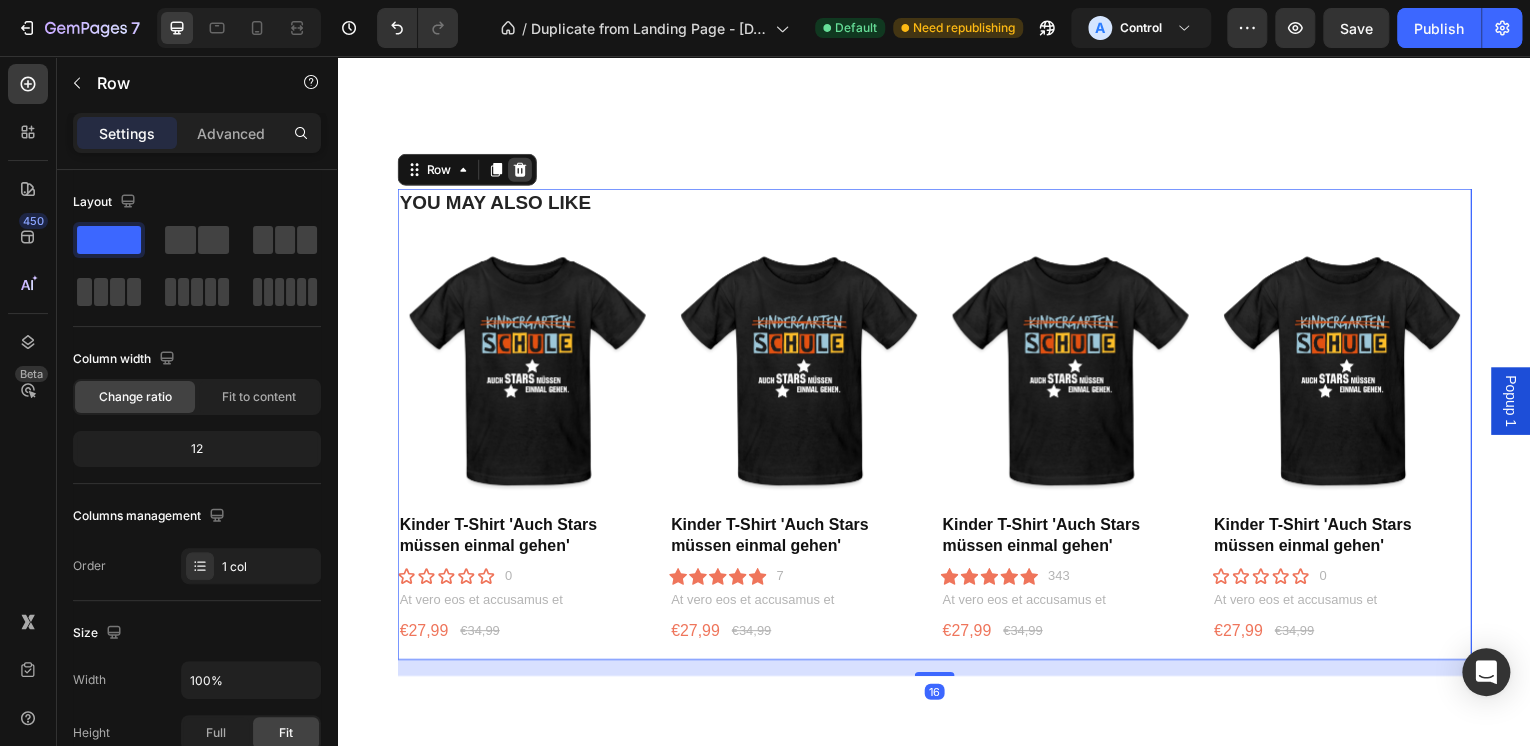 click 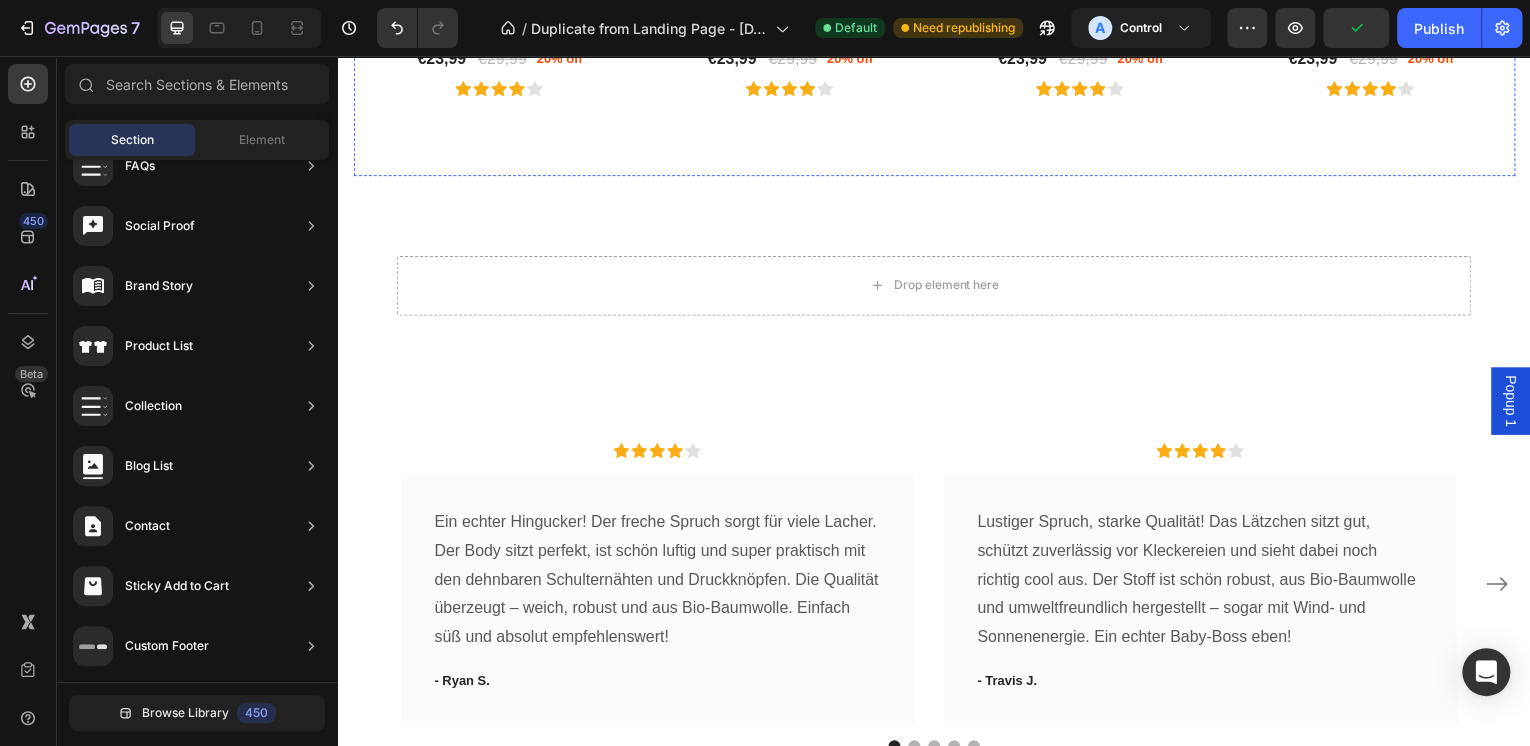 scroll, scrollTop: 3760, scrollLeft: 0, axis: vertical 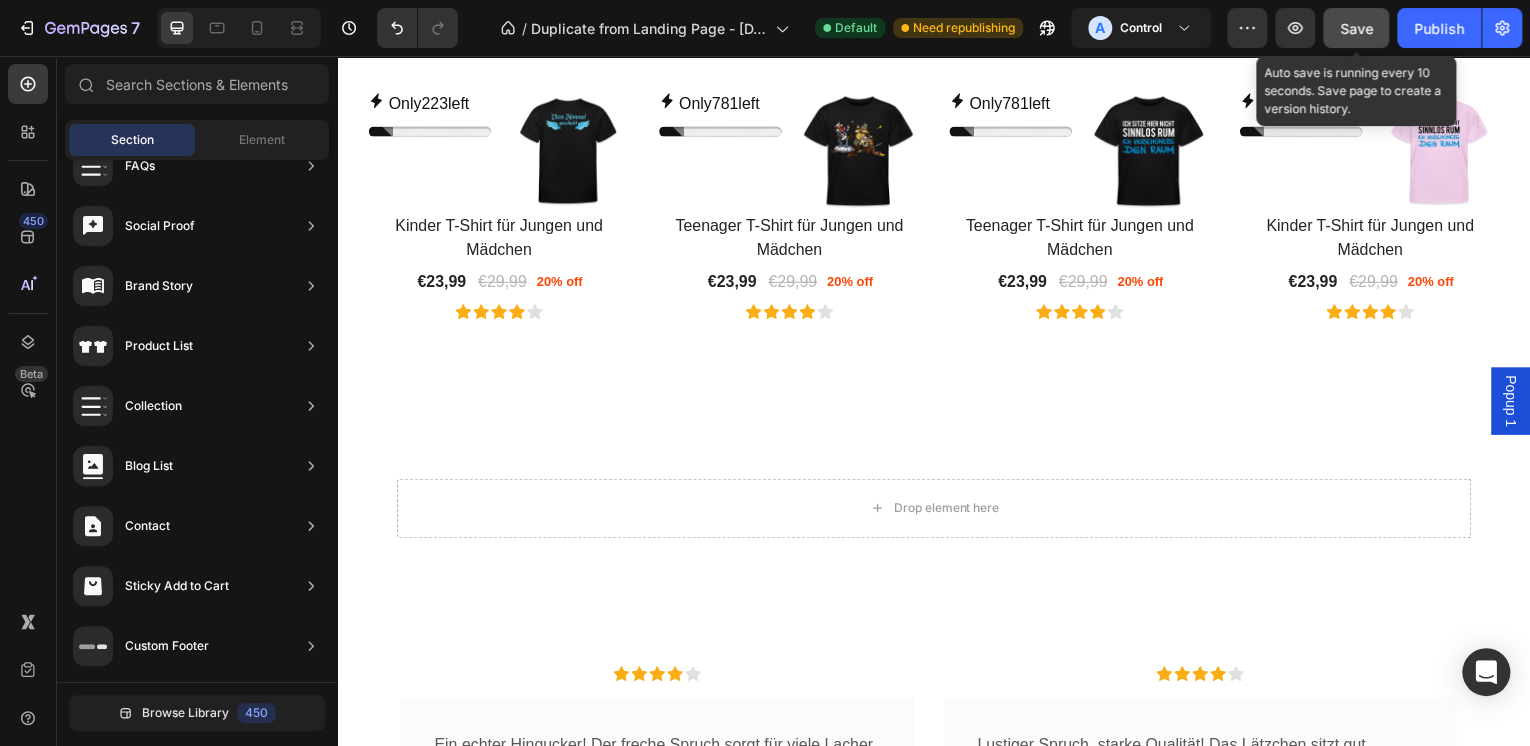 click on "Save" at bounding box center (1356, 28) 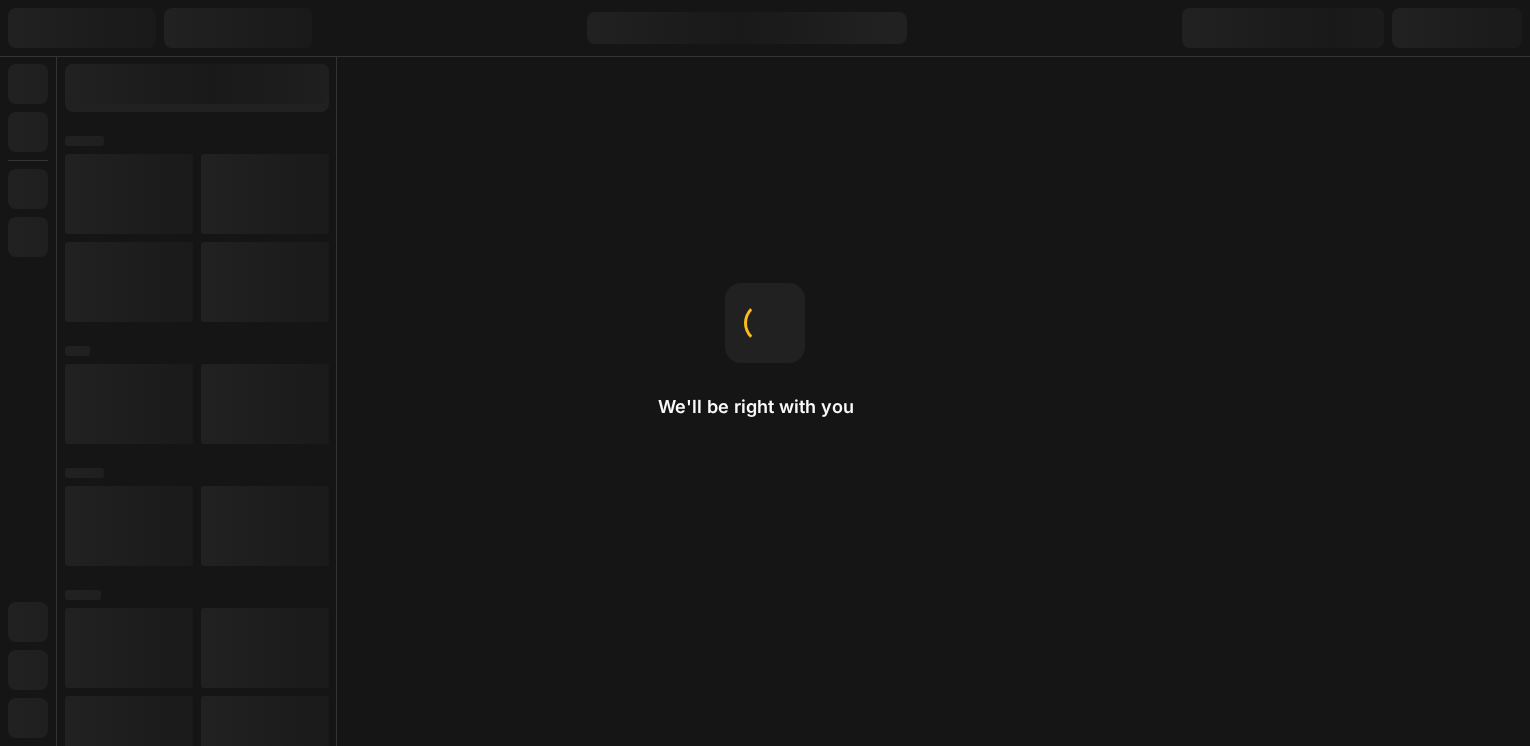 scroll, scrollTop: 0, scrollLeft: 0, axis: both 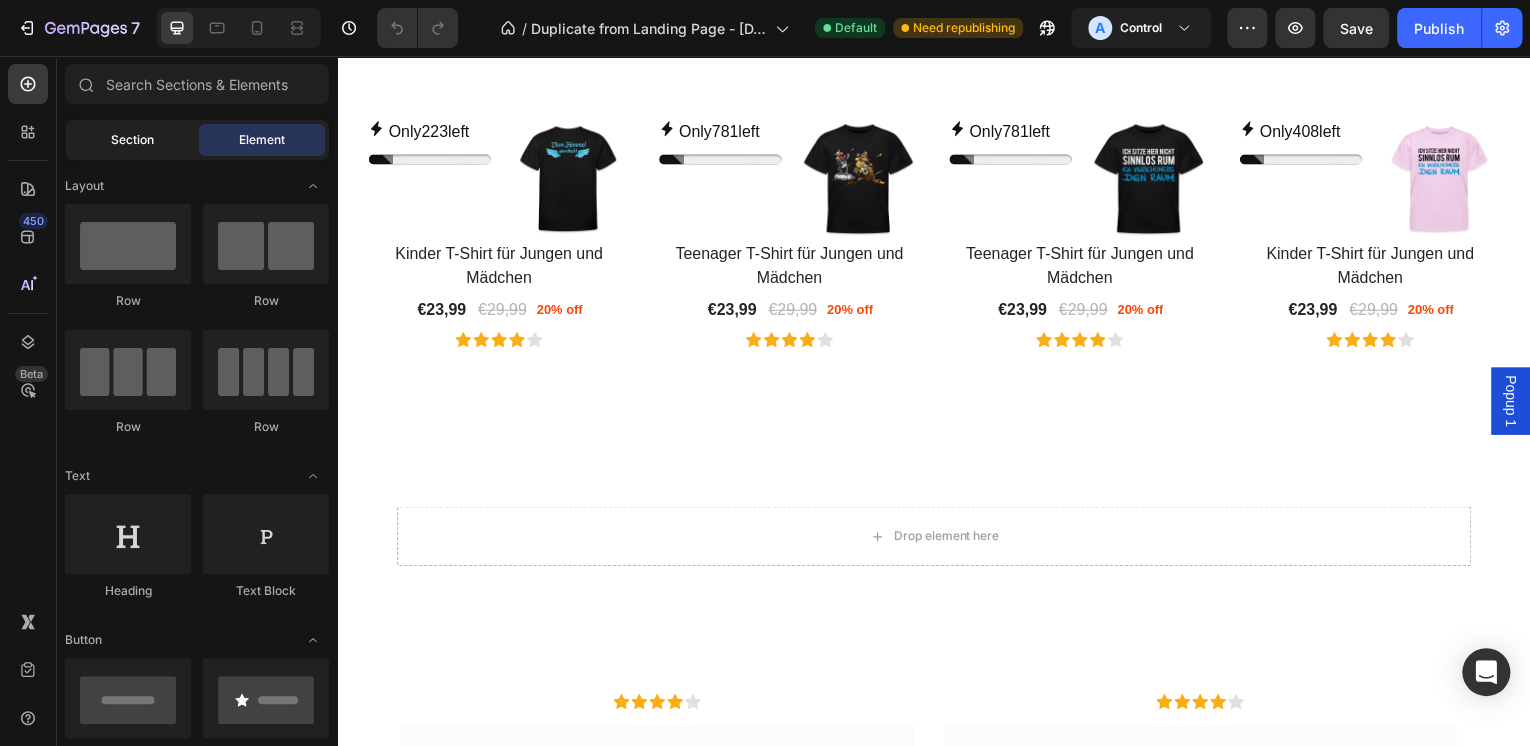 click on "Section" at bounding box center (132, 140) 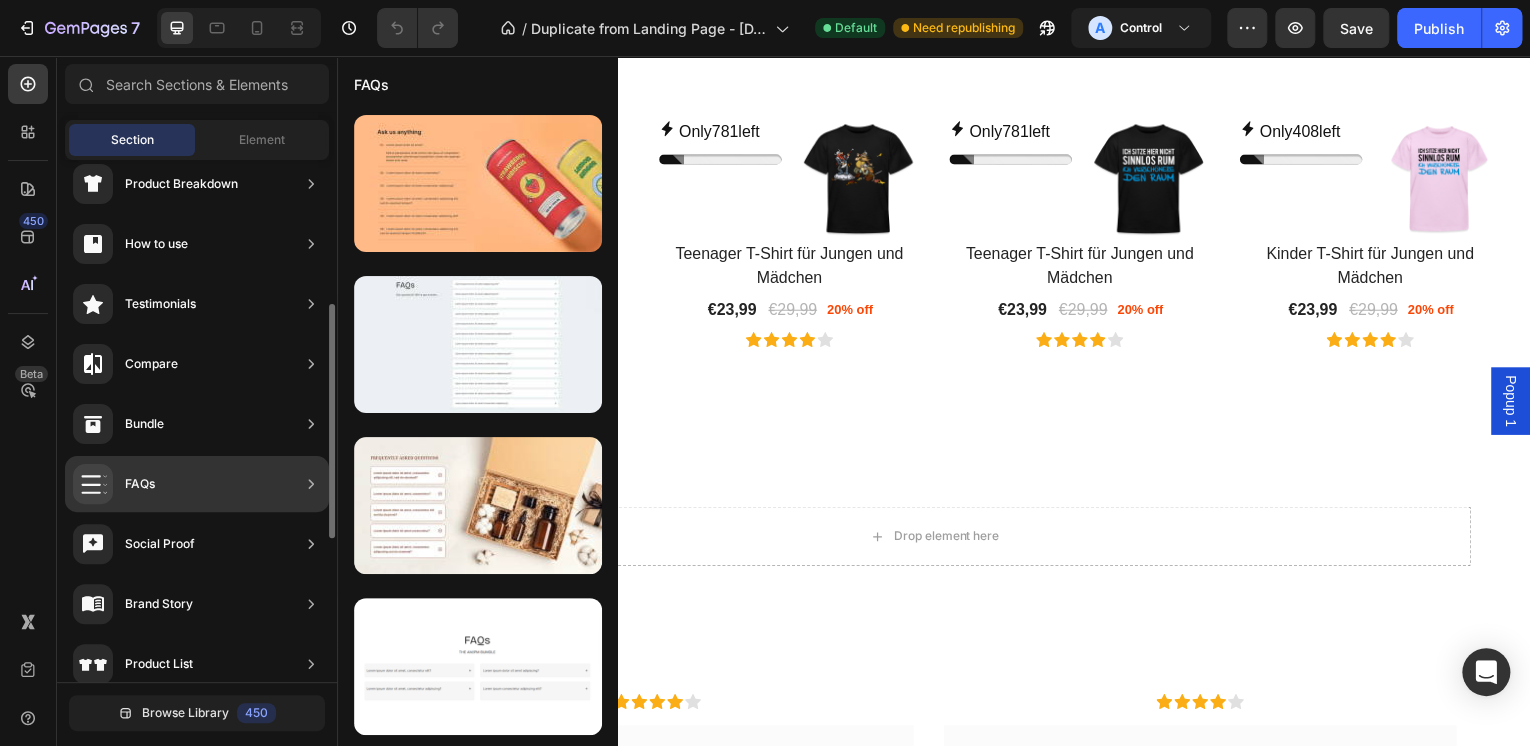 scroll, scrollTop: 480, scrollLeft: 0, axis: vertical 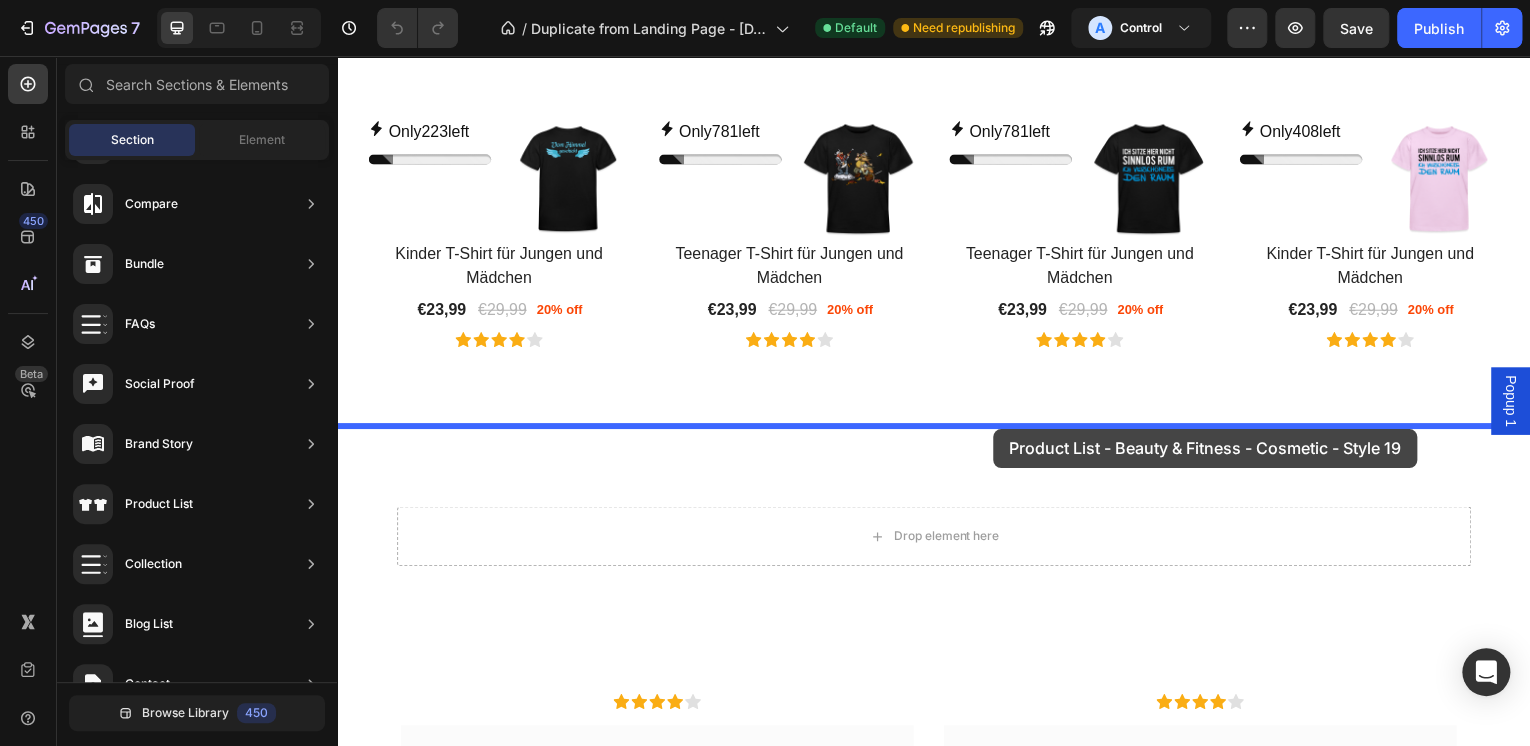 drag, startPoint x: 816, startPoint y: 592, endPoint x: 997, endPoint y: 431, distance: 242.24368 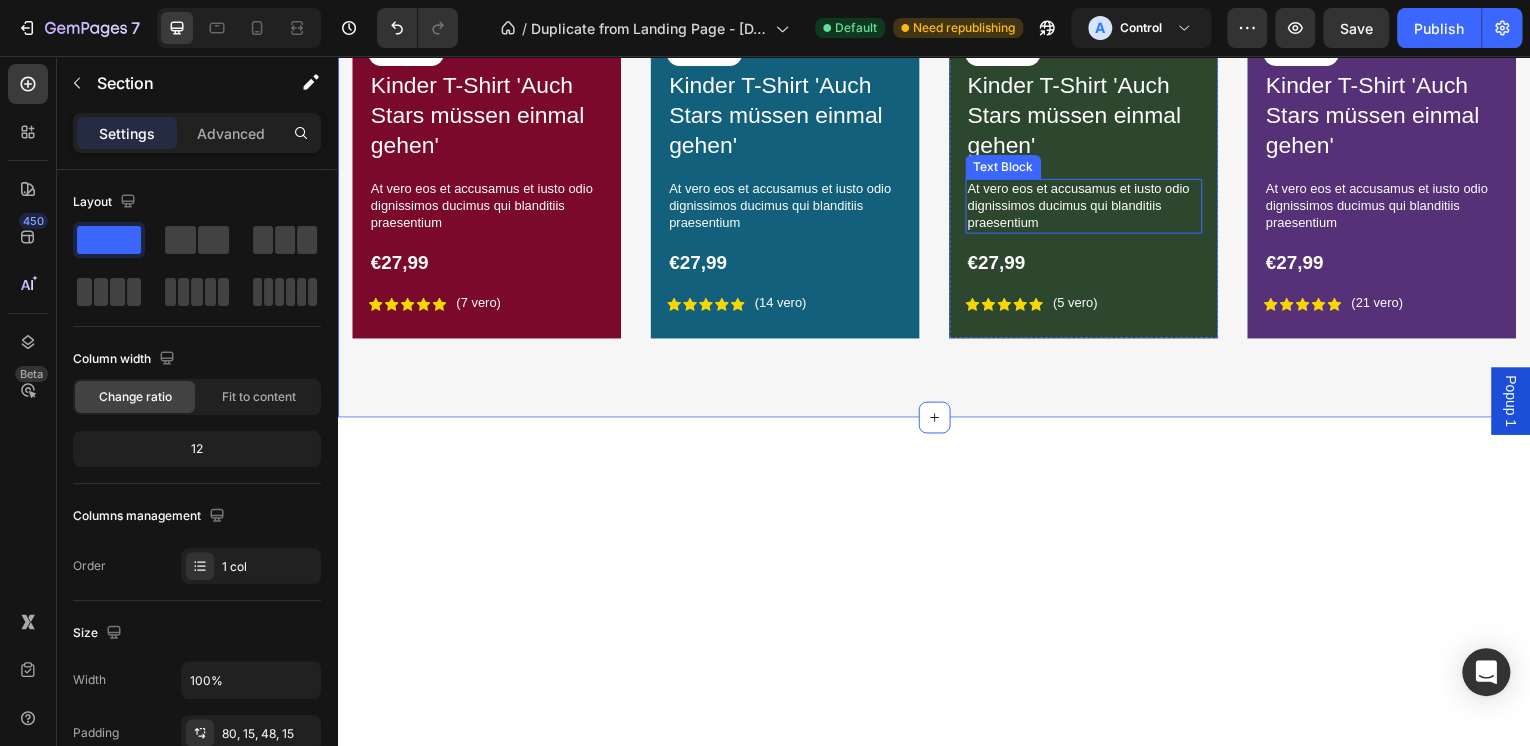 scroll, scrollTop: 4400, scrollLeft: 0, axis: vertical 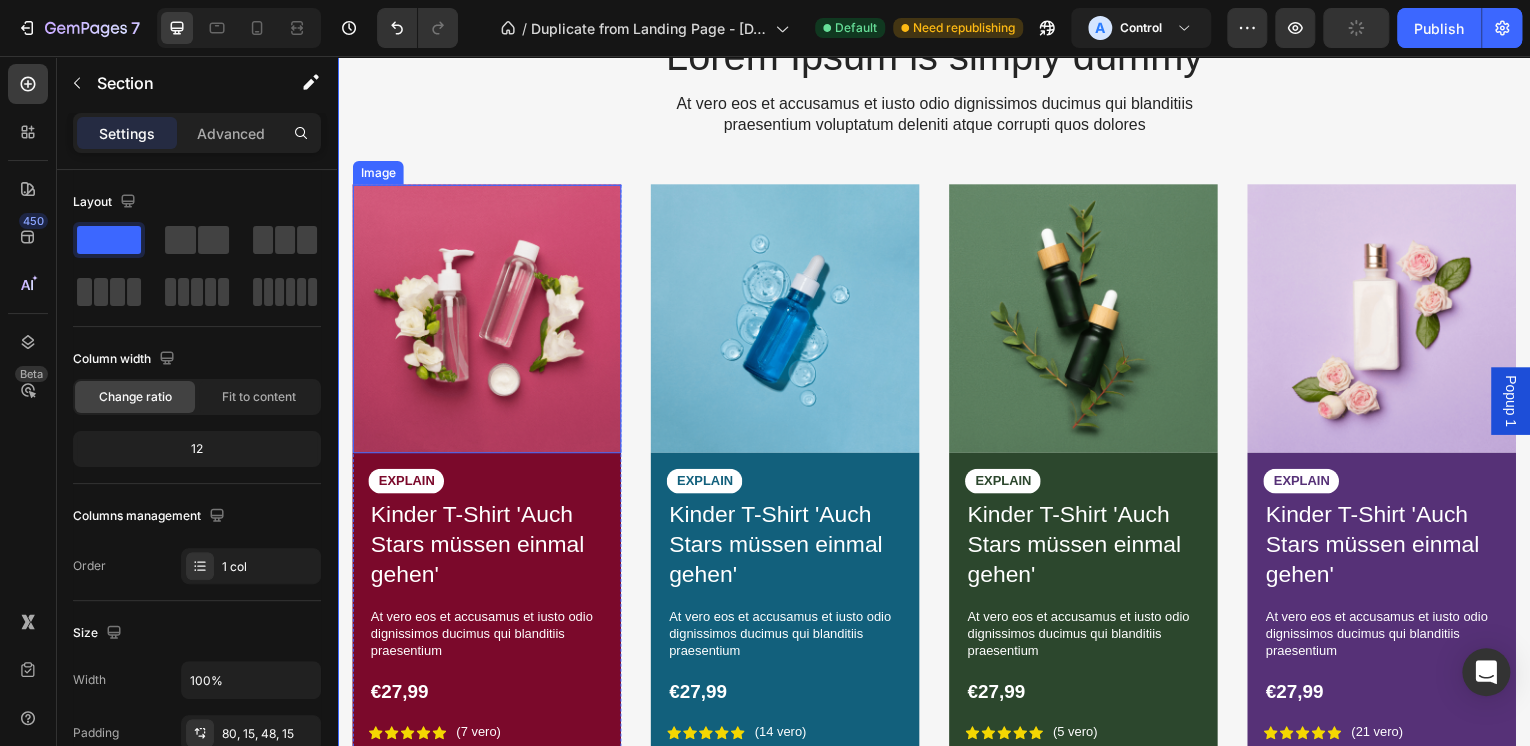 click at bounding box center [487, 320] 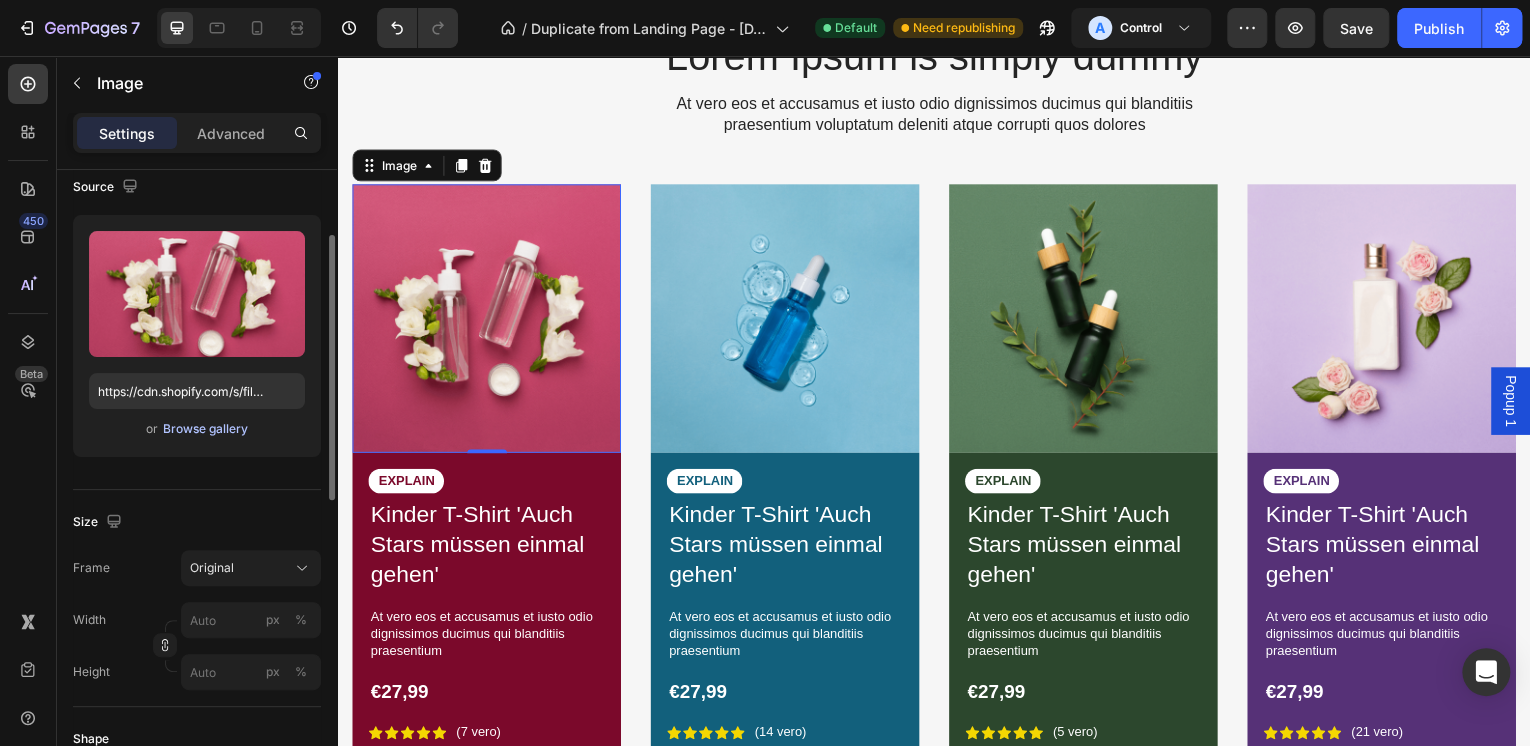 scroll, scrollTop: 0, scrollLeft: 0, axis: both 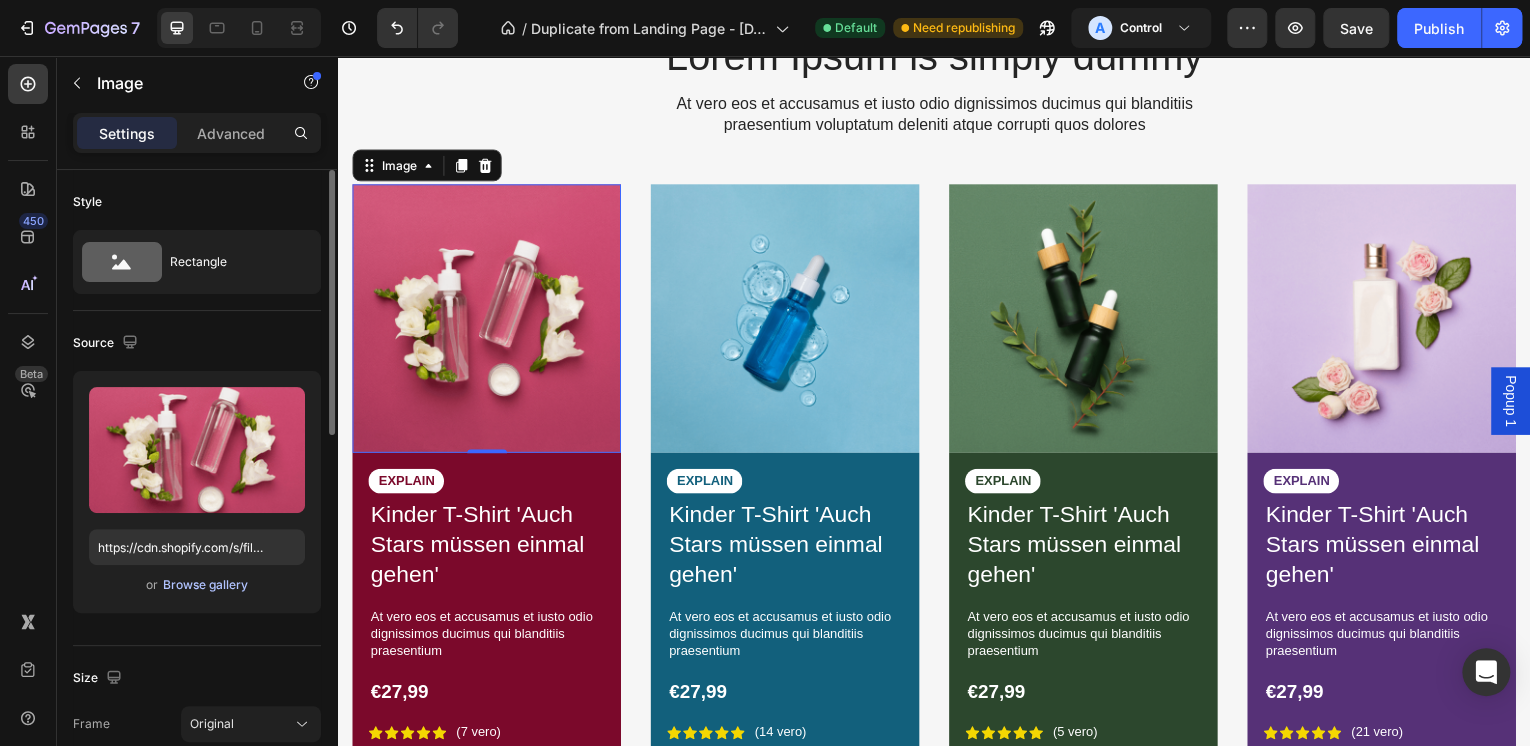 click on "Browse gallery" at bounding box center (205, 585) 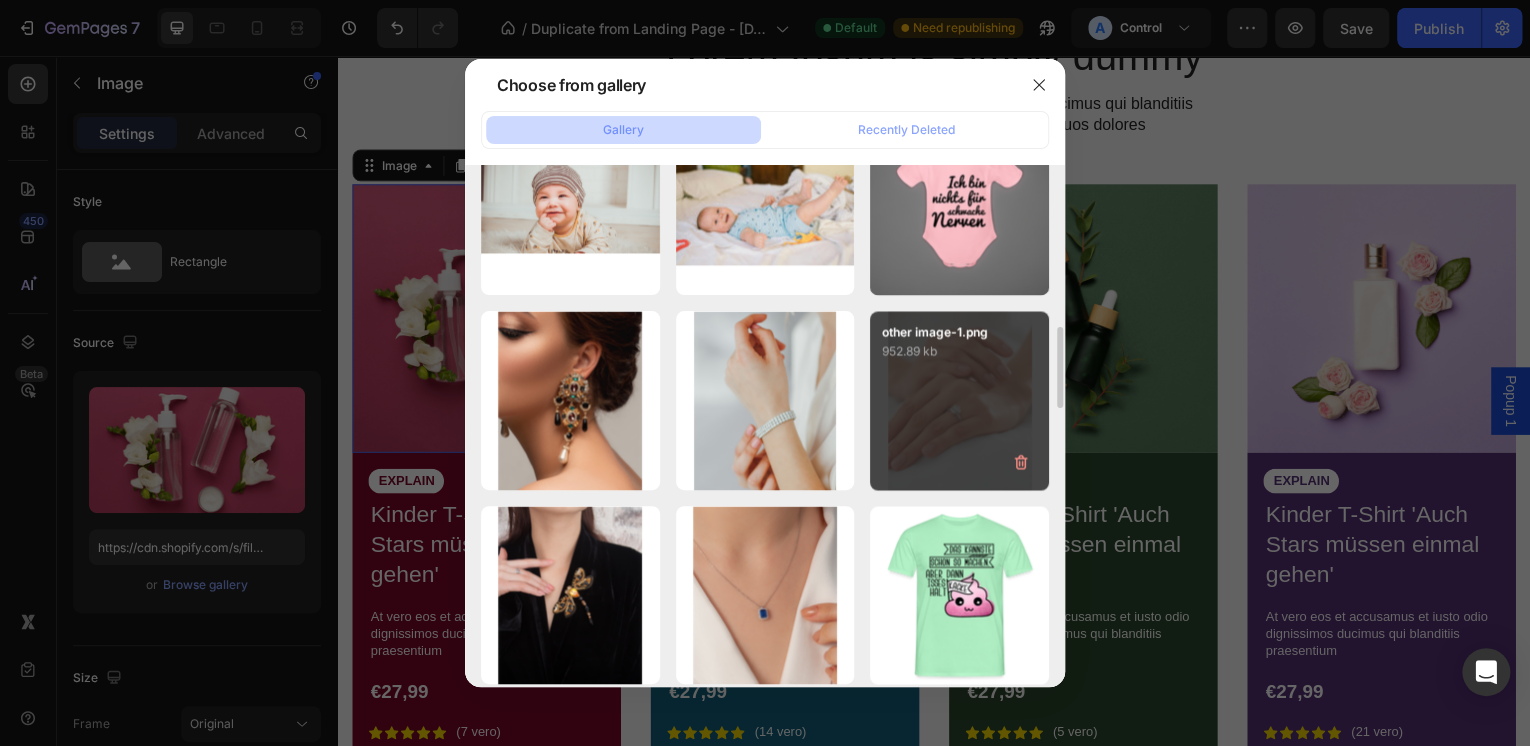 scroll, scrollTop: 1382, scrollLeft: 0, axis: vertical 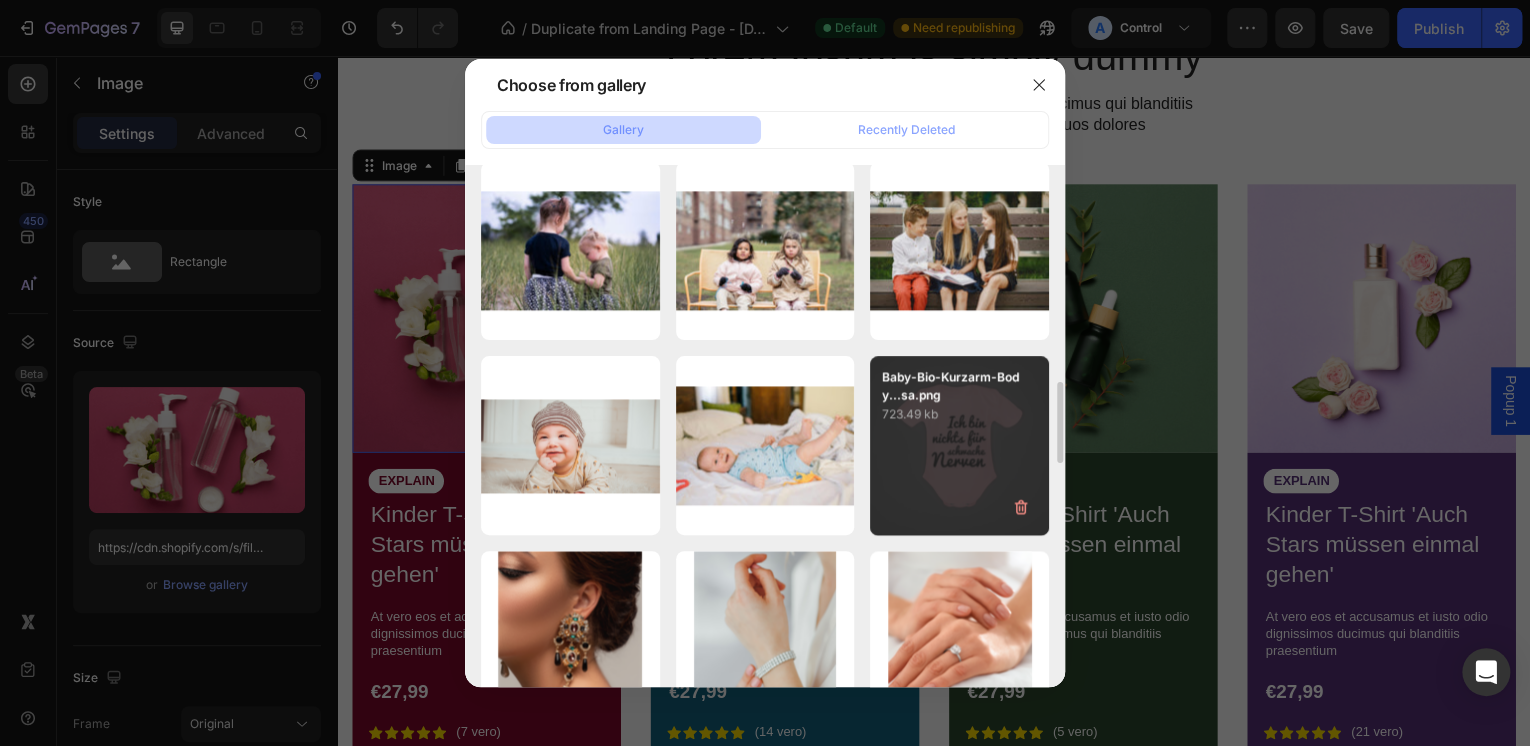 click on "Baby-Bio-Kurzarm-Body...sa.png 723.49 kb" at bounding box center [959, 445] 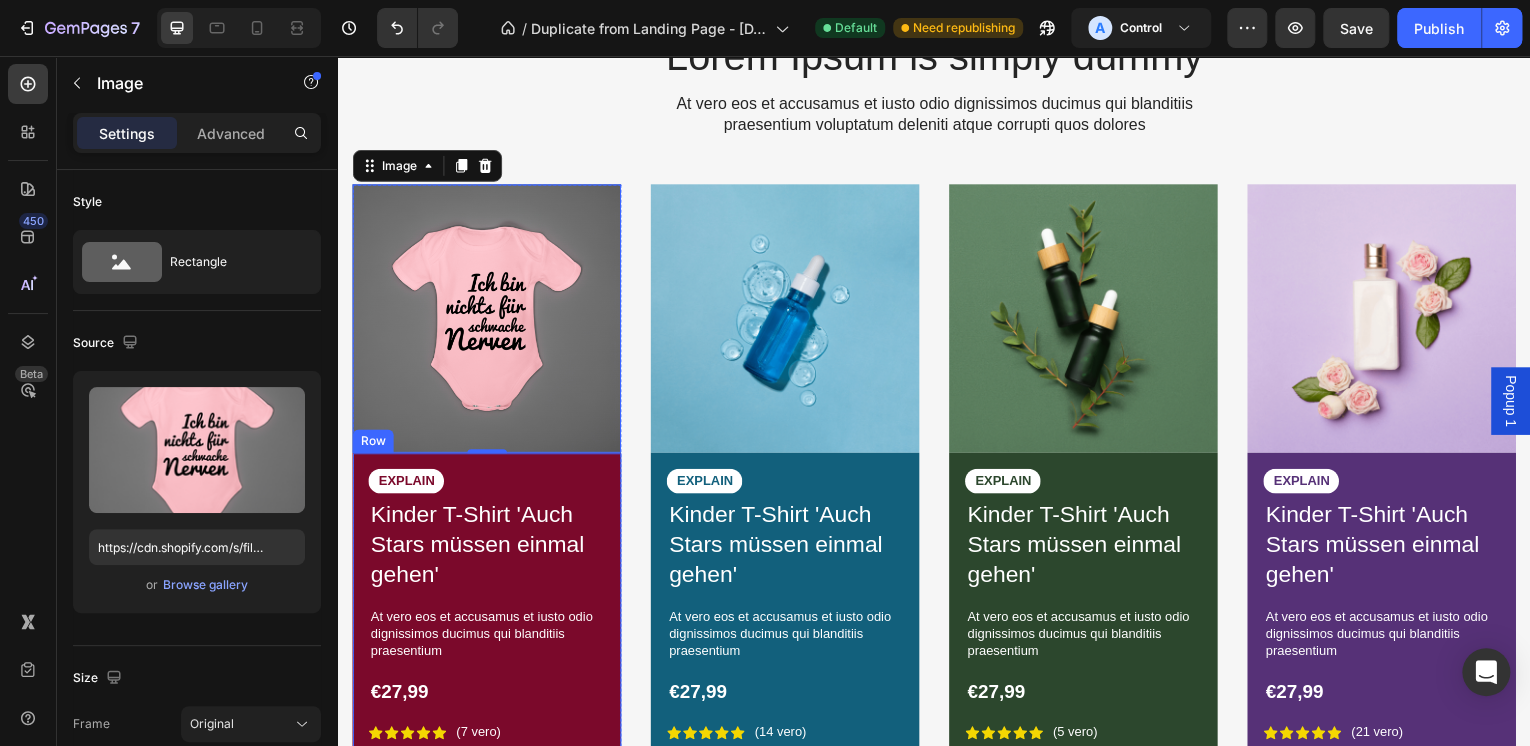 click on "EXPLAIN Text Block Kinder T-Shirt 'Auch Stars müssen einmal gehen' Product Title At vero eos et accusamus et iusto odio dignissimos ducimus qui blanditiis praesentium Text Block €27,99 Product Price Product Price Icon Icon Icon Icon Icon Icon List (7 vero) Text Block Row Row" at bounding box center (487, 612) 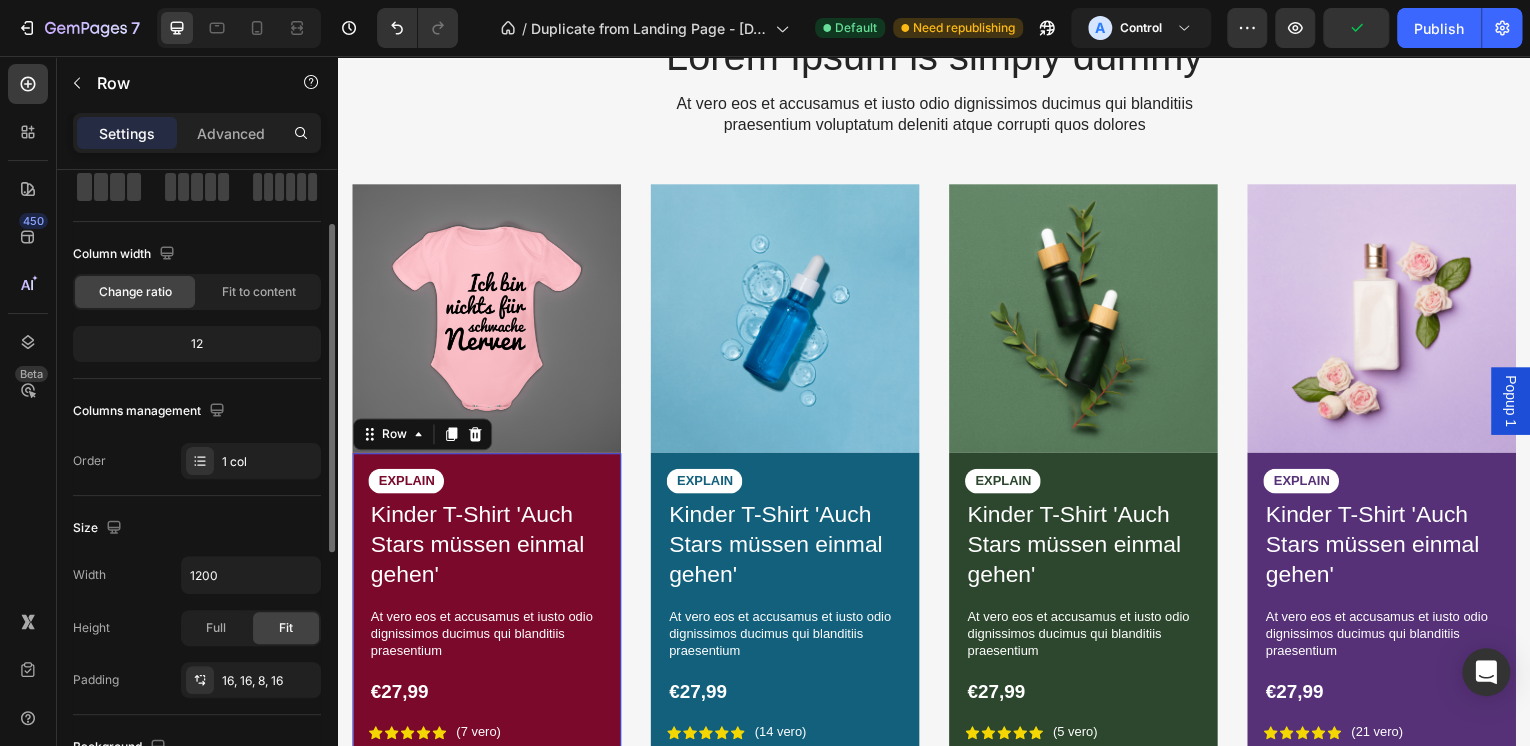 scroll, scrollTop: 0, scrollLeft: 0, axis: both 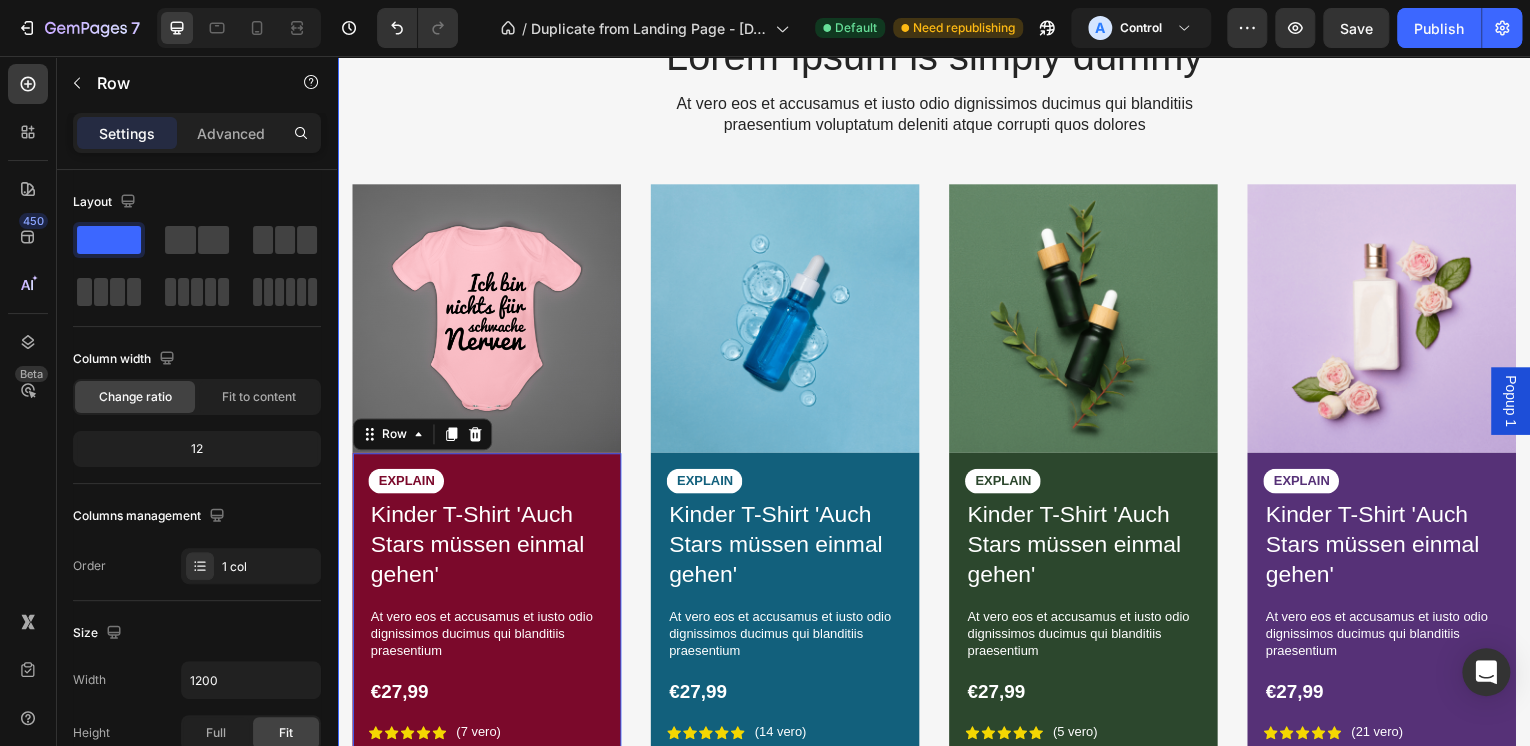 click on "Lorem Ipsum is simply dummy Heading At vero eos et accusamus et iusto odio dignissimos ducimus qui blanditiis praesentium voluptatum deleniti atque corrupti quos dolores Text Block Row Image EXPLAIN Text Block Kinder T-Shirt 'Auch Stars müssen einmal gehen' Product Title At vero eos et accusamus et iusto odio dignissimos ducimus qui blanditiis praesentium Text Block €27,99 Product Price Product Price Icon Icon Icon Icon Icon Icon List (7 vero) Text Block Row Row   0 Product Image EXPLAIN Text Block Kinder T-Shirt 'Auch Stars müssen einmal gehen' Product Title At vero eos et accusamus et iusto odio dignissimos ducimus qui blanditiis praesentium Text Block €27,99 Product Price Product Price Icon Icon Icon Icon Icon Icon List (14 vero) Text Block Row Row Product Image EXPLAIN Text Block Kinder T-Shirt 'Auch Stars müssen einmal gehen' Product Title At vero eos et accusamus et iusto odio dignissimos ducimus qui blanditiis praesentium Text Block €27,99 Product Price Product Price Icon Icon Icon Icon Icon" at bounding box center (937, 415) 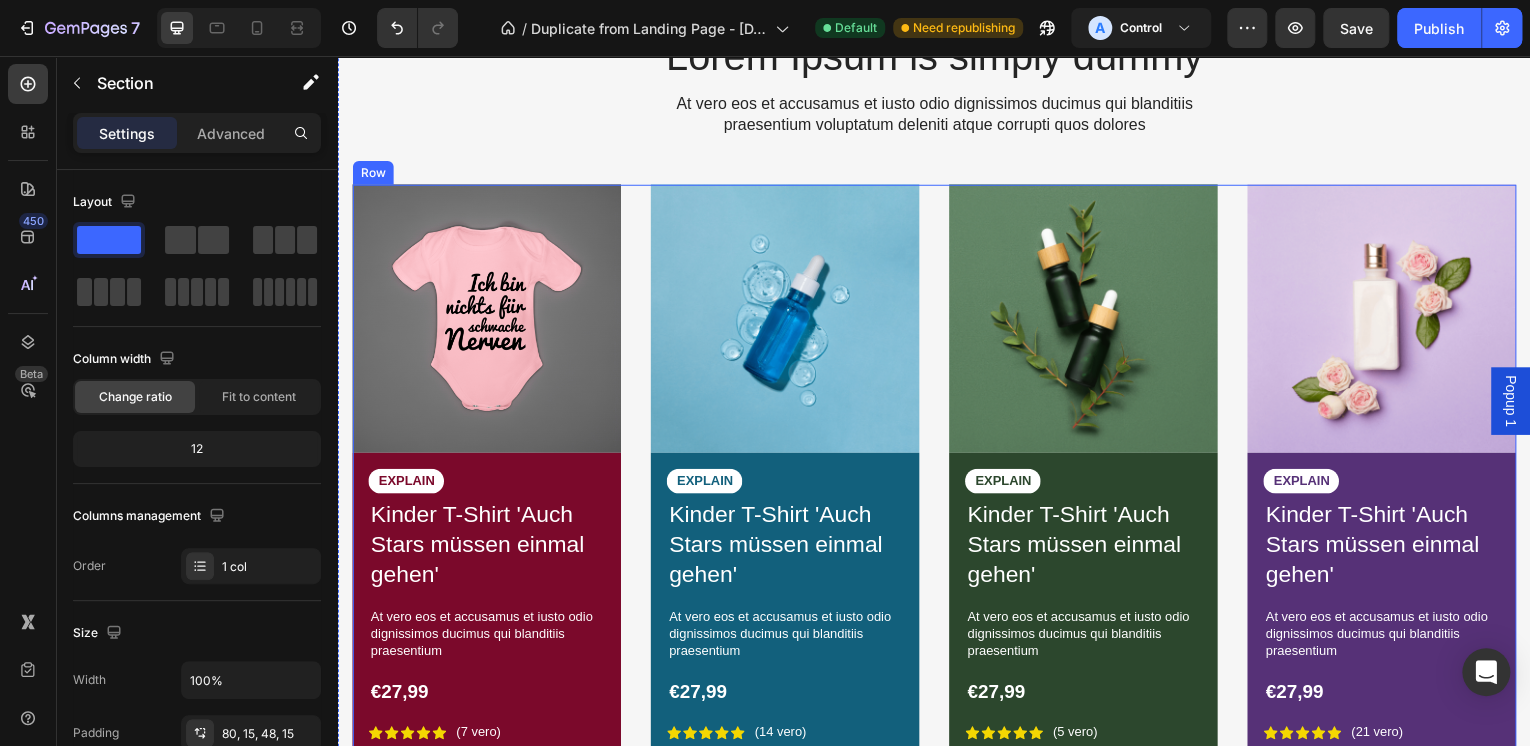click on "Image EXPLAIN Text Block Kinder T-Shirt 'Auch Stars müssen einmal gehen' Product Title At vero eos et accusamus et iusto odio dignissimos ducimus qui blanditiis praesentium Text Block €27,99 Product Price Product Price Icon Icon Icon Icon Icon Icon List (7 vero) Text Block Row Row Product Image EXPLAIN Text Block Kinder T-Shirt 'Auch Stars müssen einmal gehen' Product Title At vero eos et accusamus et iusto odio dignissimos ducimus qui blanditiis praesentium Text Block €27,99 Product Price Product Price Icon Icon Icon Icon Icon Icon List (14 vero) Text Block Row Row Product Image EXPLAIN Text Block Kinder T-Shirt 'Auch Stars müssen einmal gehen' Product Title At vero eos et accusamus et iusto odio dignissimos ducimus qui blanditiis praesentium Text Block €27,99 Product Price Product Price Icon Icon Icon Icon Icon Icon List (5 vero) Text Block Row Row Product Image EXPLAIN Text Block Kinder T-Shirt 'Auch Stars müssen einmal gehen' Product Title Text Block €27,99 Product Price Product Price Icon Row" at bounding box center [937, 485] 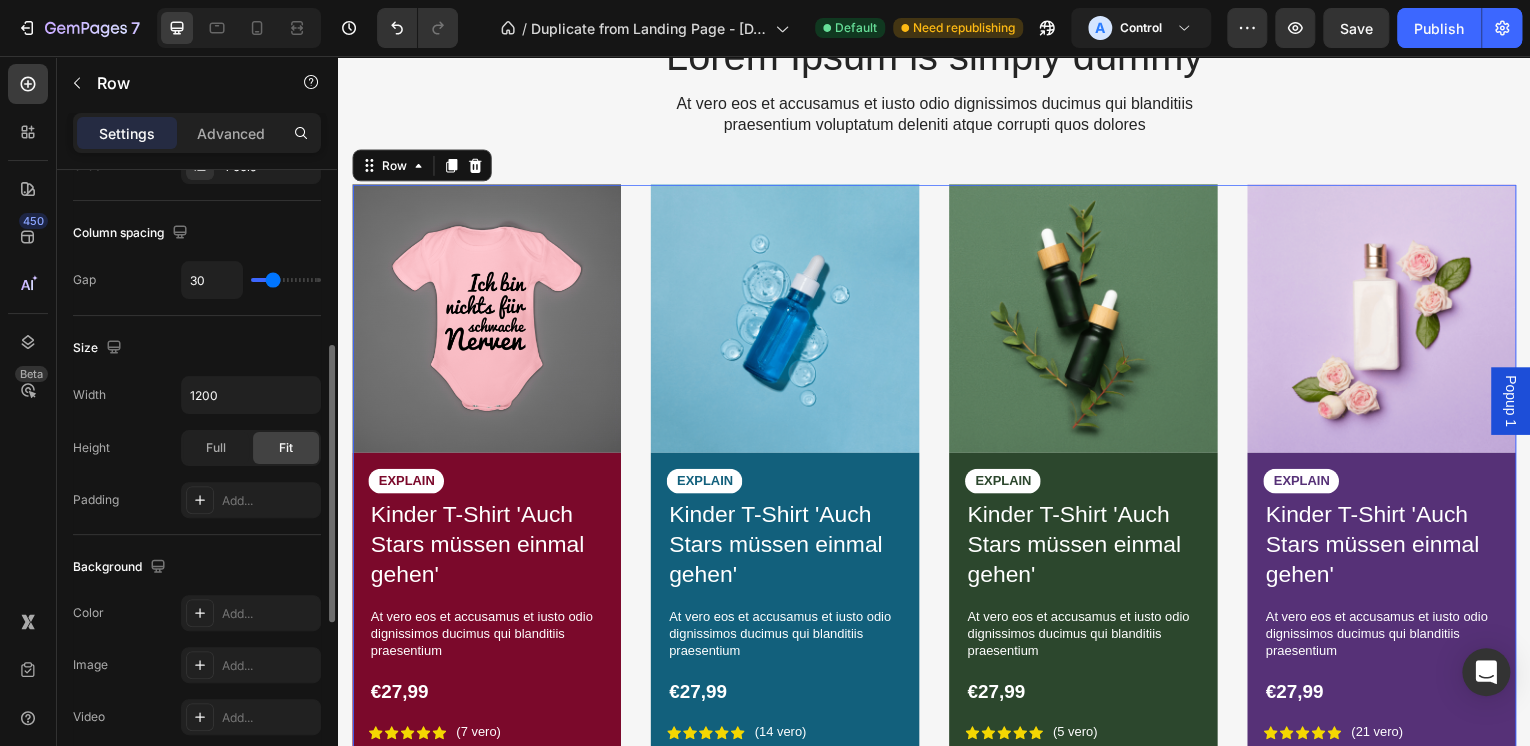scroll, scrollTop: 160, scrollLeft: 0, axis: vertical 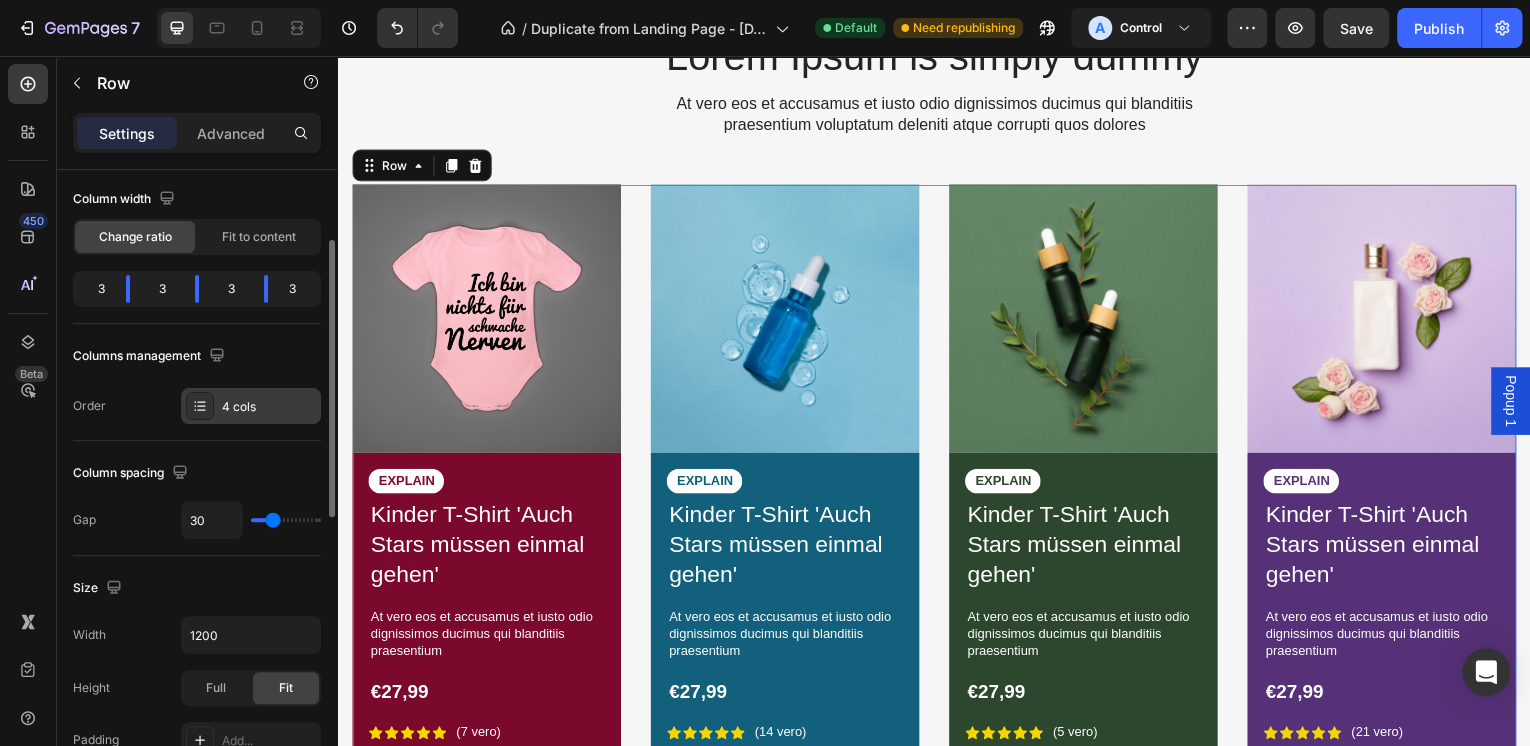 click 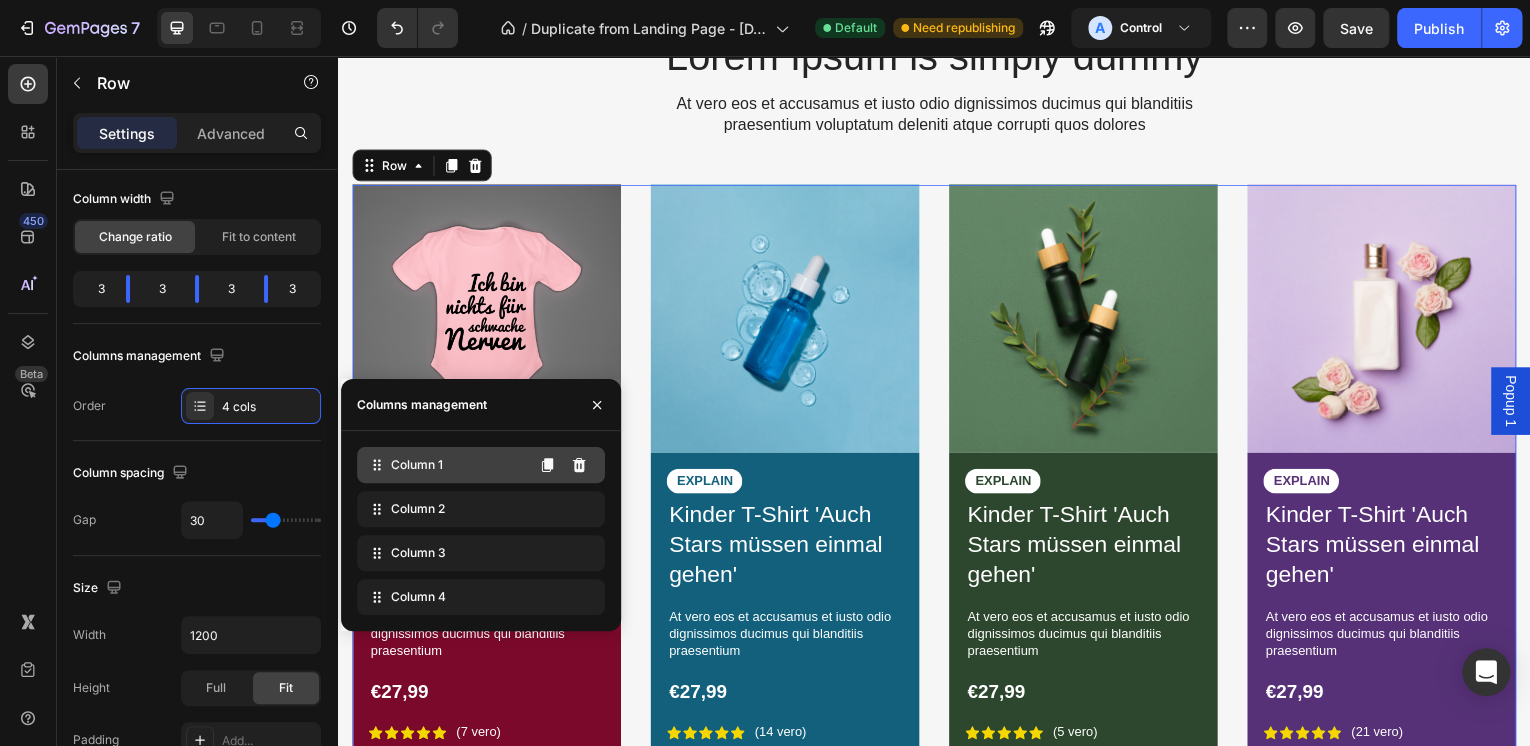 click on "Column 1" 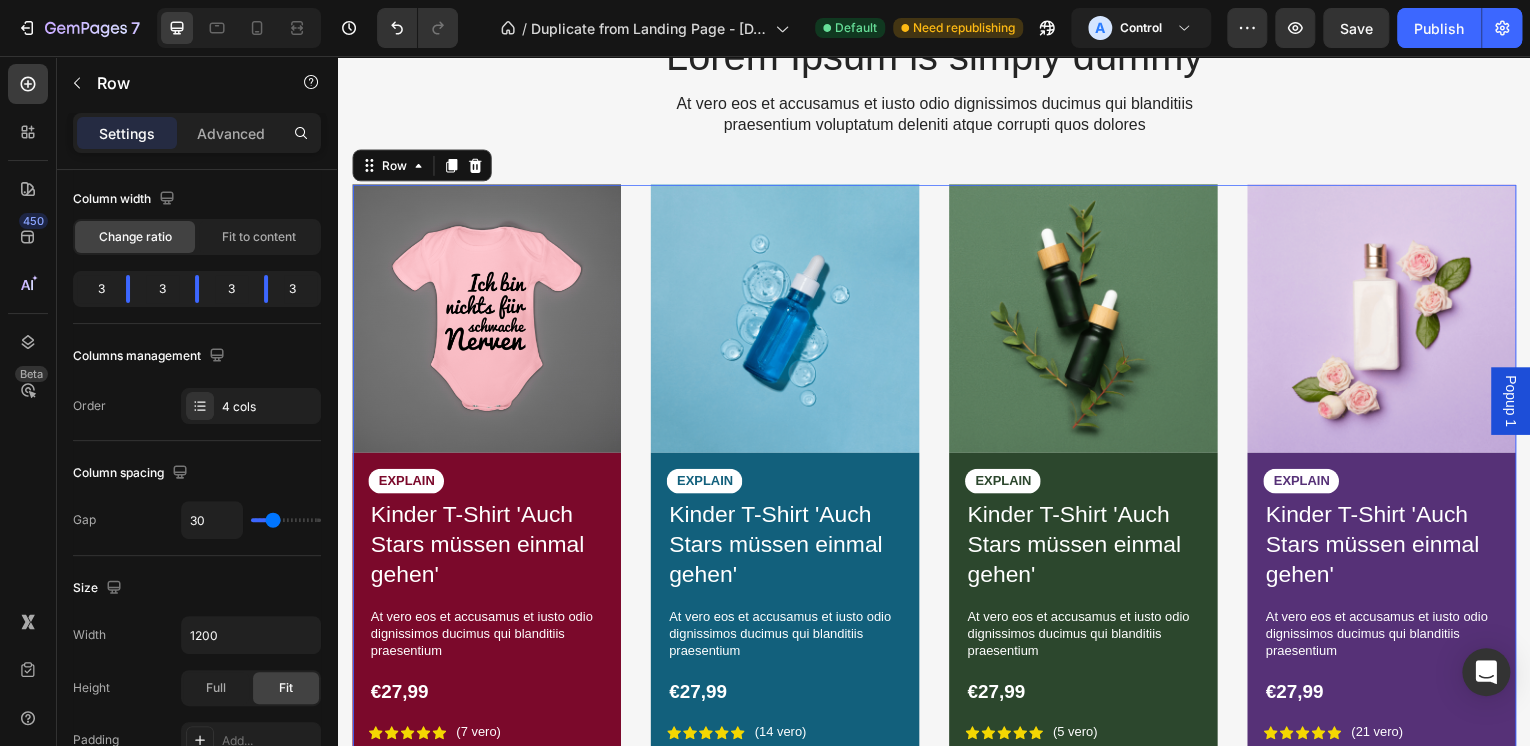 click on "Image EXPLAIN Text Block Kinder T-Shirt 'Auch Stars müssen einmal gehen' Product Title At vero eos et accusamus et iusto odio dignissimos ducimus qui blanditiis praesentium Text Block €27,99 Product Price Product Price Icon Icon Icon Icon Icon Icon List (7 vero) Text Block Row Row Product Image EXPLAIN Text Block Kinder T-Shirt 'Auch Stars müssen einmal gehen' Product Title At vero eos et accusamus et iusto odio dignissimos ducimus qui blanditiis praesentium Text Block €27,99 Product Price Product Price Icon Icon Icon Icon Icon Icon List (14 vero) Text Block Row Row Product Image EXPLAIN Text Block Kinder T-Shirt 'Auch Stars müssen einmal gehen' Product Title At vero eos et accusamus et iusto odio dignissimos ducimus qui blanditiis praesentium Text Block €27,99 Product Price Product Price Icon Icon Icon Icon Icon Icon List (5 vero) Text Block Row Row Product Image EXPLAIN Text Block Kinder T-Shirt 'Auch Stars müssen einmal gehen' Product Title Text Block €27,99 Product Price Product Price Icon Row" at bounding box center [937, 485] 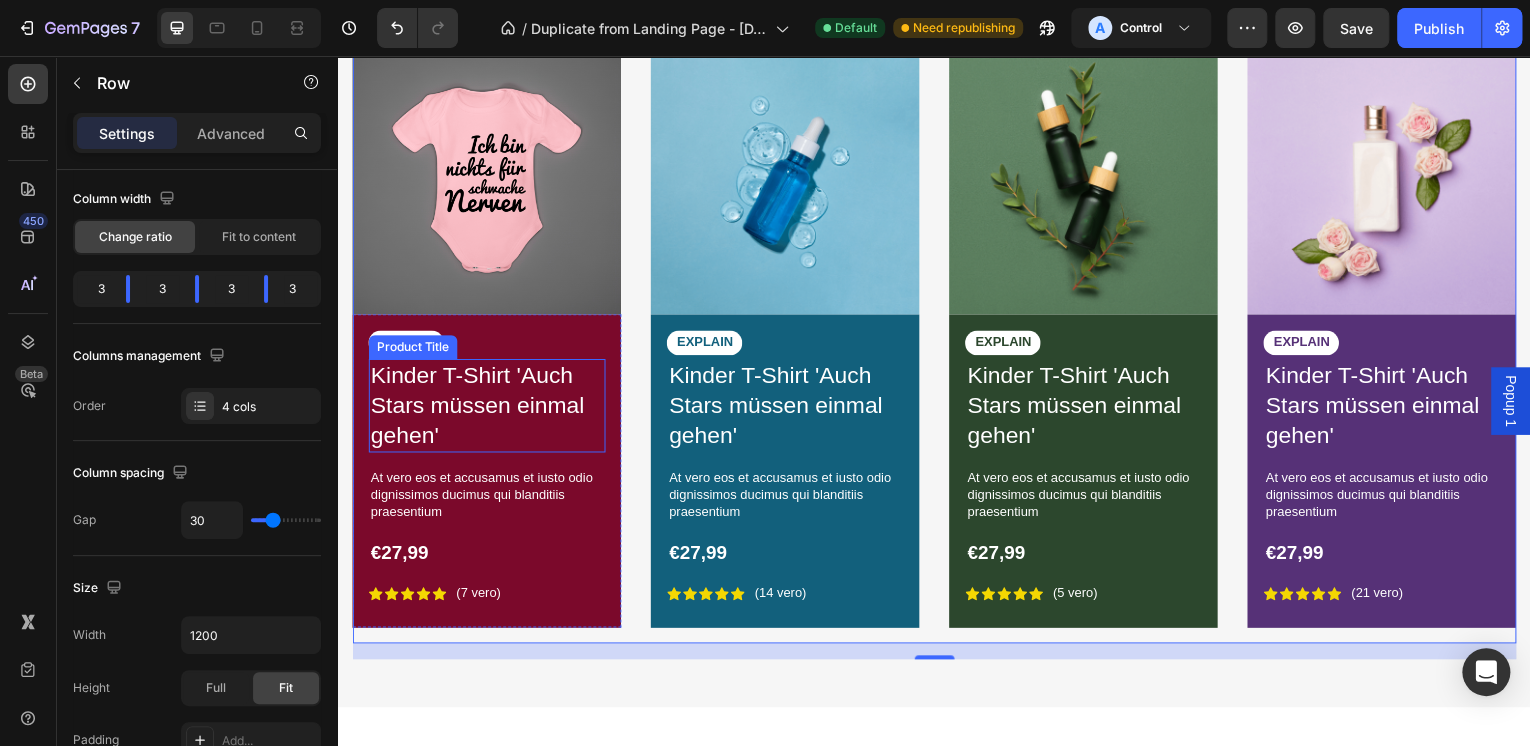scroll, scrollTop: 4560, scrollLeft: 0, axis: vertical 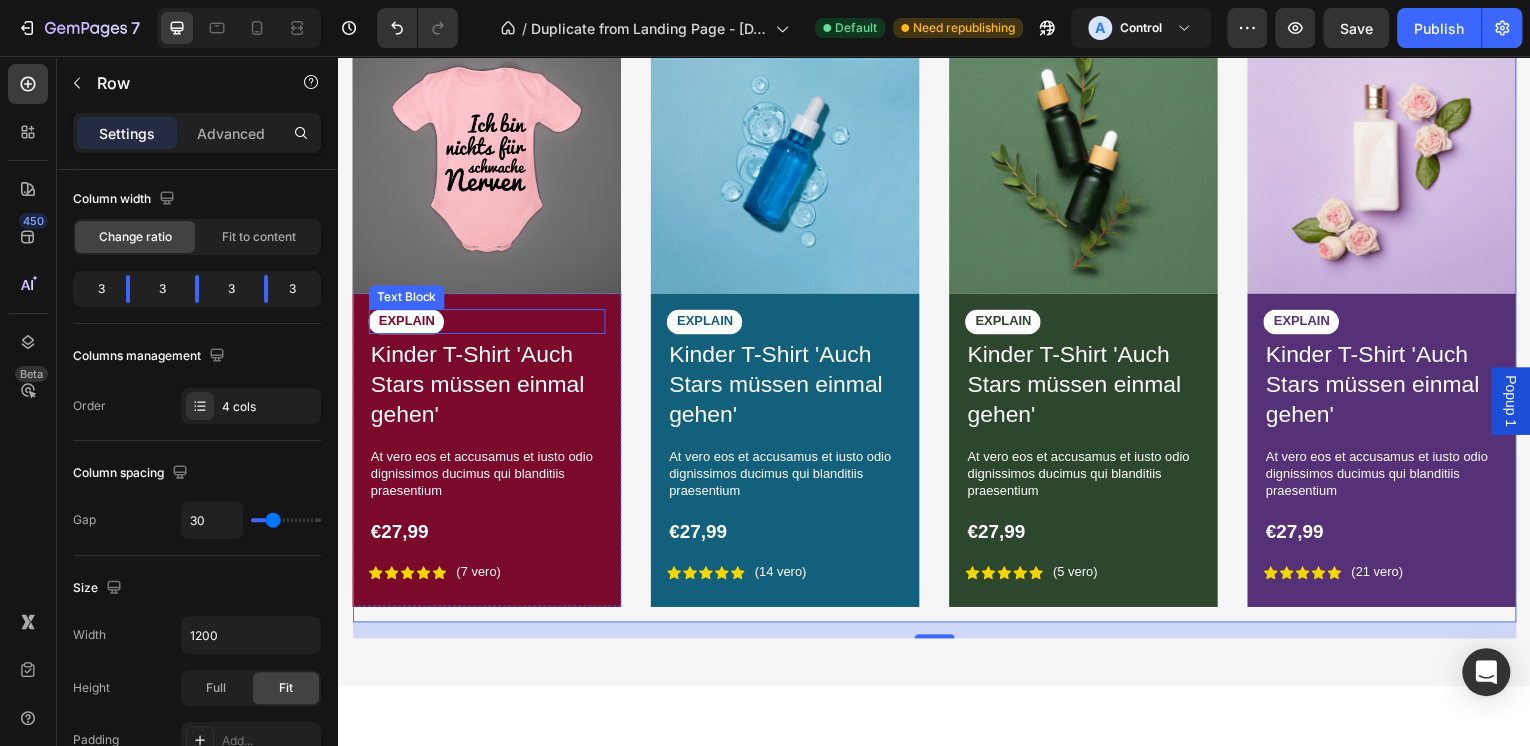 click on "EXPLAIN" at bounding box center [406, 323] 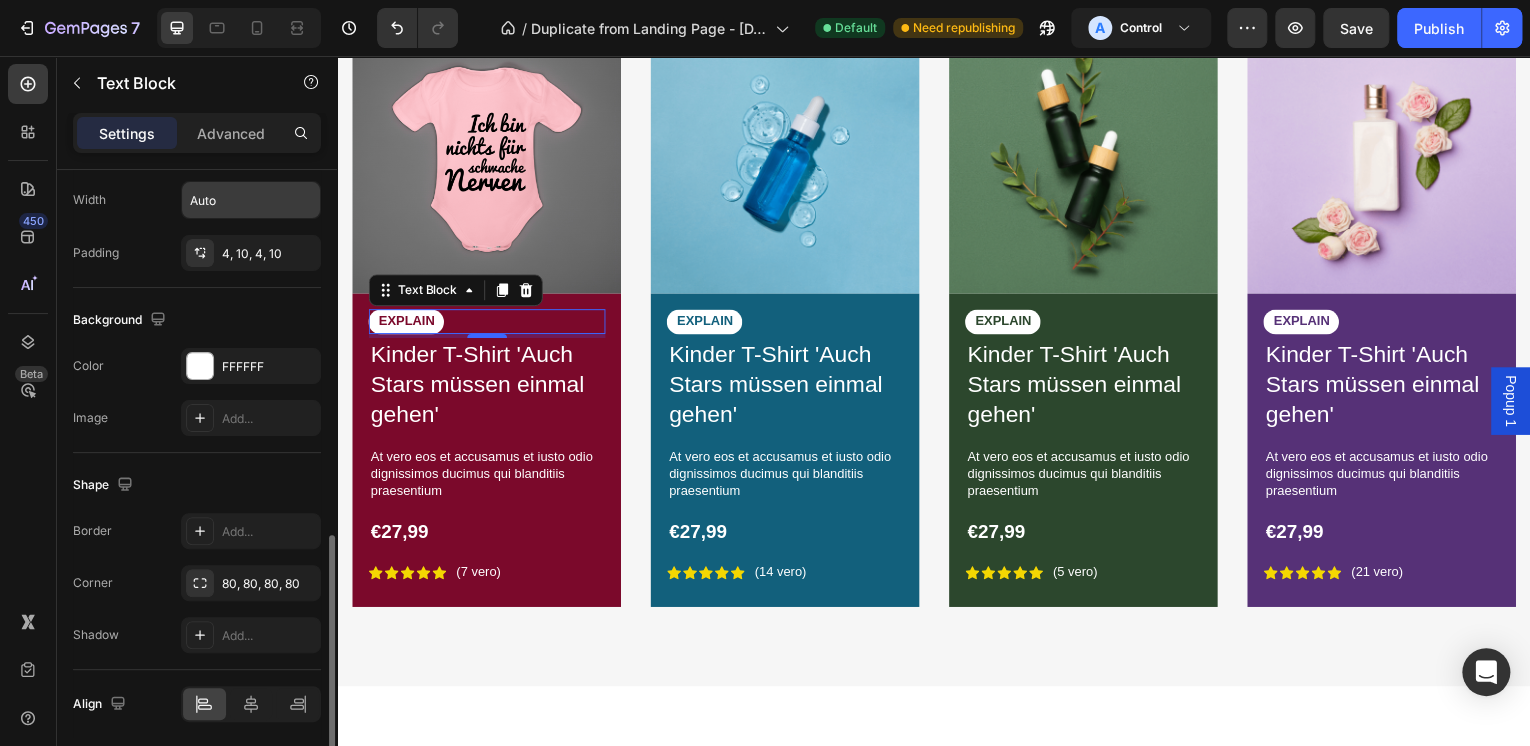 scroll, scrollTop: 550, scrollLeft: 0, axis: vertical 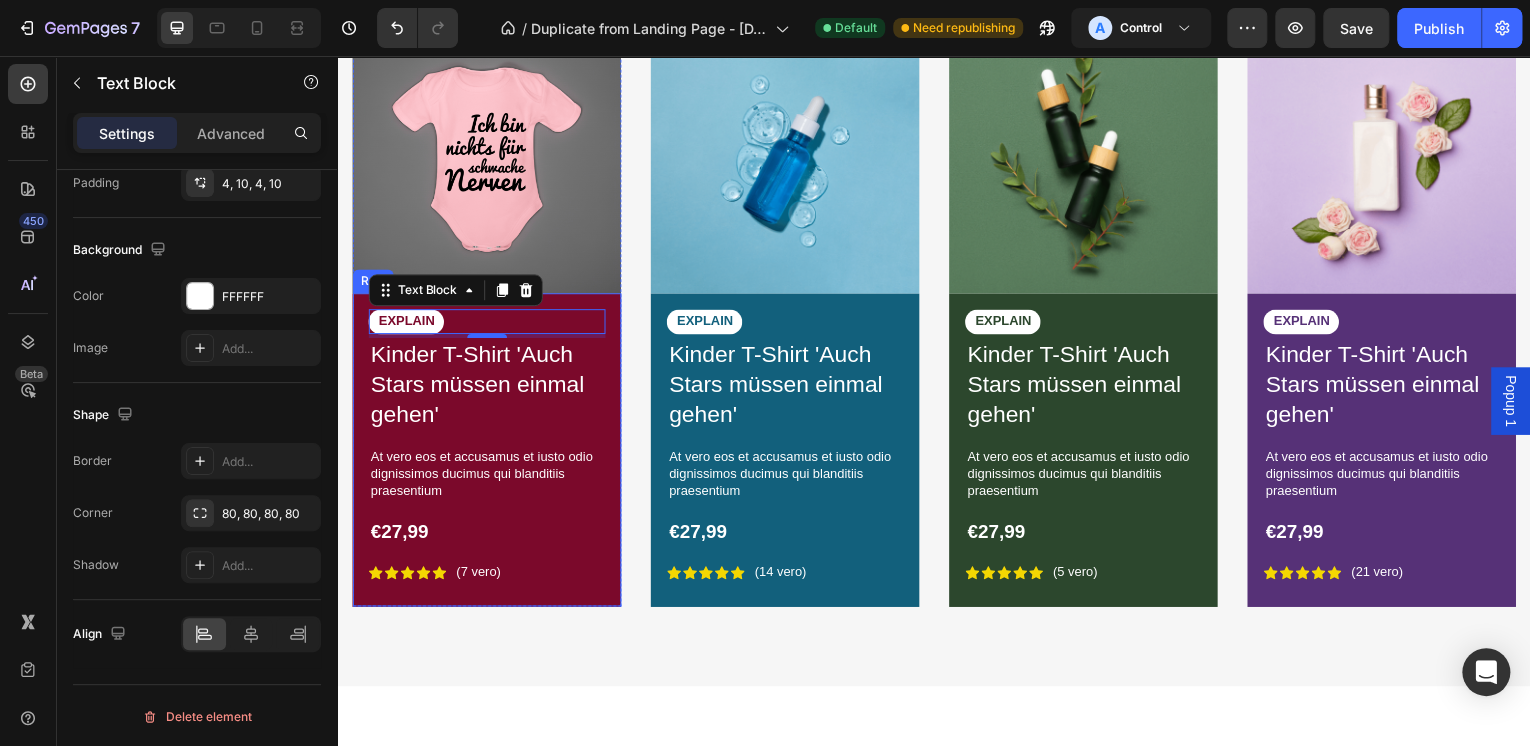 click on "EXPLAIN Text Block   4 Kinder T-Shirt 'Auch Stars müssen einmal gehen' Product Title At vero eos et accusamus et iusto odio dignissimos ducimus qui blanditiis praesentium Text Block €27,99 Product Price Product Price Icon Icon Icon Icon Icon Icon List (7 vero) Text Block Row Row" at bounding box center [487, 452] 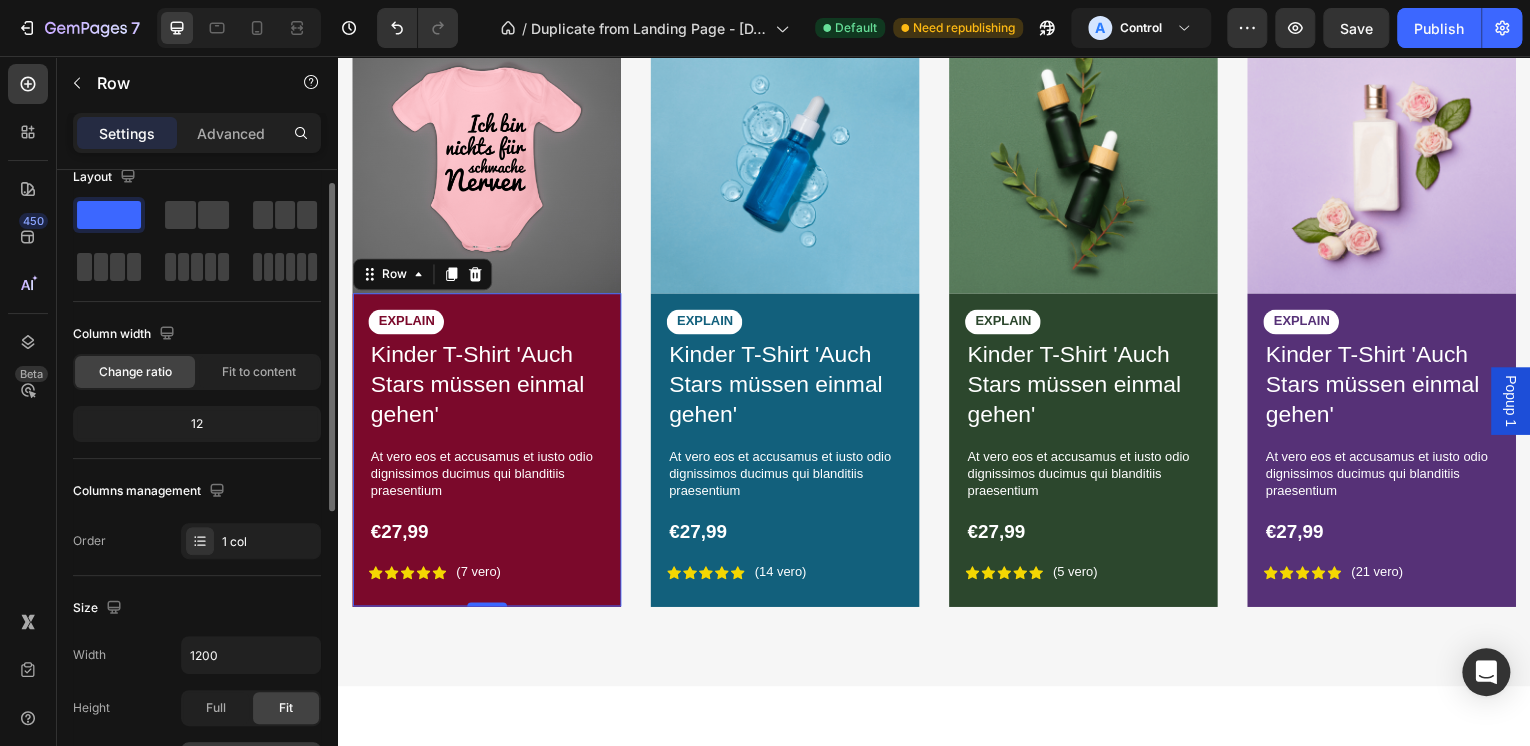 scroll, scrollTop: 0, scrollLeft: 0, axis: both 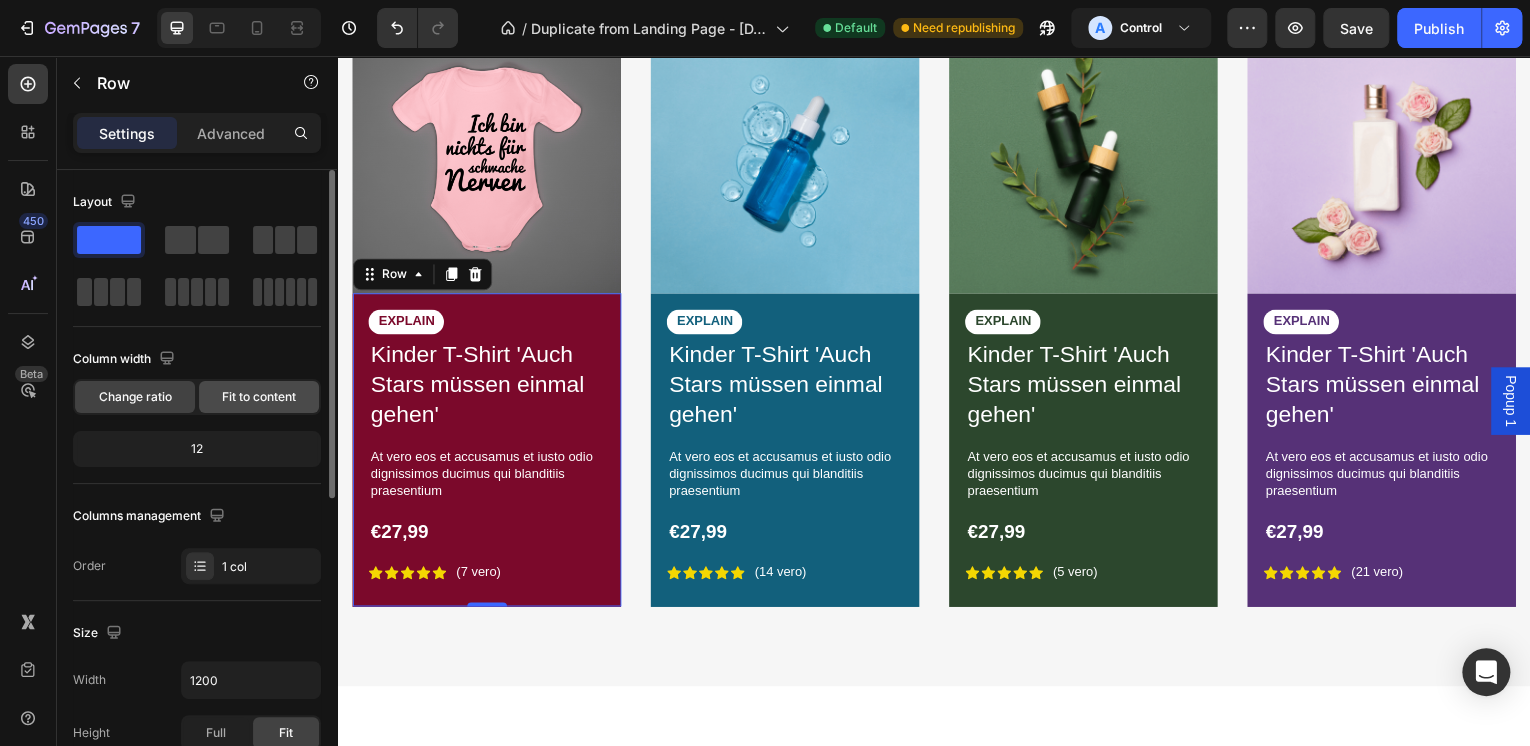 click on "Fit to content" 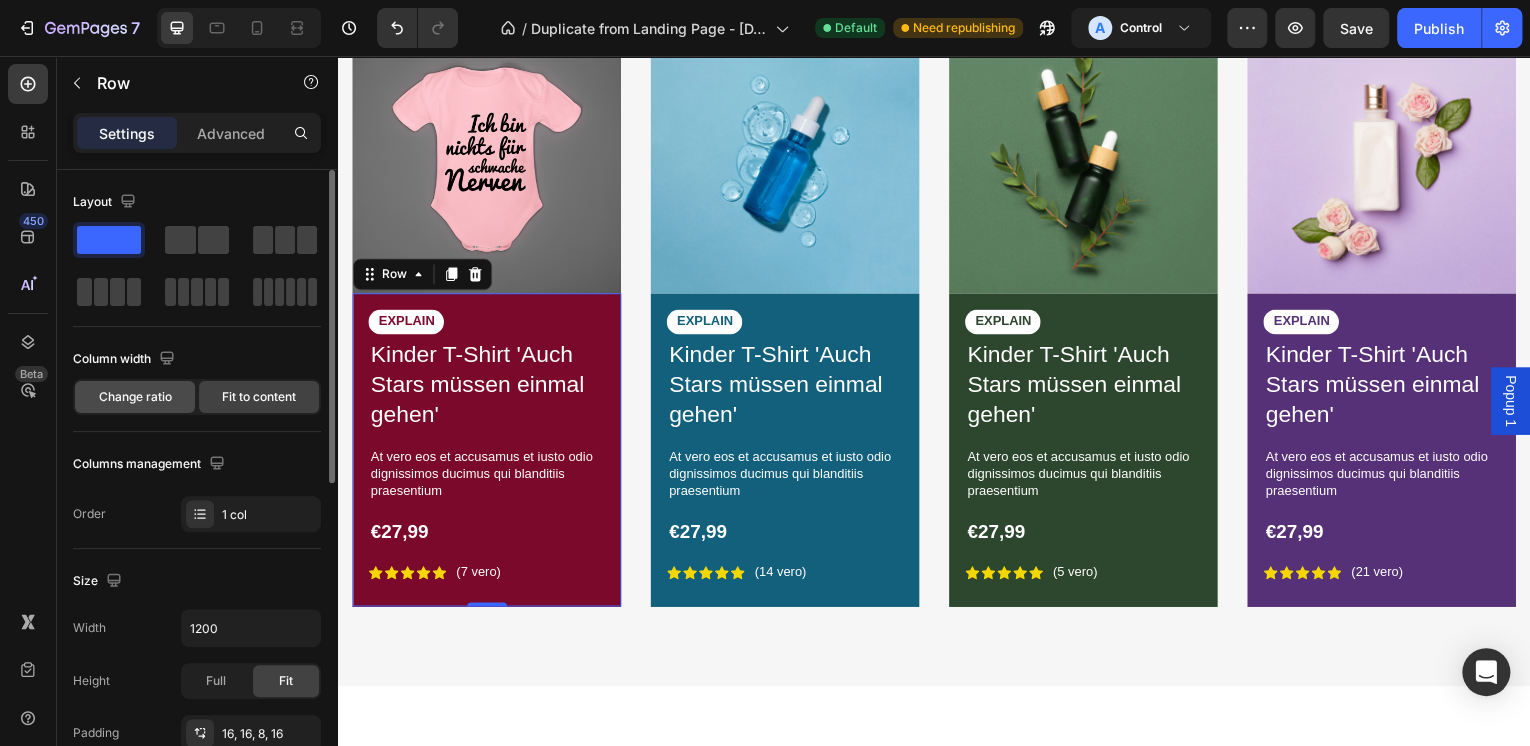 click on "Change ratio" 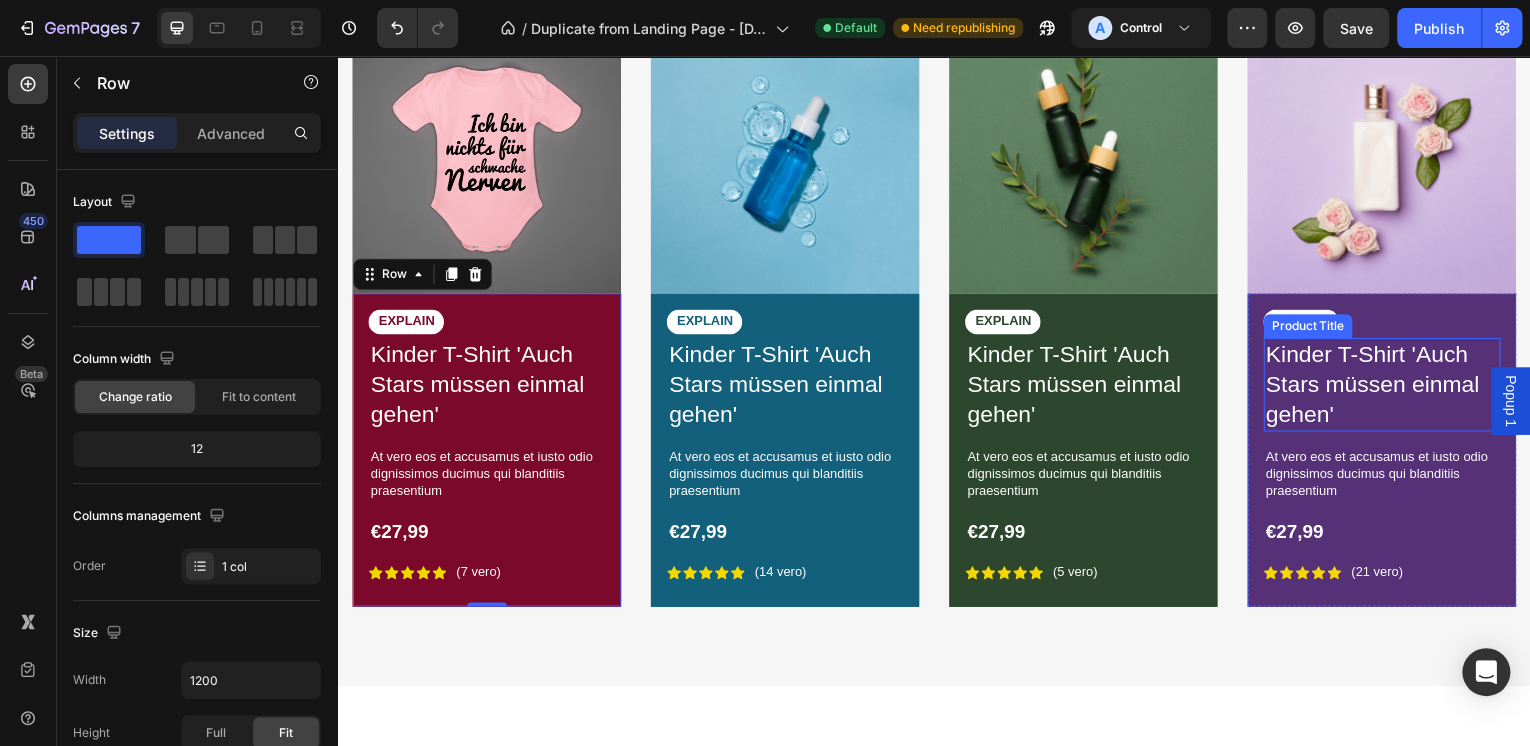 click on "Kinder T-Shirt 'Auch Stars müssen einmal gehen'" at bounding box center (1387, 387) 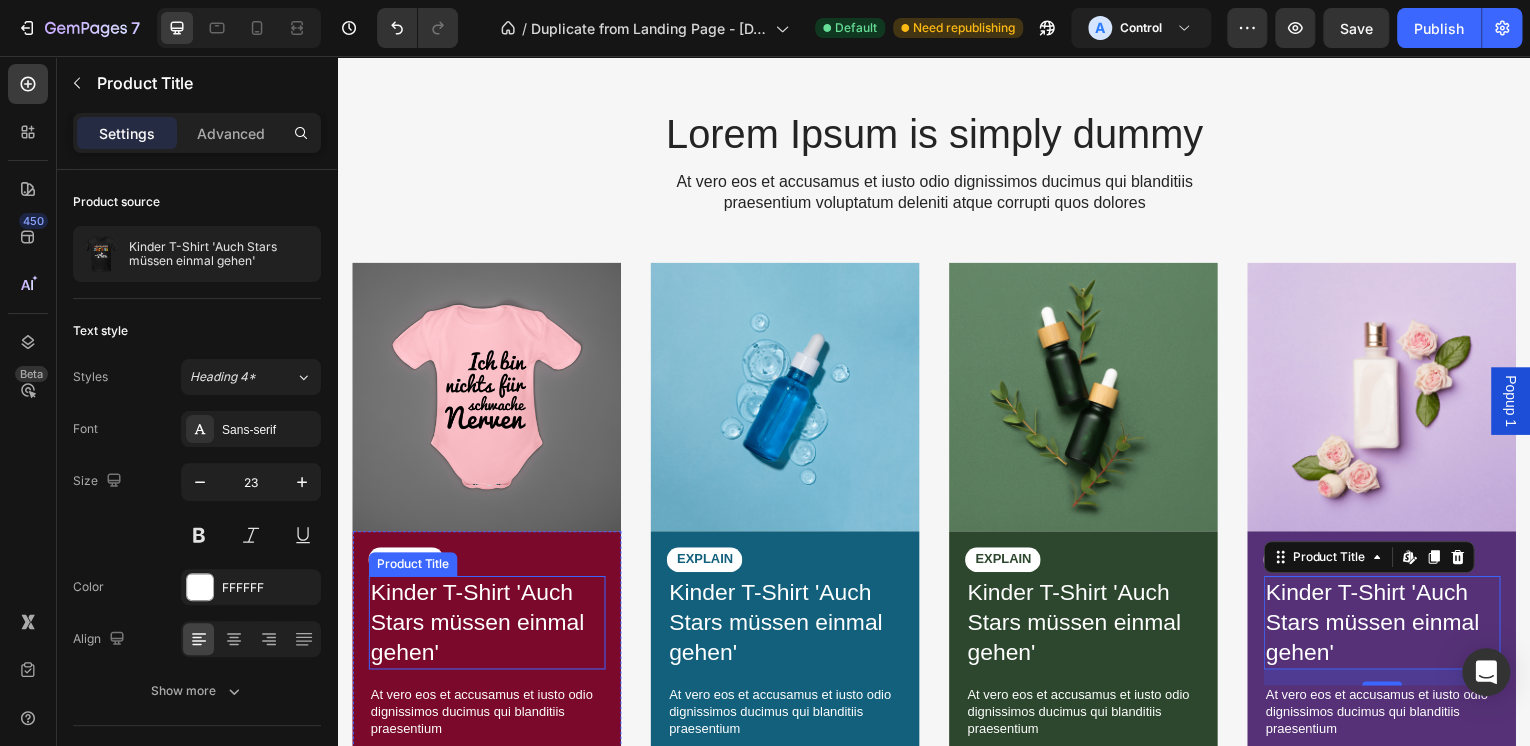 scroll, scrollTop: 4320, scrollLeft: 0, axis: vertical 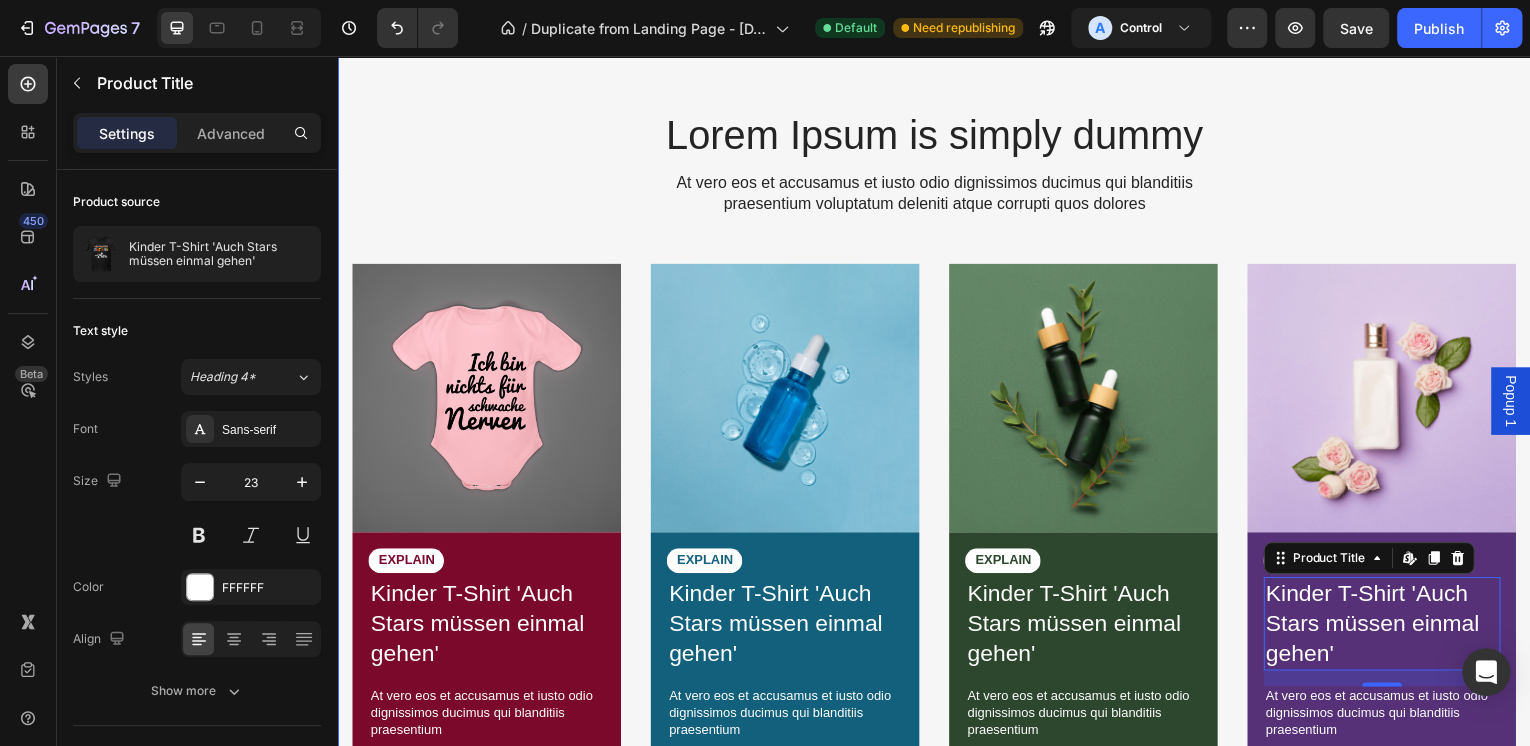 click on "Lorem Ipsum is simply dummy Heading At vero eos et accusamus et iusto odio dignissimos ducimus qui blanditiis praesentium voluptatum deleniti atque corrupti quos dolores Text Block Row Image EXPLAIN Text Block Kinder T-Shirt 'Auch Stars müssen einmal gehen' Product Title At vero eos et accusamus et iusto odio dignissimos ducimus qui blanditiis praesentium Text Block €27,99 Product Price Product Price Icon Icon Icon Icon Icon Icon List (7 vero) Text Block Row Row Product Image EXPLAIN Text Block Kinder T-Shirt 'Auch Stars müssen einmal gehen' Product Title At vero eos et accusamus et iusto odio dignissimos ducimus qui blanditiis praesentium Text Block €27,99 Product Price Product Price Icon Icon Icon Icon Icon Icon List (14 vero) Text Block Row Row Product Image EXPLAIN Text Block Kinder T-Shirt 'Auch Stars müssen einmal gehen' Product Title At vero eos et accusamus et iusto odio dignissimos ducimus qui blanditiis praesentium Text Block €27,99 Product Price Product Price Icon Icon Icon Icon Icon Row" at bounding box center [937, 495] 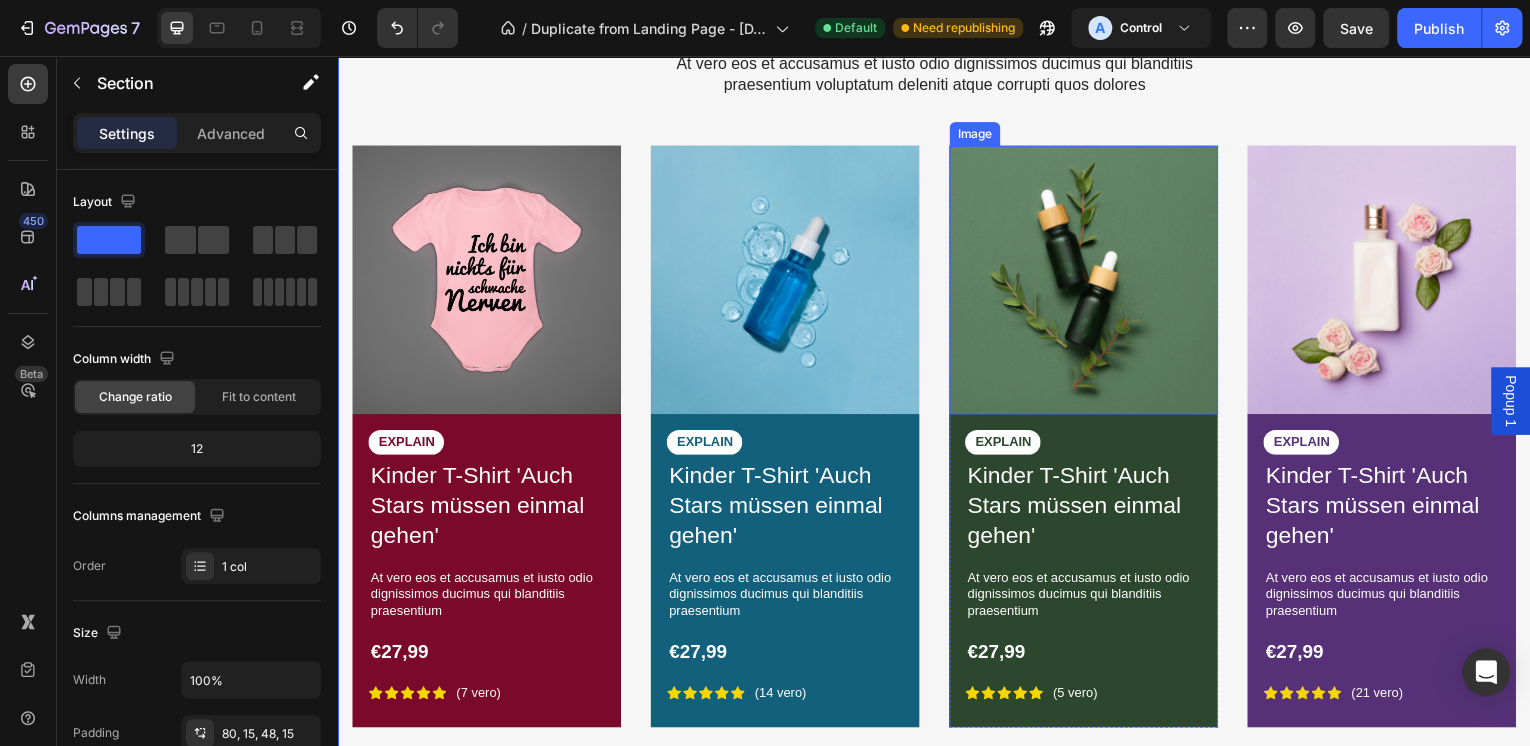 scroll, scrollTop: 4080, scrollLeft: 0, axis: vertical 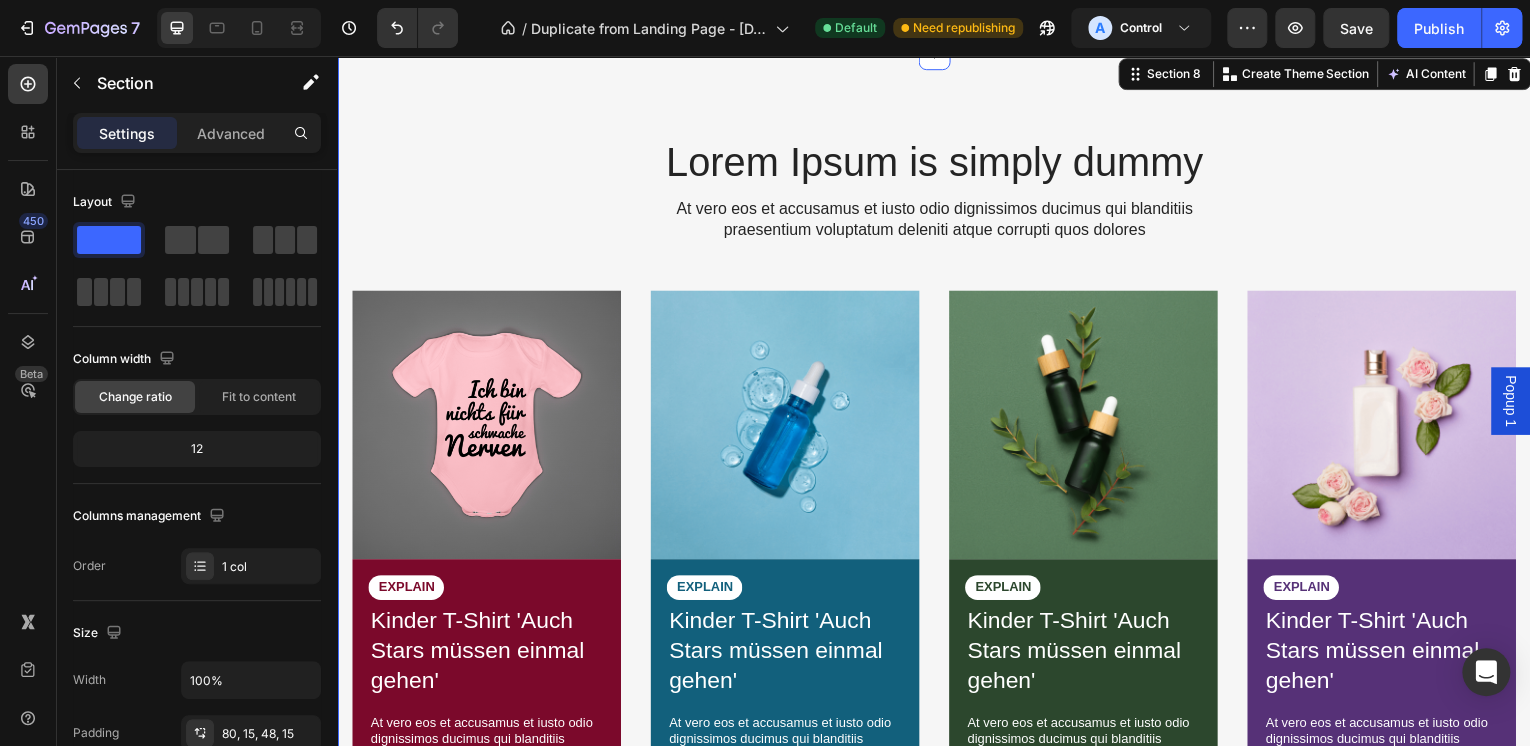 click on "Lorem Ipsum is simply dummy Heading At vero eos et accusamus et iusto odio dignissimos ducimus qui blanditiis praesentium voluptatum deleniti atque corrupti quos dolores Text Block Row Image EXPLAIN Text Block Kinder T-Shirt 'Auch Stars müssen einmal gehen' Product Title At vero eos et accusamus et iusto odio dignissimos ducimus qui blanditiis praesentium Text Block €27,99 Product Price Product Price Icon Icon Icon Icon Icon Icon List (7 vero) Text Block Row Row Product Image EXPLAIN Text Block Kinder T-Shirt 'Auch Stars müssen einmal gehen' Product Title At vero eos et accusamus et iusto odio dignissimos ducimus qui blanditiis praesentium Text Block €27,99 Product Price Product Price Icon Icon Icon Icon Icon Icon List (14 vero) Text Block Row Row Product Image EXPLAIN Text Block Kinder T-Shirt 'Auch Stars müssen einmal gehen' Product Title At vero eos et accusamus et iusto odio dignissimos ducimus qui blanditiis praesentium Text Block €27,99 Product Price Product Price Icon Icon Icon Icon Icon Row" at bounding box center [937, 521] 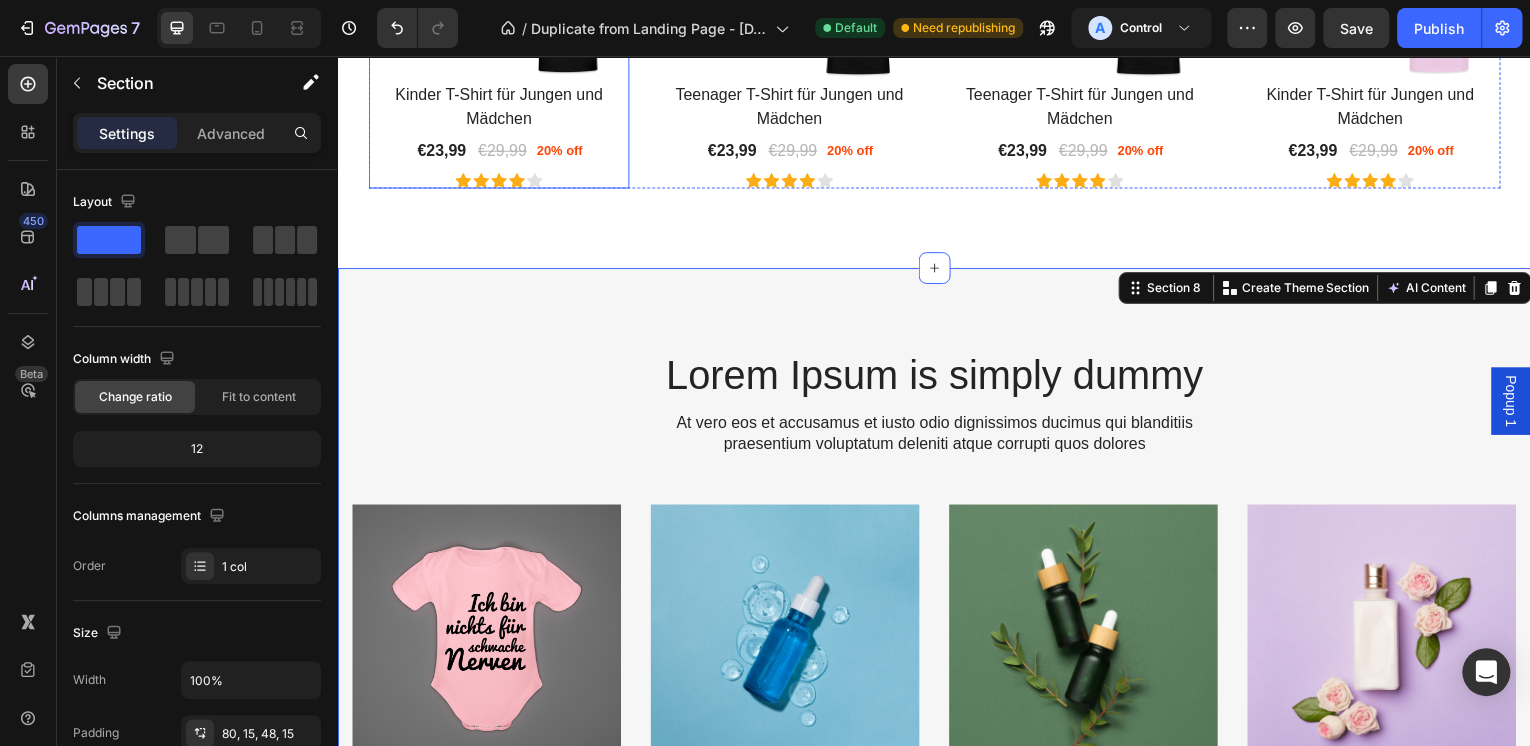 scroll, scrollTop: 3920, scrollLeft: 0, axis: vertical 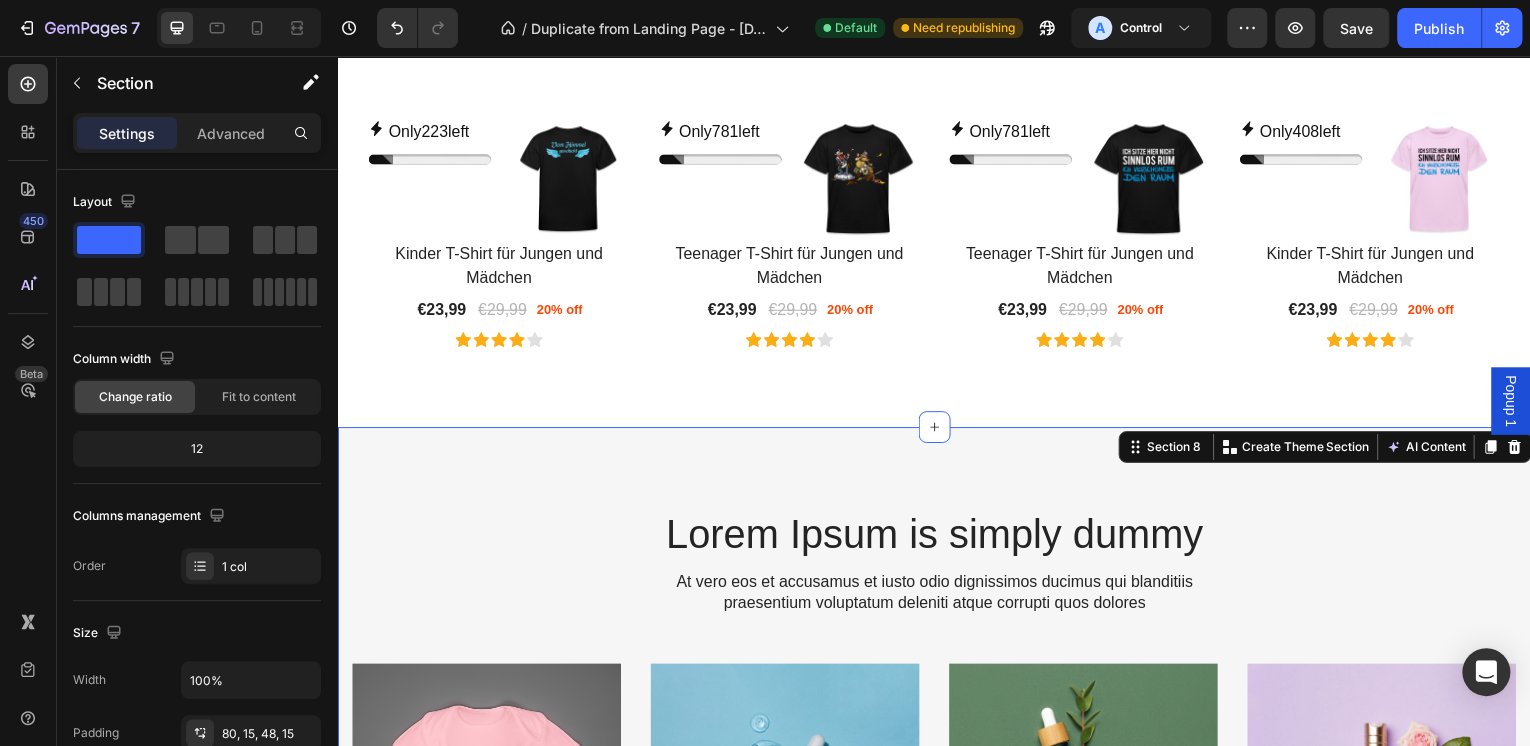 click on "Lorem Ipsum is simply dummy Heading At vero eos et accusamus et iusto odio dignissimos ducimus qui blanditiis praesentium voluptatum deleniti atque corrupti quos dolores Text Block Row Image EXPLAIN Text Block Kinder T-Shirt 'Auch Stars müssen einmal gehen' Product Title At vero eos et accusamus et iusto odio dignissimos ducimus qui blanditiis praesentium Text Block €27,99 Product Price Product Price Icon Icon Icon Icon Icon Icon List (7 vero) Text Block Row Row Product Image EXPLAIN Text Block Kinder T-Shirt 'Auch Stars müssen einmal gehen' Product Title At vero eos et accusamus et iusto odio dignissimos ducimus qui blanditiis praesentium Text Block €27,99 Product Price Product Price Icon Icon Icon Icon Icon Icon List (14 vero) Text Block Row Row Product Image EXPLAIN Text Block Kinder T-Shirt 'Auch Stars müssen einmal gehen' Product Title At vero eos et accusamus et iusto odio dignissimos ducimus qui blanditiis praesentium Text Block €27,99 Product Price Product Price Icon Icon Icon Icon Icon Row" at bounding box center [937, 896] 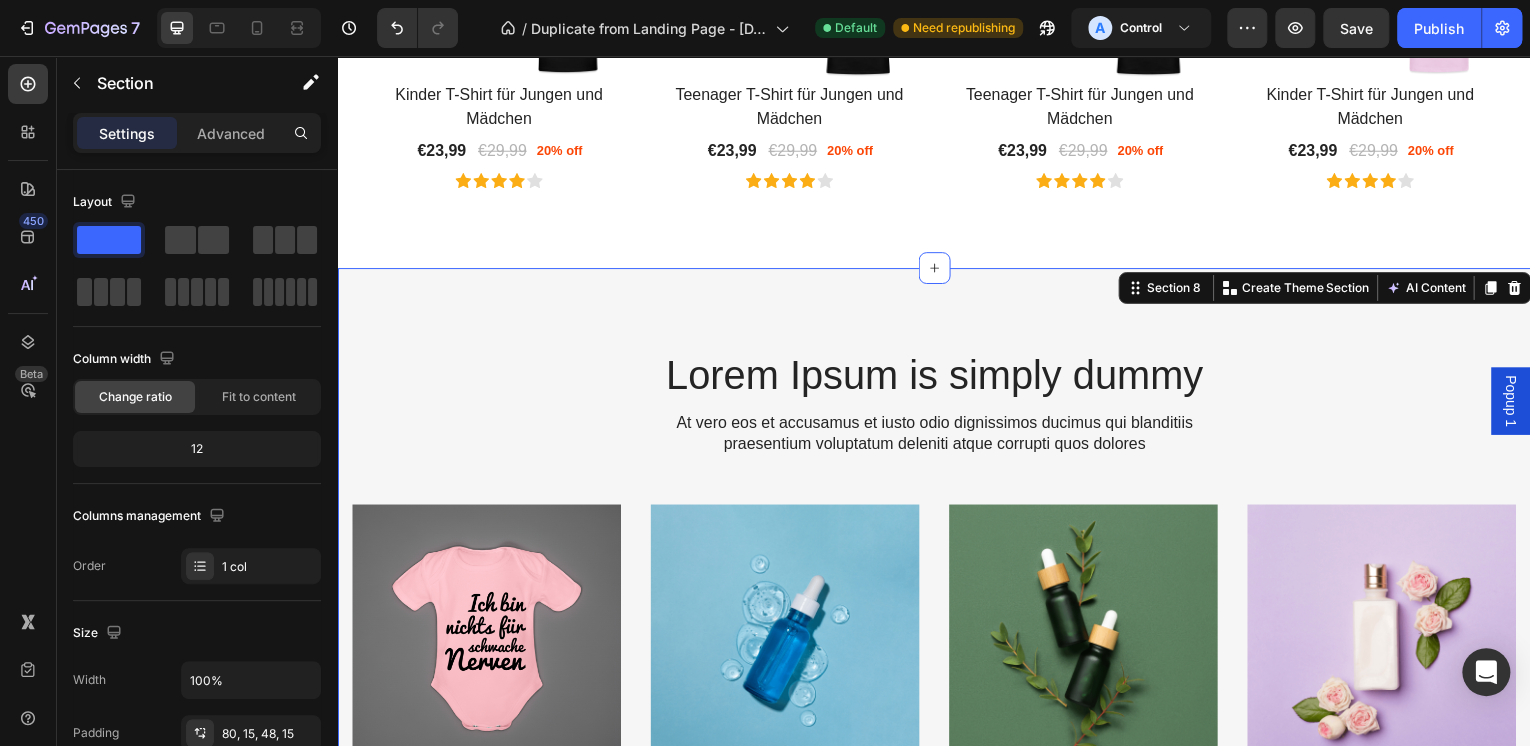 click on "Lorem Ipsum is simply dummy Heading At vero eos et accusamus et iusto odio dignissimos ducimus qui blanditiis praesentium voluptatum deleniti atque corrupti quos dolores Text Block Row Image EXPLAIN Text Block Kinder T-Shirt 'Auch Stars müssen einmal gehen' Product Title At vero eos et accusamus et iusto odio dignissimos ducimus qui blanditiis praesentium Text Block €27,99 Product Price Product Price Icon Icon Icon Icon Icon Icon List (7 vero) Text Block Row Row Product Image EXPLAIN Text Block Kinder T-Shirt 'Auch Stars müssen einmal gehen' Product Title At vero eos et accusamus et iusto odio dignissimos ducimus qui blanditiis praesentium Text Block €27,99 Product Price Product Price Icon Icon Icon Icon Icon Icon List (14 vero) Text Block Row Row Product Image EXPLAIN Text Block Kinder T-Shirt 'Auch Stars müssen einmal gehen' Product Title At vero eos et accusamus et iusto odio dignissimos ducimus qui blanditiis praesentium Text Block €27,99 Product Price Product Price Icon Icon Icon Icon Icon Row" at bounding box center (937, 736) 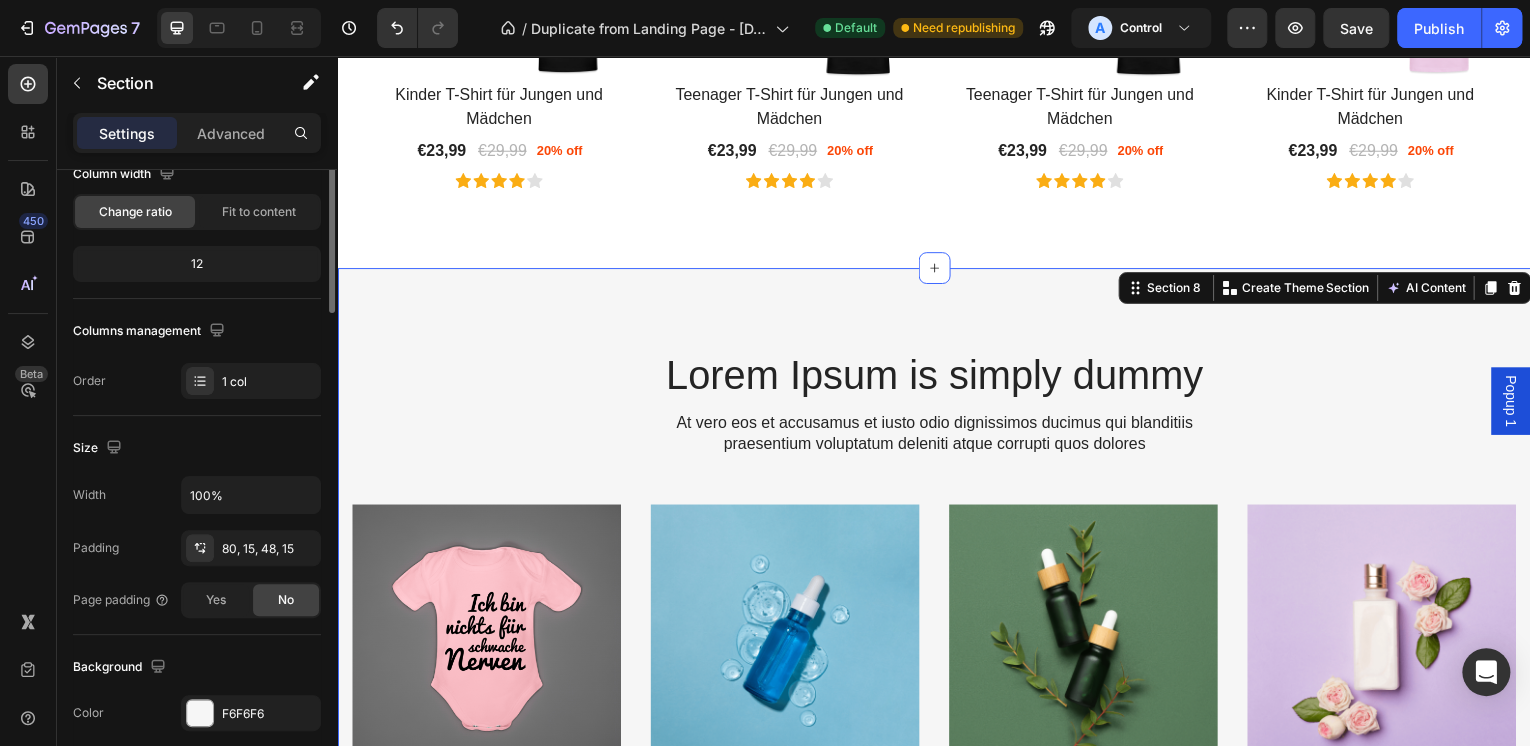 scroll, scrollTop: 0, scrollLeft: 0, axis: both 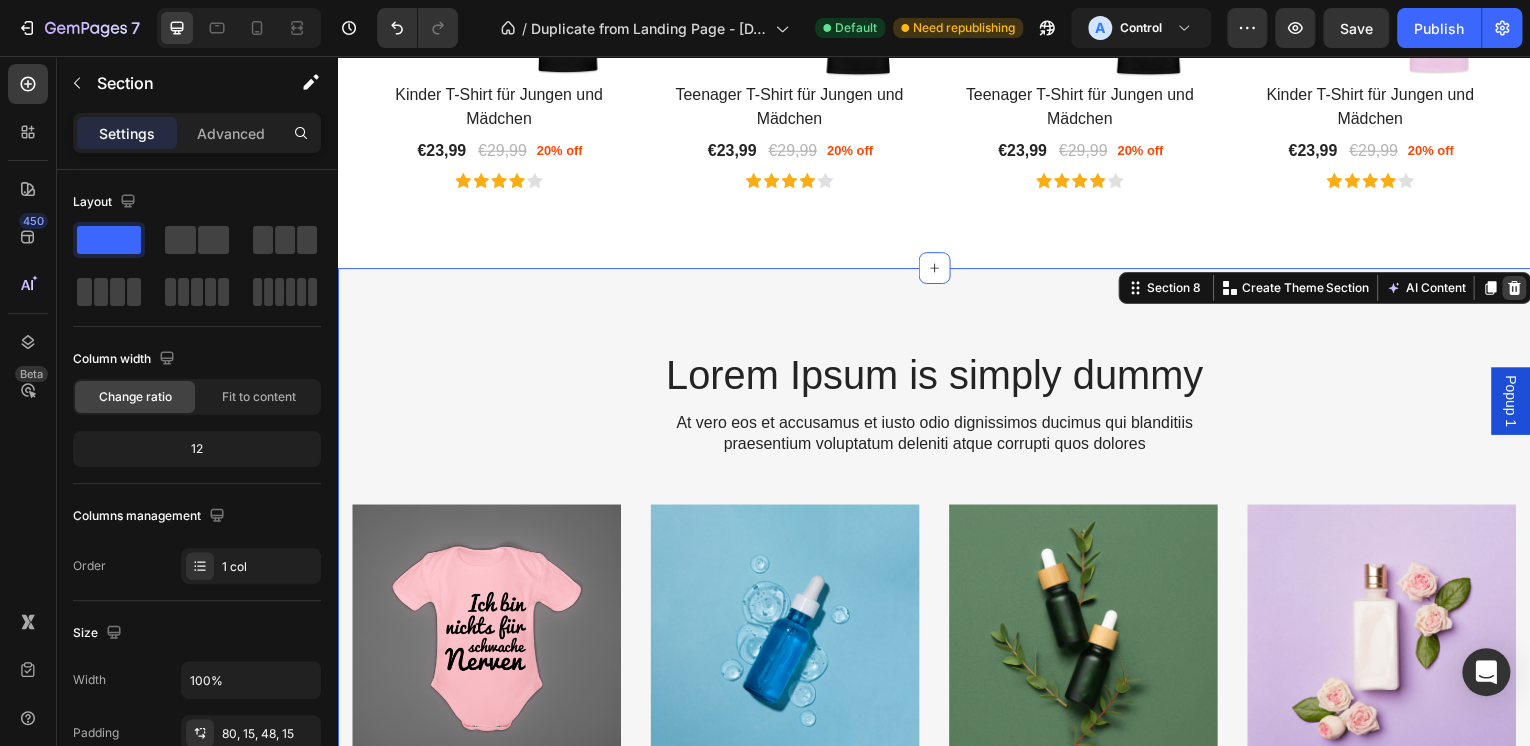 click 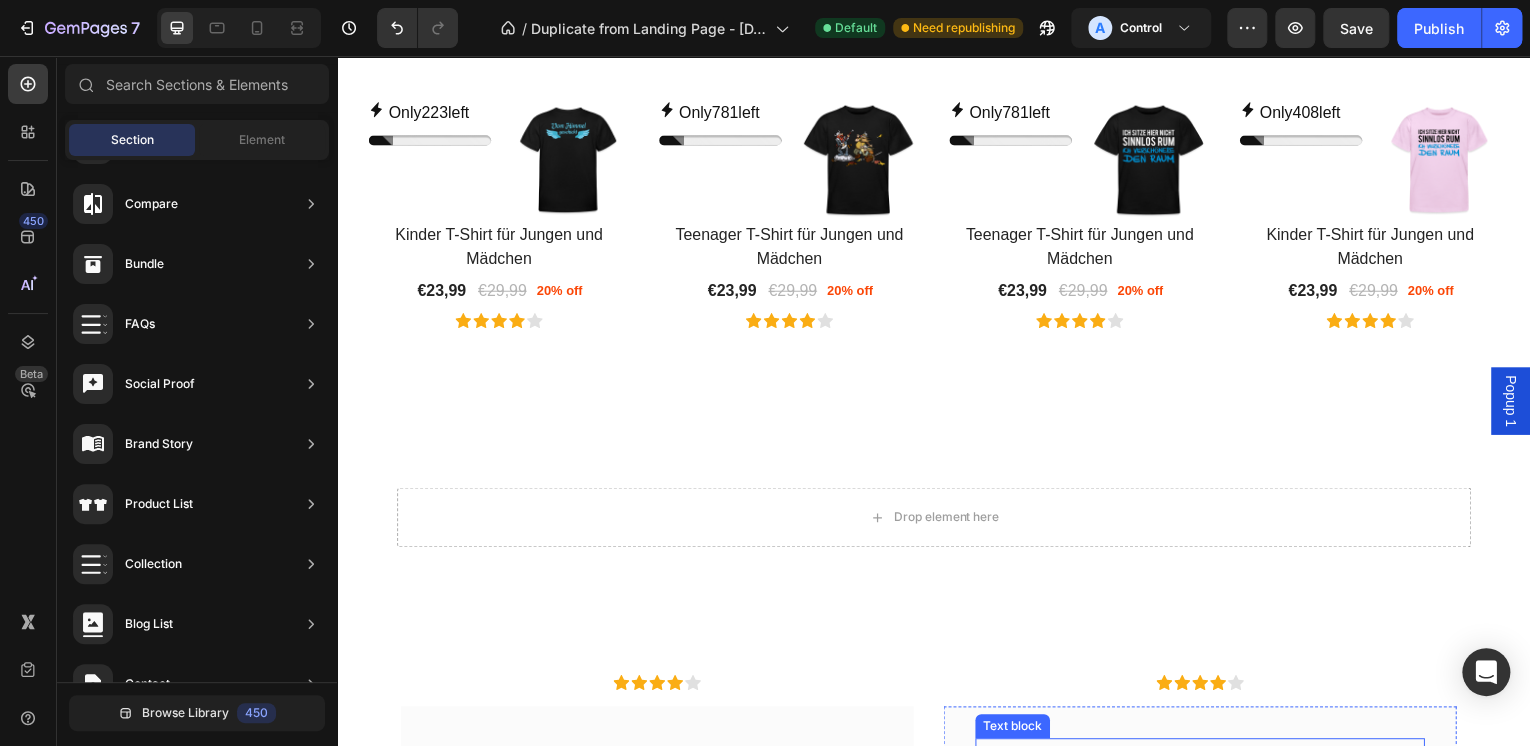 scroll, scrollTop: 3920, scrollLeft: 0, axis: vertical 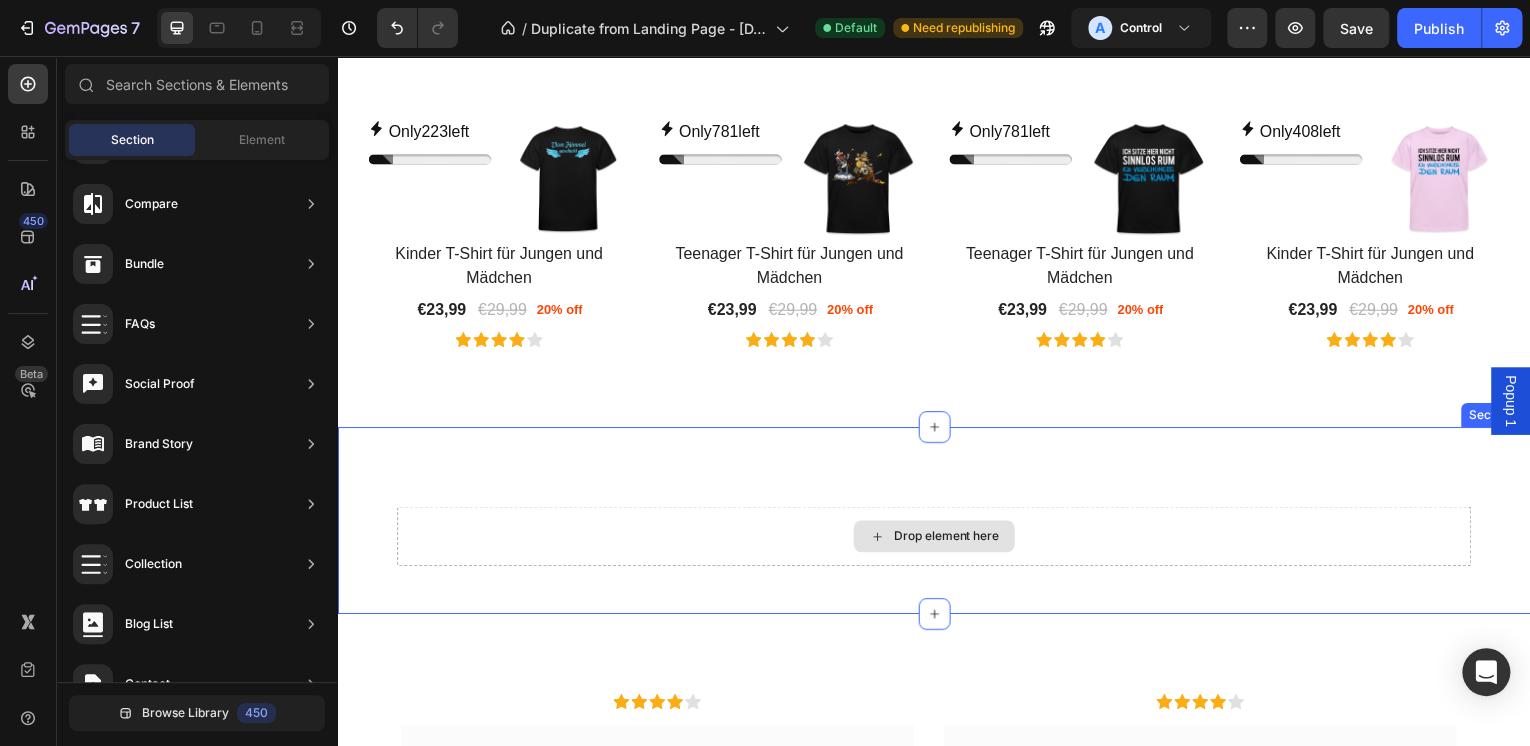 click on "Drop element here" at bounding box center (937, 539) 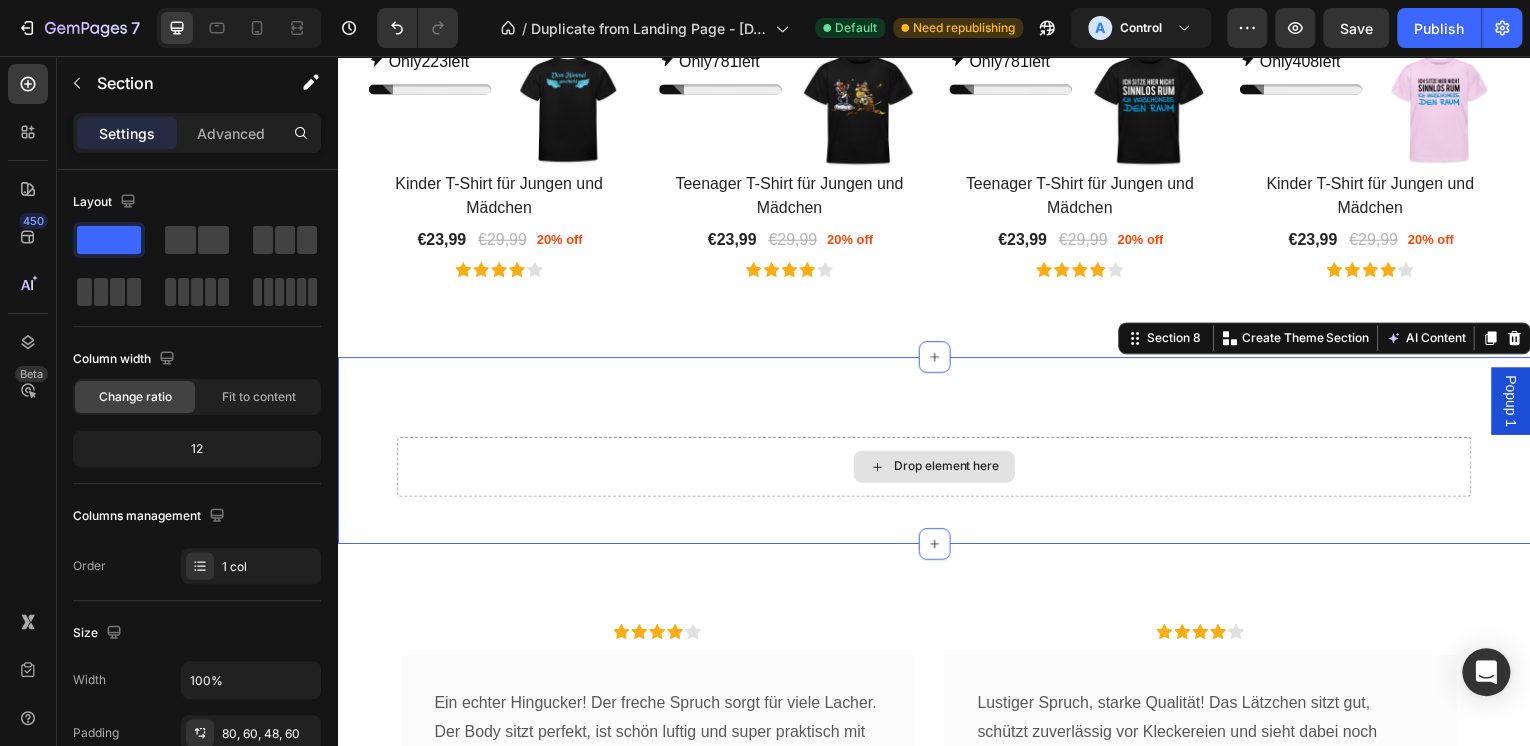 scroll, scrollTop: 4000, scrollLeft: 0, axis: vertical 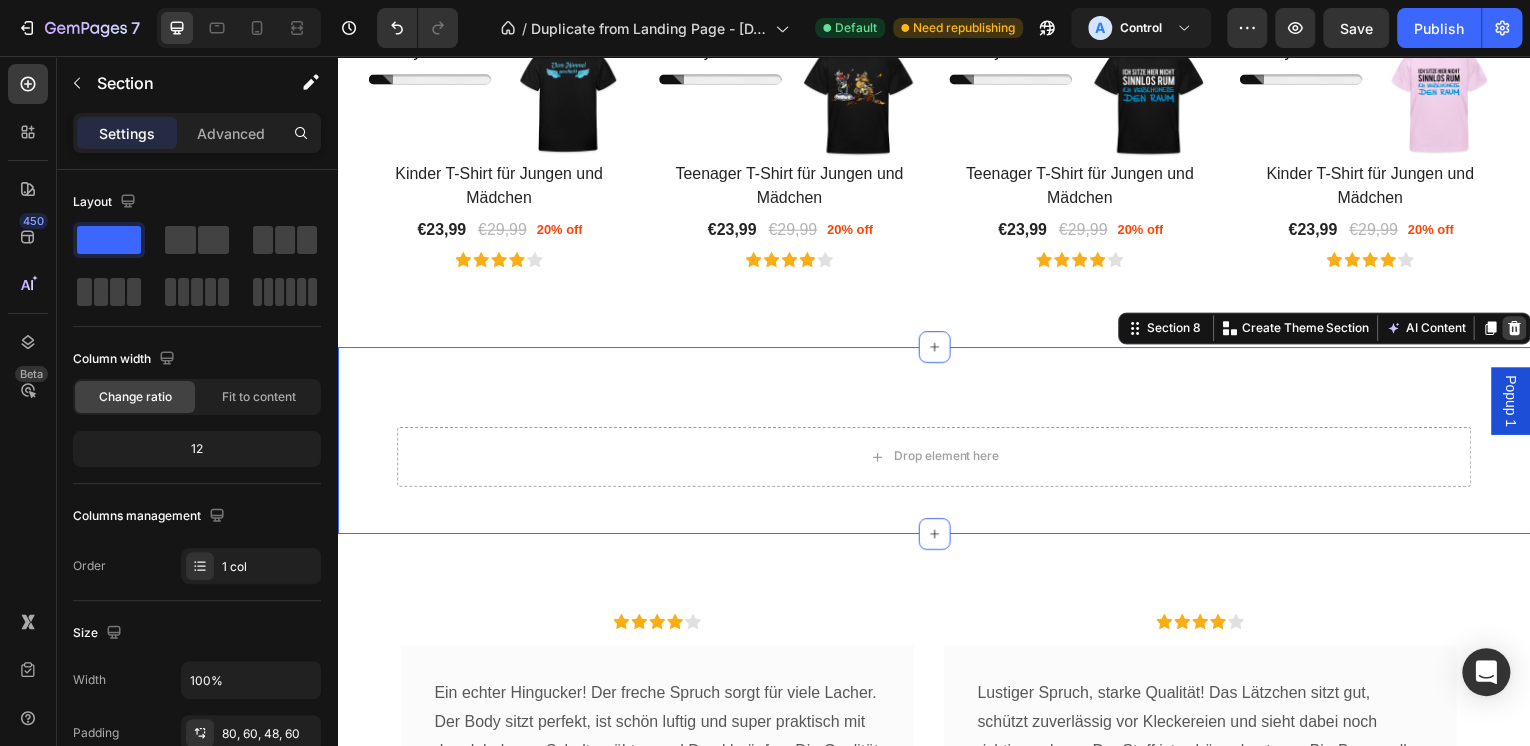 click 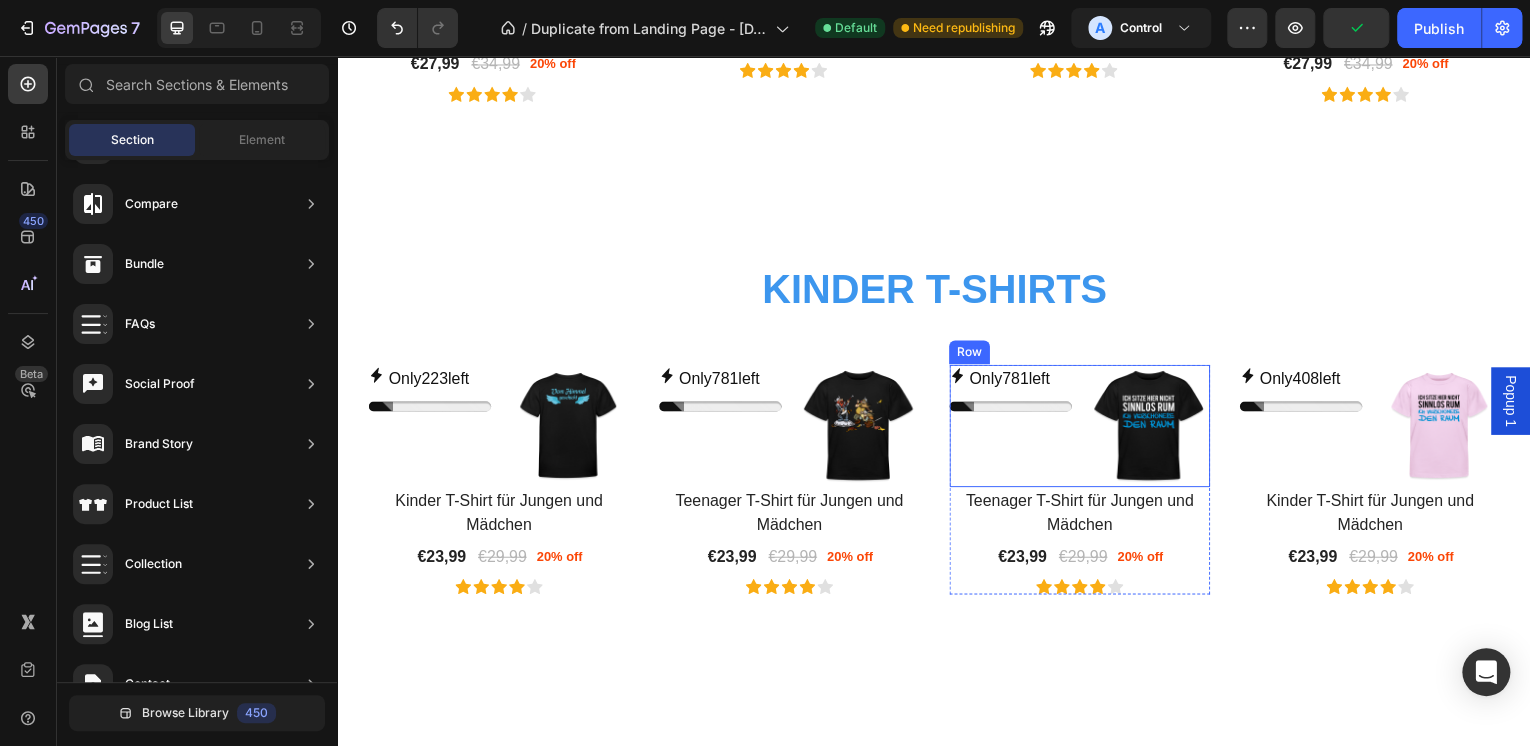 scroll, scrollTop: 3600, scrollLeft: 0, axis: vertical 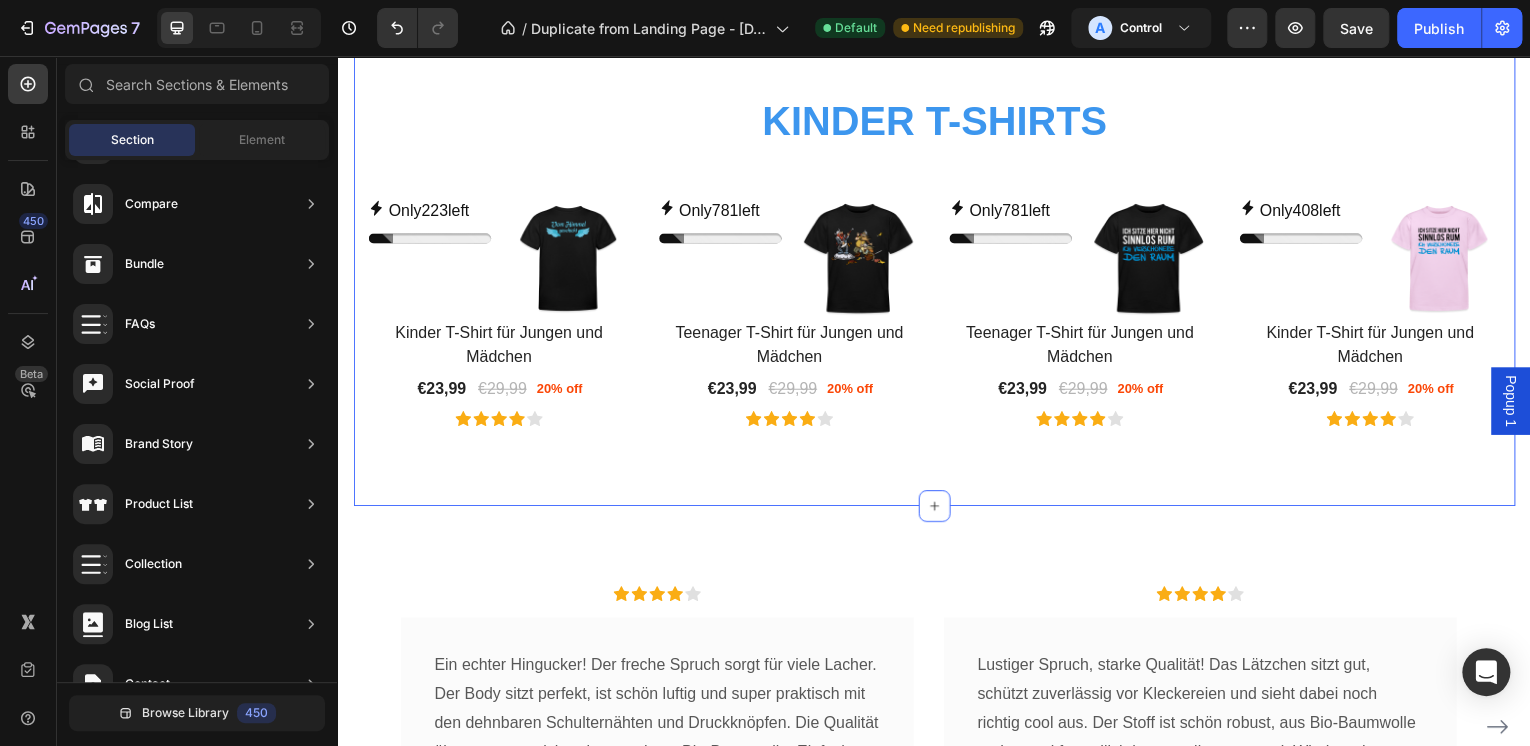 click on "Kinder T-Shirt für Jungen und Mädchen (P) Title €23,99 (P) Price (P) Price €29,99 (P) Price (P) Price 20% off Product Badge Row Icon Icon Icon Icon Icon Row Row Product List
Only  781  left Stock Counter (P) Images Row Teenager T-Shirt für Jungen und Mädchen (P) Title €23,99 (P) Price (P) Price €29,99 (P) Price (P) Price 20% off Product Badge Row Icon Icon Icon Icon Icon Row Row Product List
Only  781  left Stock Counter (P) Images Row Teenager T-Shirt für Jungen und Mädchen (P) Title €23,99 (P) Price (P) Price €29,99 (P) Price (P) Price 20% off Product Badge Row Icon Icon Icon Icon Icon Row Row Product List
Only  408  left Stock Counter (P) Images Row Kinder T-Shirt für Jungen und Mädchen (P) Title €23,99 (P) Price (P) Price €29,99 (P) Price (P) Price 20% off Product Badge Row Icon Icon Icon Icon Icon Row Row Product List Product List Row" at bounding box center [937, 261] 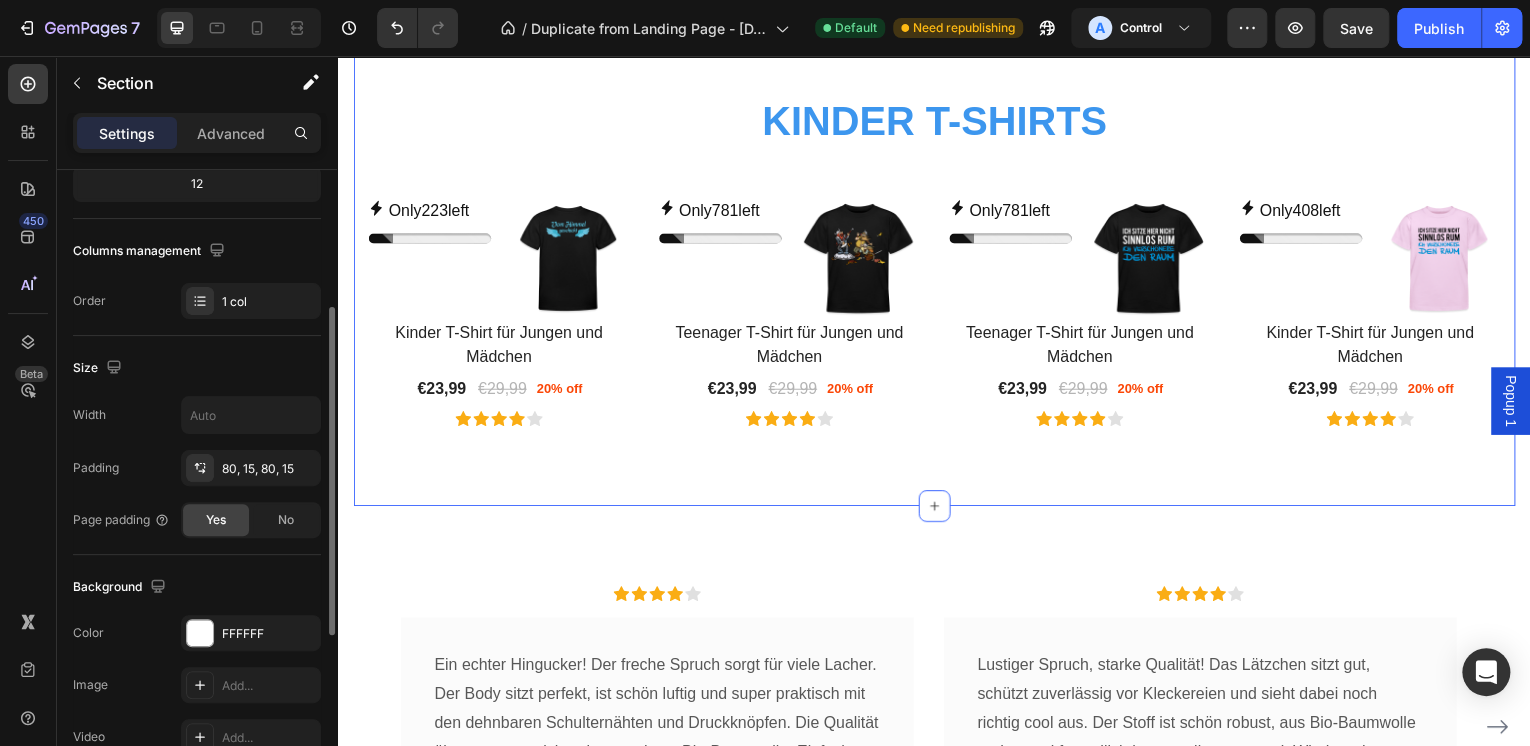 scroll, scrollTop: 105, scrollLeft: 0, axis: vertical 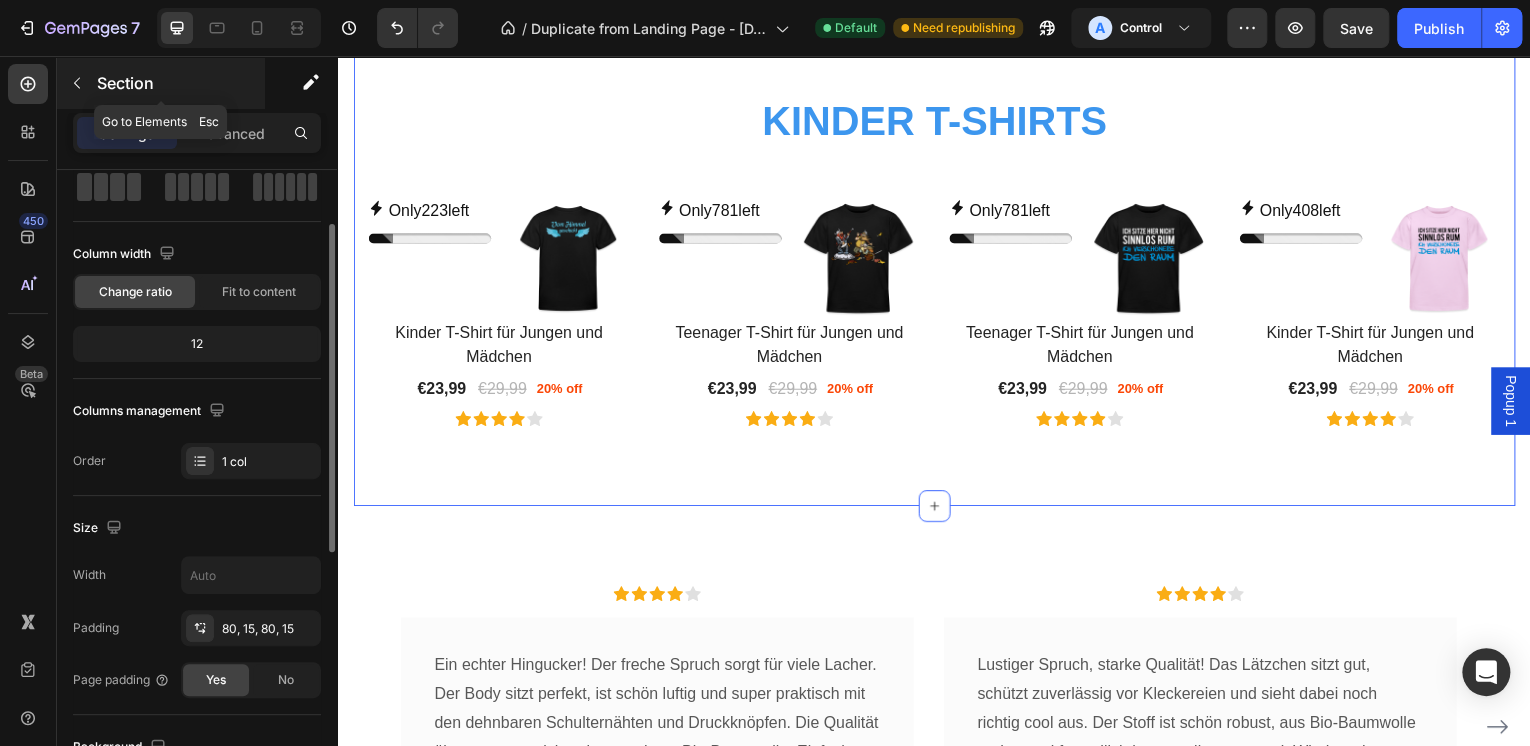 click 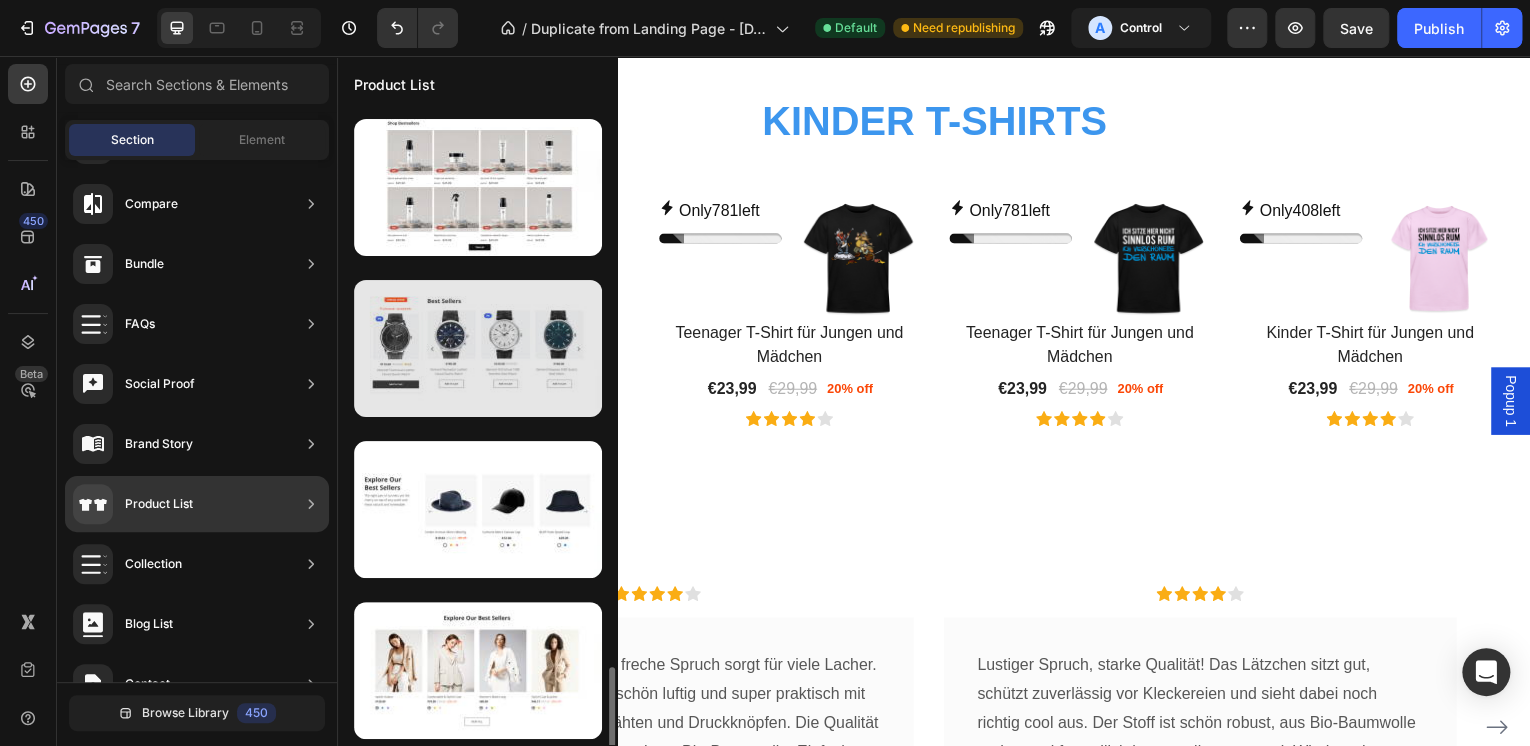 scroll, scrollTop: 2812, scrollLeft: 0, axis: vertical 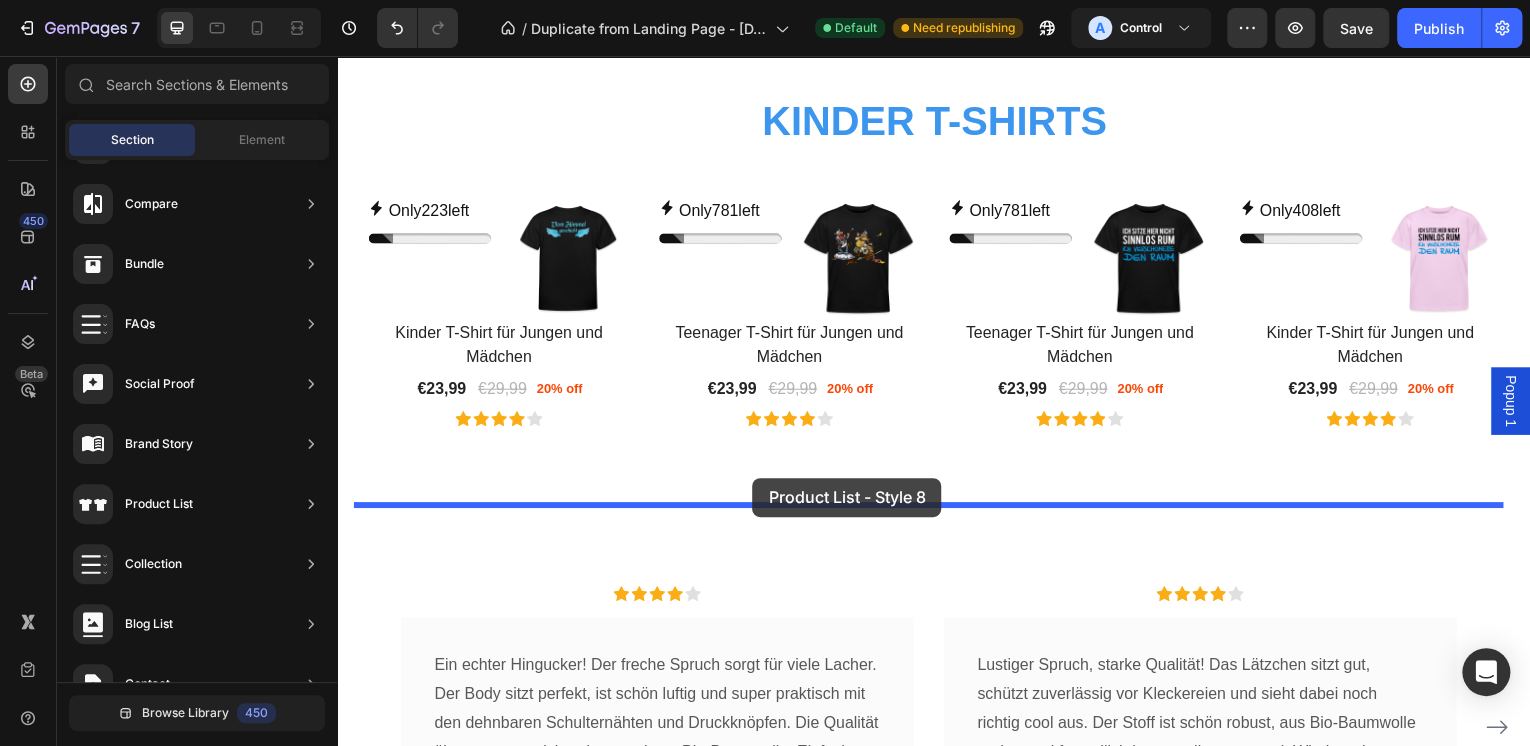 drag, startPoint x: 789, startPoint y: 652, endPoint x: 755, endPoint y: 480, distance: 175.32826 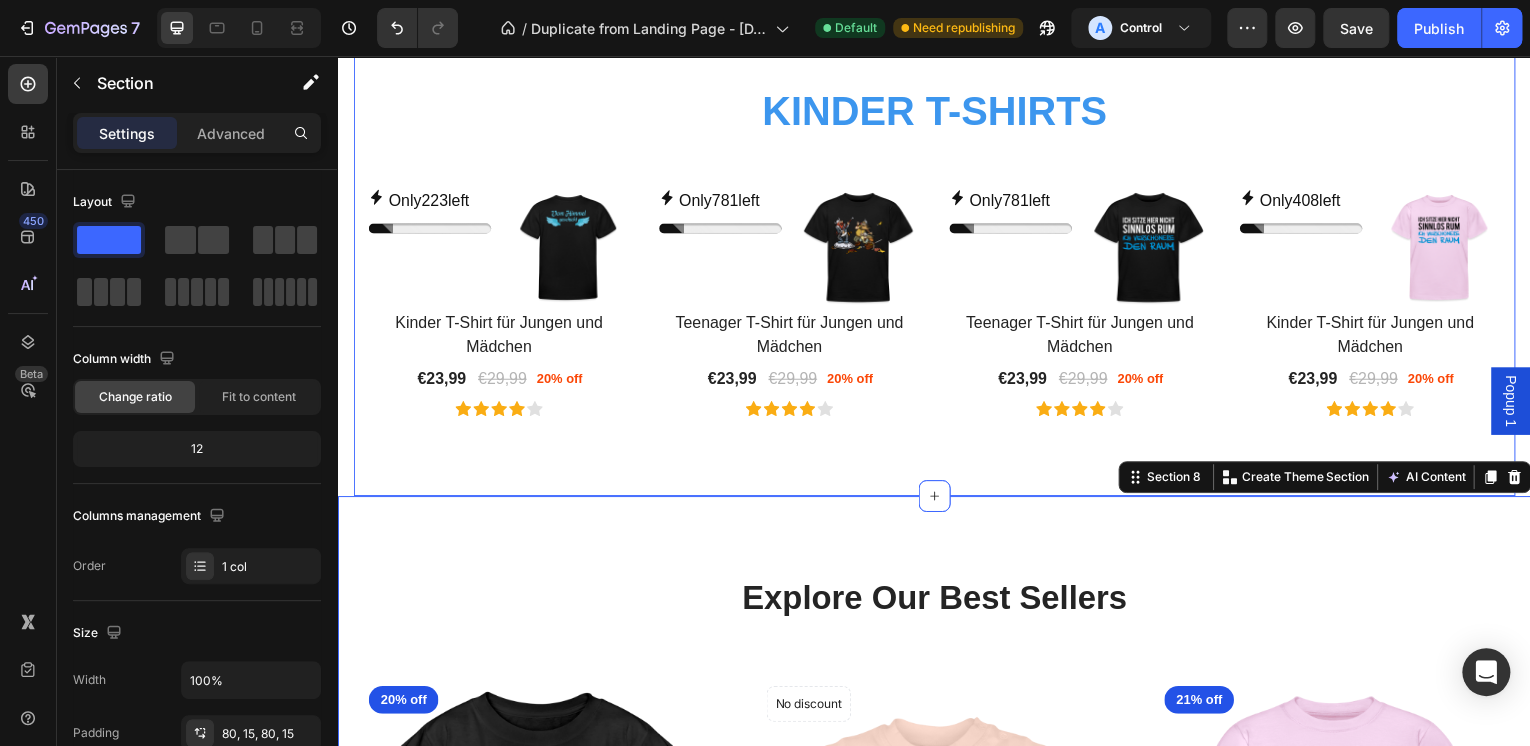 scroll, scrollTop: 4240, scrollLeft: 0, axis: vertical 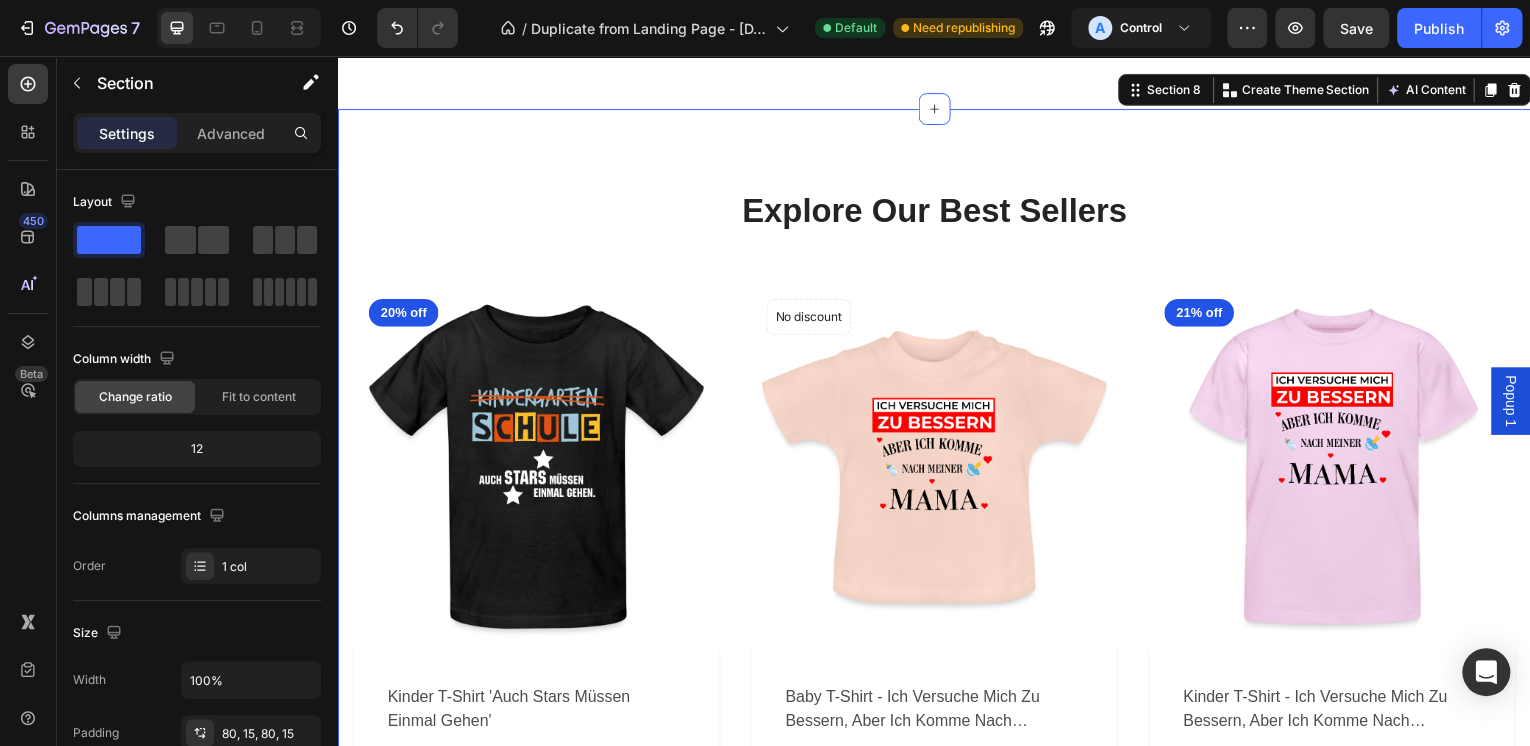 click on "Explore Our Best Sellers Heading More options for your pet Text block Row (P) Images 20% off Product Badge Row kinder t-shirt 'auch stars müssen einmal gehen' (P) Title €27,99 (P) Price (P) Price €34,99 (P) Price (P) Price Row Icon Icon Icon Icon Icon Row (P) Cart Button Row Row Product List (P) Images No discount   Not be displayed when published Product Badge Row baby t-shirt - ich versuche mich zu bessern, aber ich komme nach meiner mama (P) Title €35,99 (P) Price (P) Price No compare price (P) Price Row Icon Icon Icon Icon Icon Row (P) Cart Button Row Row Product List (P) Images 21% off Product Badge Row kinder t-shirt - ich versuche mich zu bessern, aber ich komme nach meiner mama (P) Title €32,99 (P) Price (P) Price €41,99 (P) Price (P) Price Row Icon Icon Icon Icon Icon Row (P) Cart Button Row Row Product List (P) Images No discount   Not be displayed when published Product Badge Row kinder t-shirt - ich bin kein klugscheißer, ich weiß es wirklich besser! (P) Title €27,99 (P) Price Row" at bounding box center [937, 810] 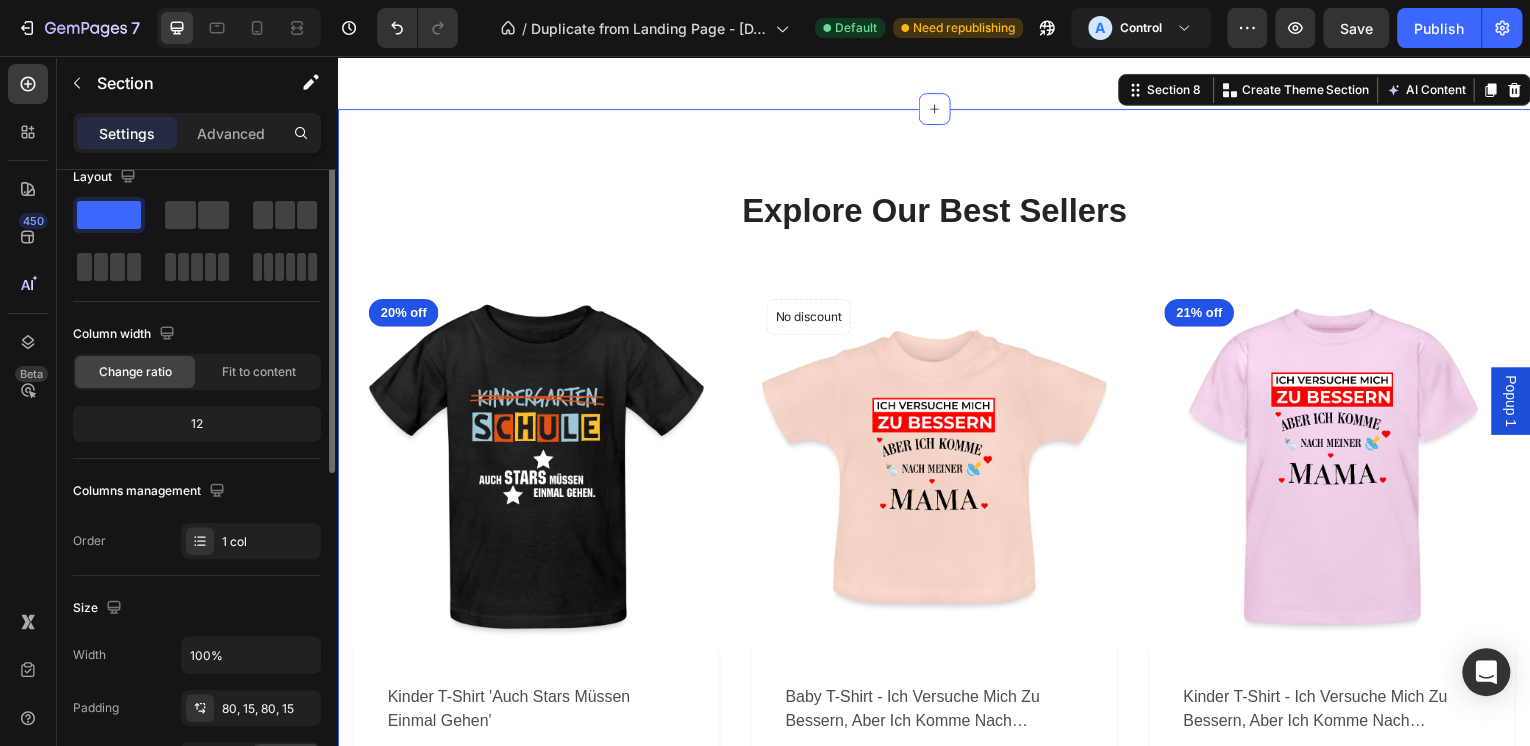 scroll, scrollTop: 0, scrollLeft: 0, axis: both 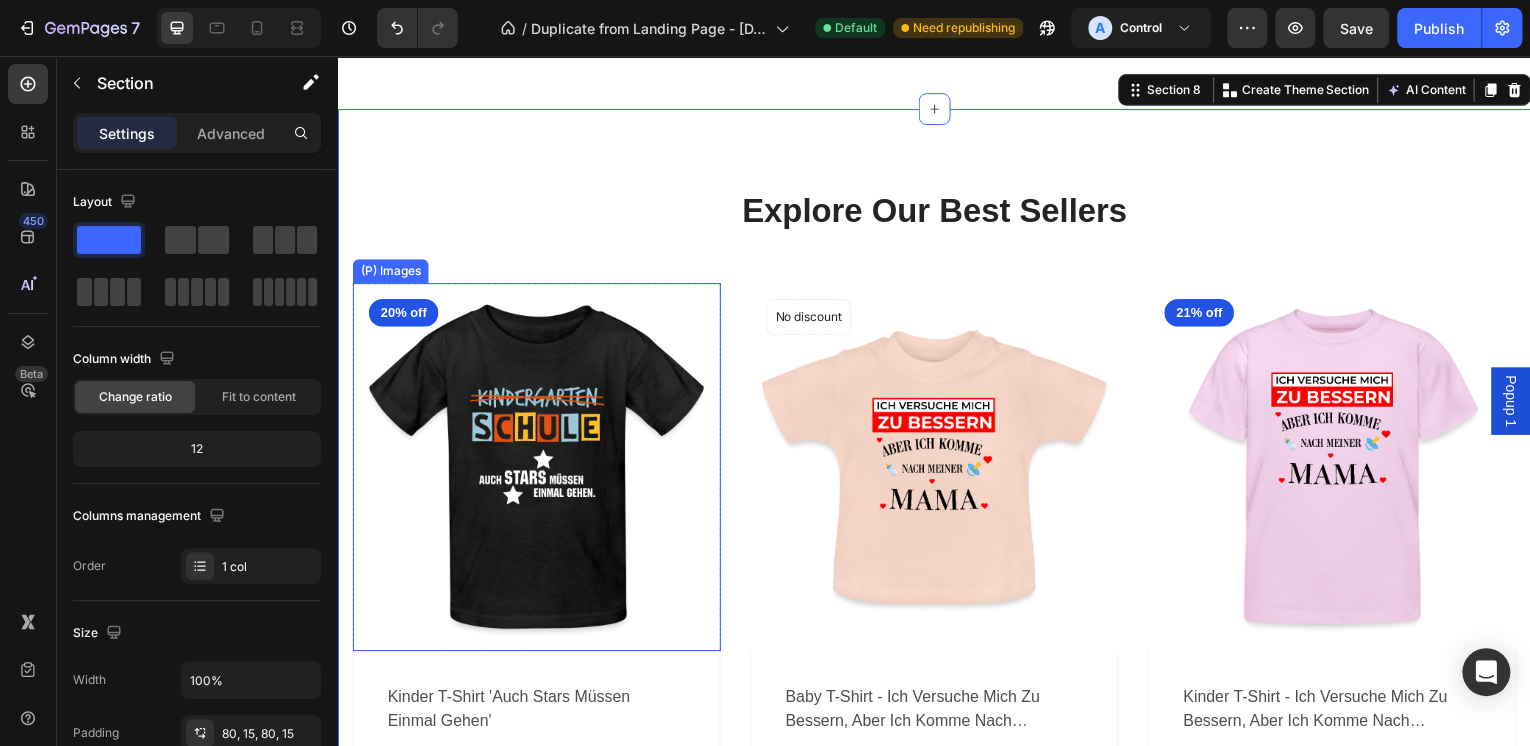 click at bounding box center [537, 469] 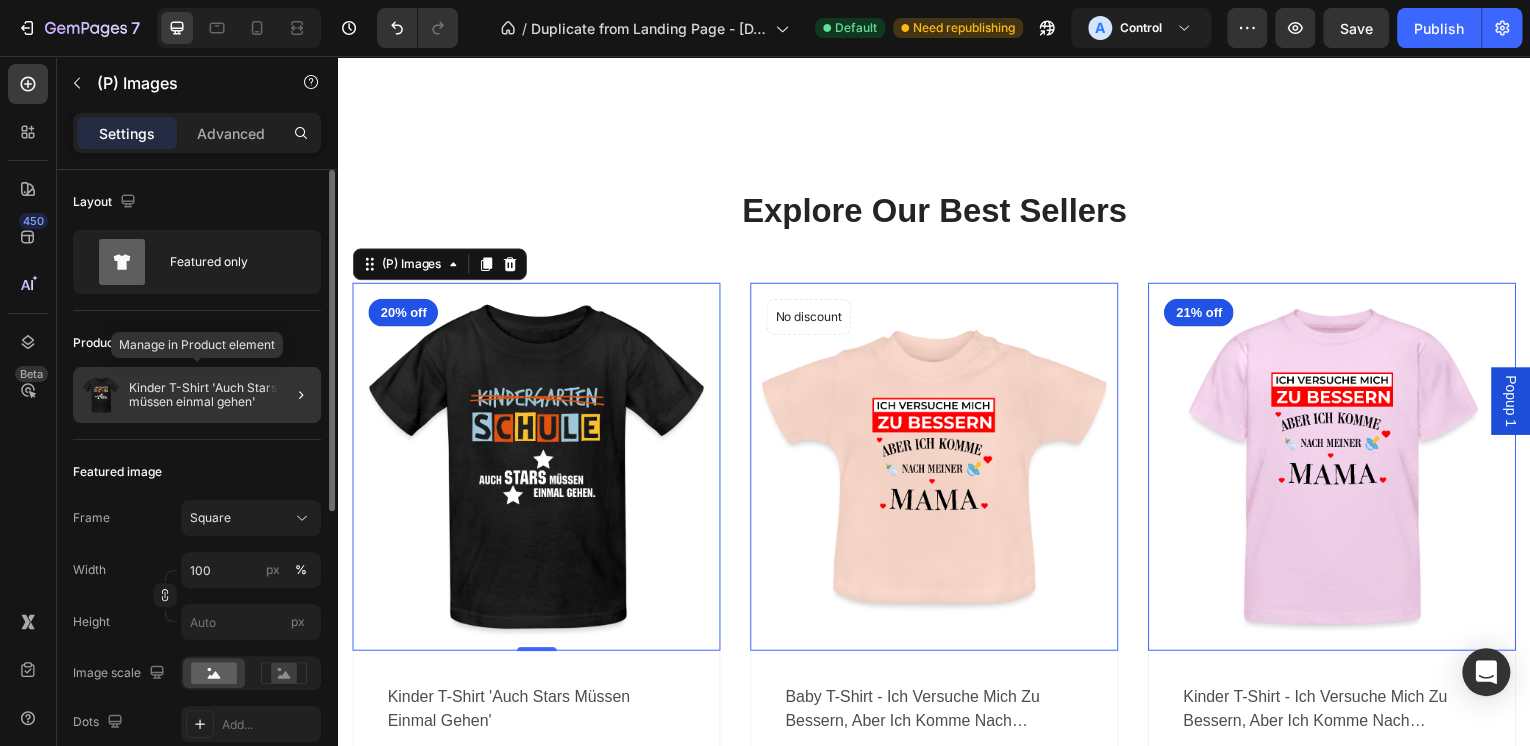 click on "Kinder T-Shirt 'Auch Stars müssen einmal gehen'" at bounding box center (221, 395) 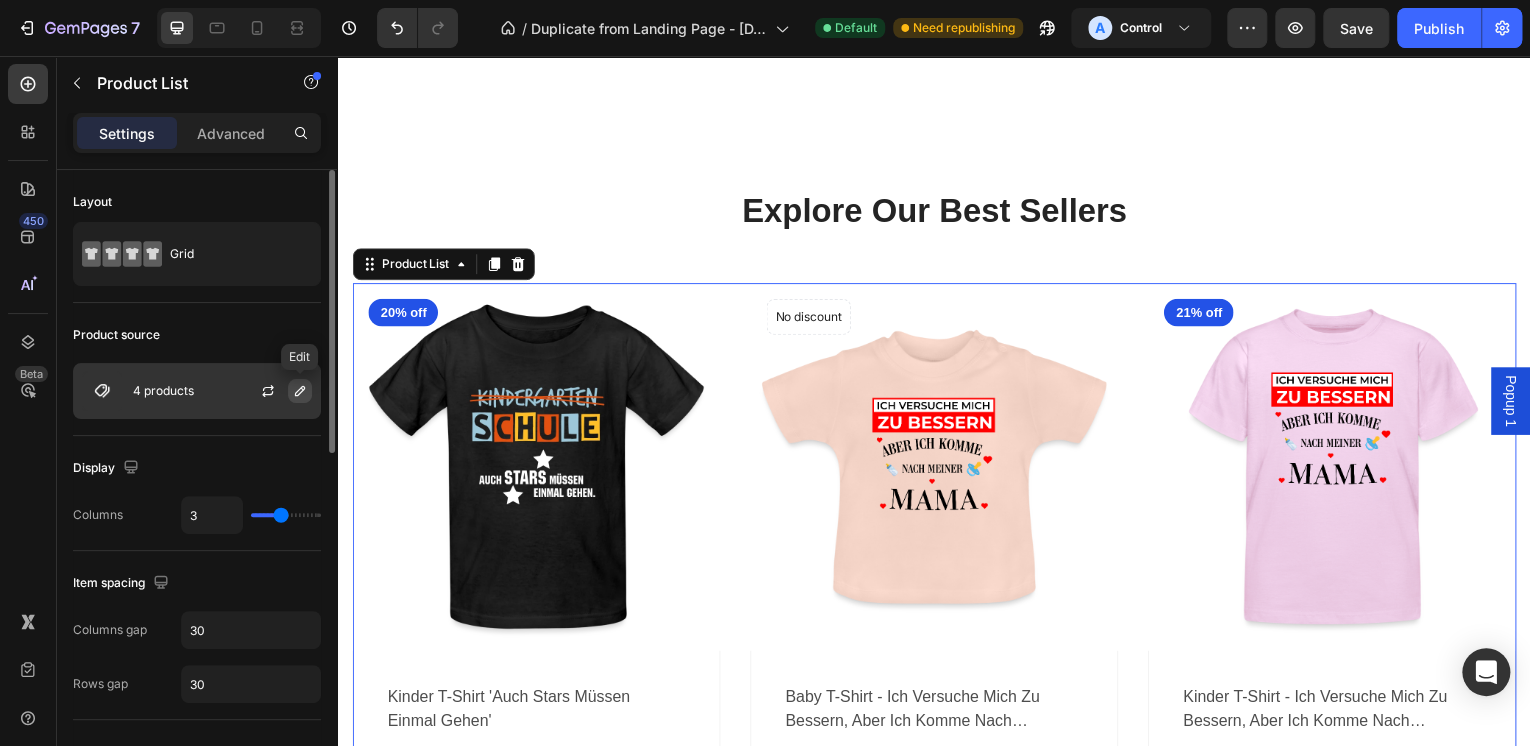 click 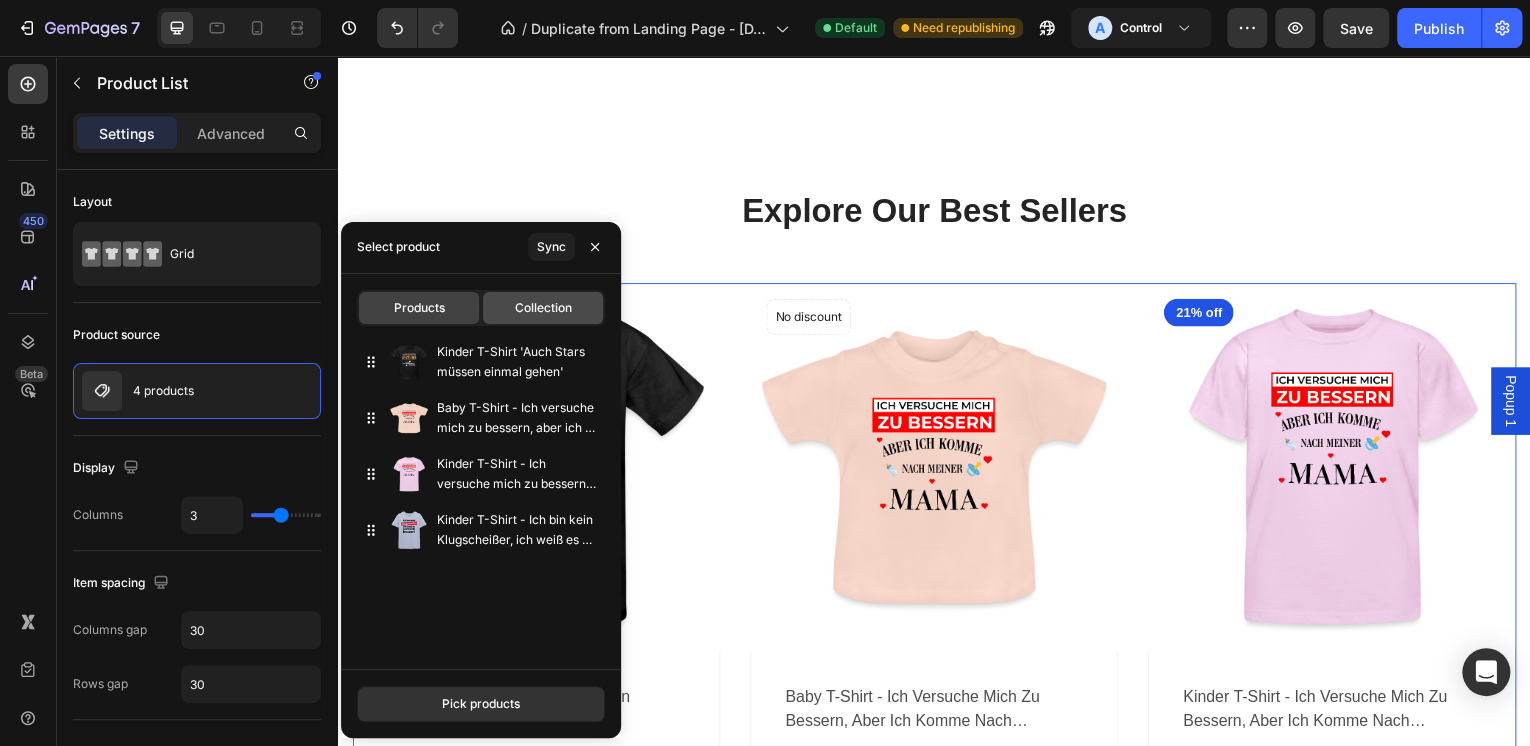 click on "Collection" 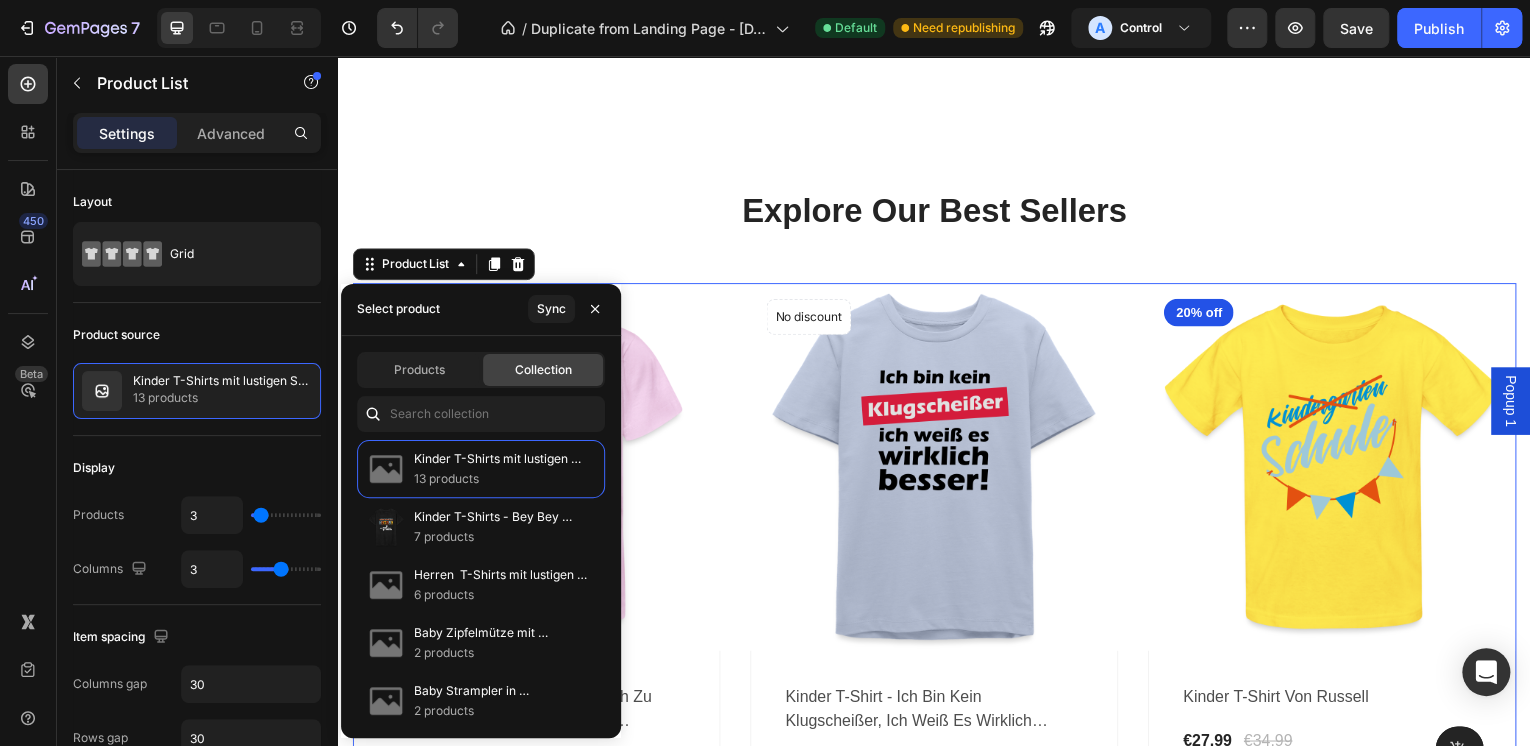 scroll, scrollTop: 236, scrollLeft: 0, axis: vertical 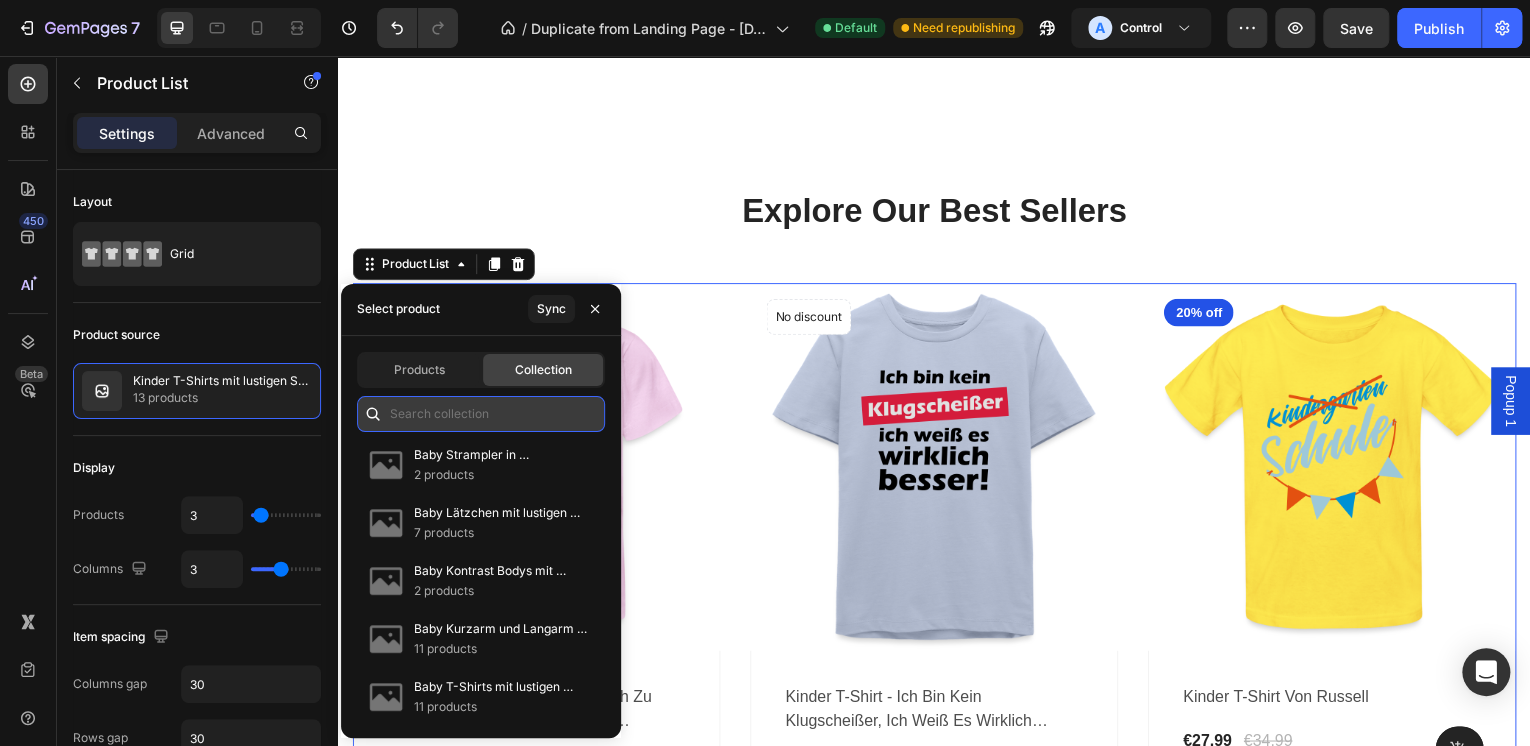 click at bounding box center (481, 414) 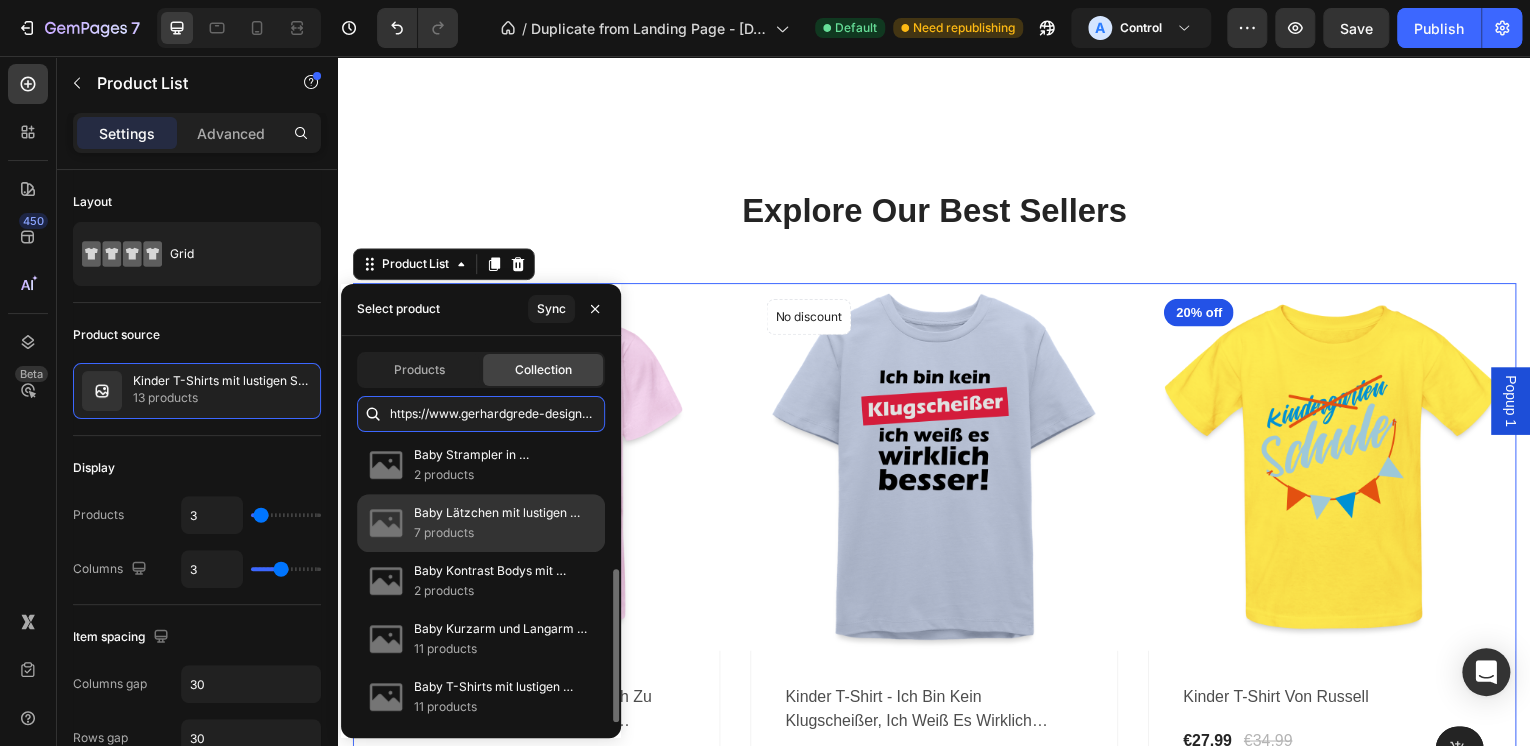 scroll, scrollTop: 0, scrollLeft: 368, axis: horizontal 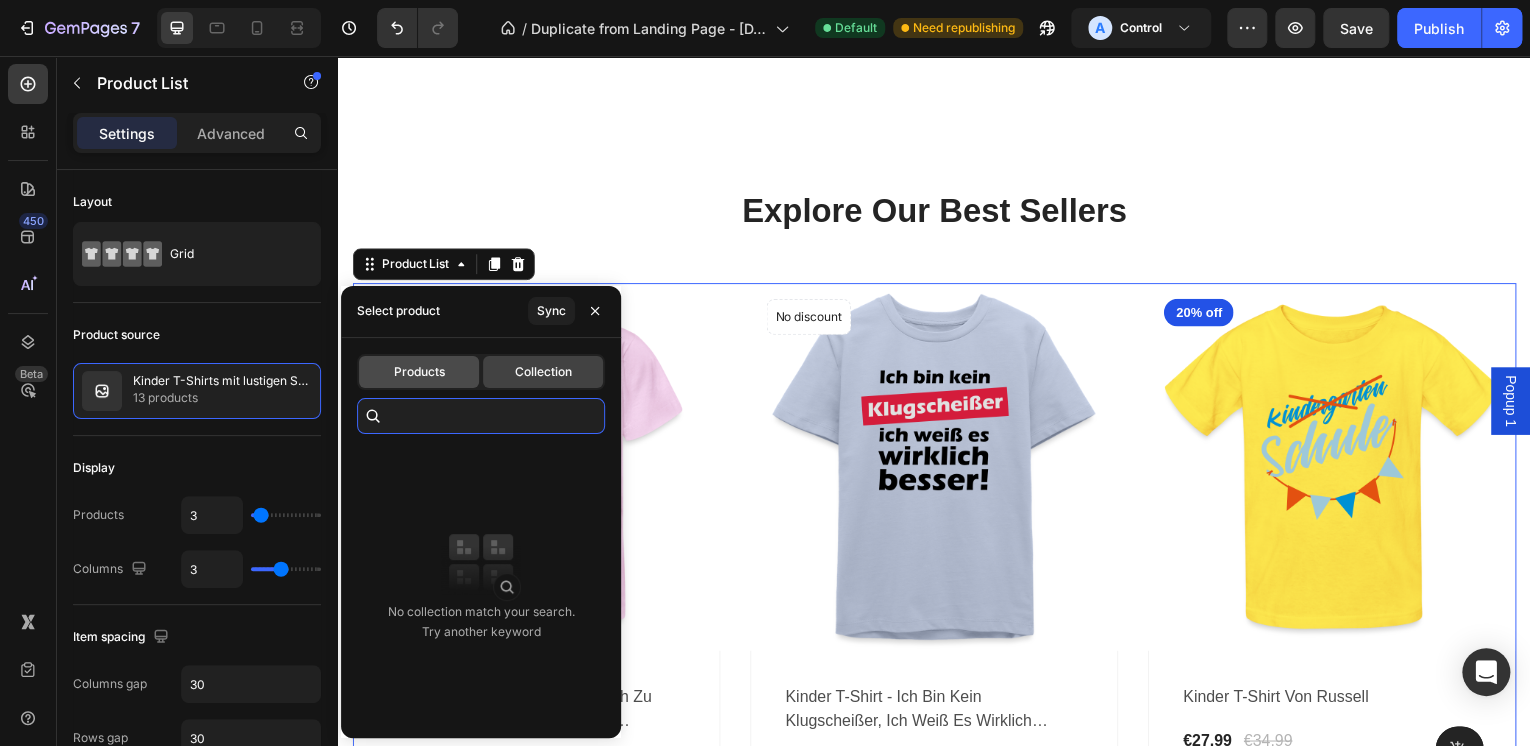 type on "https://www.gerhardgrede-designs.de/collections/entdecken-sie-unserere-baby-bestseller-produkte" 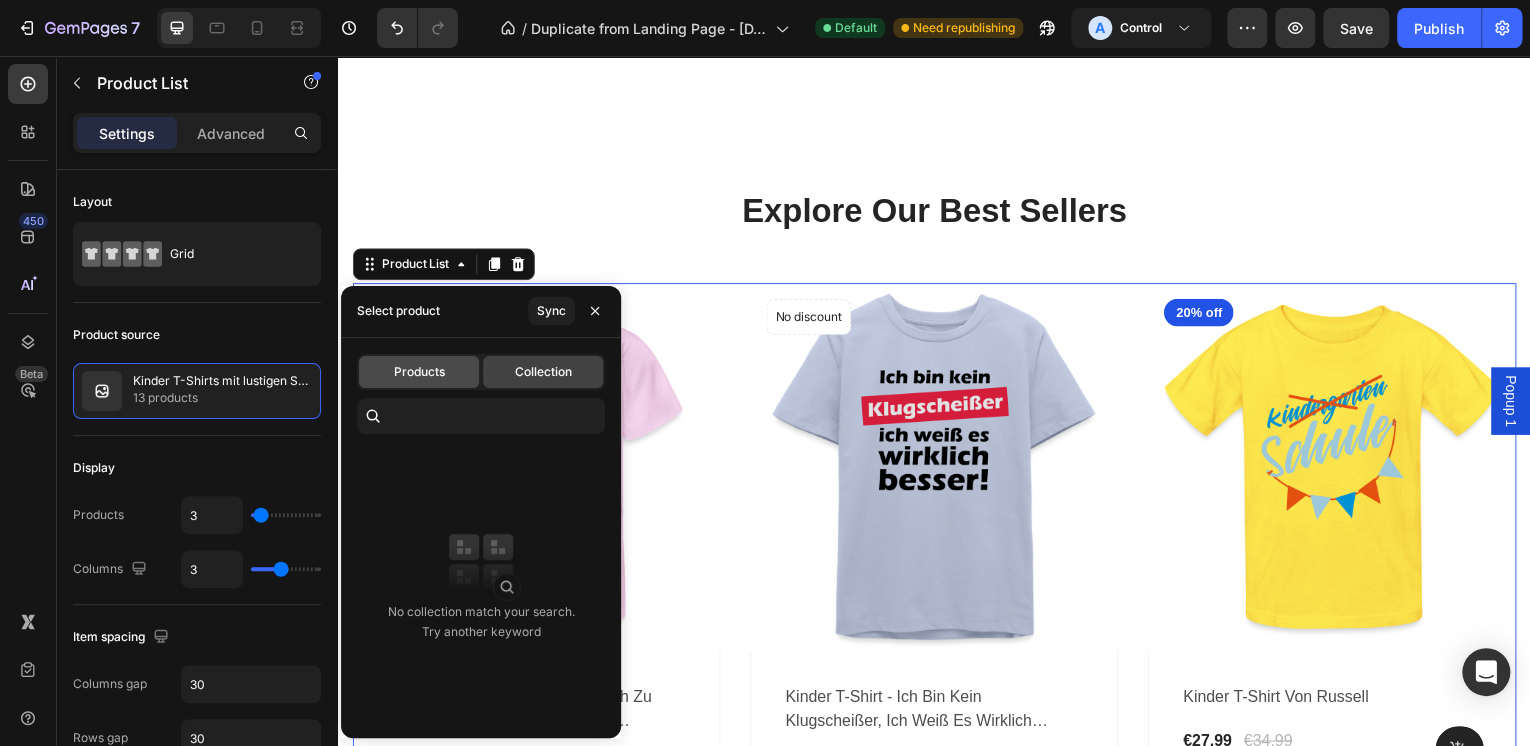 click on "Products" 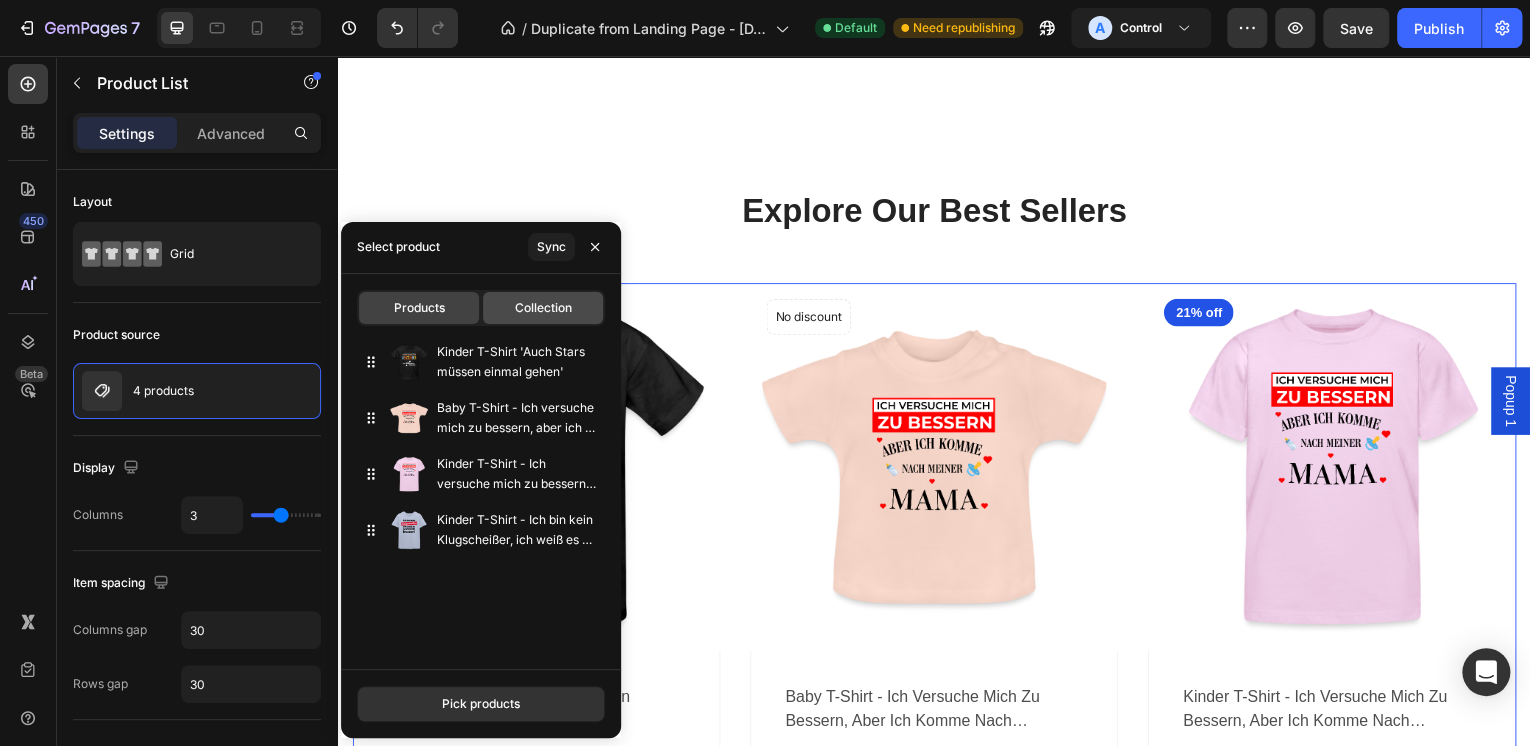 click on "Collection" 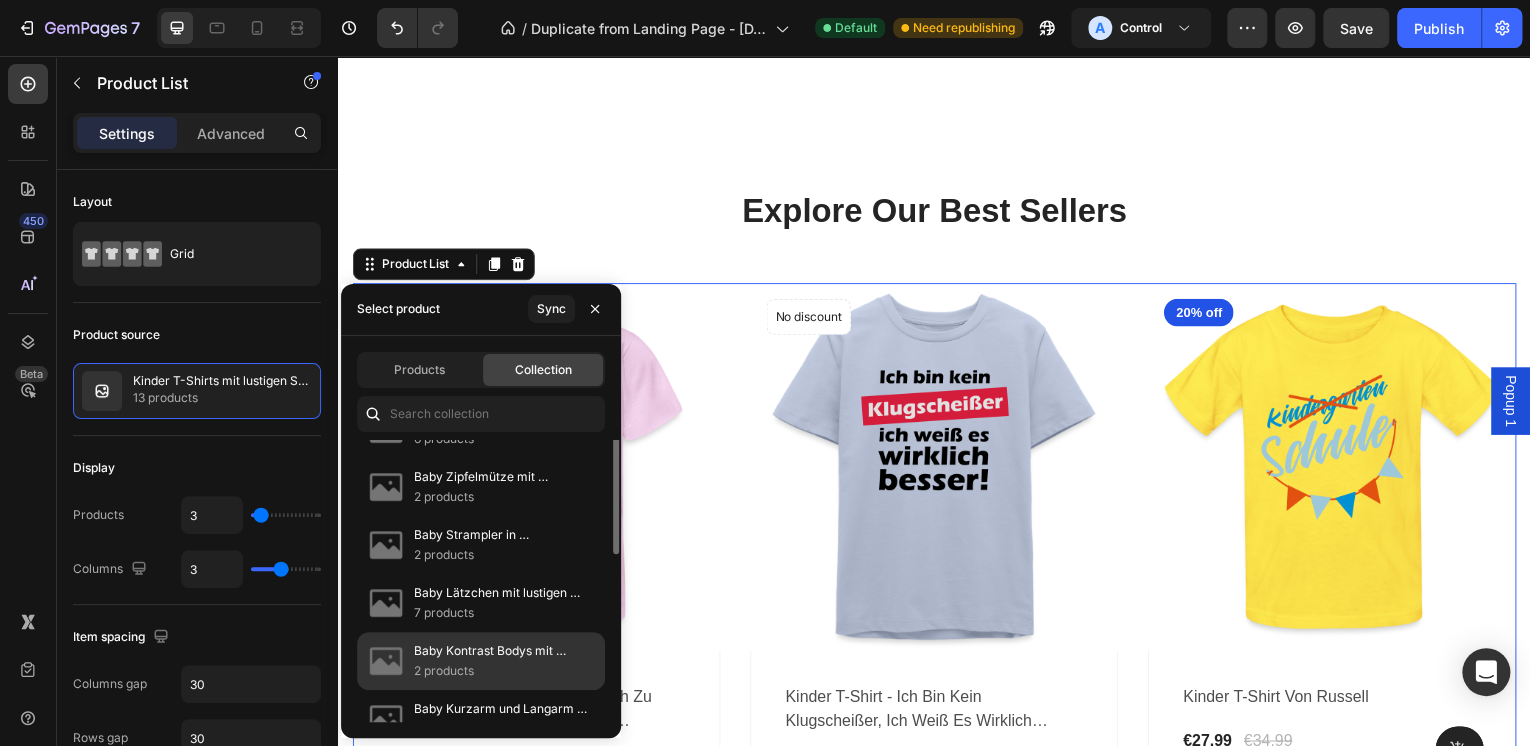 scroll, scrollTop: 0, scrollLeft: 0, axis: both 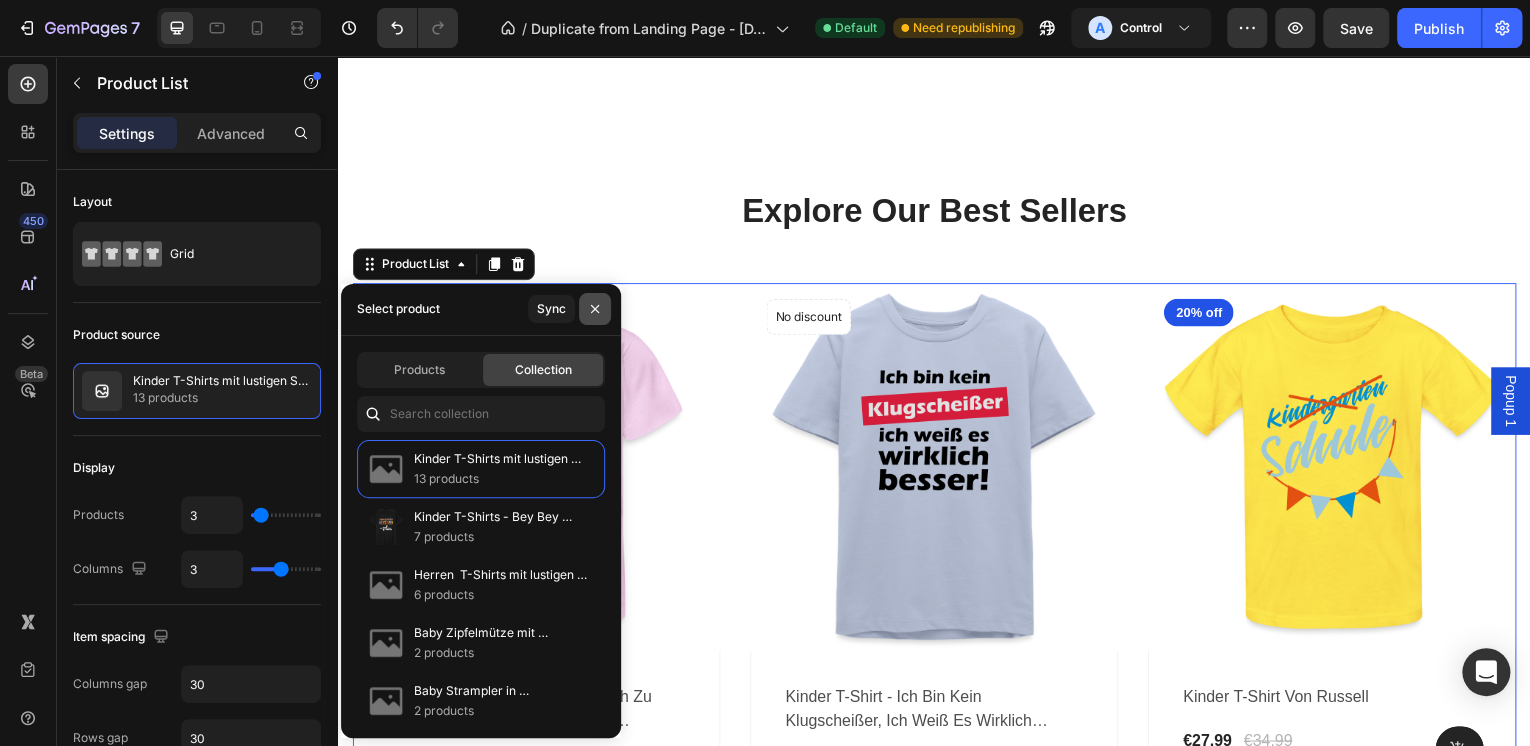 click 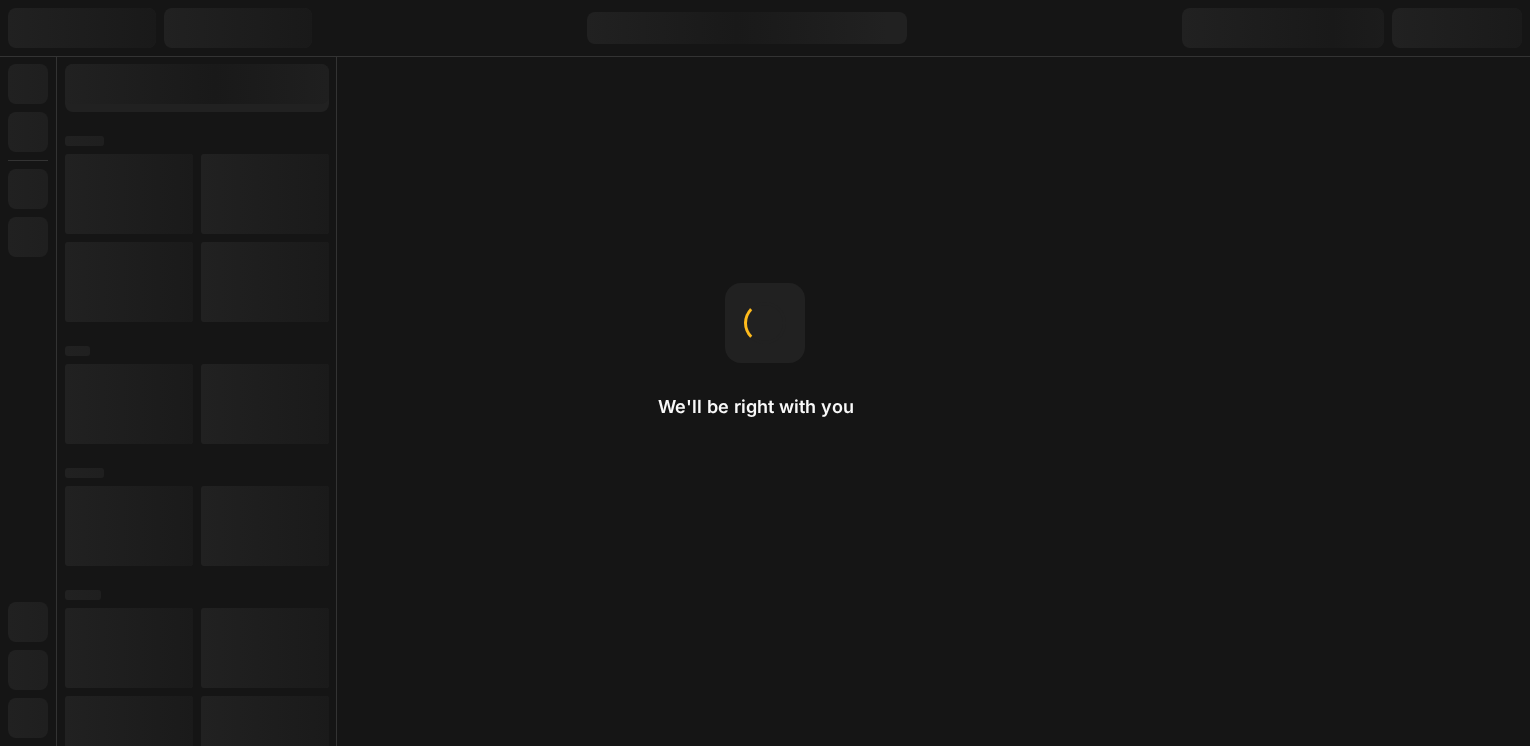 scroll, scrollTop: 0, scrollLeft: 0, axis: both 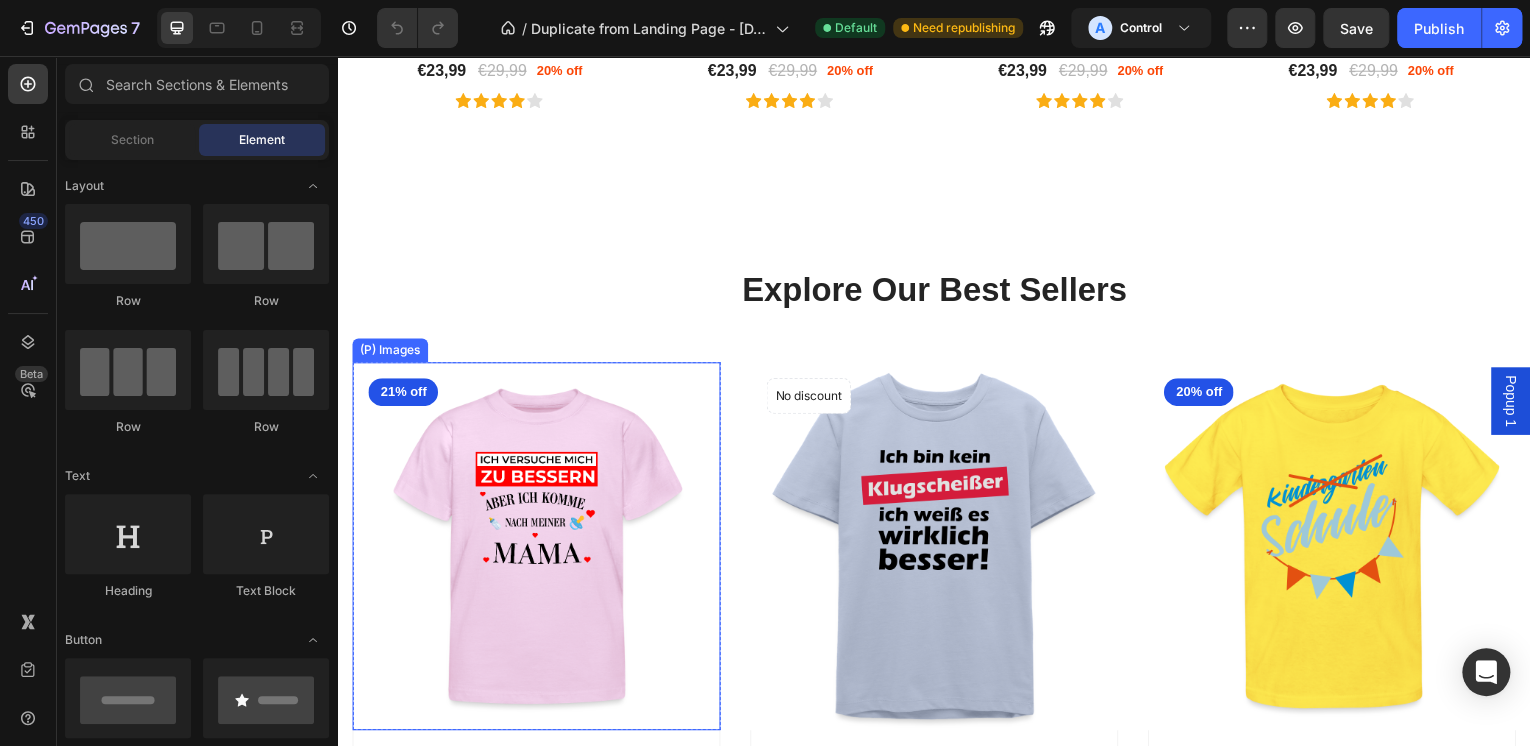click at bounding box center [537, 549] 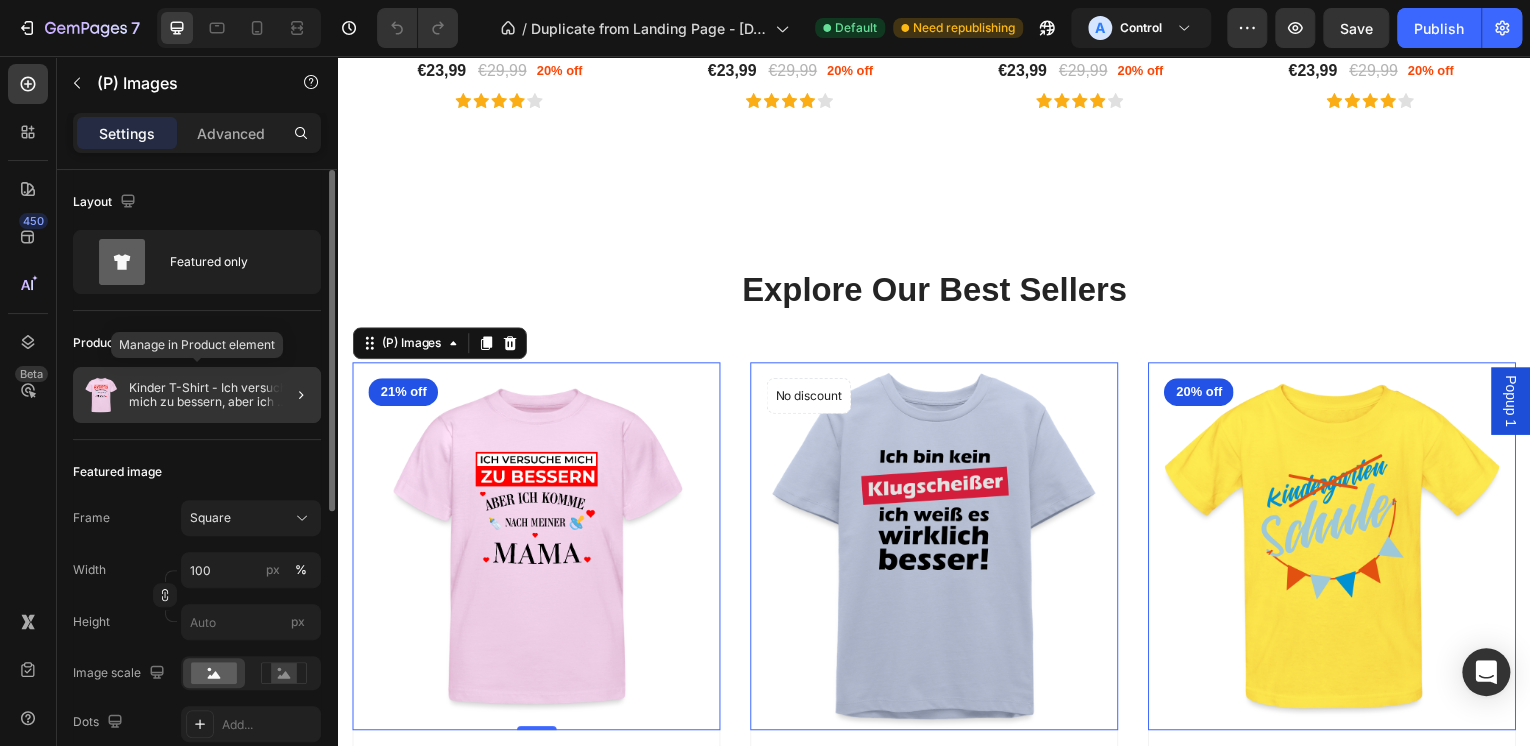 click on "Kinder T-Shirt - Ich versuche mich zu bessern, aber ich komme nach meiner Mama" at bounding box center [221, 395] 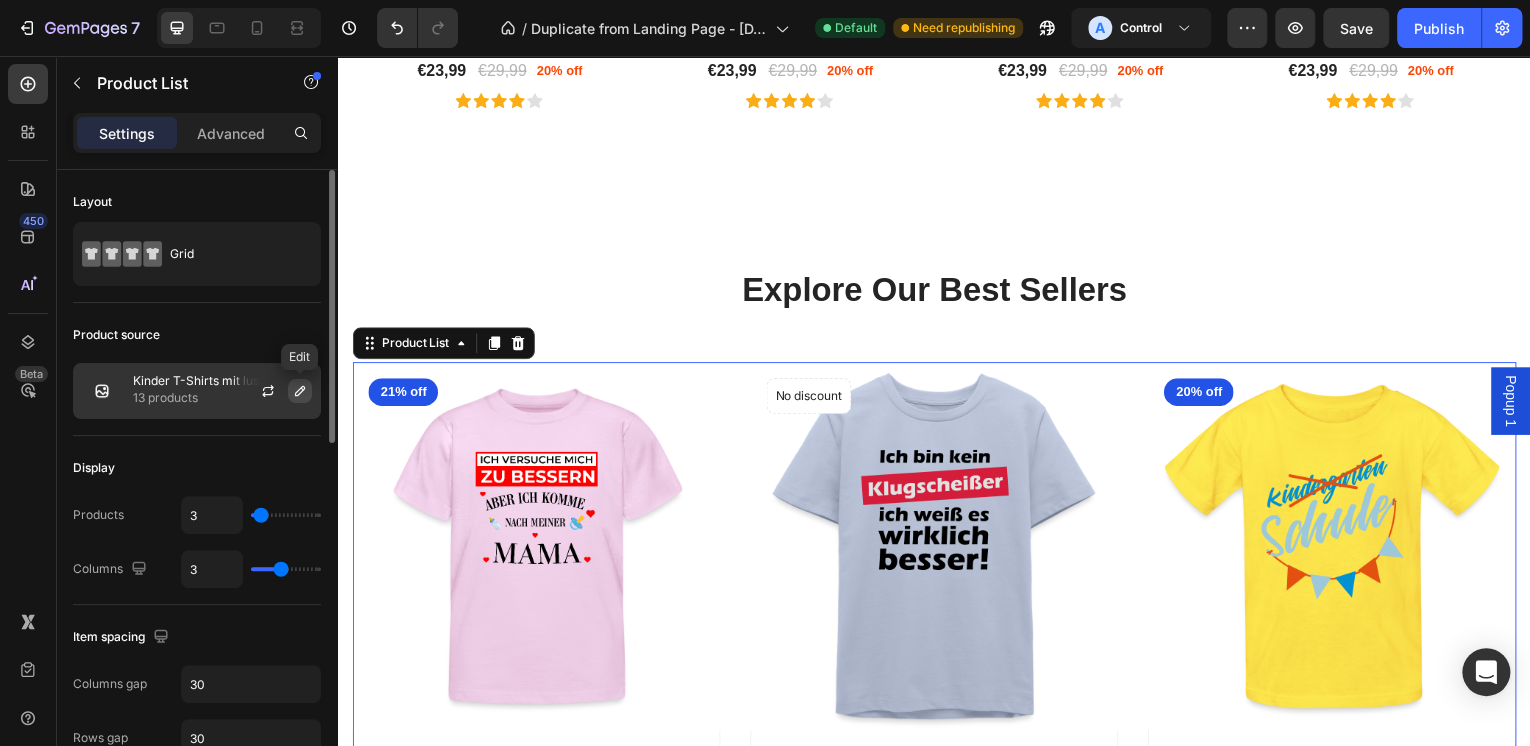 click 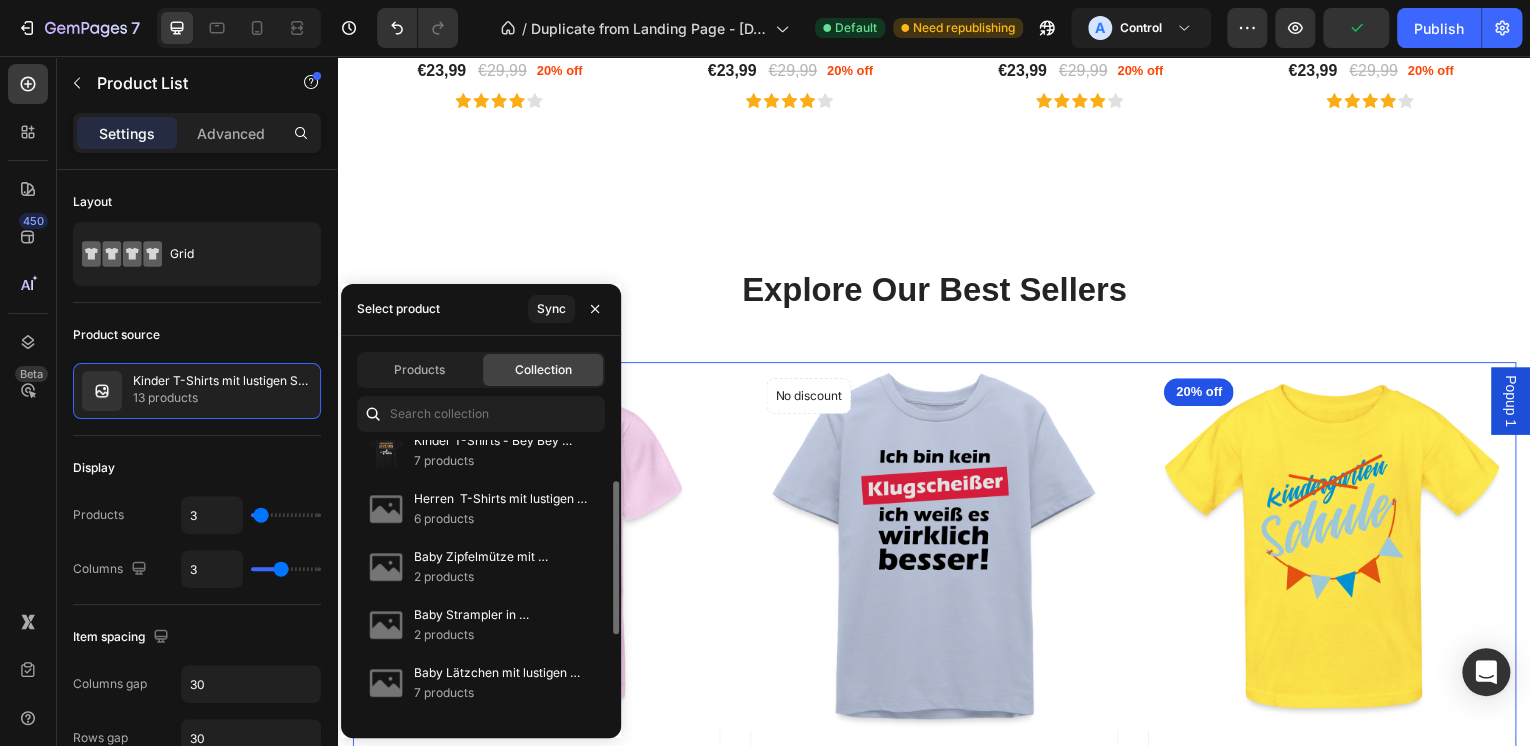 scroll, scrollTop: 0, scrollLeft: 0, axis: both 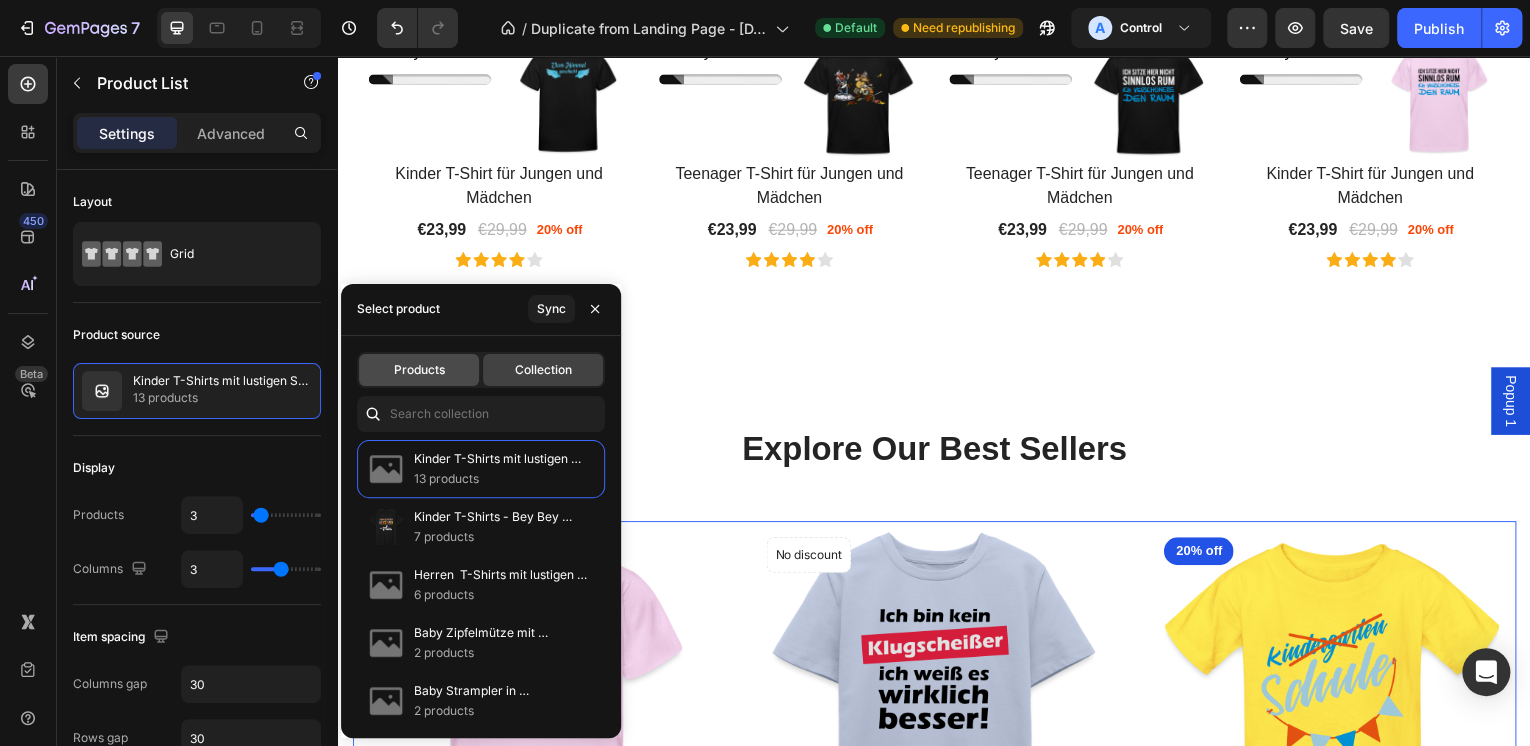 click on "Products" 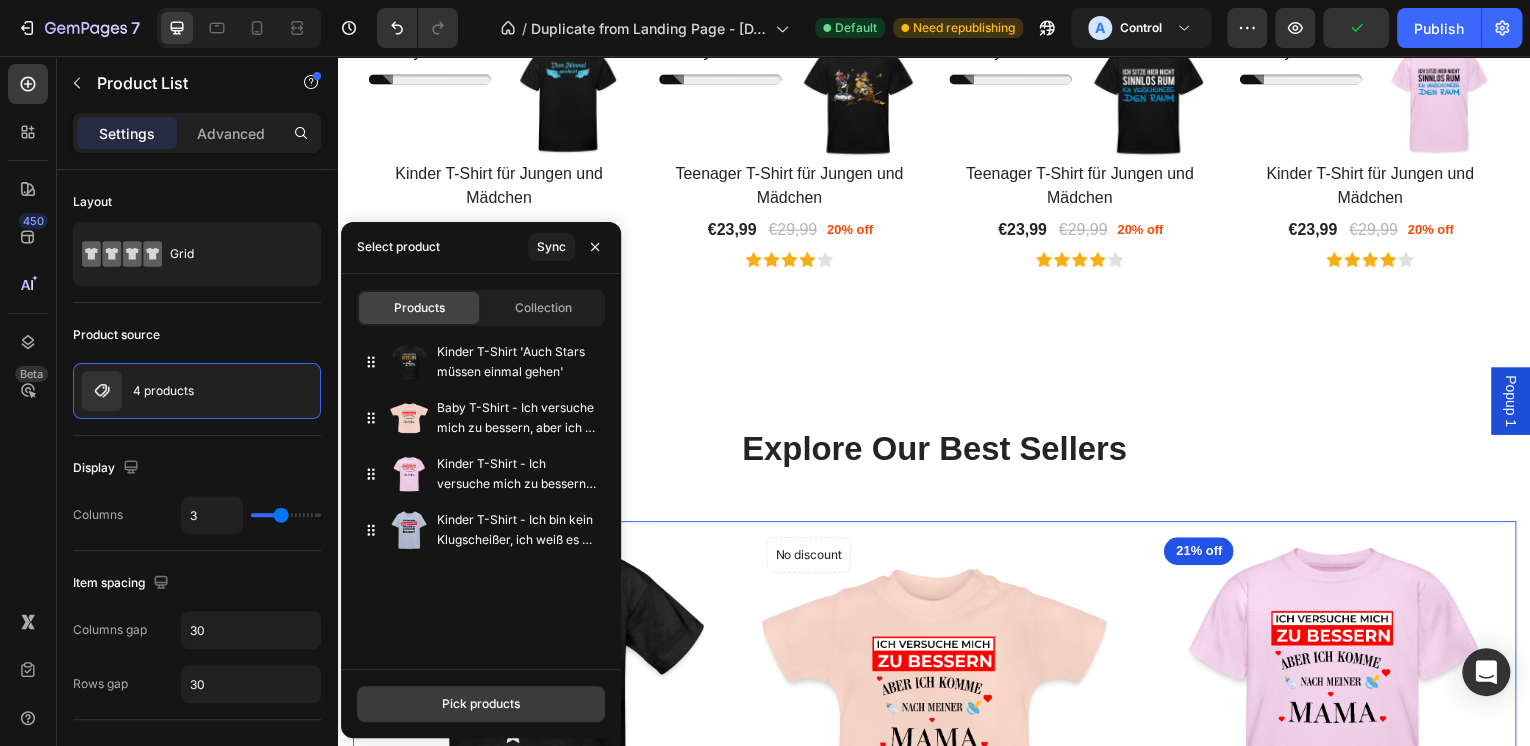 click on "Pick products" at bounding box center [481, 704] 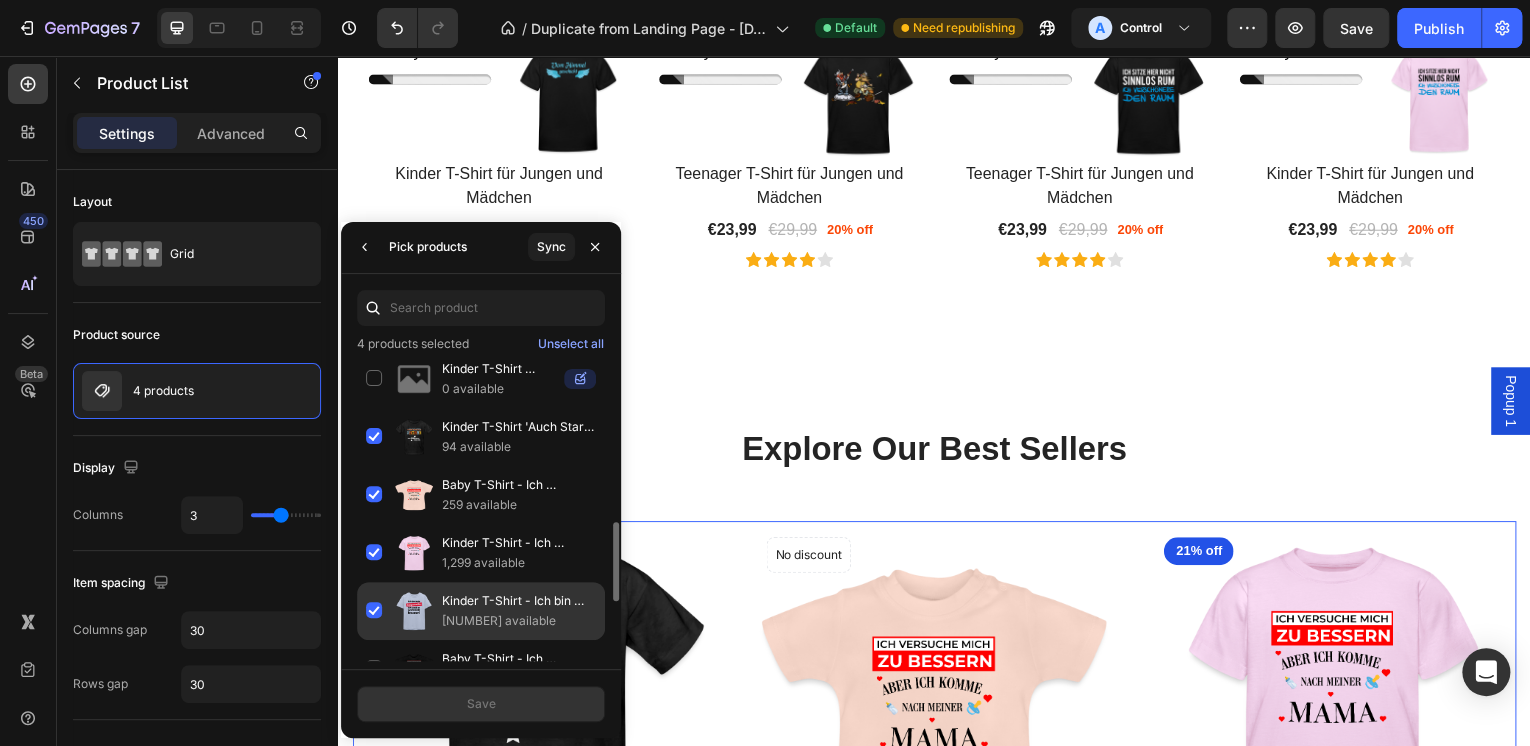 scroll, scrollTop: 320, scrollLeft: 0, axis: vertical 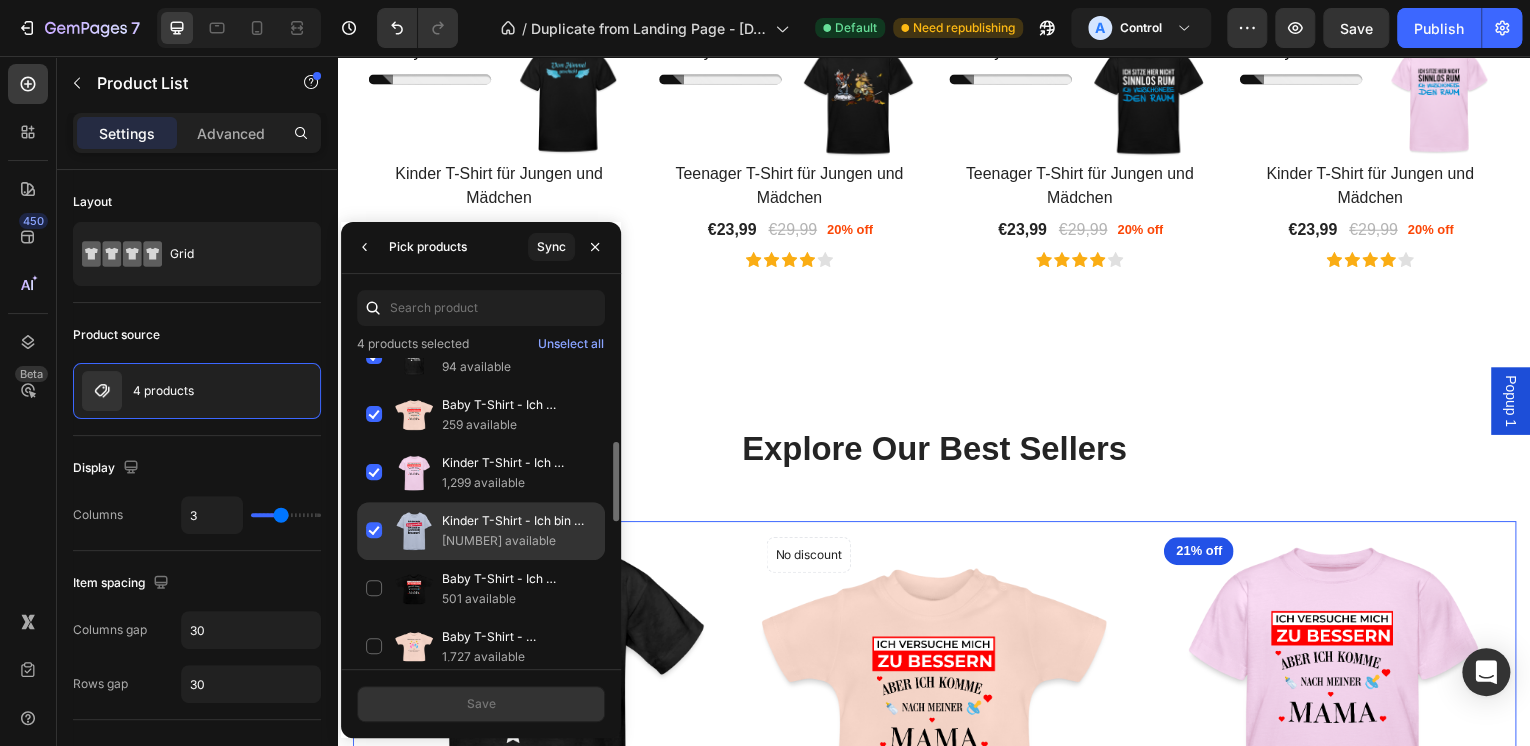click on "Kinder T-Shirt - Ich bin kein Klugscheißer, ich weiß es WIRKLICH besser! [NUMBER] available" 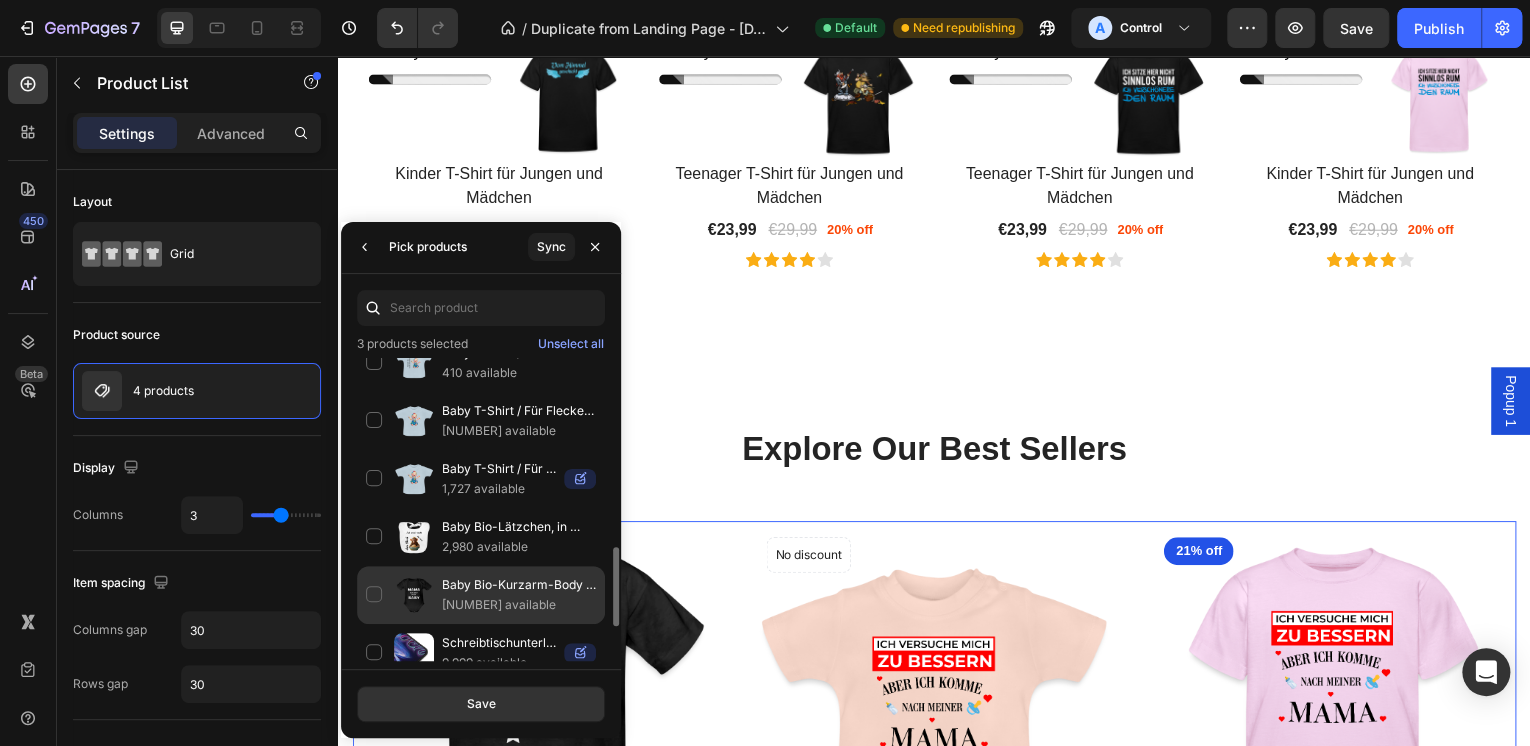 scroll, scrollTop: 880, scrollLeft: 0, axis: vertical 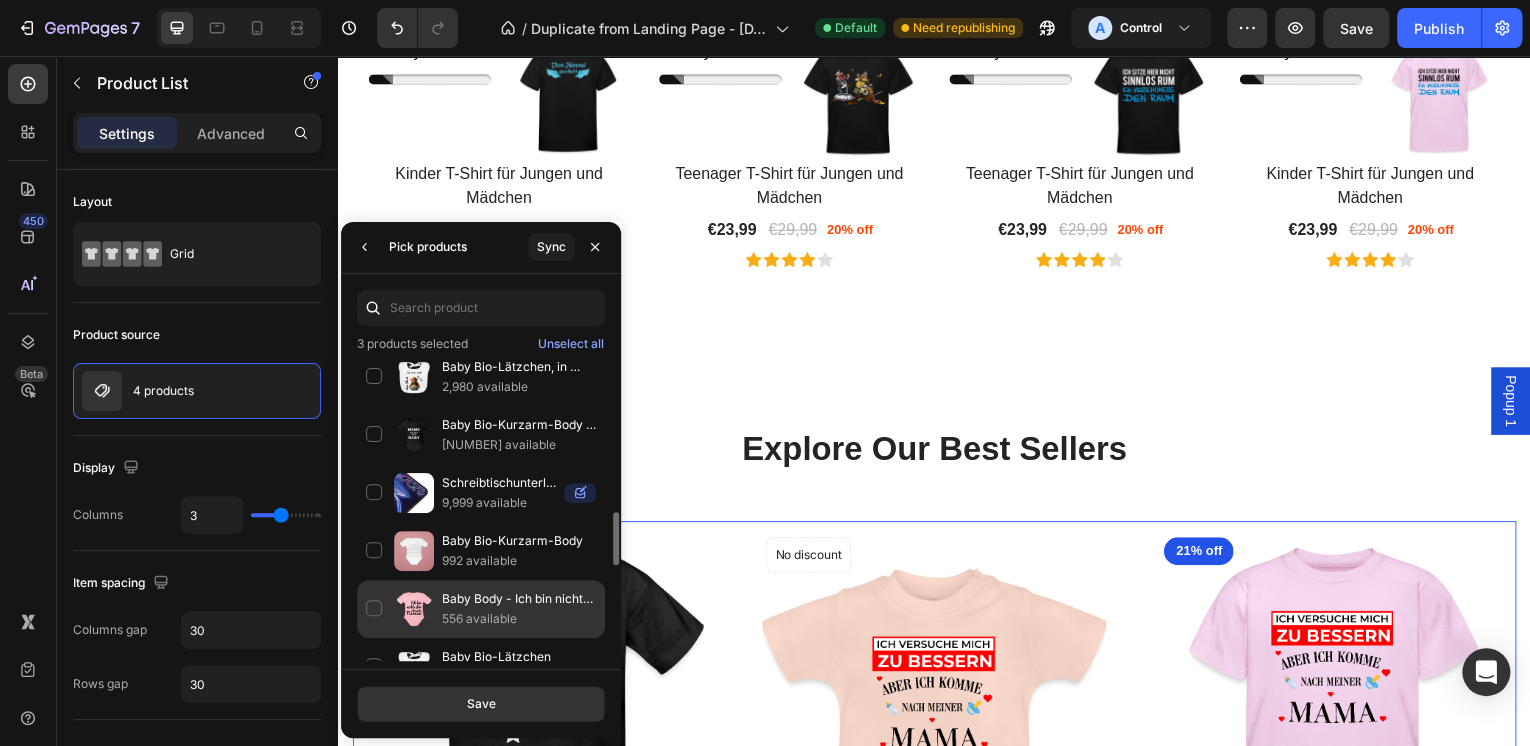 click on "Baby Body - Ich bin nichts für schwache Nerven 556 available" 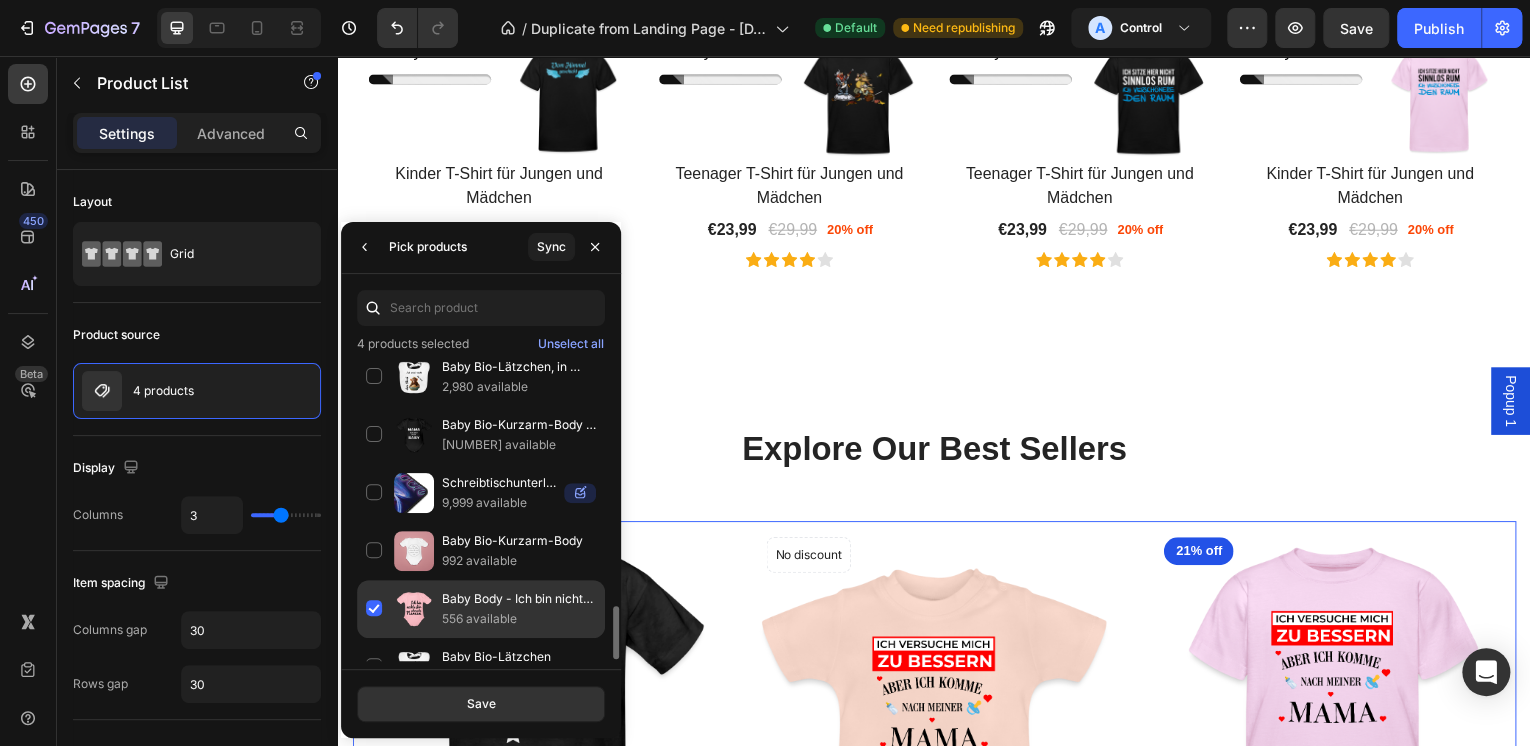scroll, scrollTop: 1040, scrollLeft: 0, axis: vertical 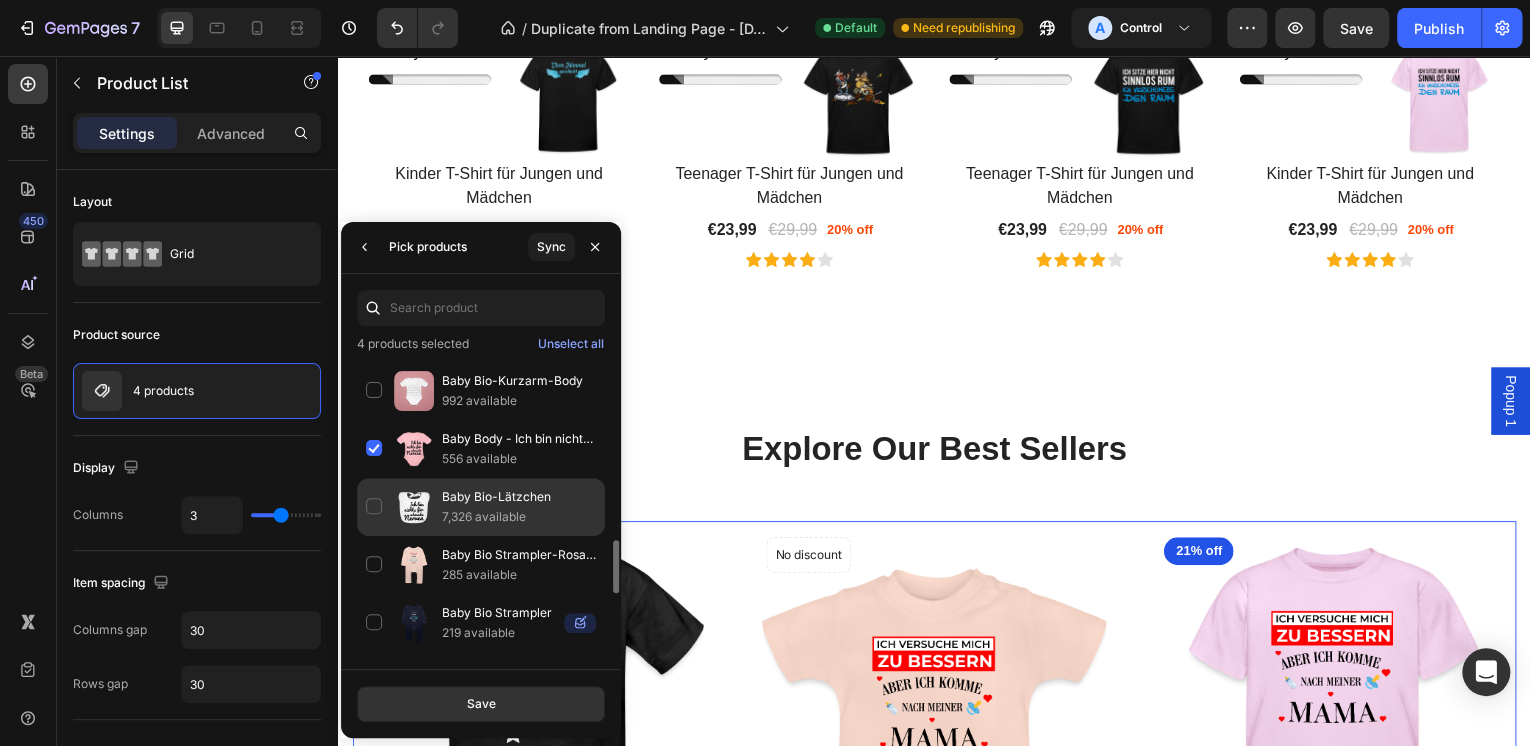 click on "Baby Bio-Lätzchen [NUMBER] available" 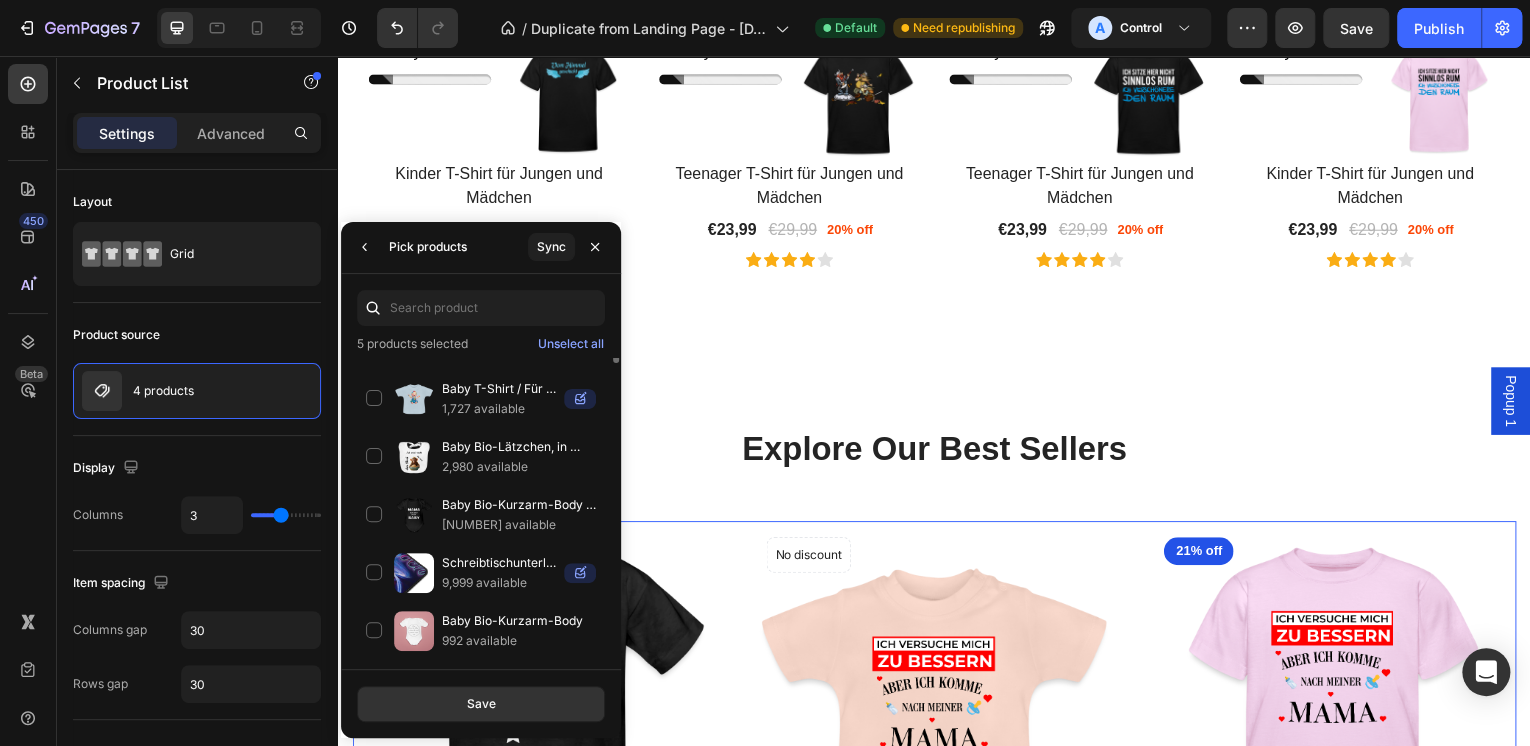 scroll, scrollTop: 640, scrollLeft: 0, axis: vertical 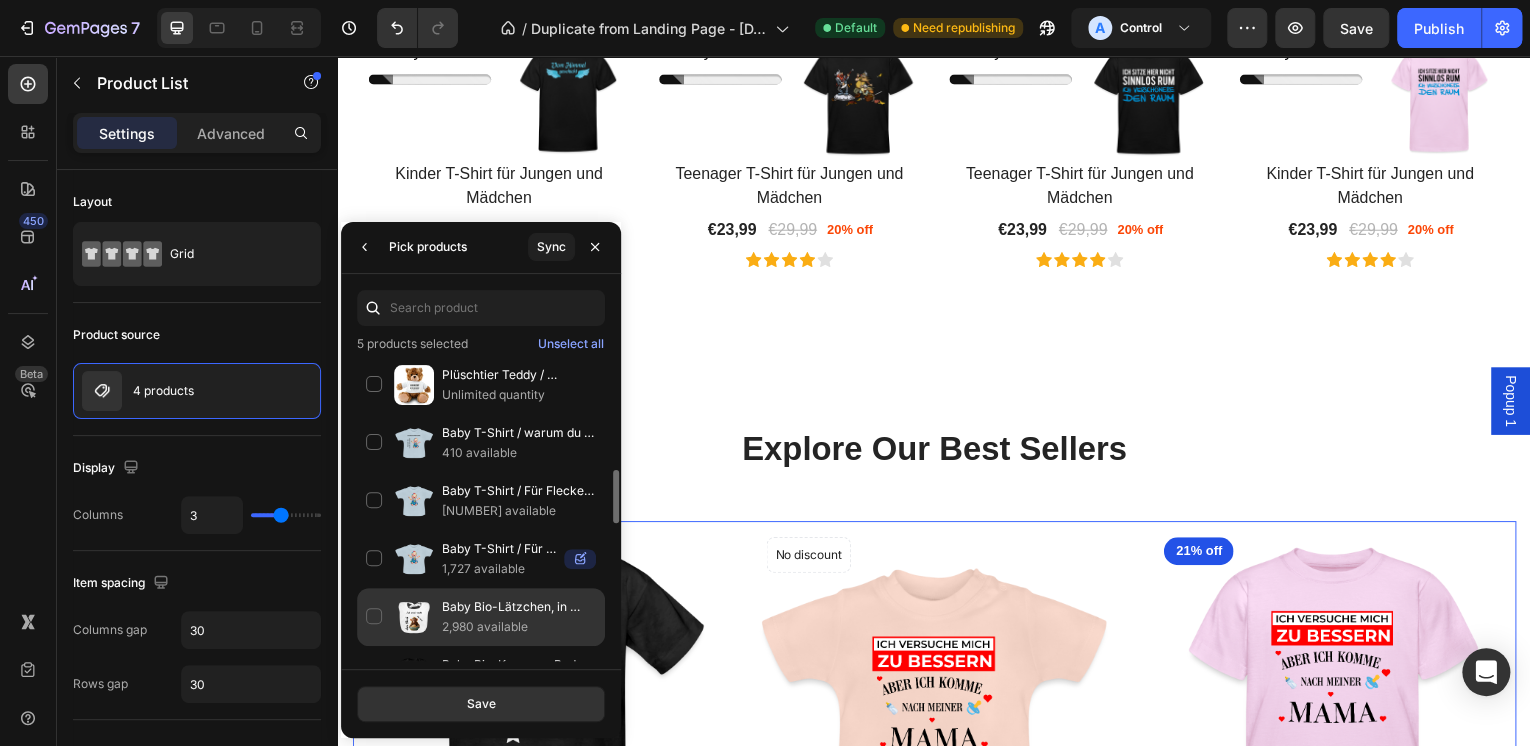 click on "Baby Bio-Lätzchen, in weiß / Ich wars nicht ... 2,980 available" 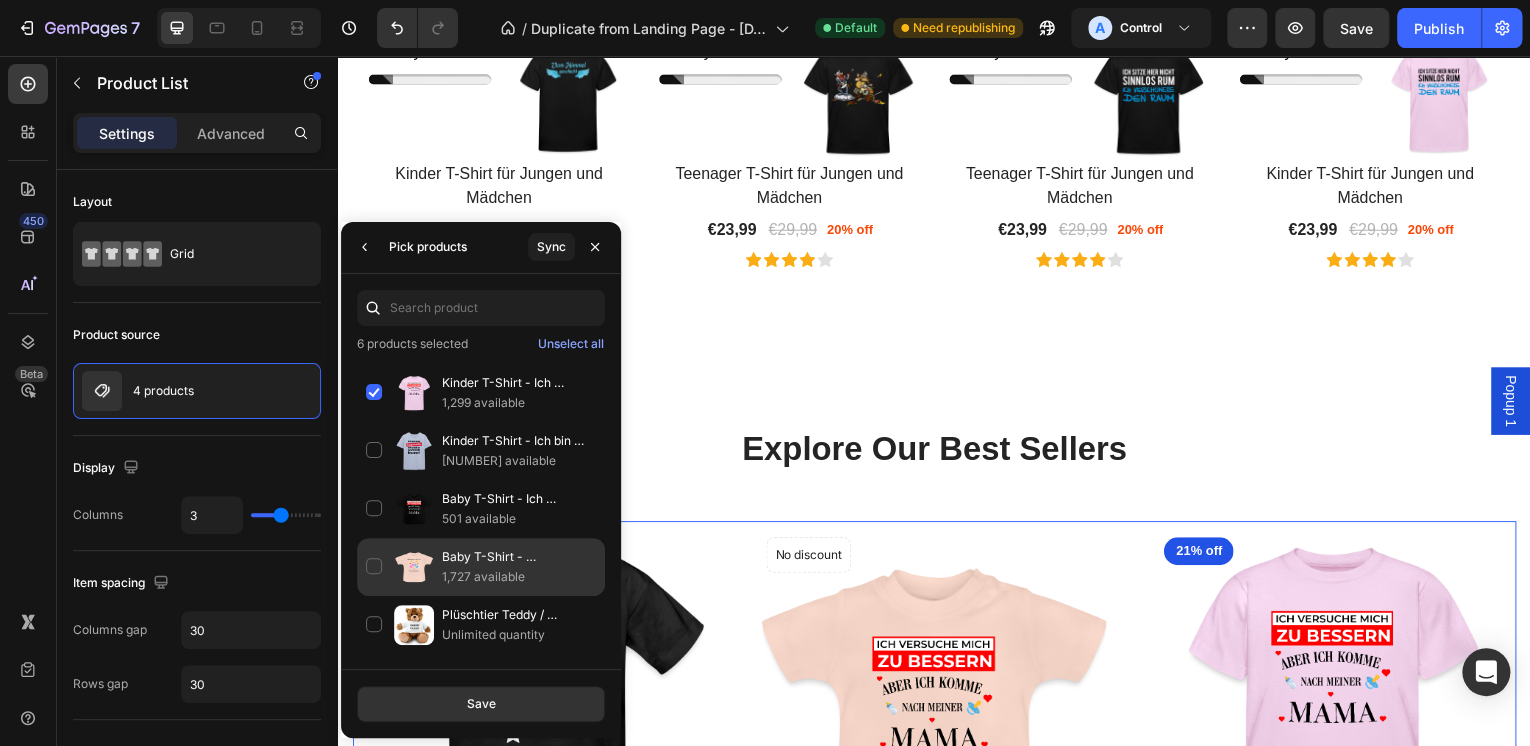 scroll, scrollTop: 240, scrollLeft: 0, axis: vertical 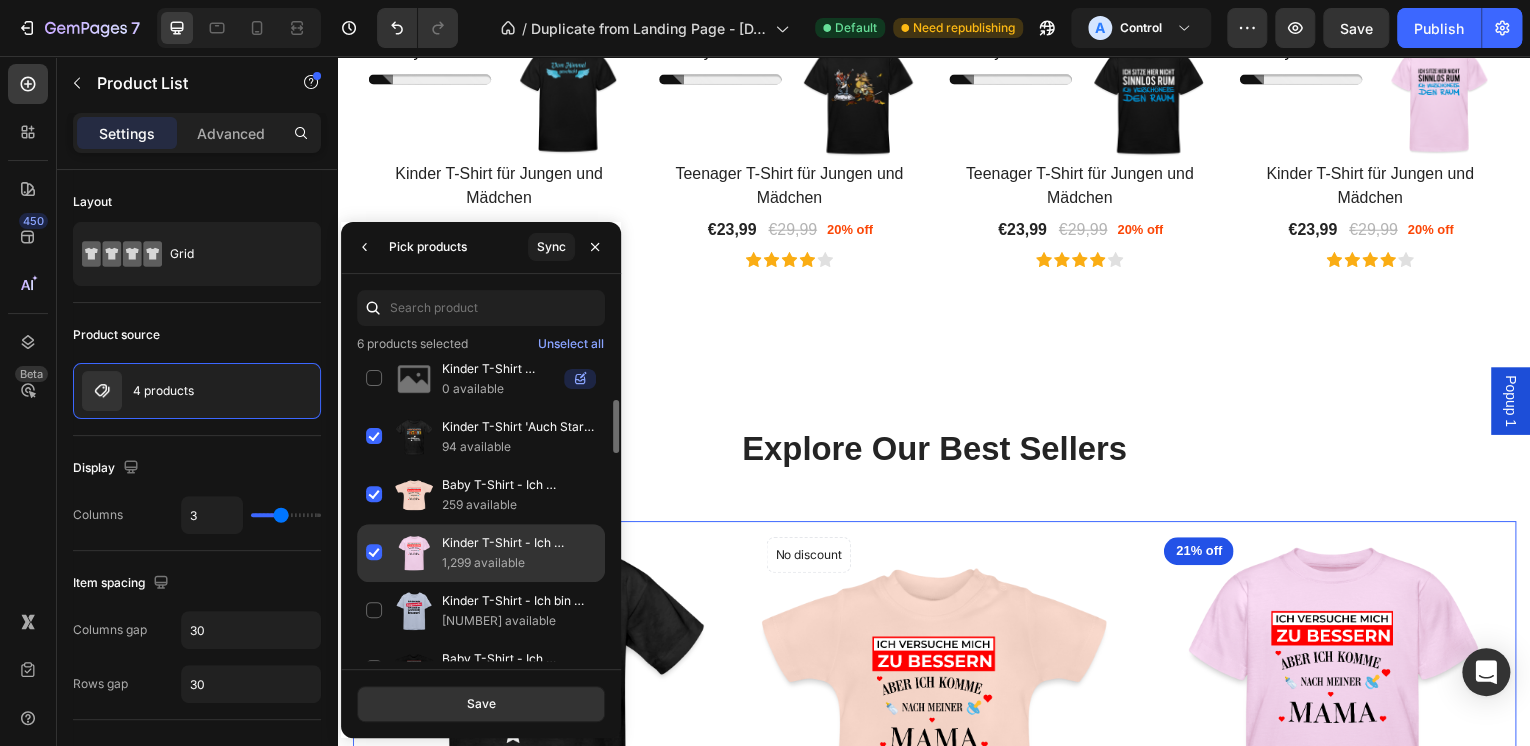 click on "Kinder T-Shirt - Ich versuche mich zu bessern, aber ich komme nach meiner Mama 1,299 available" 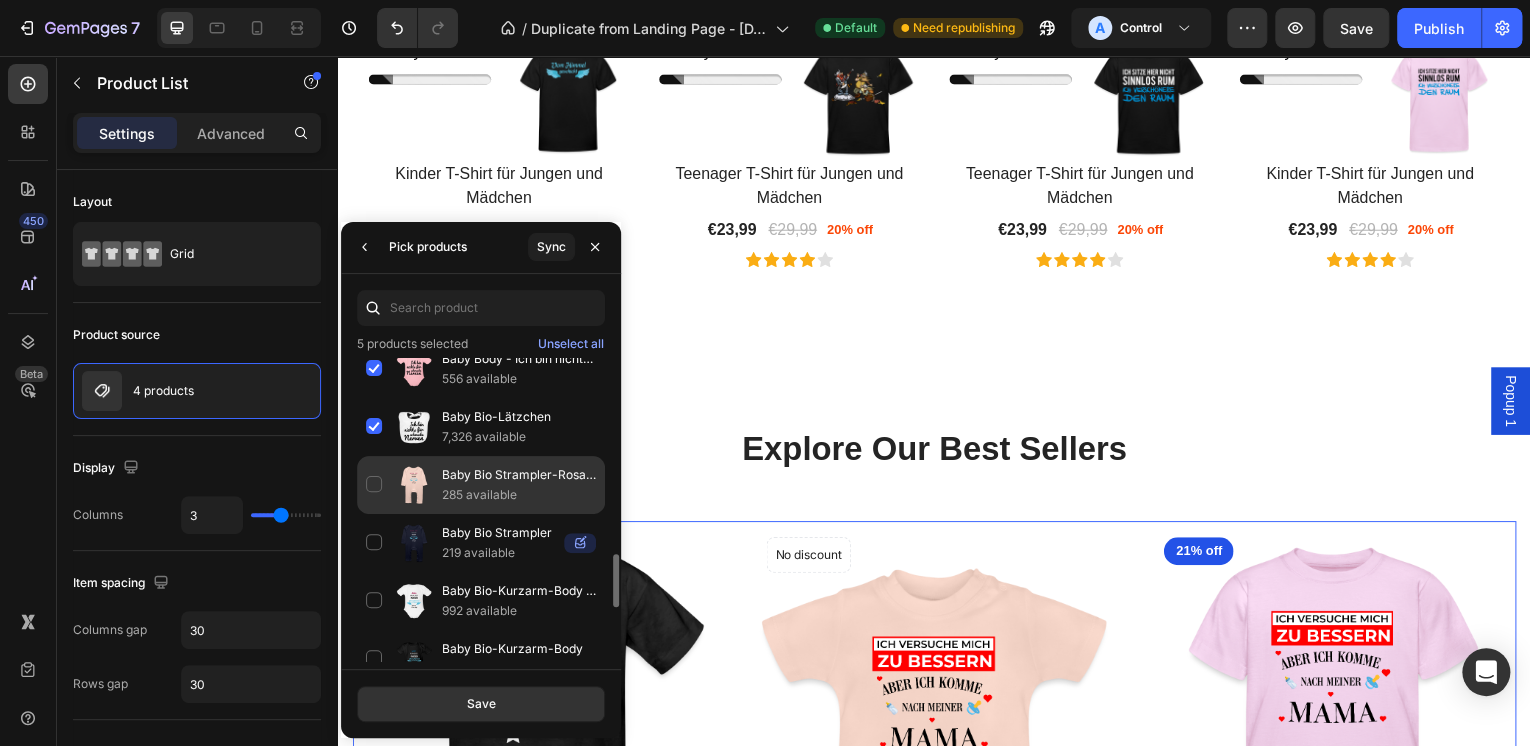 scroll, scrollTop: 1200, scrollLeft: 0, axis: vertical 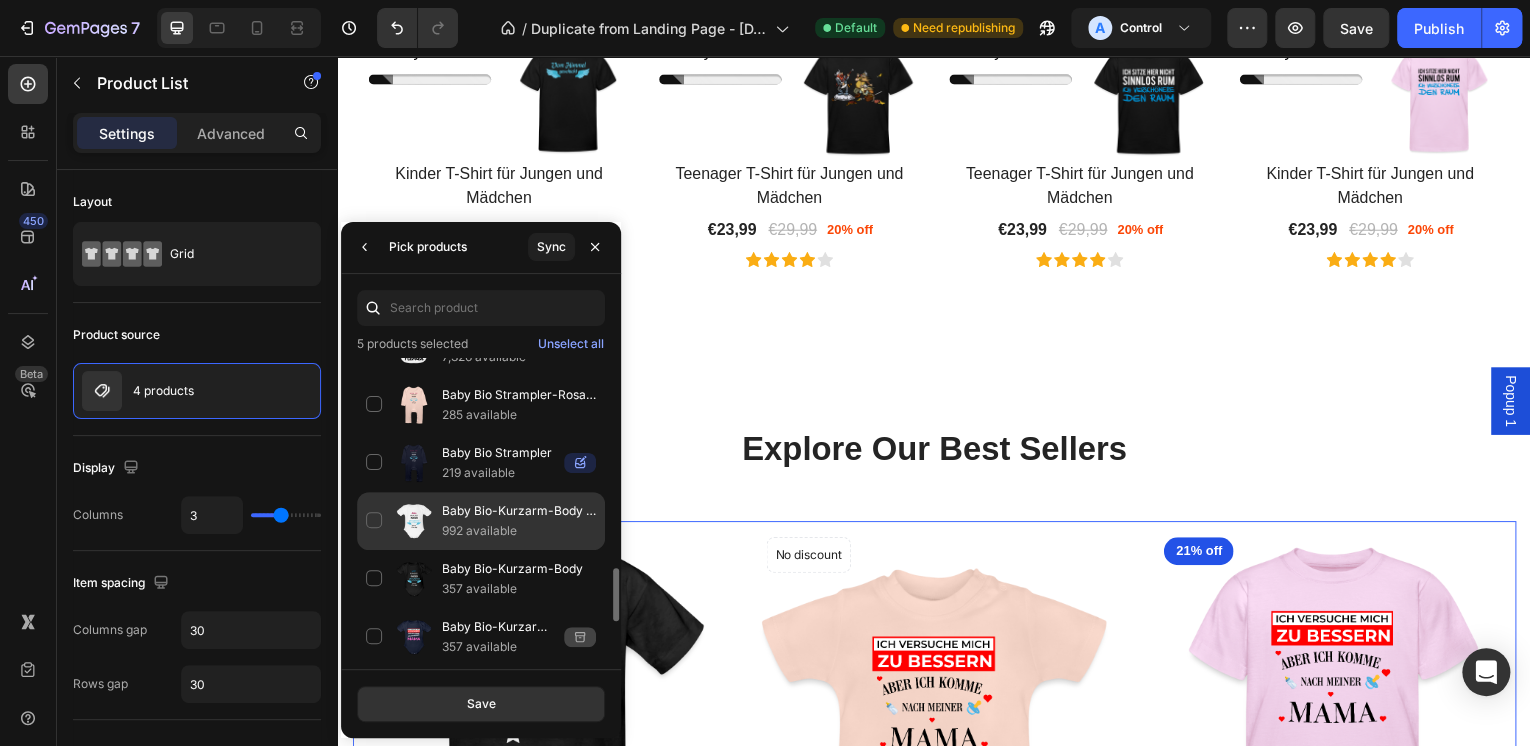 click on "Baby Bio-Kurzarm-Body Vom Himmel geschickt 992 available" 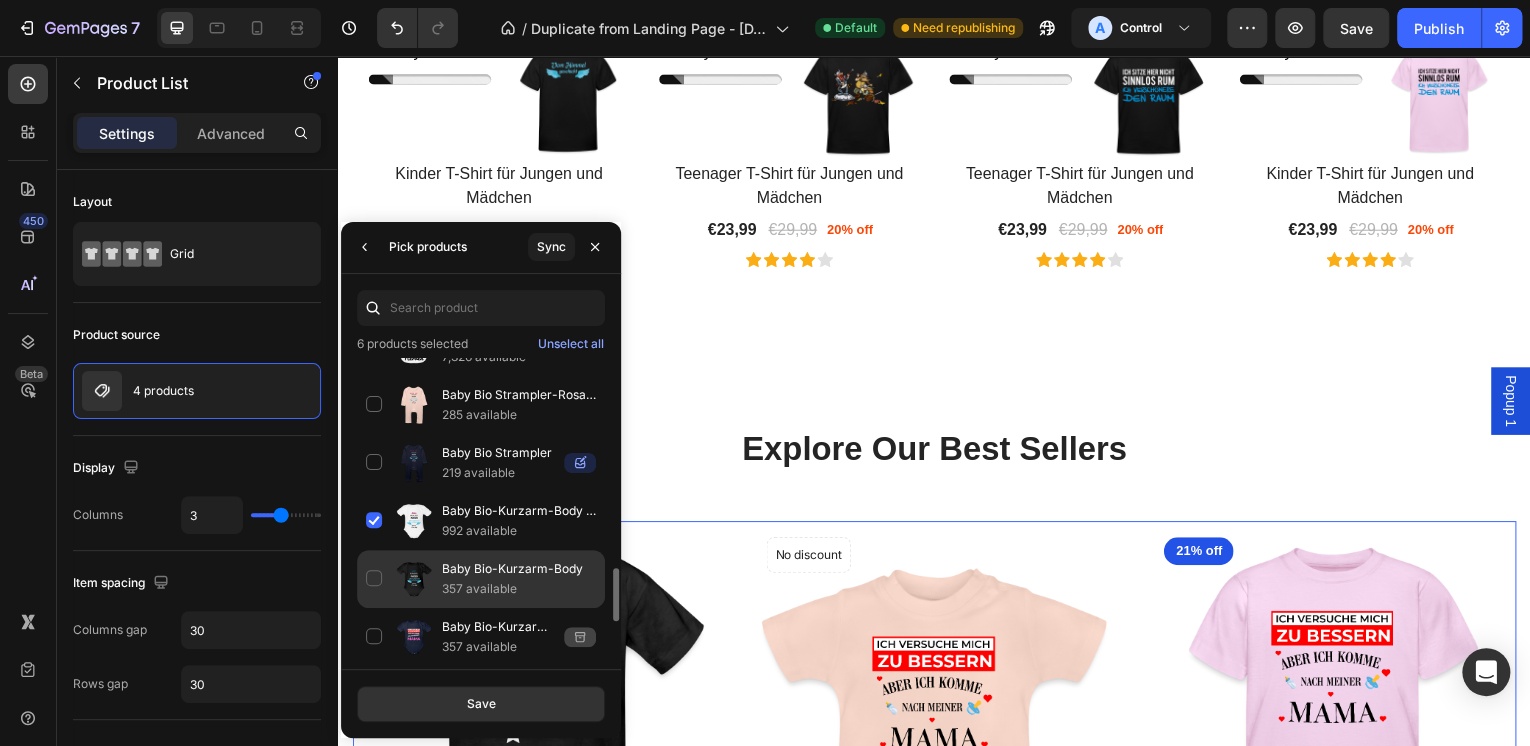 click on "Baby Bio-Kurzarm-Body 357 available" 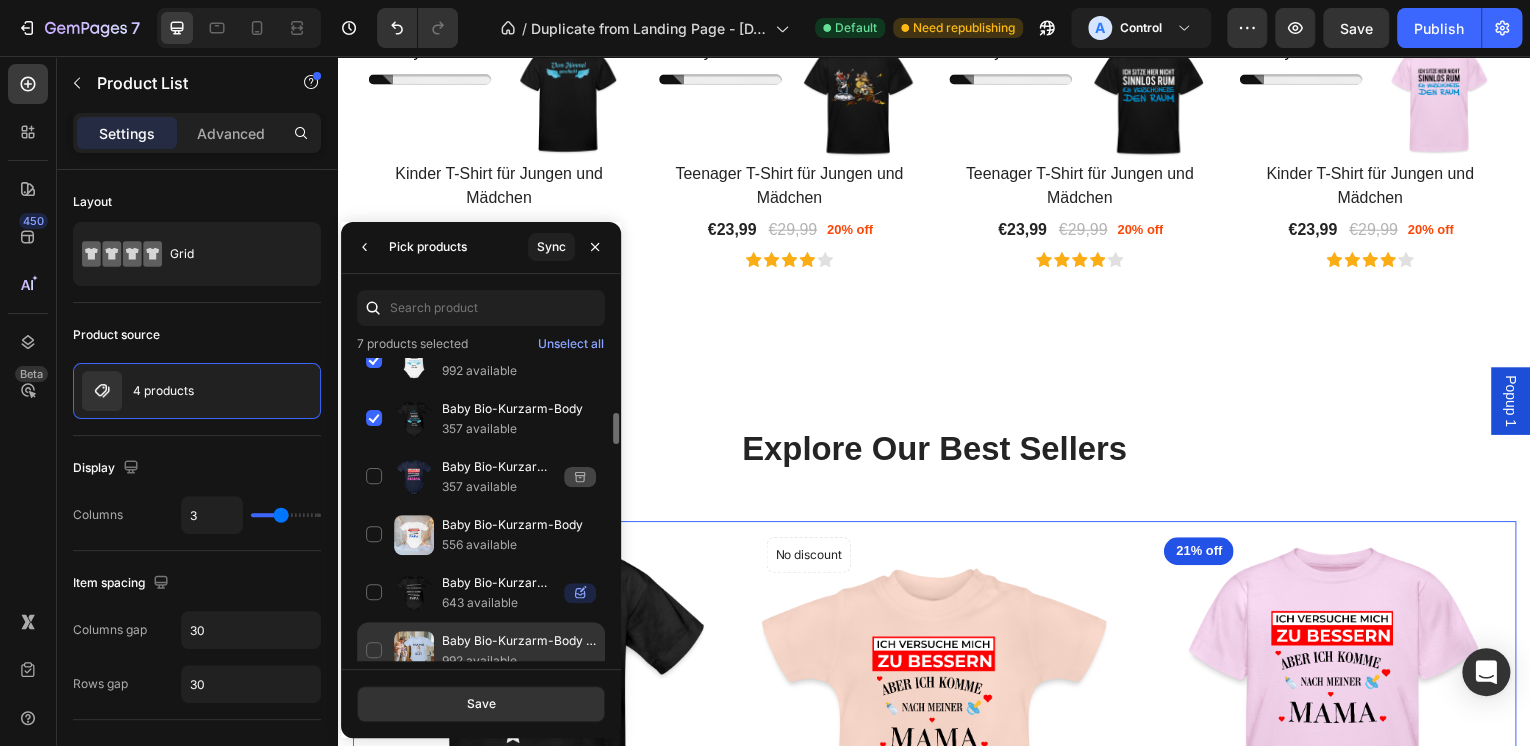scroll, scrollTop: 1280, scrollLeft: 0, axis: vertical 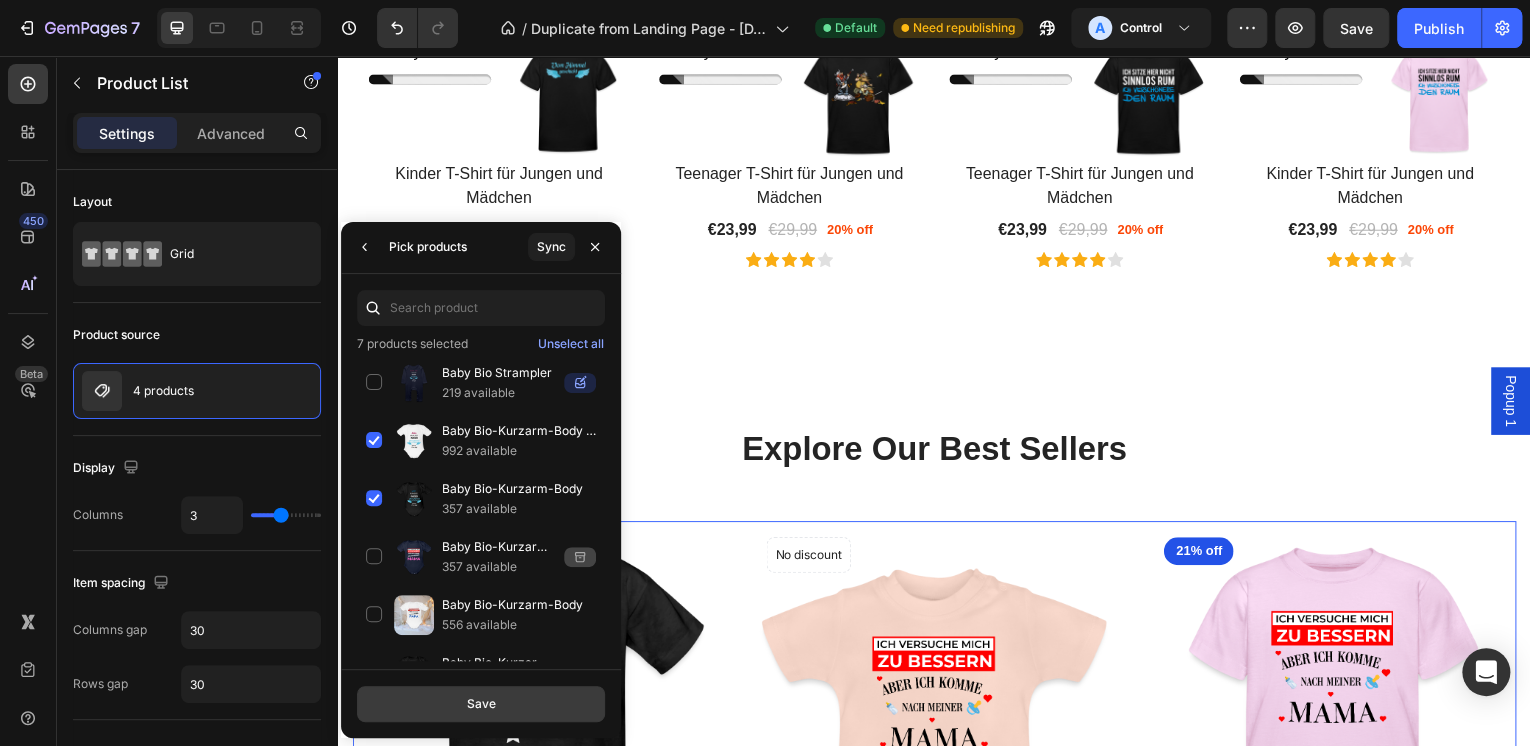 drag, startPoint x: 428, startPoint y: 358, endPoint x: 476, endPoint y: 706, distance: 351.29474 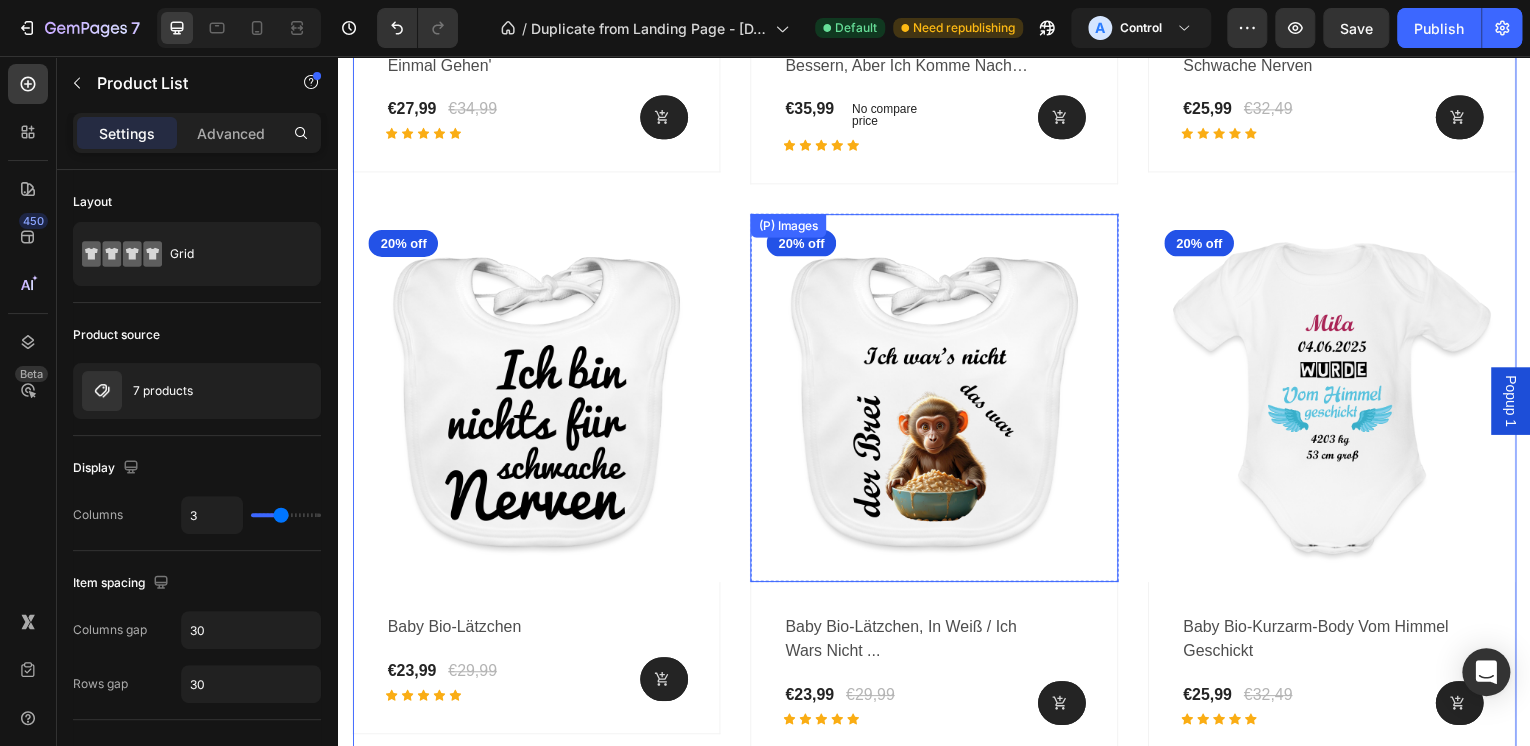 scroll, scrollTop: 5040, scrollLeft: 0, axis: vertical 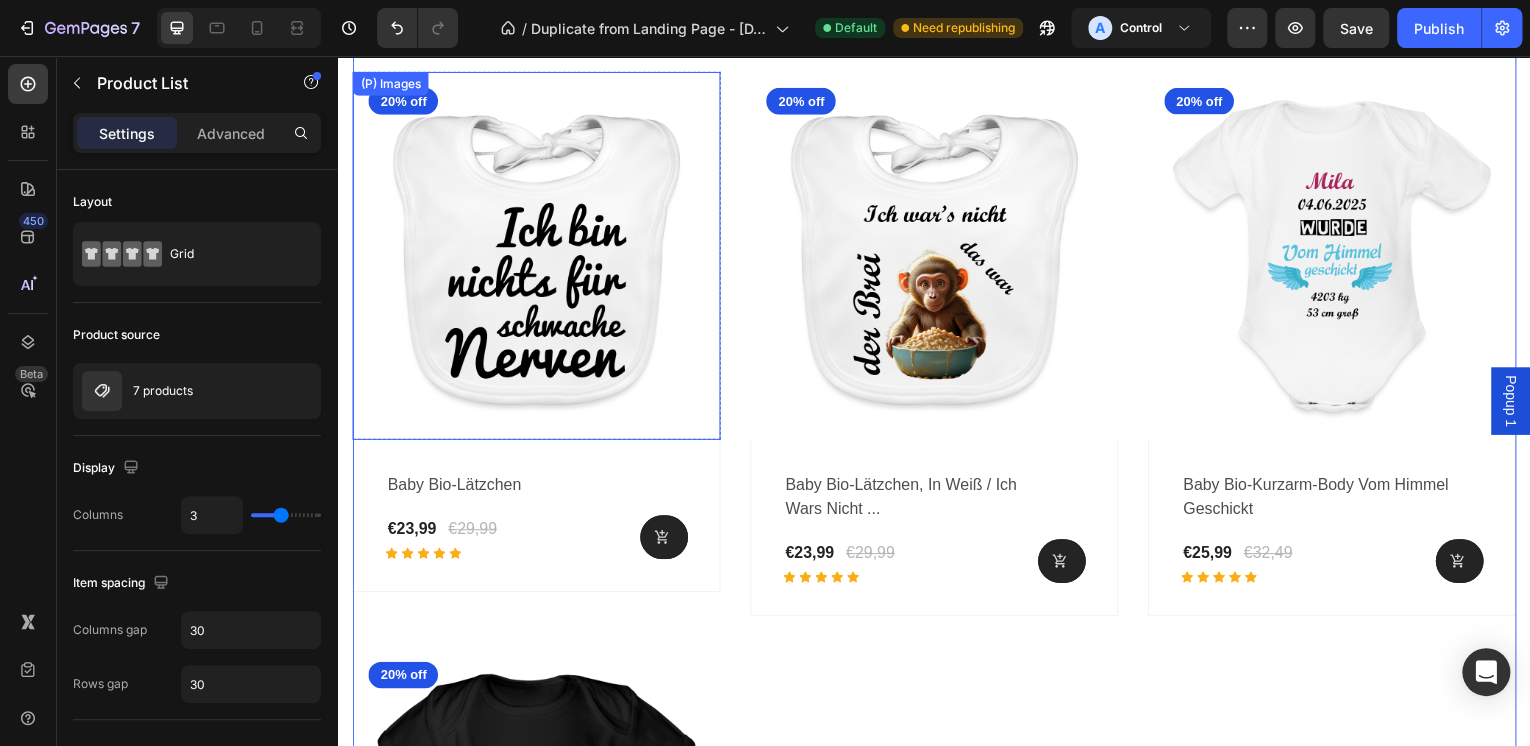 click at bounding box center [537, 257] 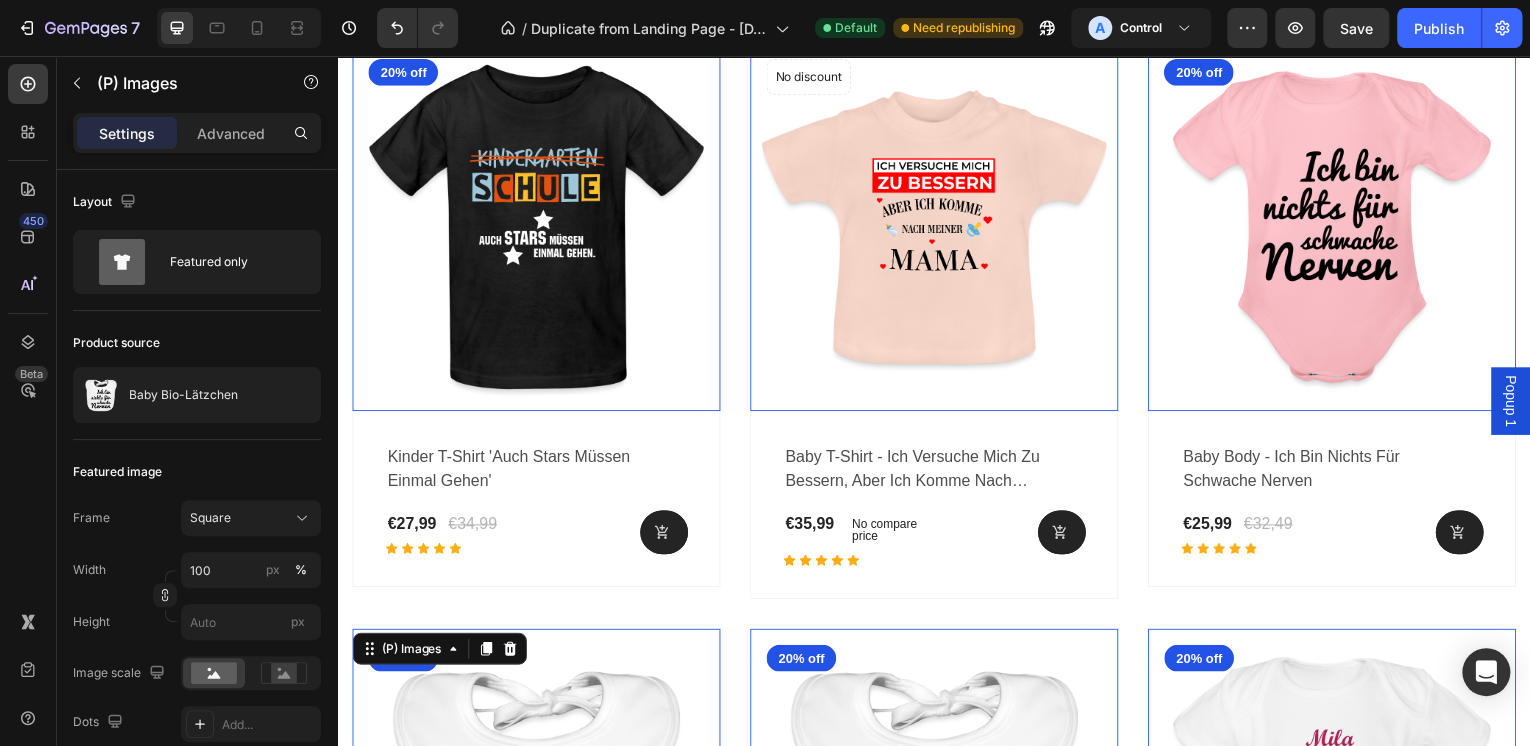 scroll, scrollTop: 4320, scrollLeft: 0, axis: vertical 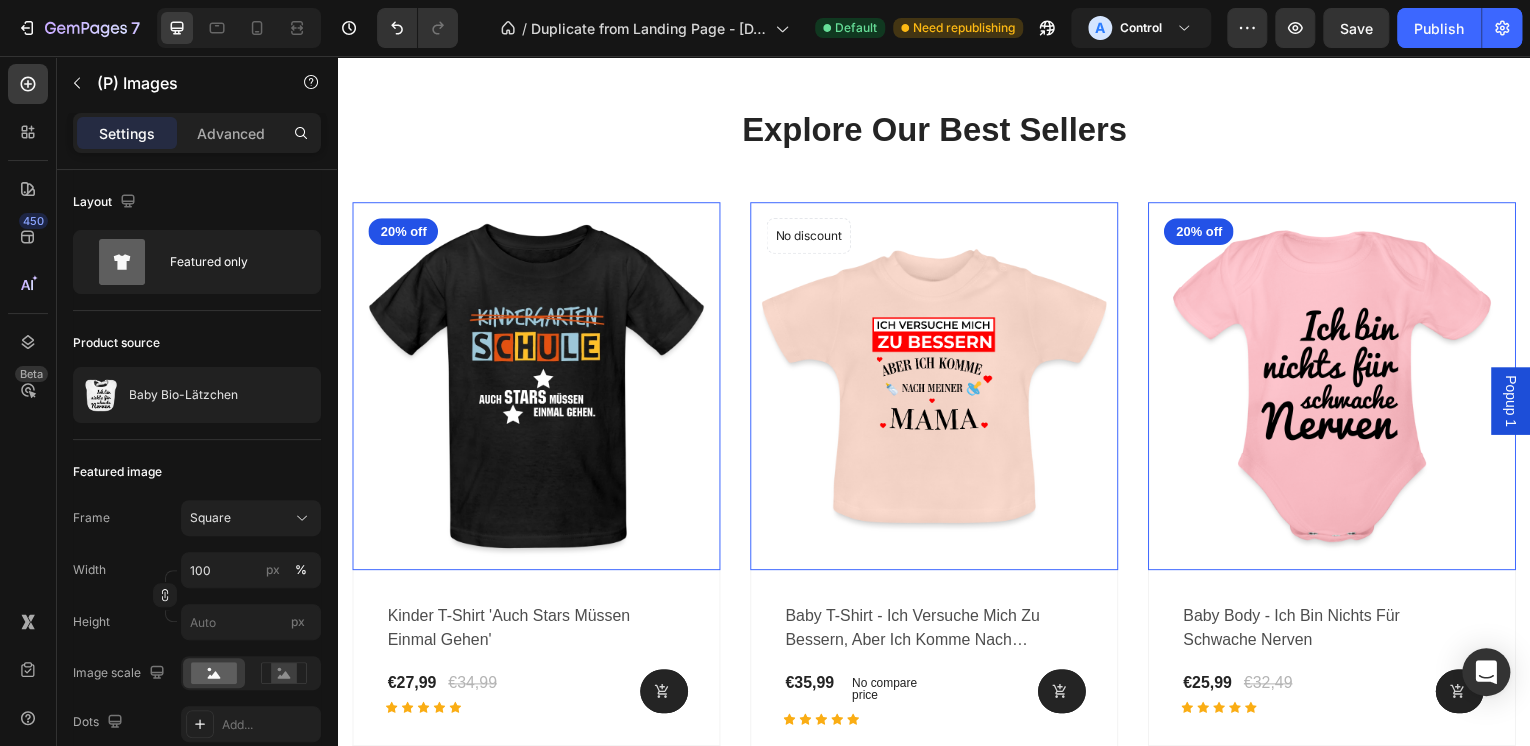 click at bounding box center [537, 388] 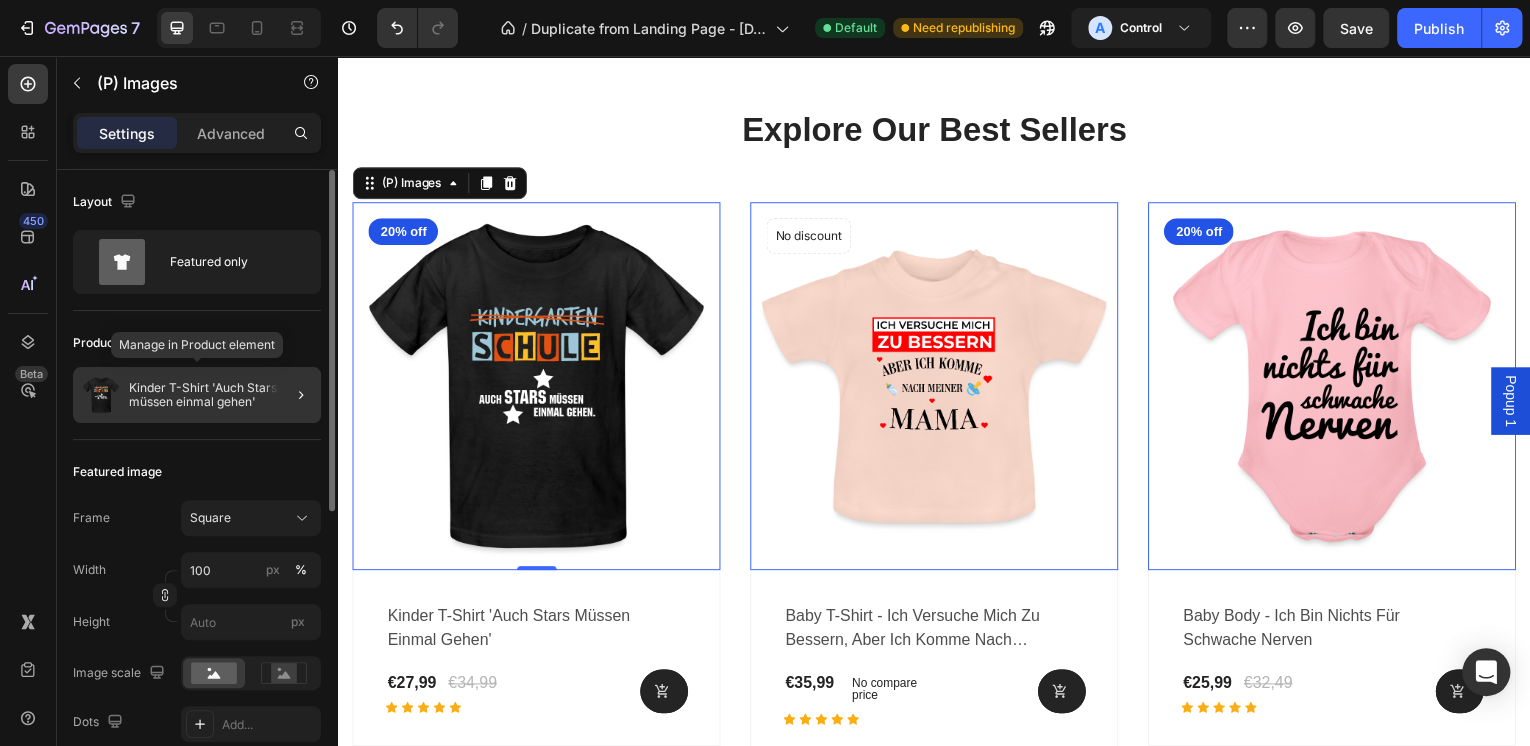 click on "Kinder T-Shirt 'Auch Stars müssen einmal gehen'" at bounding box center [221, 395] 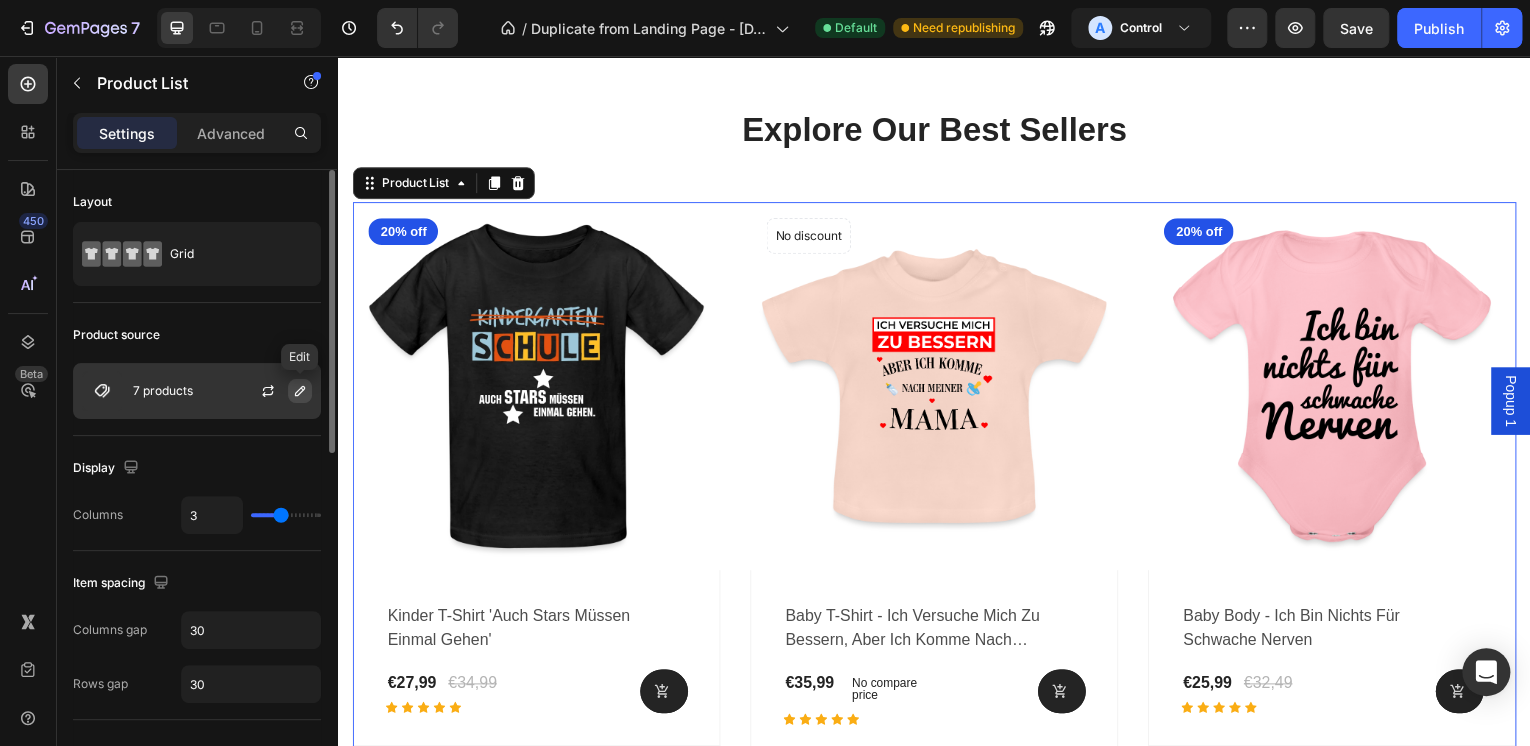 click 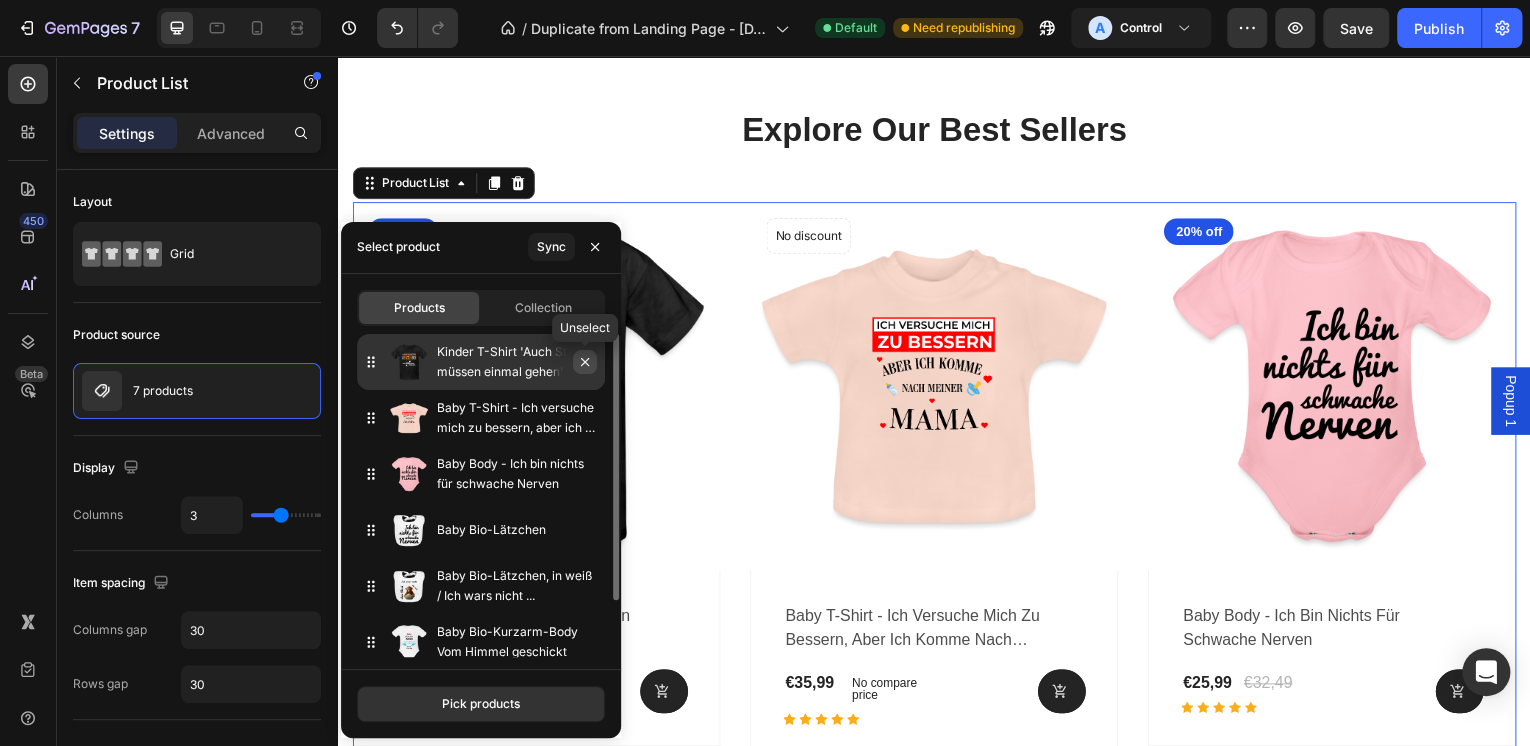 click 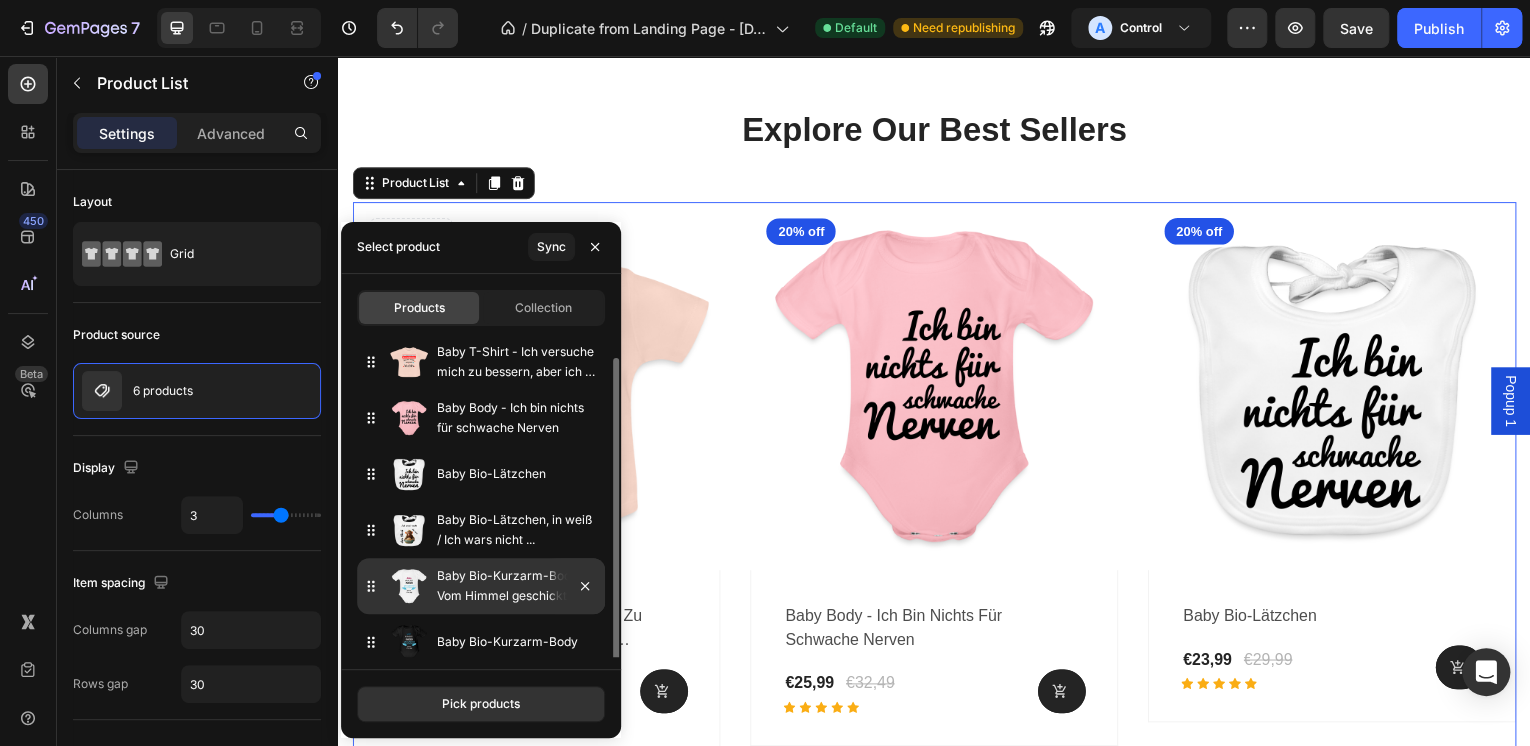 scroll, scrollTop: 12, scrollLeft: 0, axis: vertical 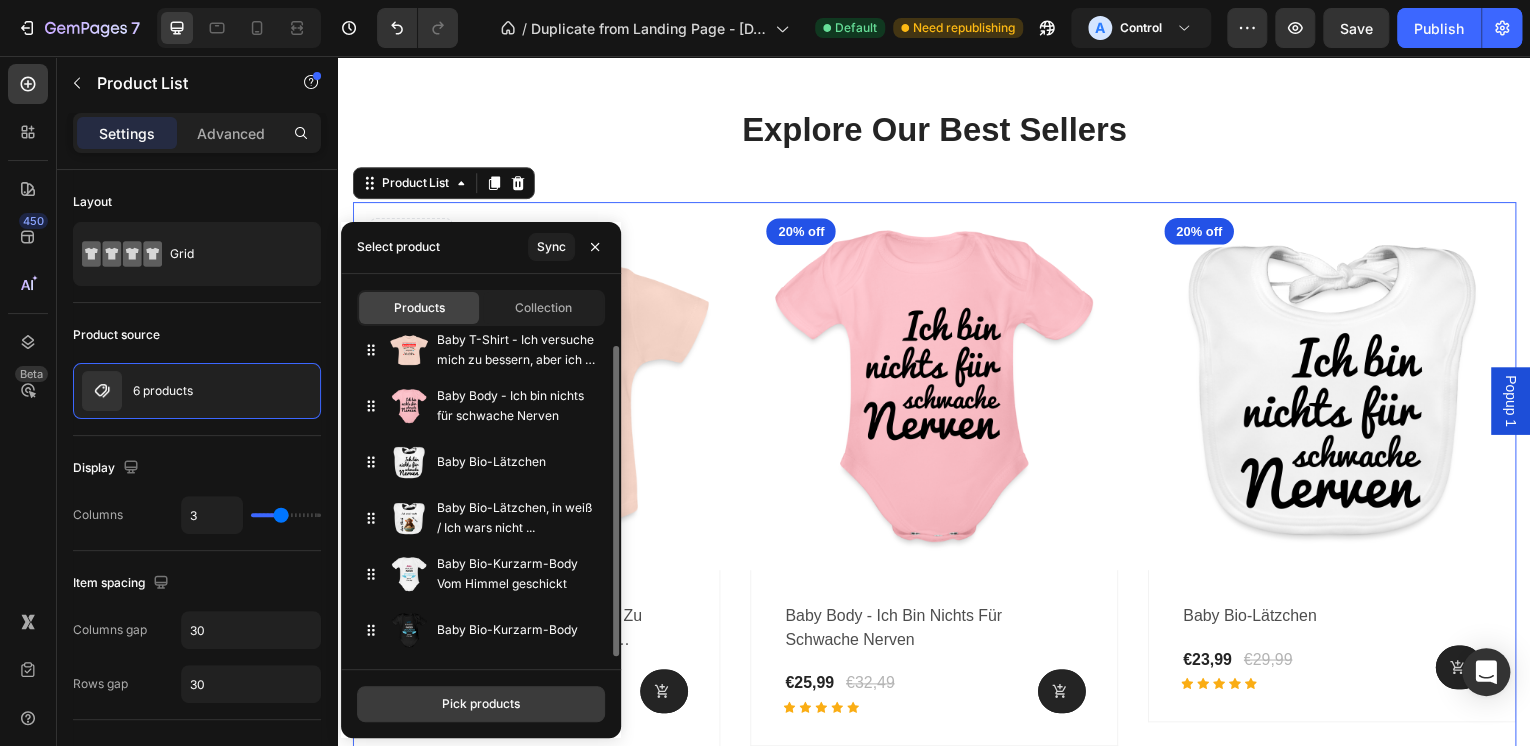 drag, startPoint x: 469, startPoint y: 704, endPoint x: 407, endPoint y: 703, distance: 62.008064 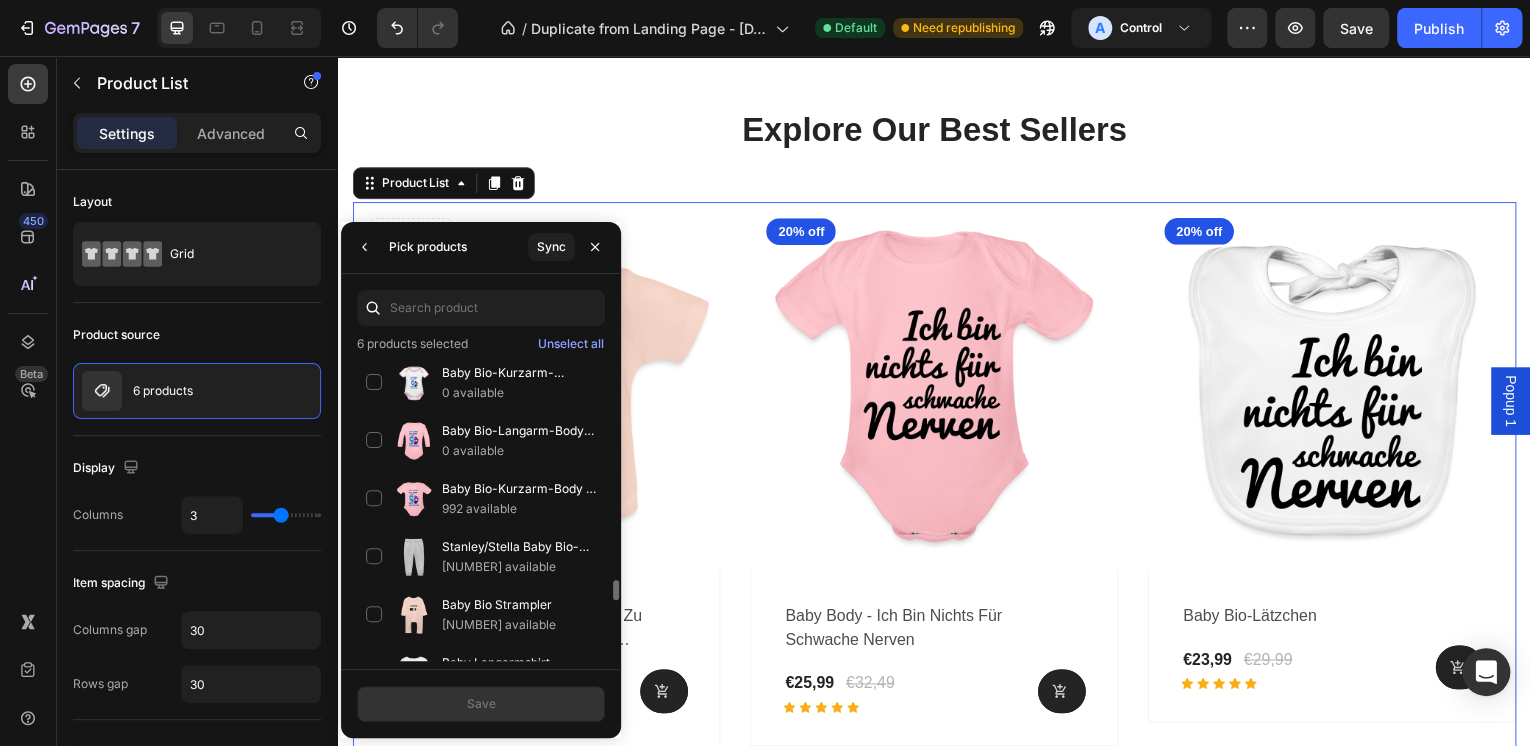 scroll, scrollTop: 3172, scrollLeft: 0, axis: vertical 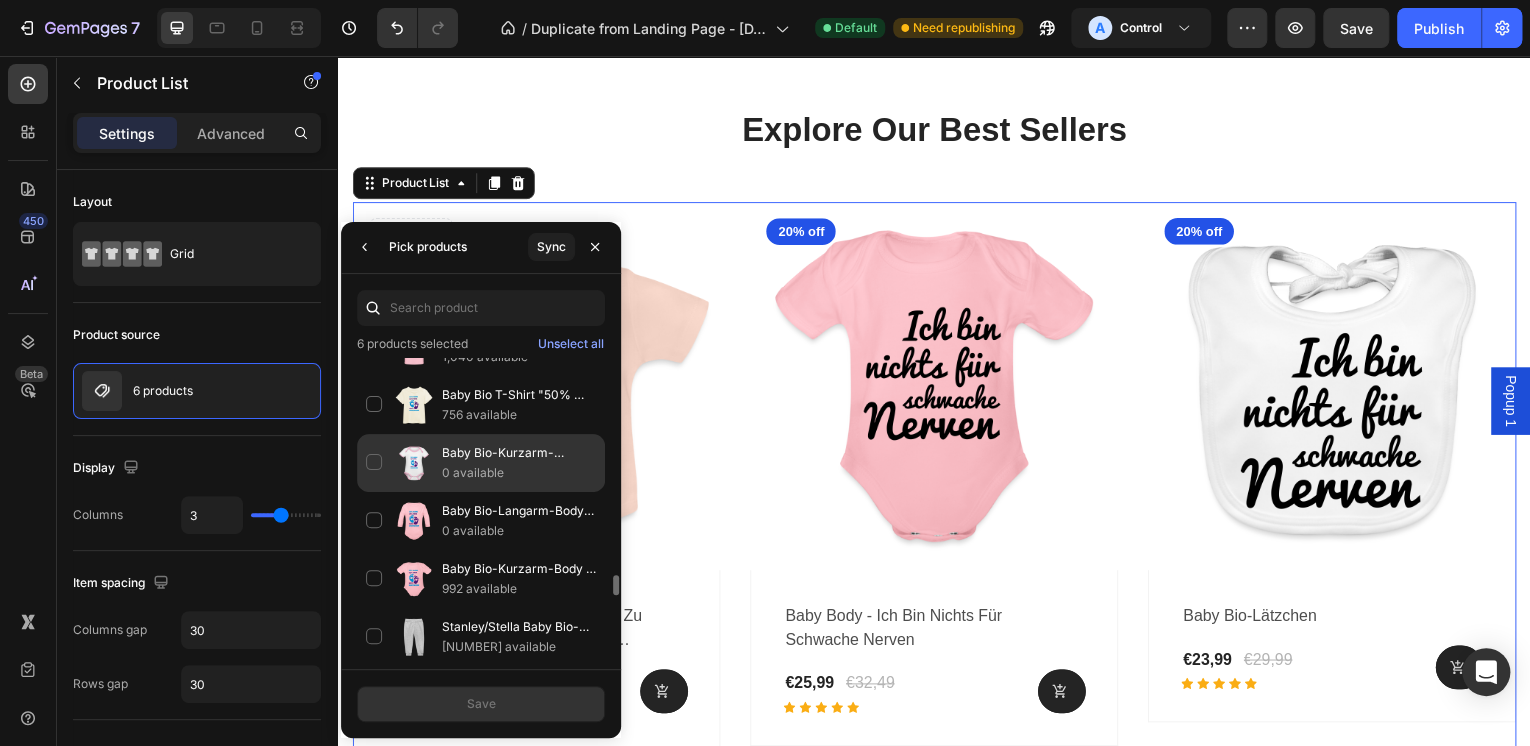 click on "Baby Bio-Kurzarm-Kontrastbody für Jungen und Mädchen 0 available" 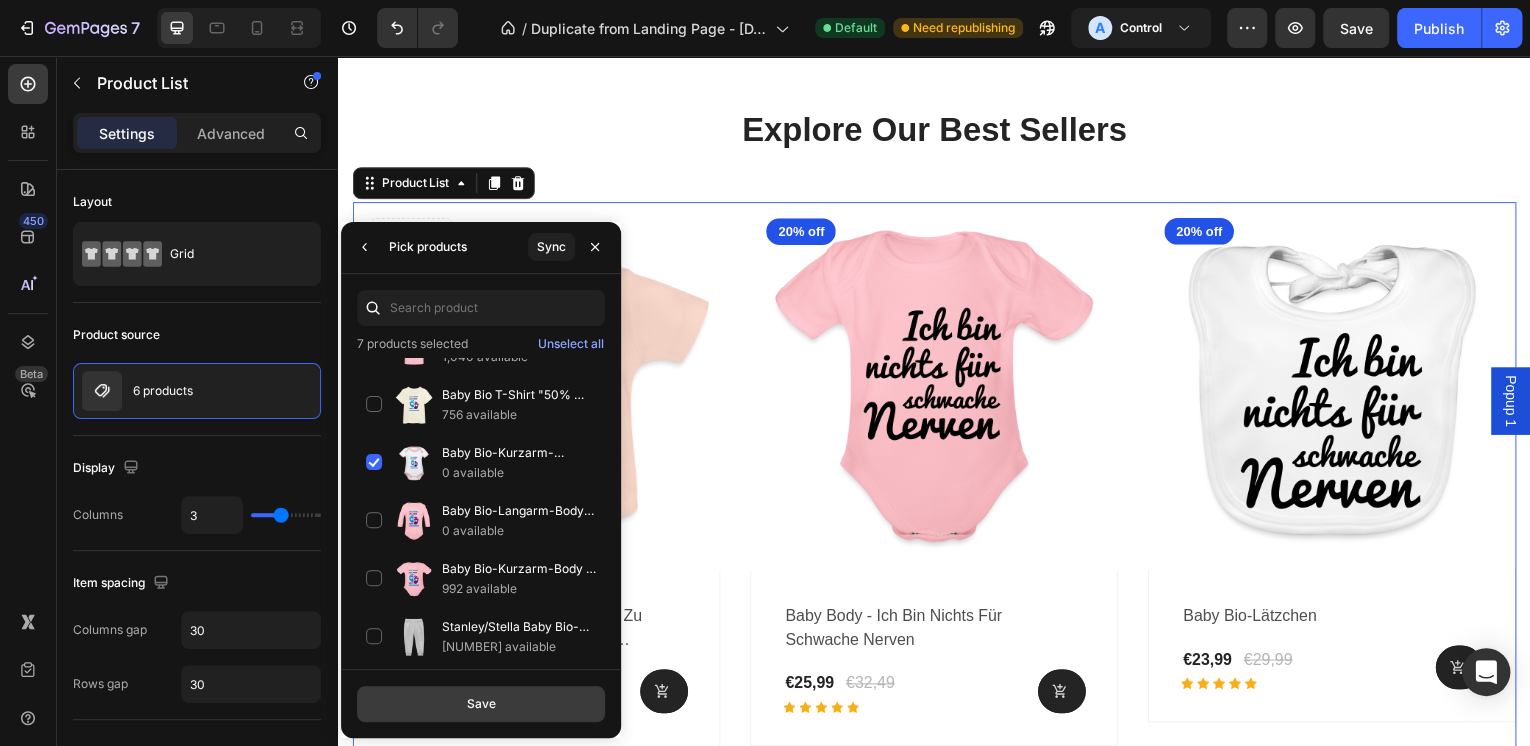 drag, startPoint x: 461, startPoint y: 700, endPoint x: 261, endPoint y: 392, distance: 367.23834 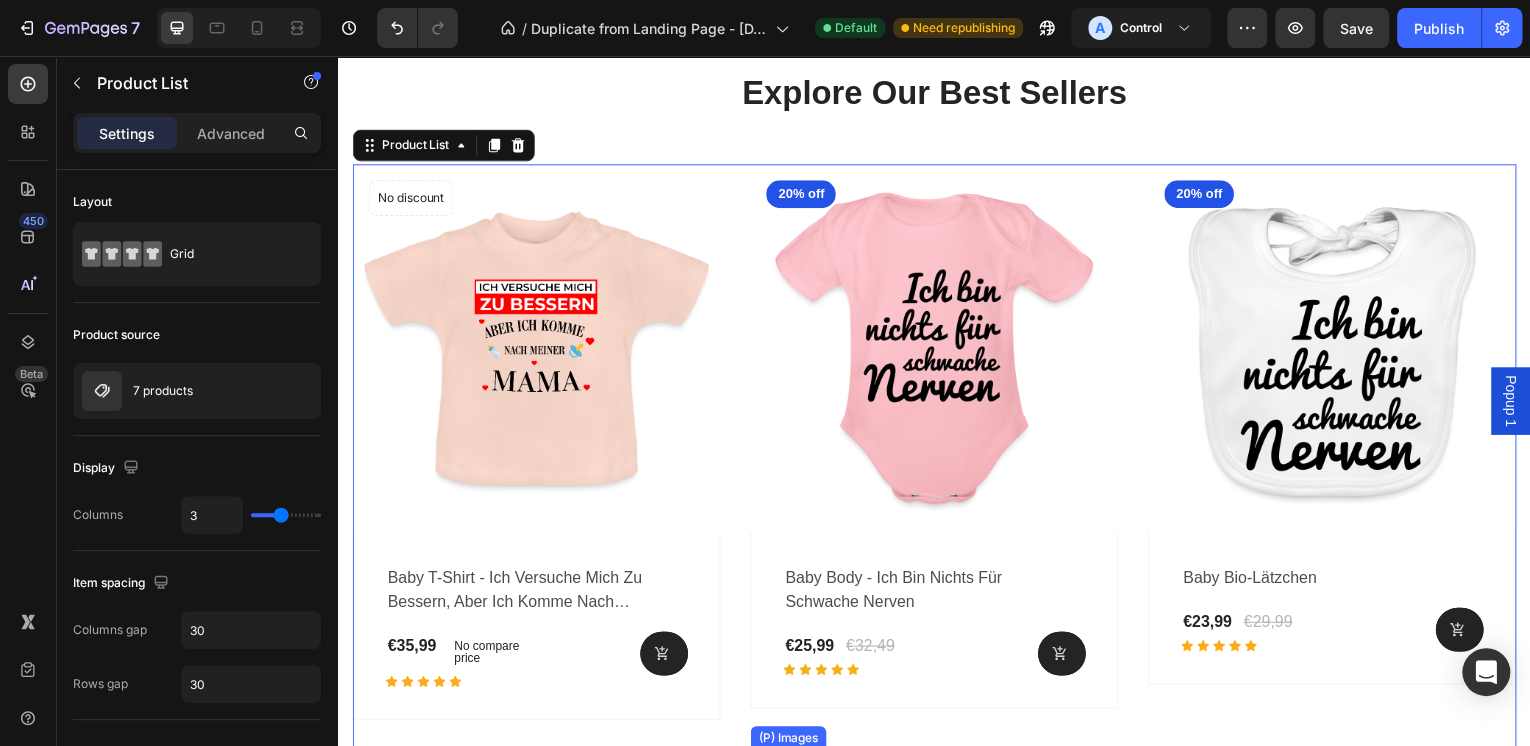 scroll, scrollTop: 4000, scrollLeft: 0, axis: vertical 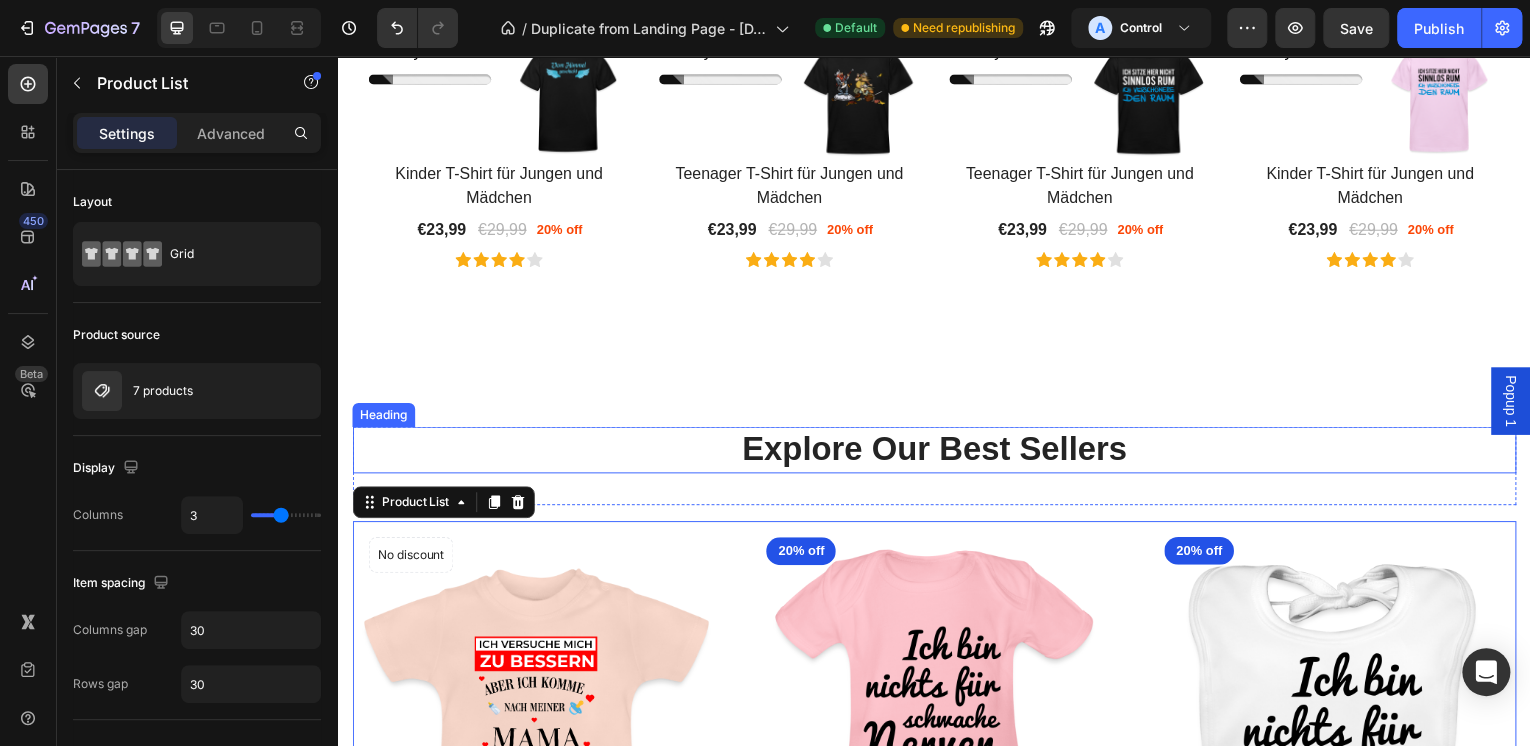 click on "Explore Our Best Sellers" at bounding box center (937, 452) 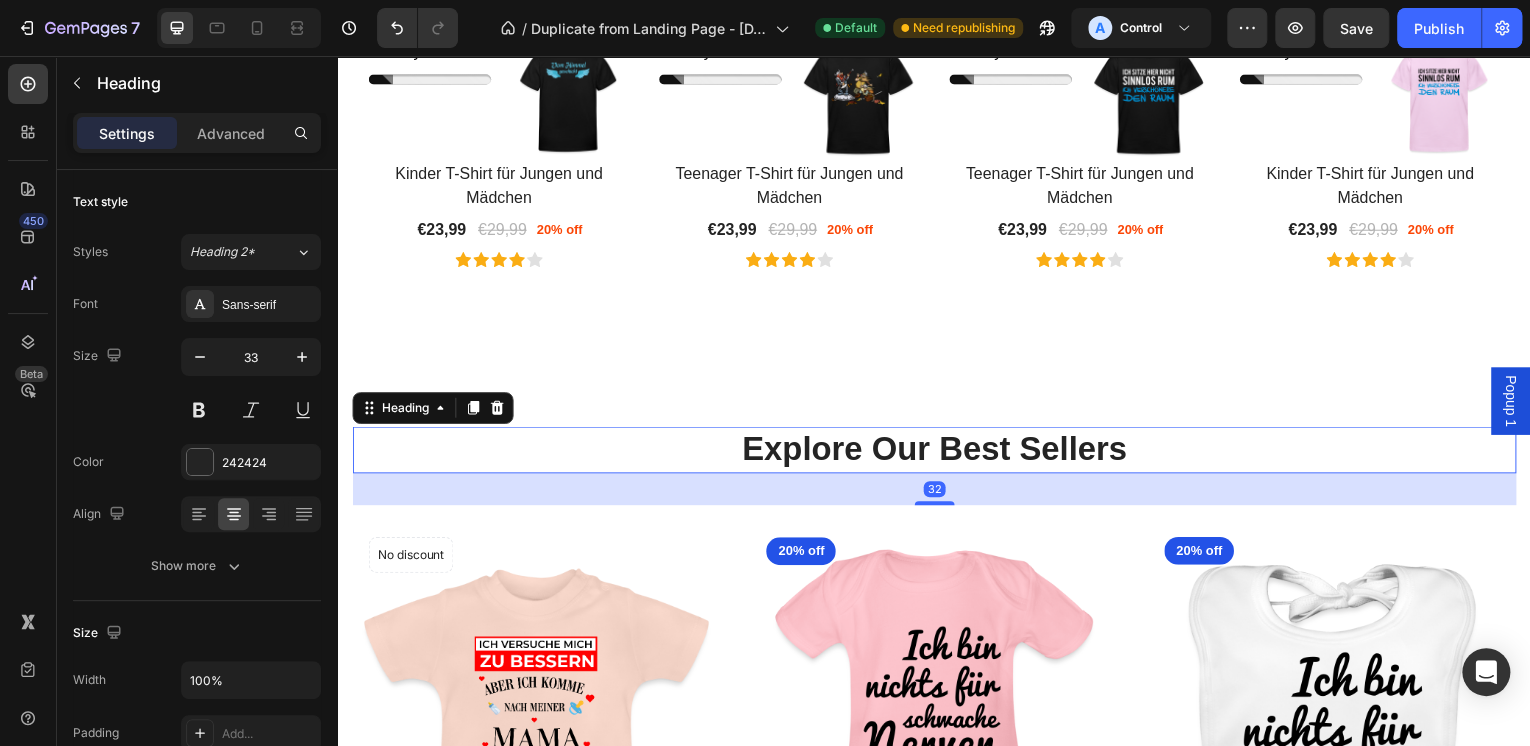 click on "Explore Our Best Sellers" at bounding box center (937, 452) 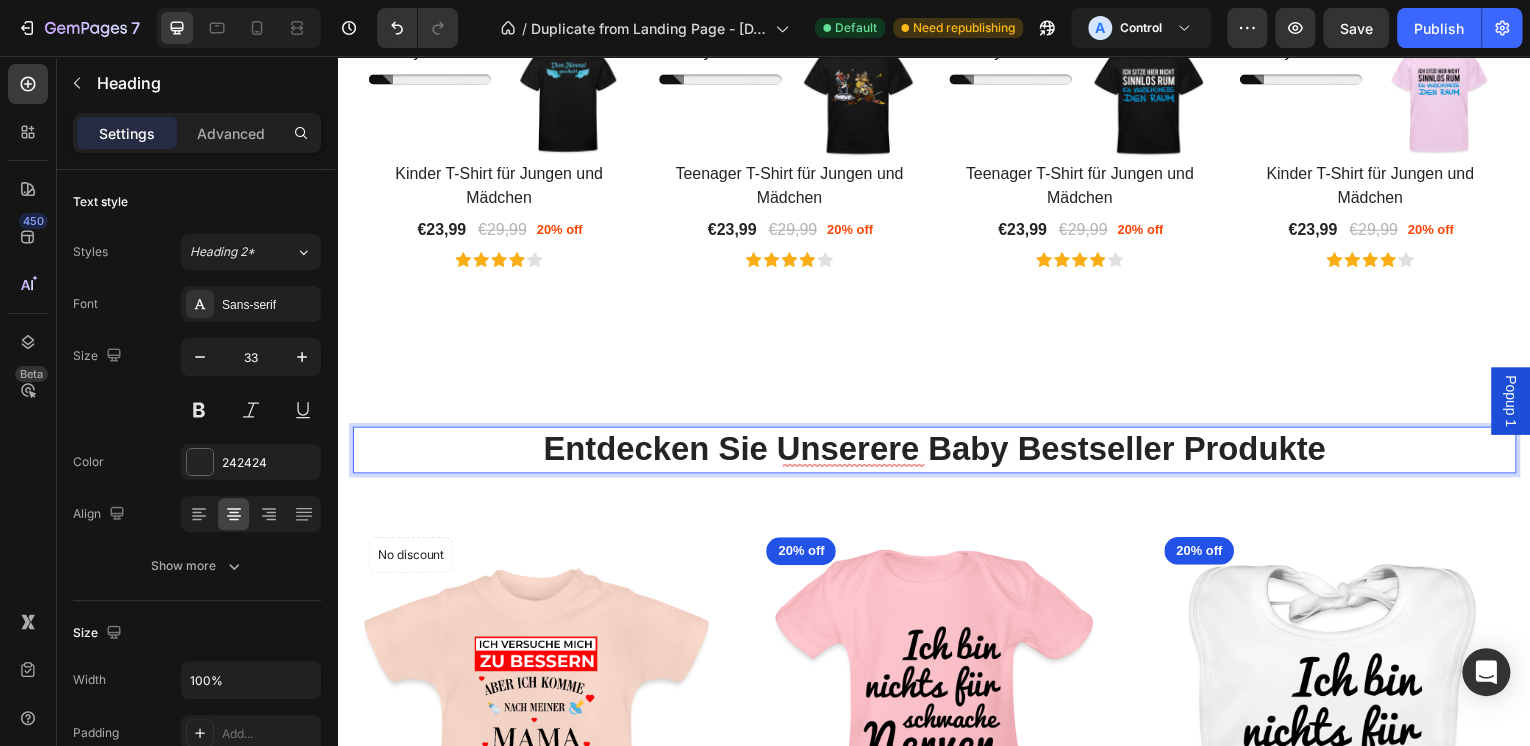 click on "Entdecken Sie Unserere Baby Bestseller Produkte Heading   32 More options for your pet Text block Row (P) Images No discount   Not be displayed when published Product Badge Row baby t-shirt - ich versuche mich zu bessern, aber ich komme nach meiner mama (P) Title €35,99 (P) Price (P) Price No compare price (P) Price Row Icon Icon Icon Icon Icon Row (P) Cart Button Row Row Product List (P) Images 20% off Product Badge Row baby body - ich bin nichts für schwache nerven (P) Title €25,99 (P) Price (P) Price €32,49 (P) Price (P) Price Row Icon Icon Icon Icon Icon Row (P) Cart Button Row Row Product List (P) Images 20% off Product Badge Row baby bio-lätzchen (P) Title €23,99 (P) Price (P) Price €29,99 (P) Price (P) Price Row Icon Icon Icon Icon Icon Row (P) Cart Button Row Row Product List (P) Images 20% off Product Badge Row baby bio-lätzchen, in weiß / ich wars nicht ... (P) Title €23,99 (P) Price (P) Price €29,99 (P) Price (P) Price Row Icon Icon Icon Icon Icon Row (P) Cart Button Row Row Row" at bounding box center [937, 1337] 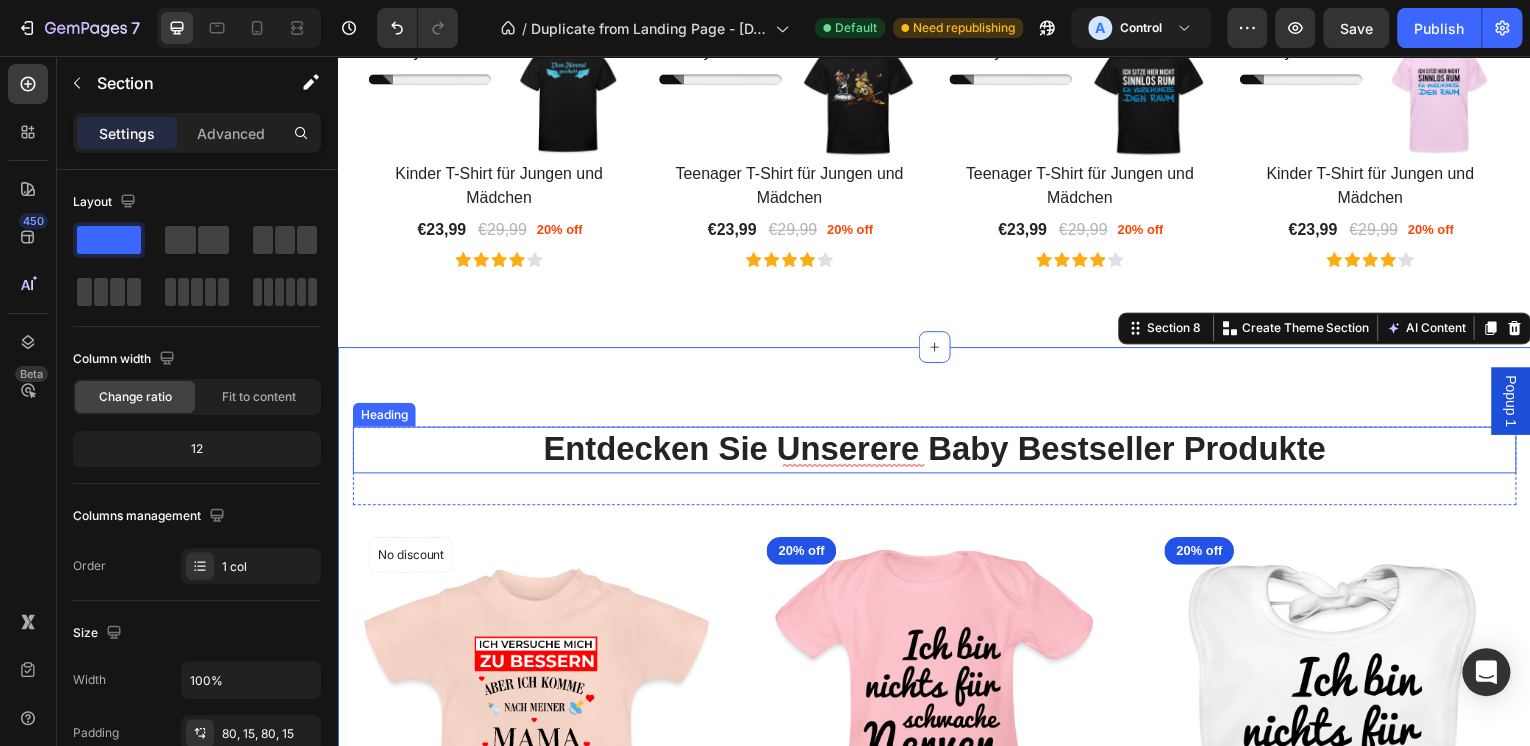 click on "Entdecken Sie Unserere Baby Bestseller Produkte" at bounding box center [937, 452] 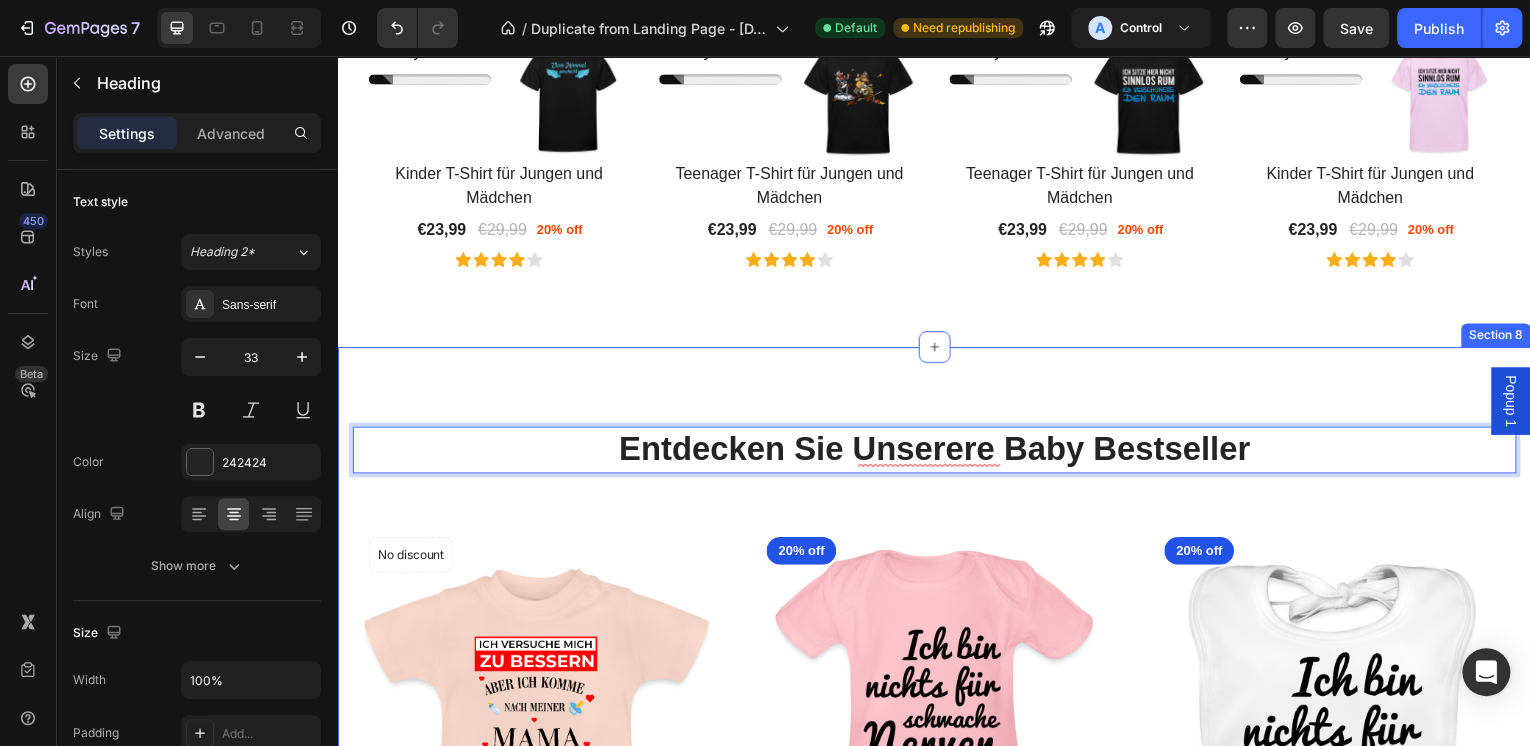 click on "Entdecken Sie Unserere Baby Bestseller Heading   32 More options for your pet Text block Row (P) Images No discount   Not be displayed when published Product Badge Row baby t-shirt - ich versuche mich zu bessern, aber ich komme nach meiner mama (P) Title €35,99 (P) Price (P) Price No compare price (P) Price Row Icon Icon Icon Icon Icon Row (P) Cart Button Row Row Product List (P) Images 20% off Product Badge Row baby body - ich bin nichts für schwache nerven (P) Title €25,99 (P) Price (P) Price €32,49 (P) Price (P) Price Row Icon Icon Icon Icon Icon Row (P) Cart Button Row Row Product List (P) Images 20% off Product Badge Row baby bio-lätzchen (P) Title €23,99 (P) Price (P) Price €29,99 (P) Price (P) Price Row Icon Icon Icon Icon Icon Row (P) Cart Button Row Row Product List (P) Images 20% off Product Badge Row baby bio-lätzchen, in weiß / ich wars nicht ... (P) Title €23,99 (P) Price (P) Price €29,99 (P) Price (P) Price Row Icon Icon Icon Icon Icon Row (P) Cart Button Row Row Product List" at bounding box center (937, 1337) 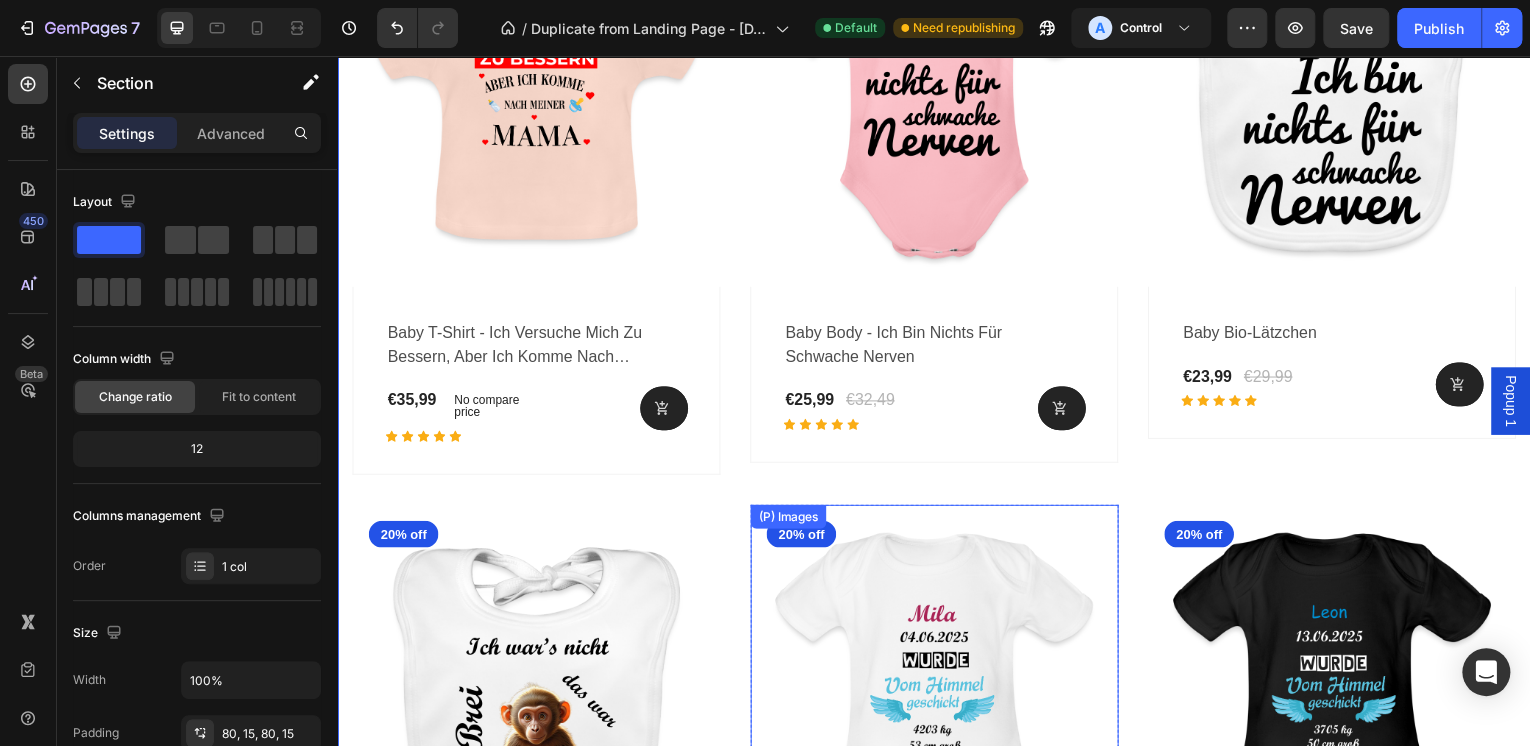 scroll, scrollTop: 4560, scrollLeft: 0, axis: vertical 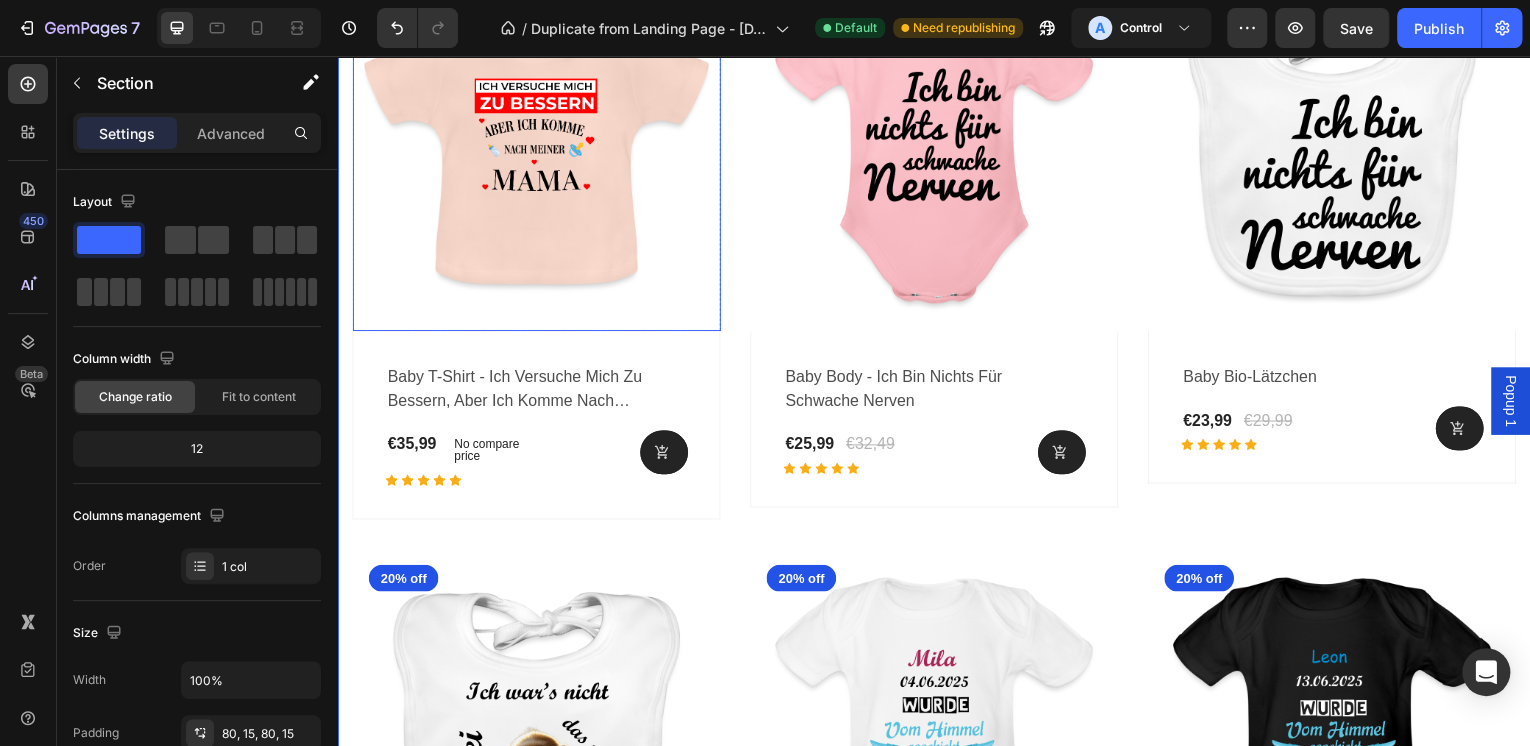 click at bounding box center [537, 148] 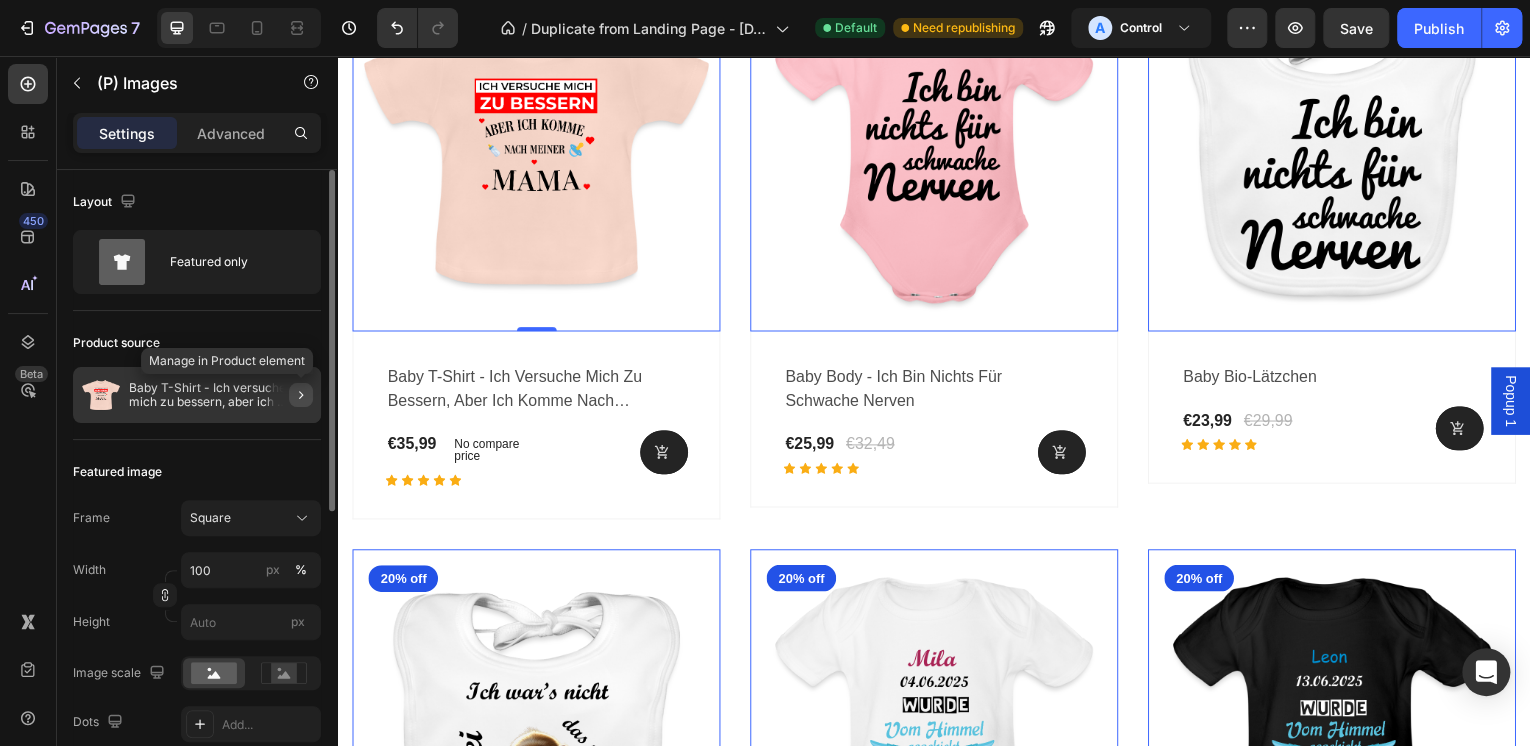 click 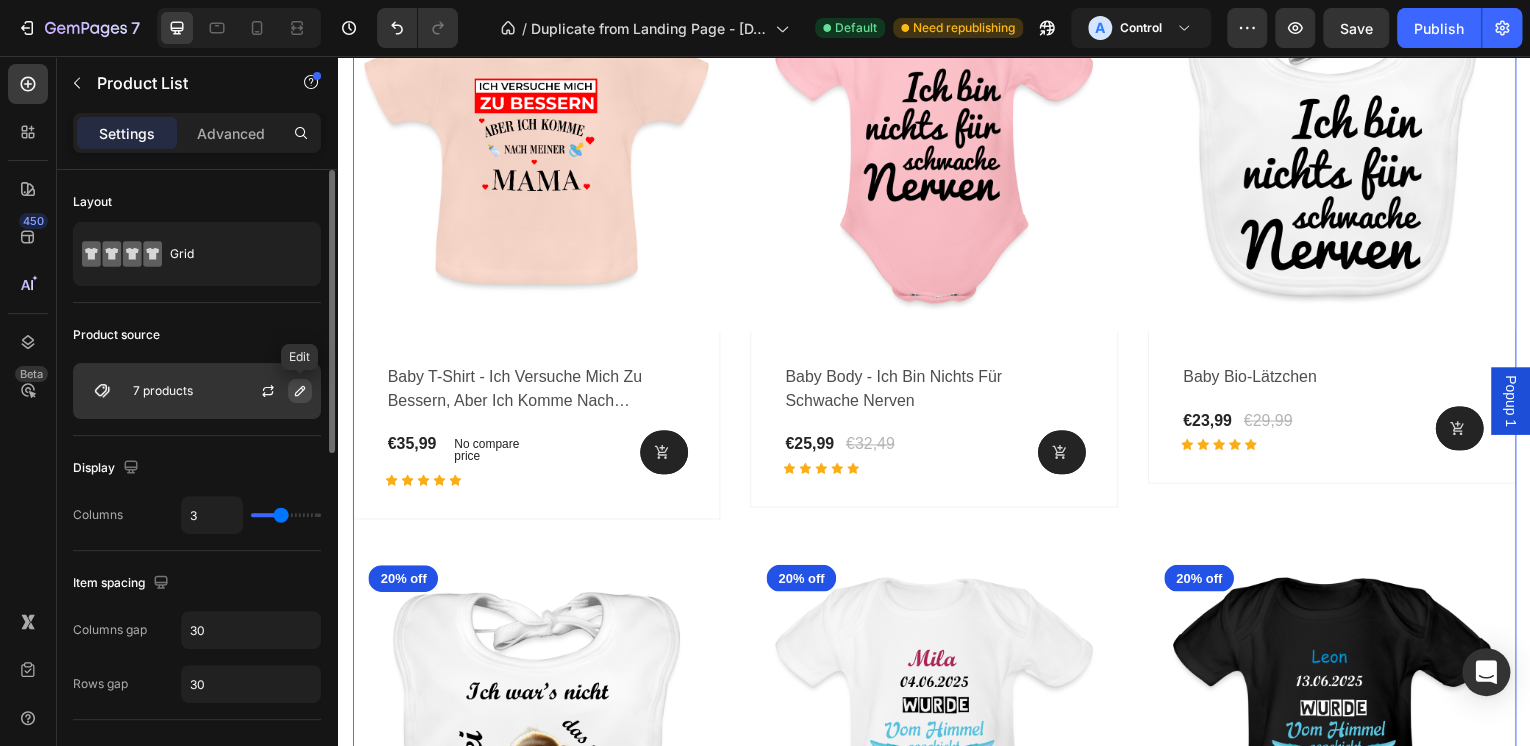 click 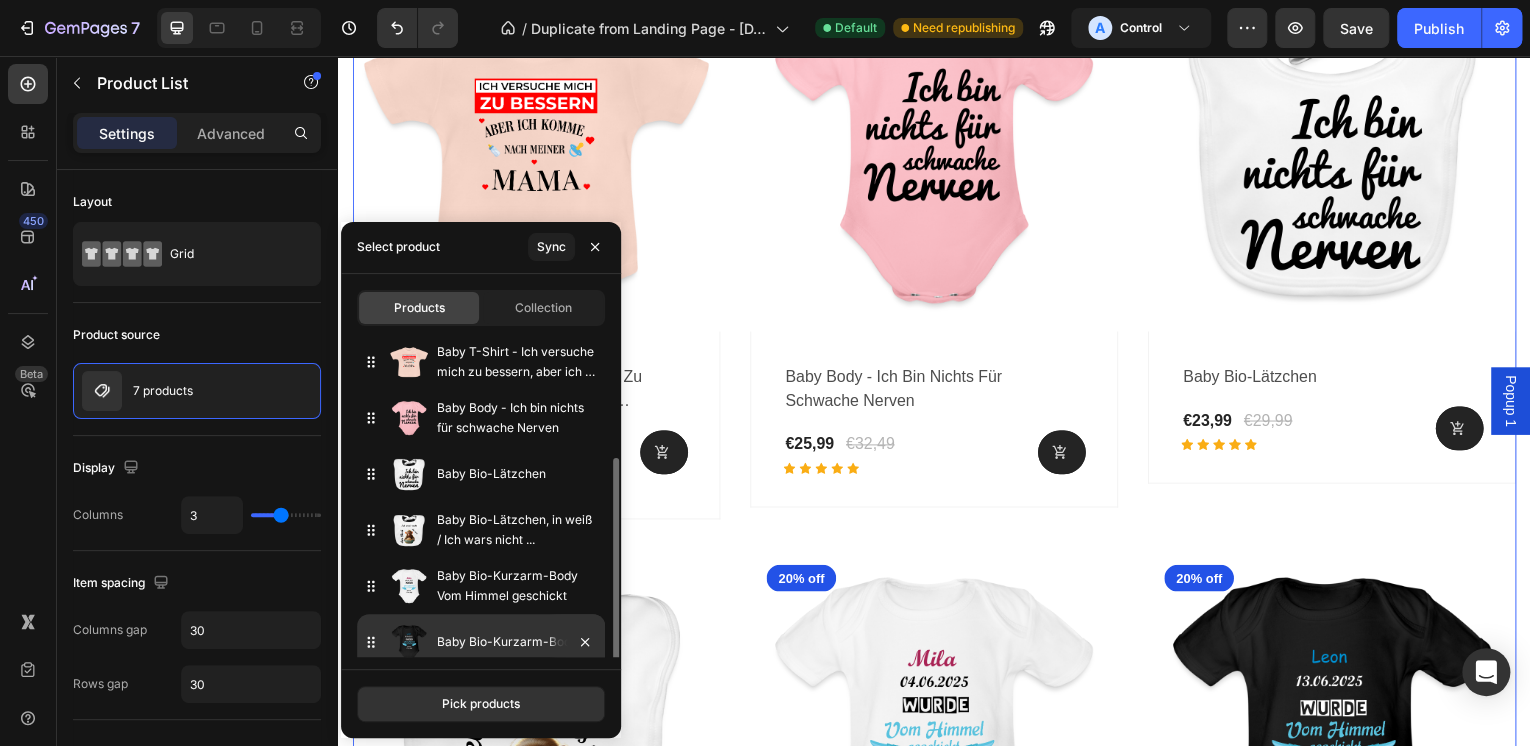 scroll, scrollTop: 68, scrollLeft: 0, axis: vertical 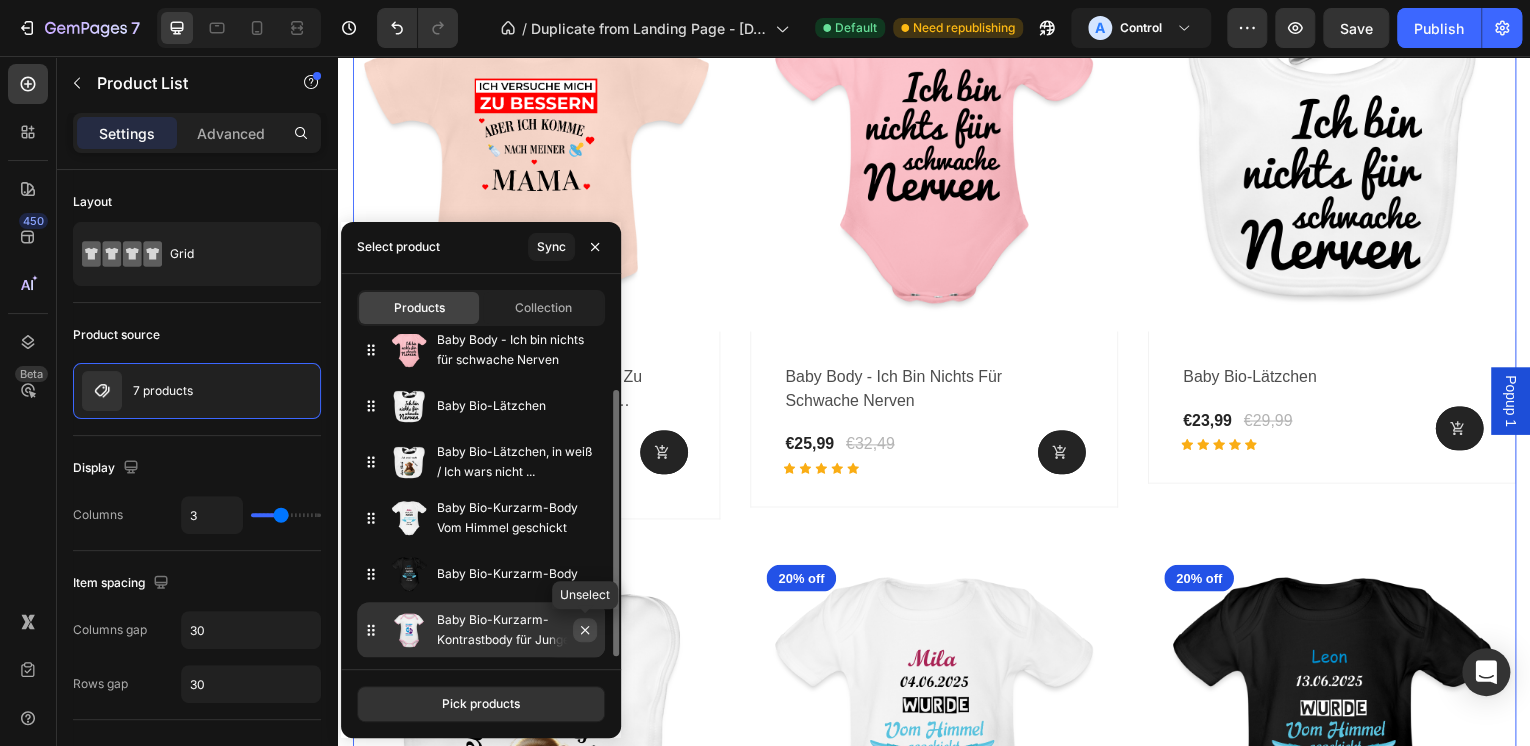click 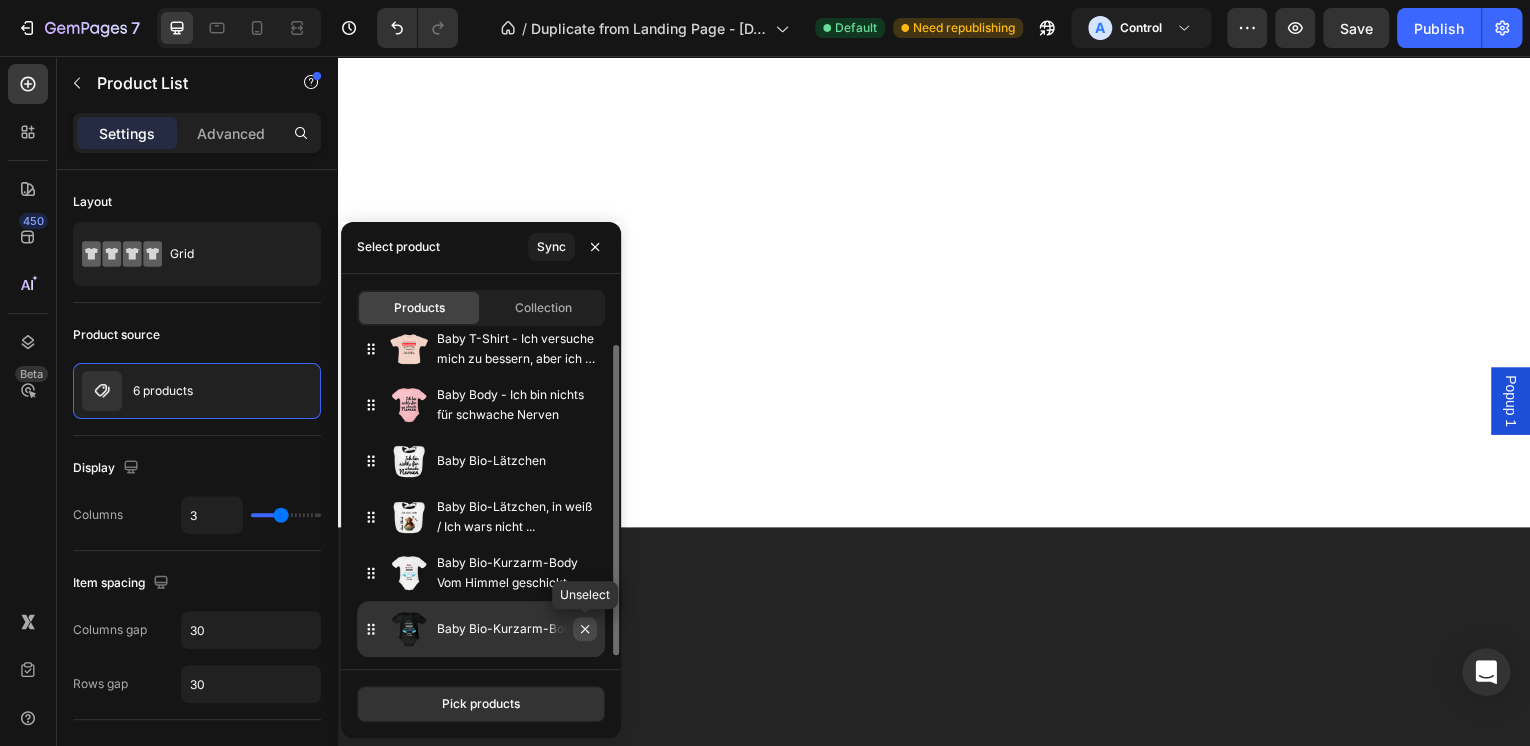 scroll, scrollTop: 12, scrollLeft: 0, axis: vertical 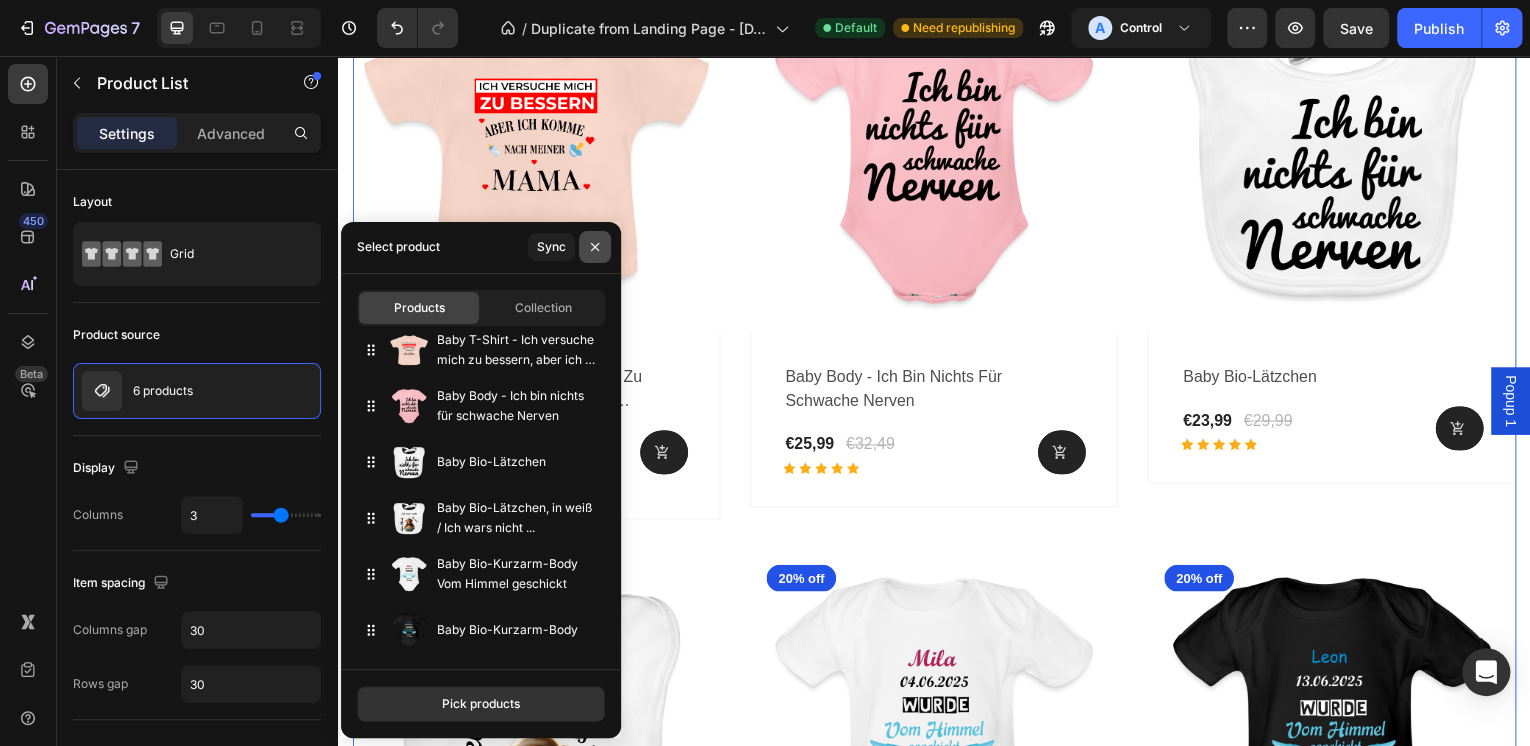 click 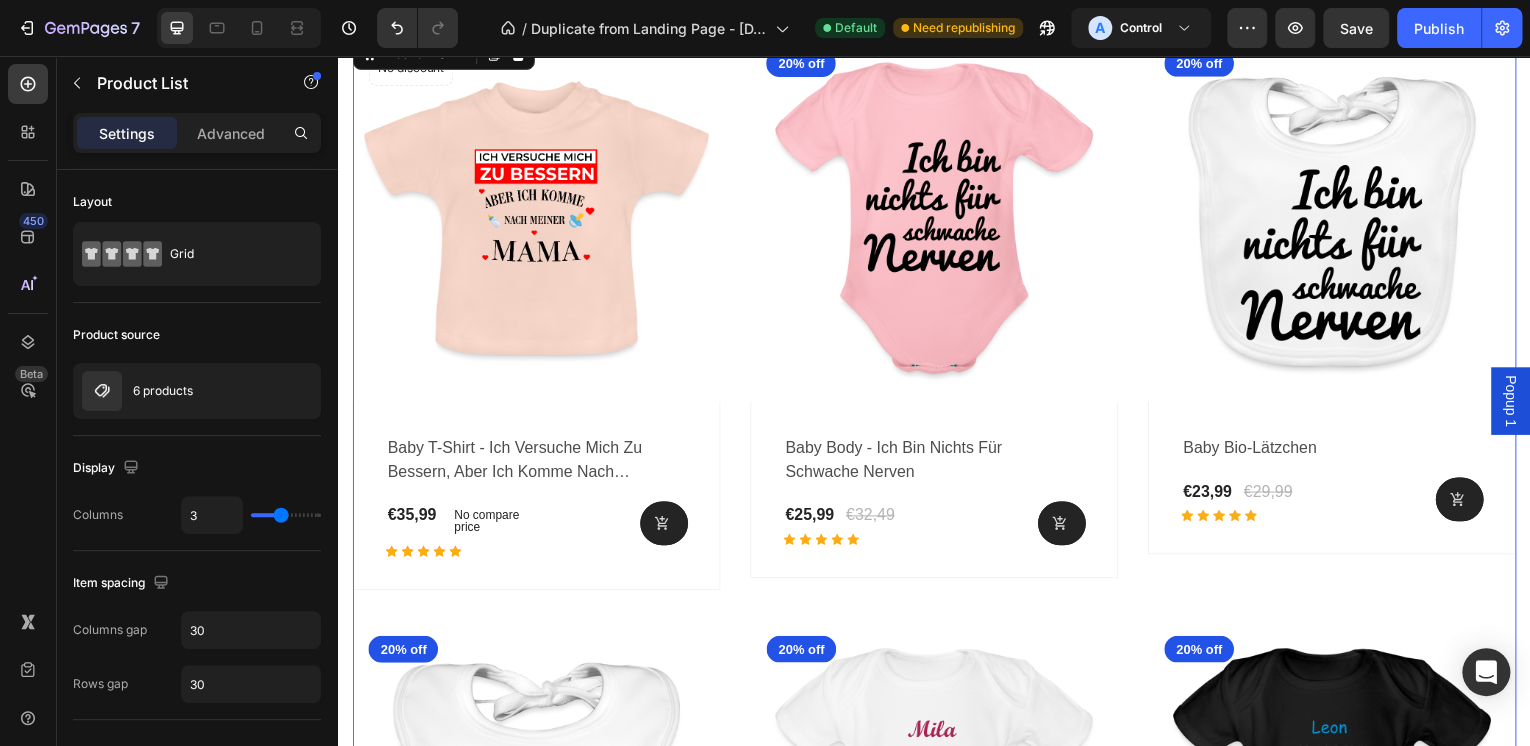 scroll, scrollTop: 4400, scrollLeft: 0, axis: vertical 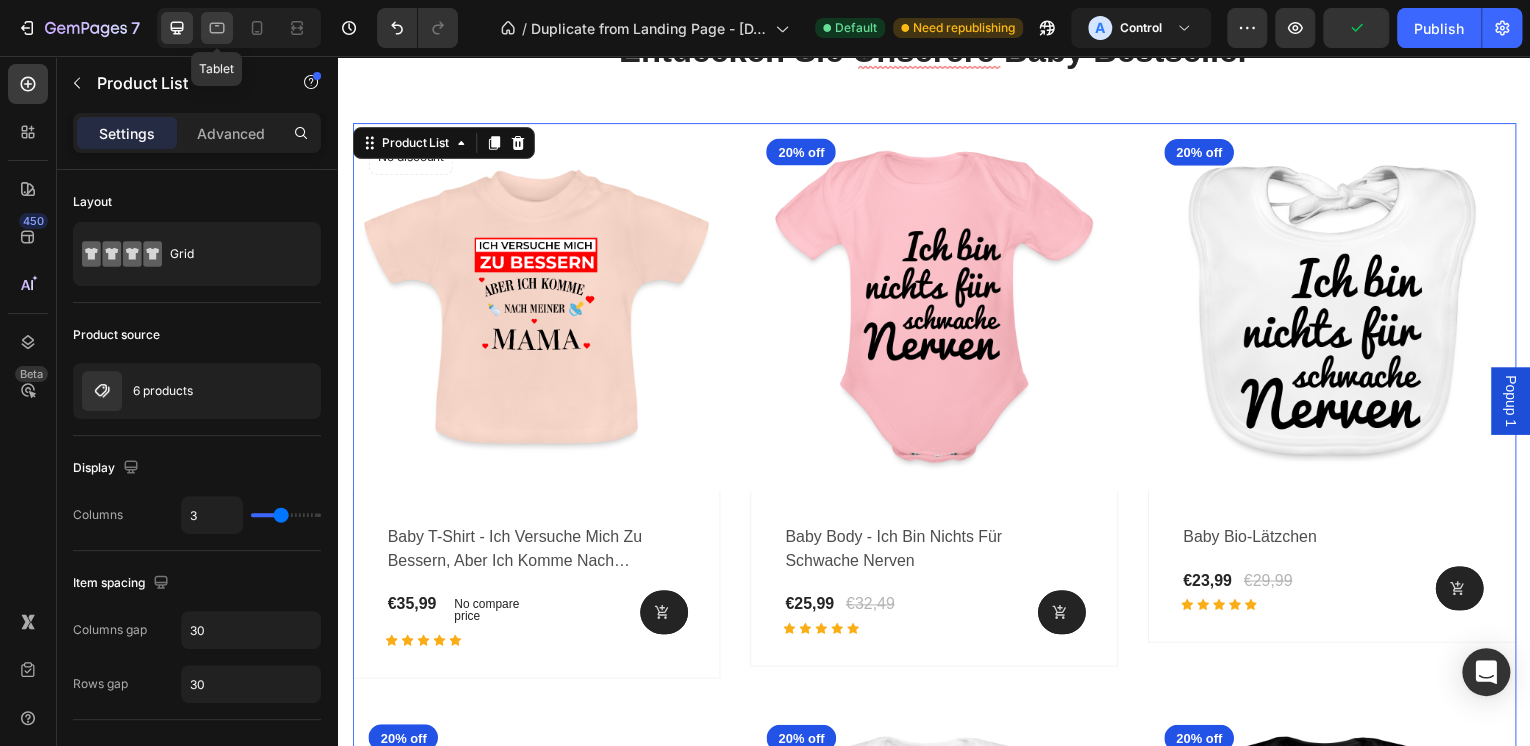 click 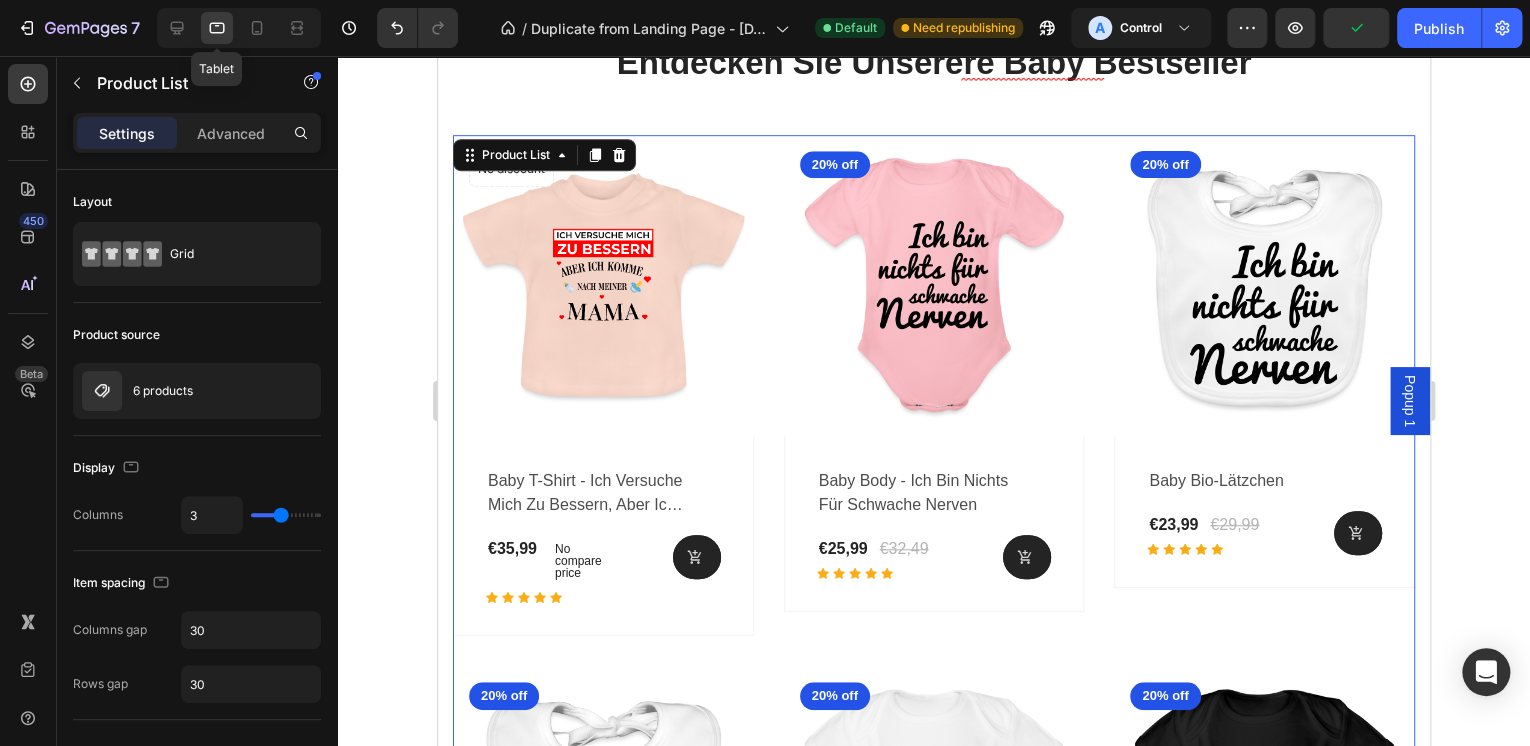 scroll, scrollTop: 4408, scrollLeft: 0, axis: vertical 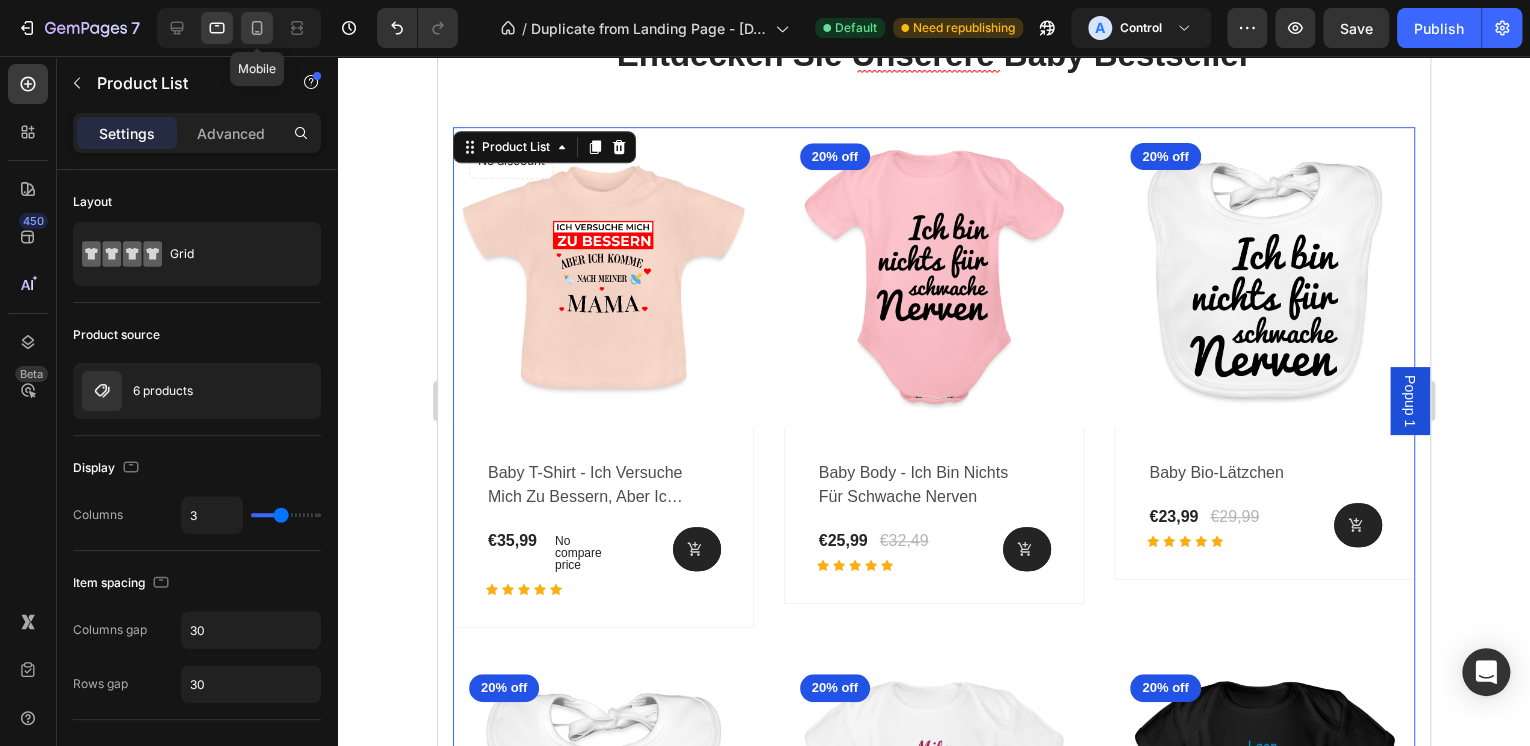 click 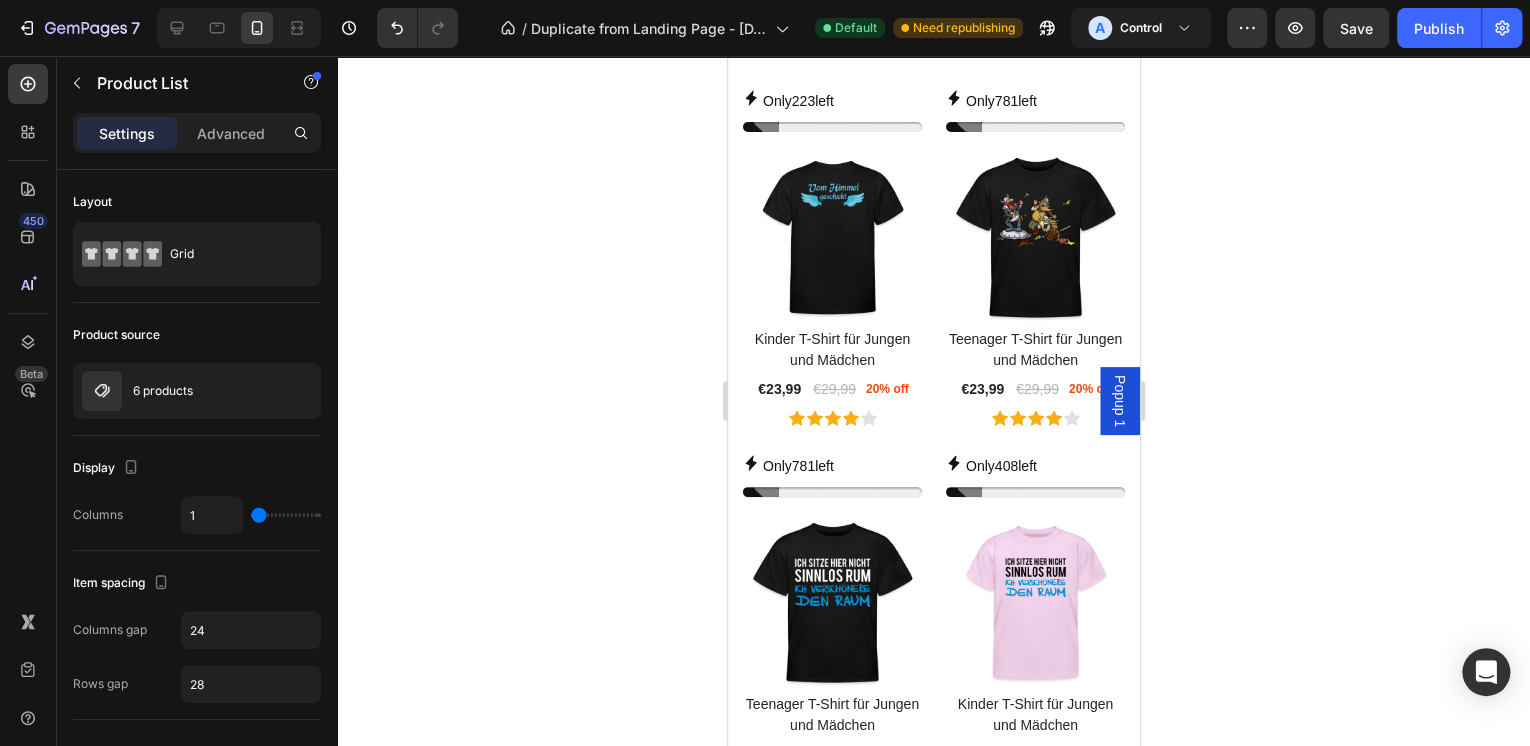 scroll, scrollTop: 4725, scrollLeft: 0, axis: vertical 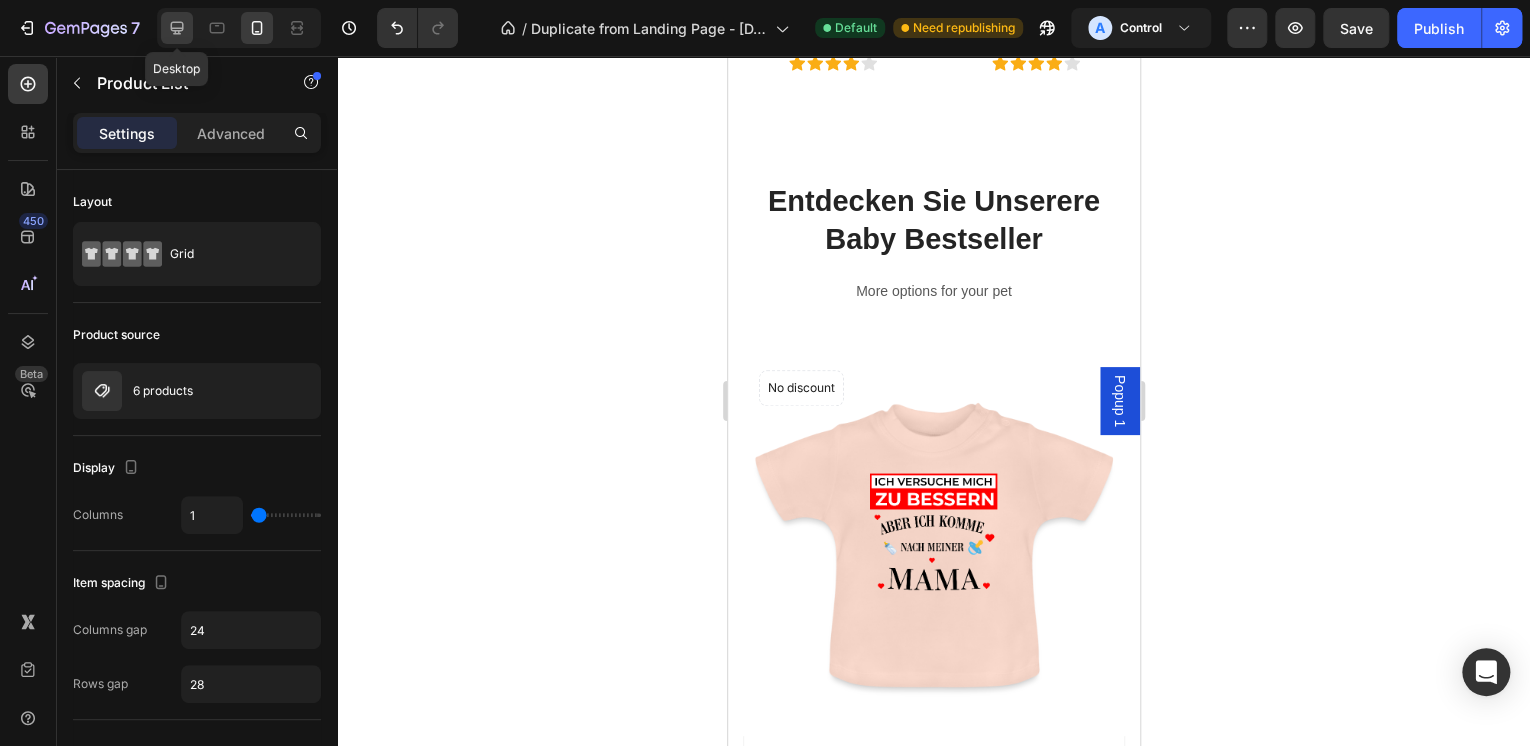 click 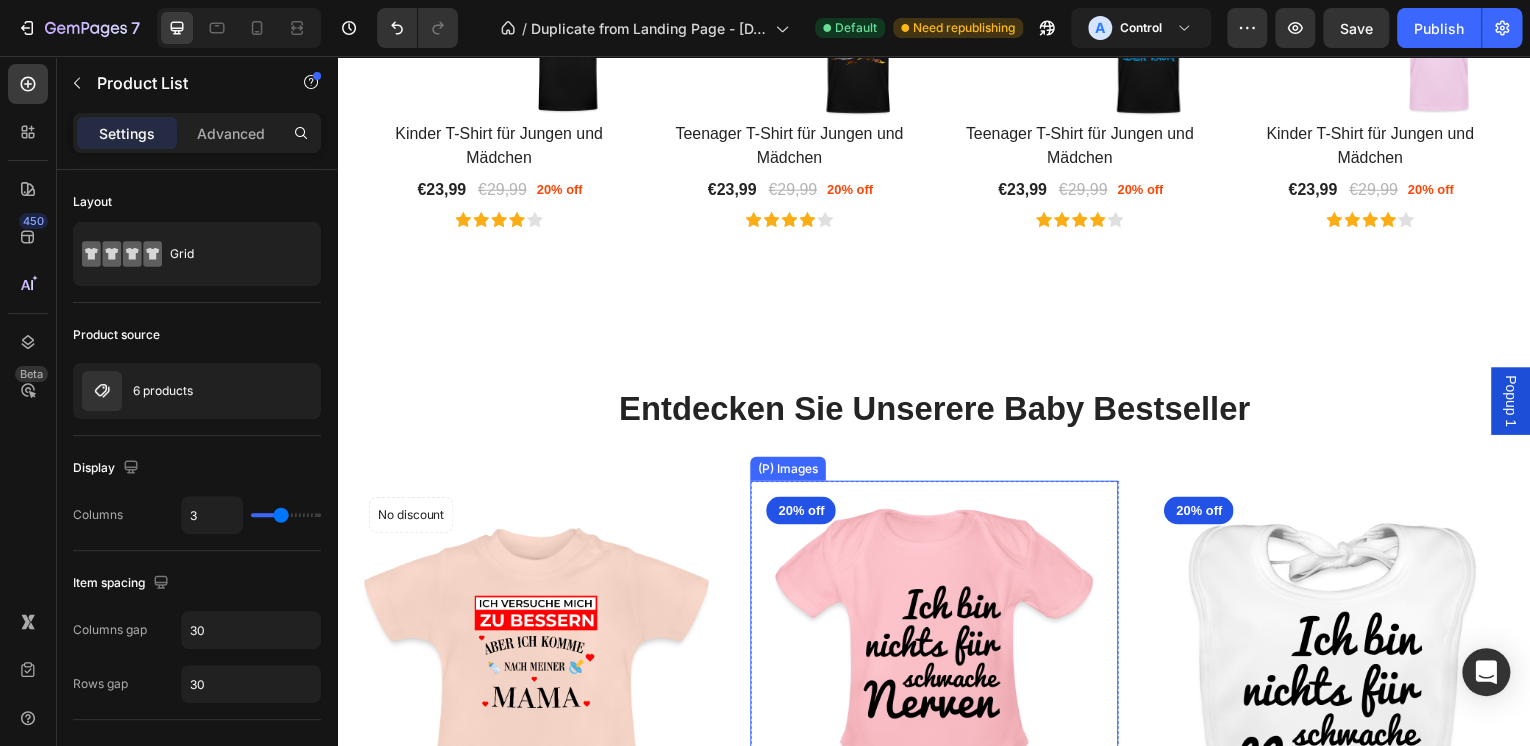scroll, scrollTop: 3968, scrollLeft: 0, axis: vertical 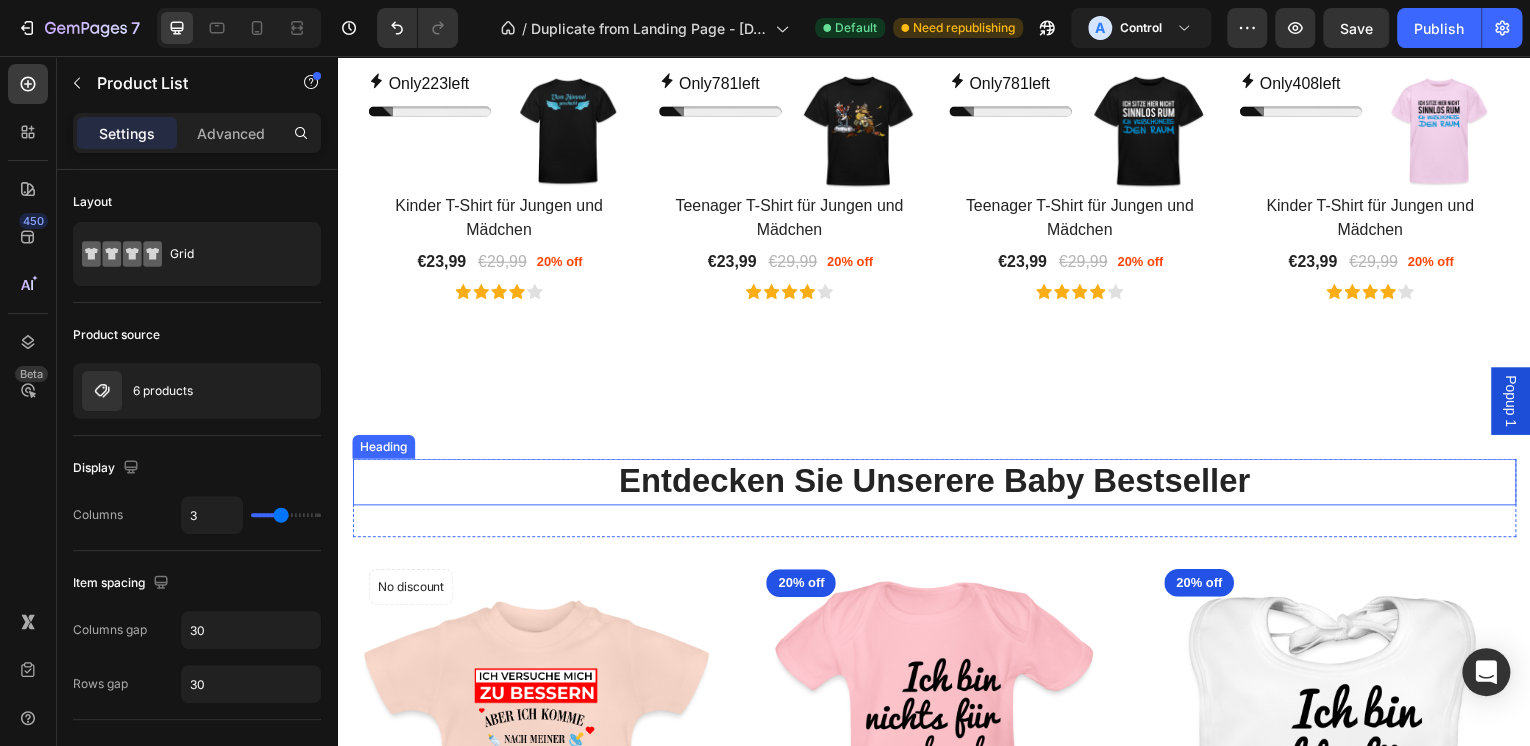click on "Entdecken Sie Unserere Baby Bestseller" at bounding box center (937, 484) 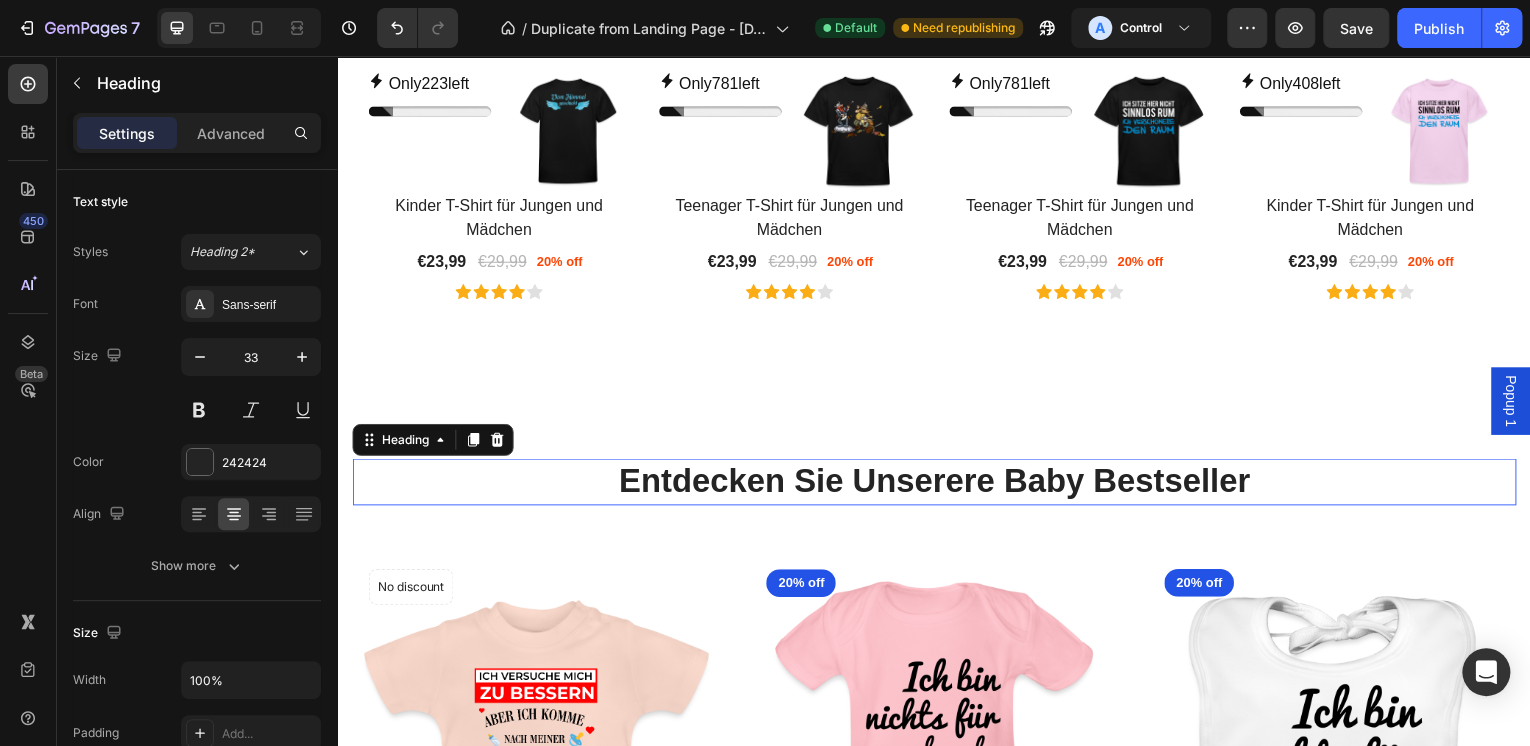 click on "Entdecken Sie Unserere Baby Bestseller" at bounding box center [937, 484] 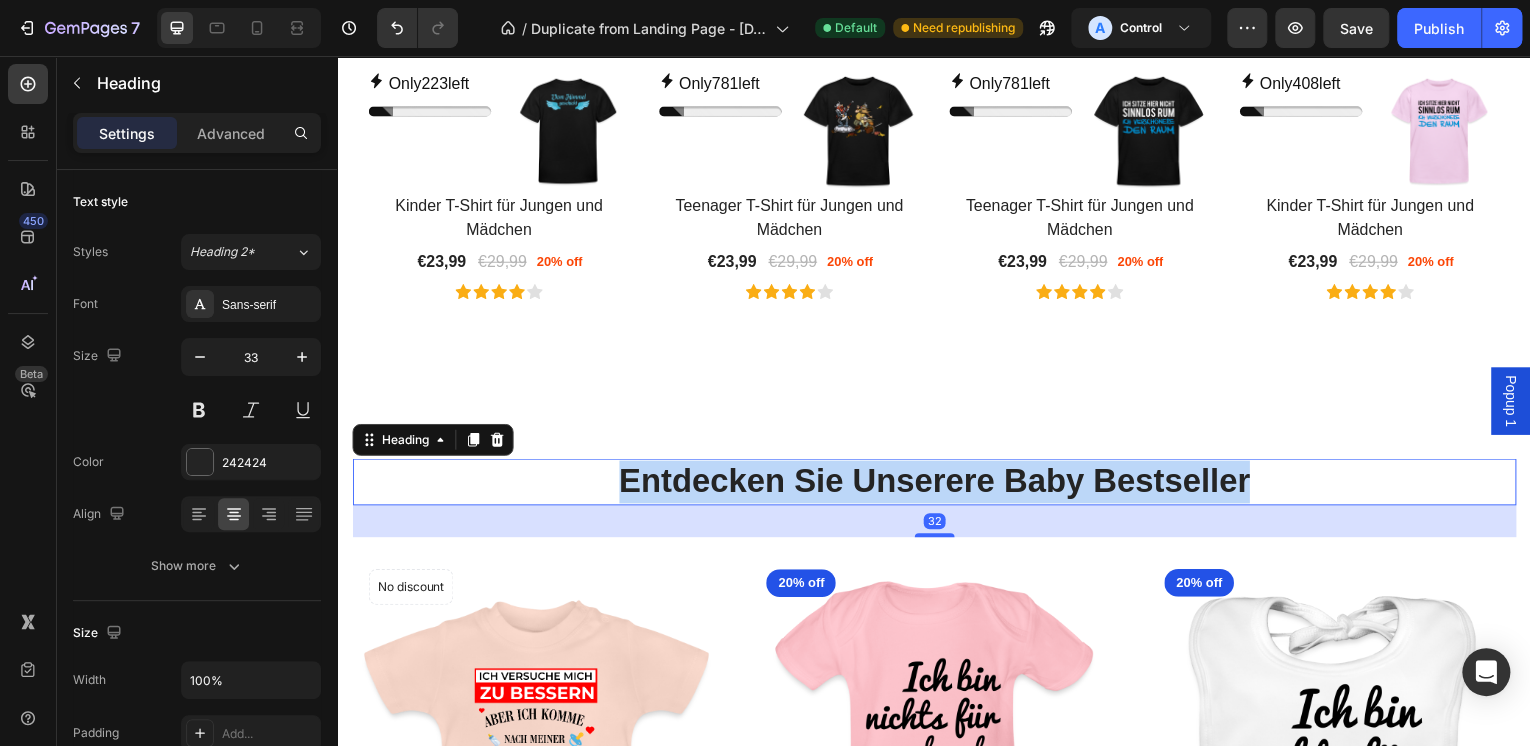 click on "Entdecken Sie Unserere Baby Bestseller" at bounding box center (937, 484) 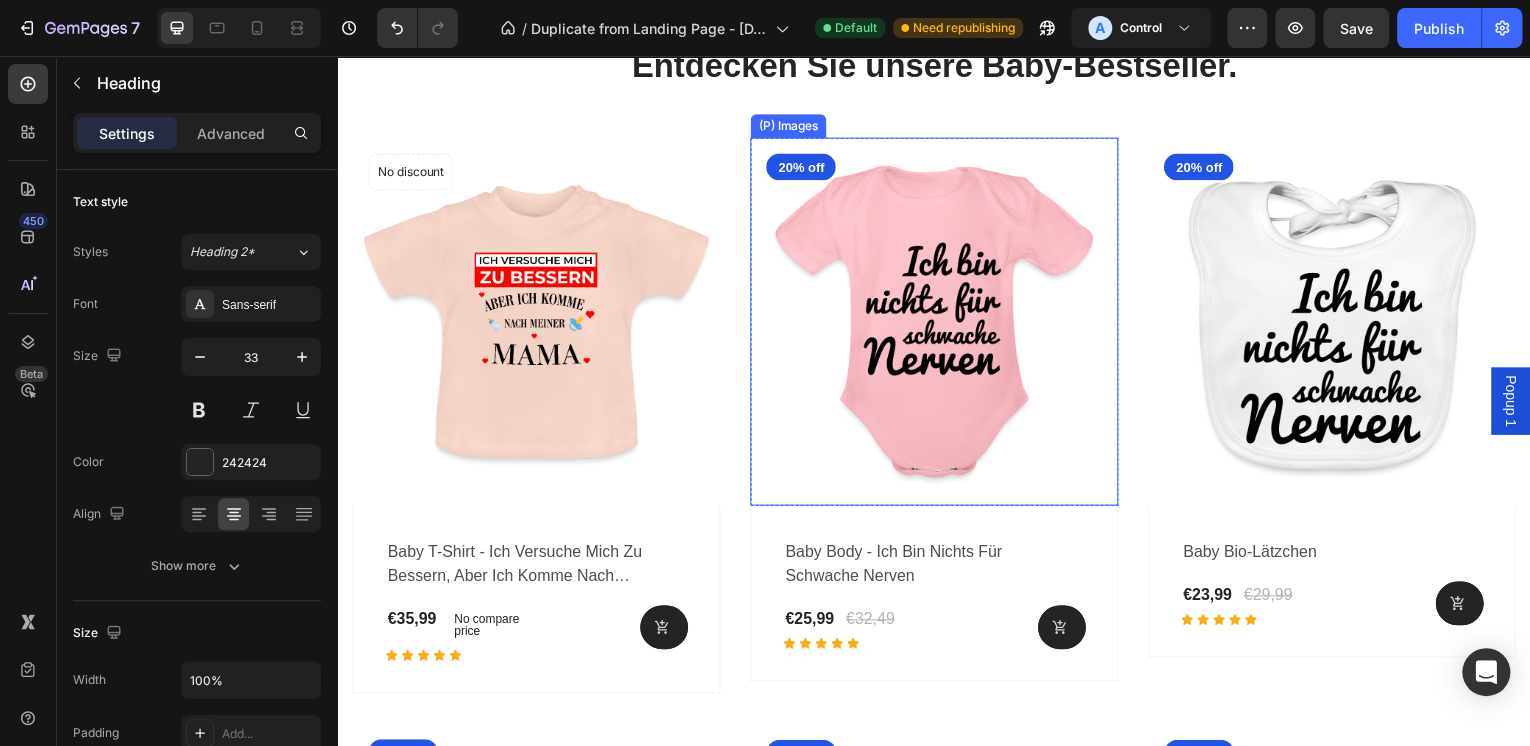 scroll, scrollTop: 3620, scrollLeft: 0, axis: vertical 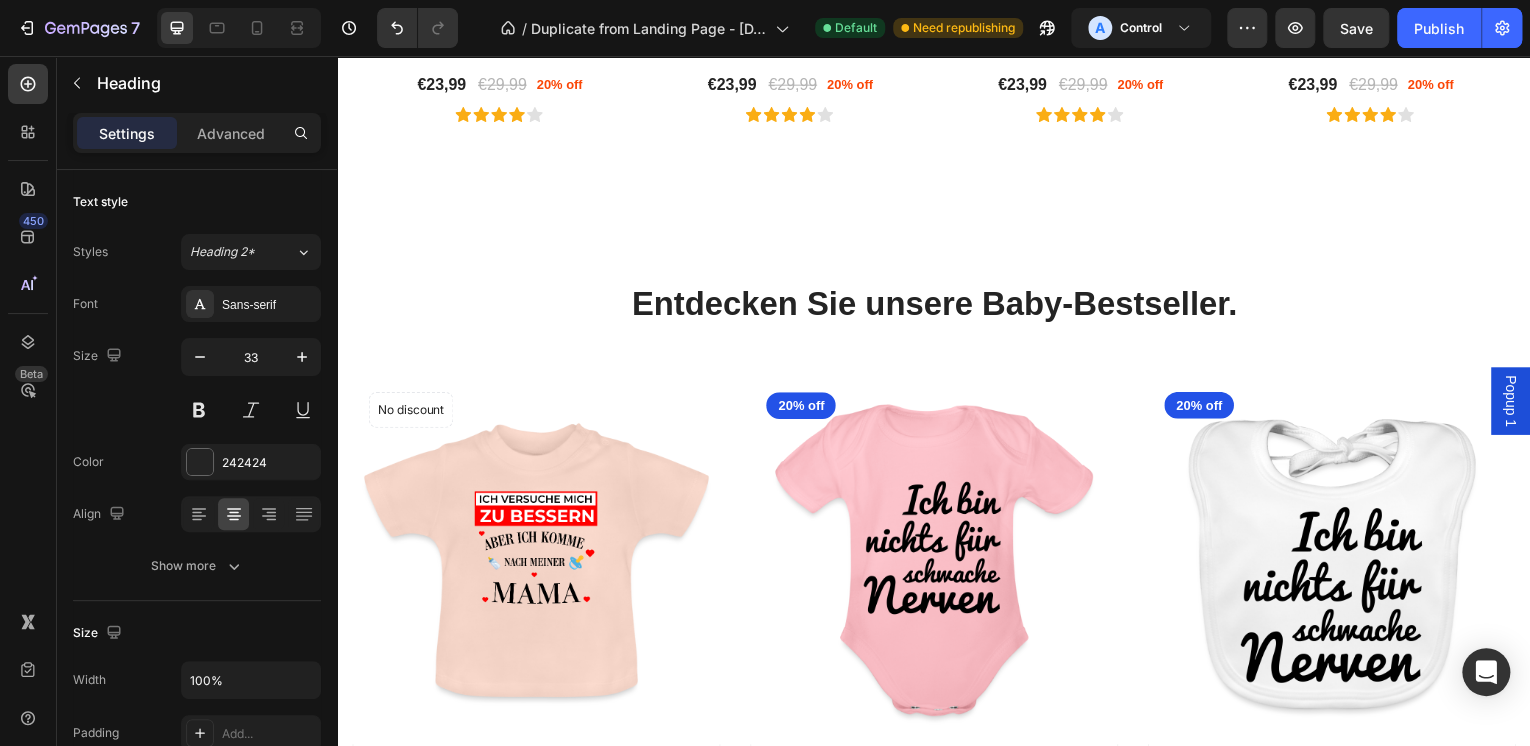 click on "Entdecken Sie unsere Baby-Bestseller." at bounding box center [937, 306] 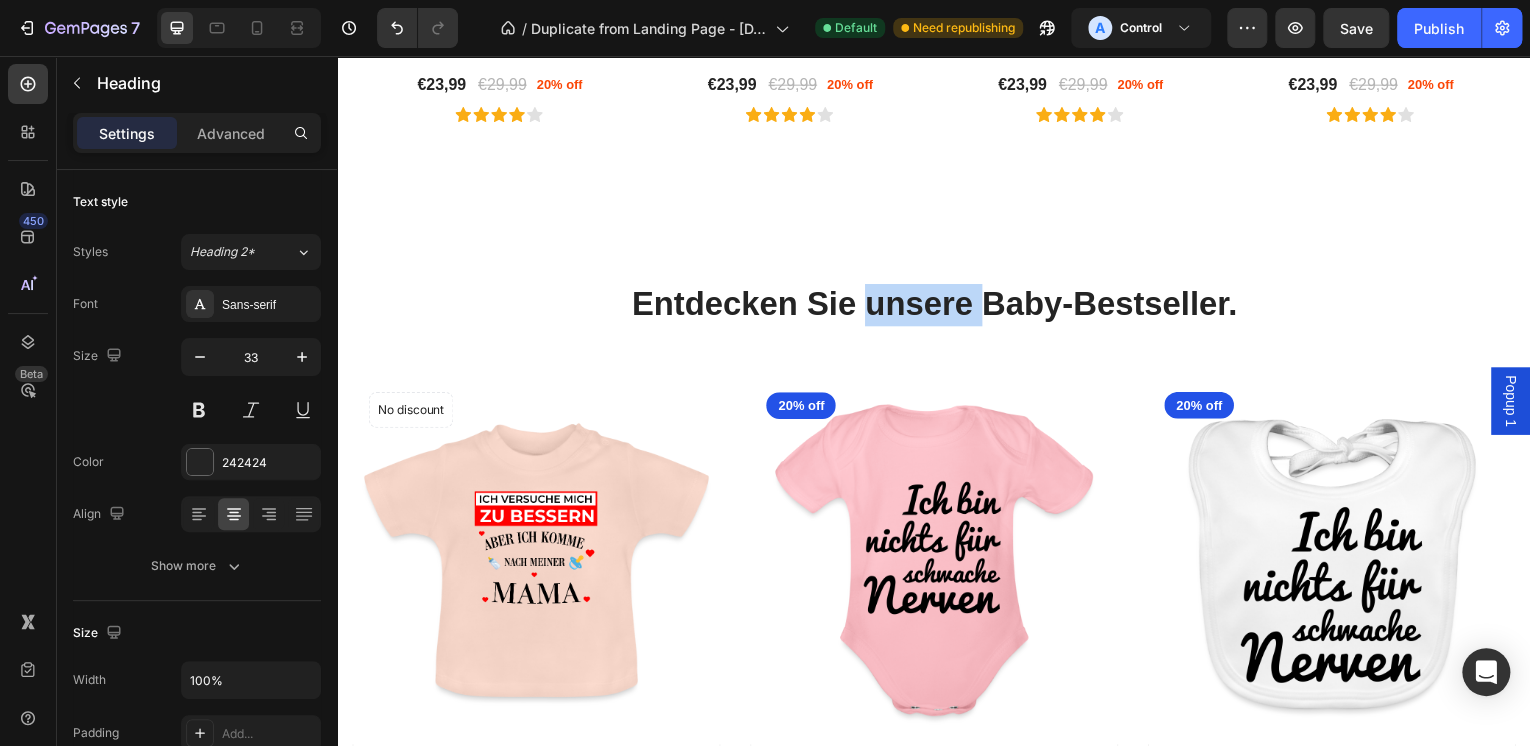 click on "Entdecken Sie unsere Baby-Bestseller." at bounding box center (937, 306) 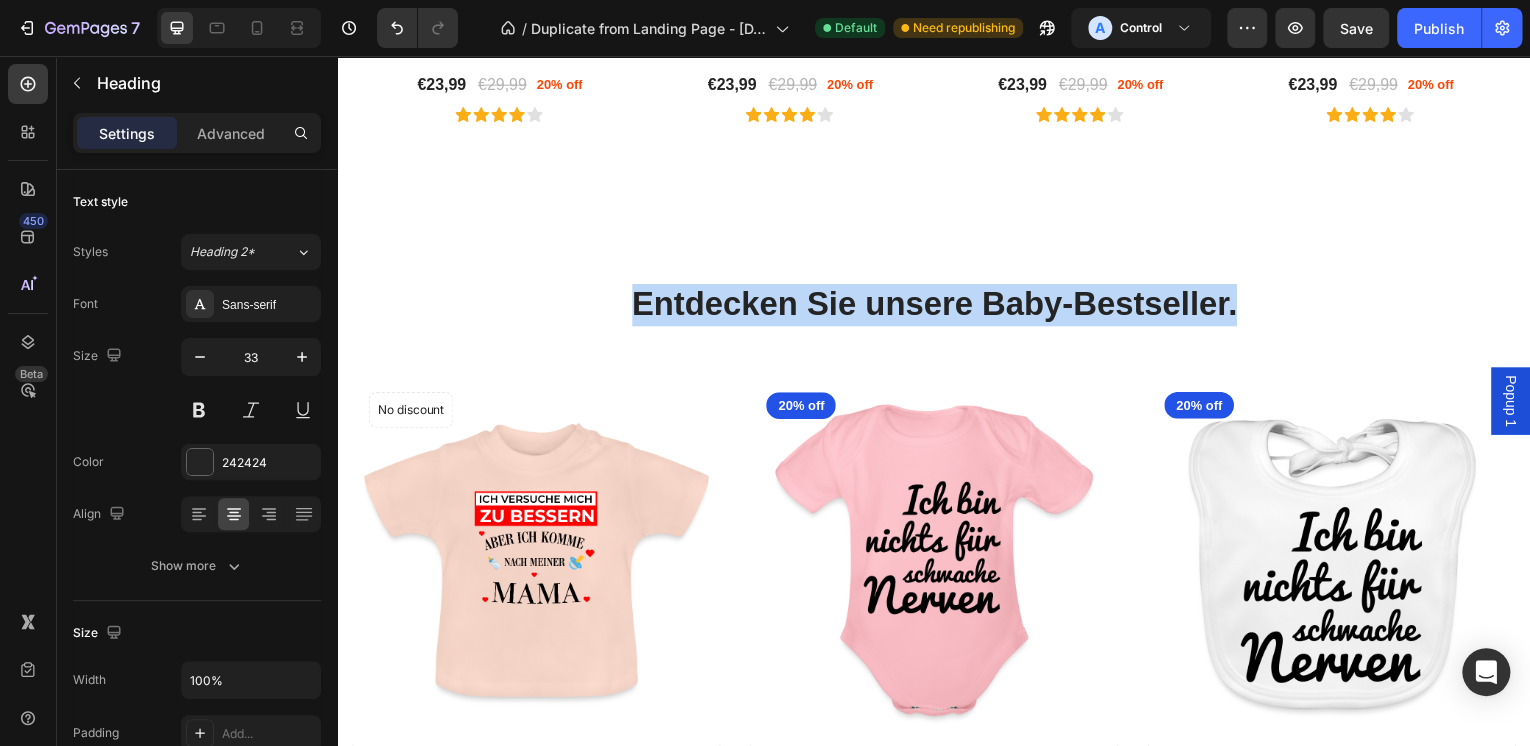 click on "Entdecken Sie unsere Baby-Bestseller." at bounding box center [937, 306] 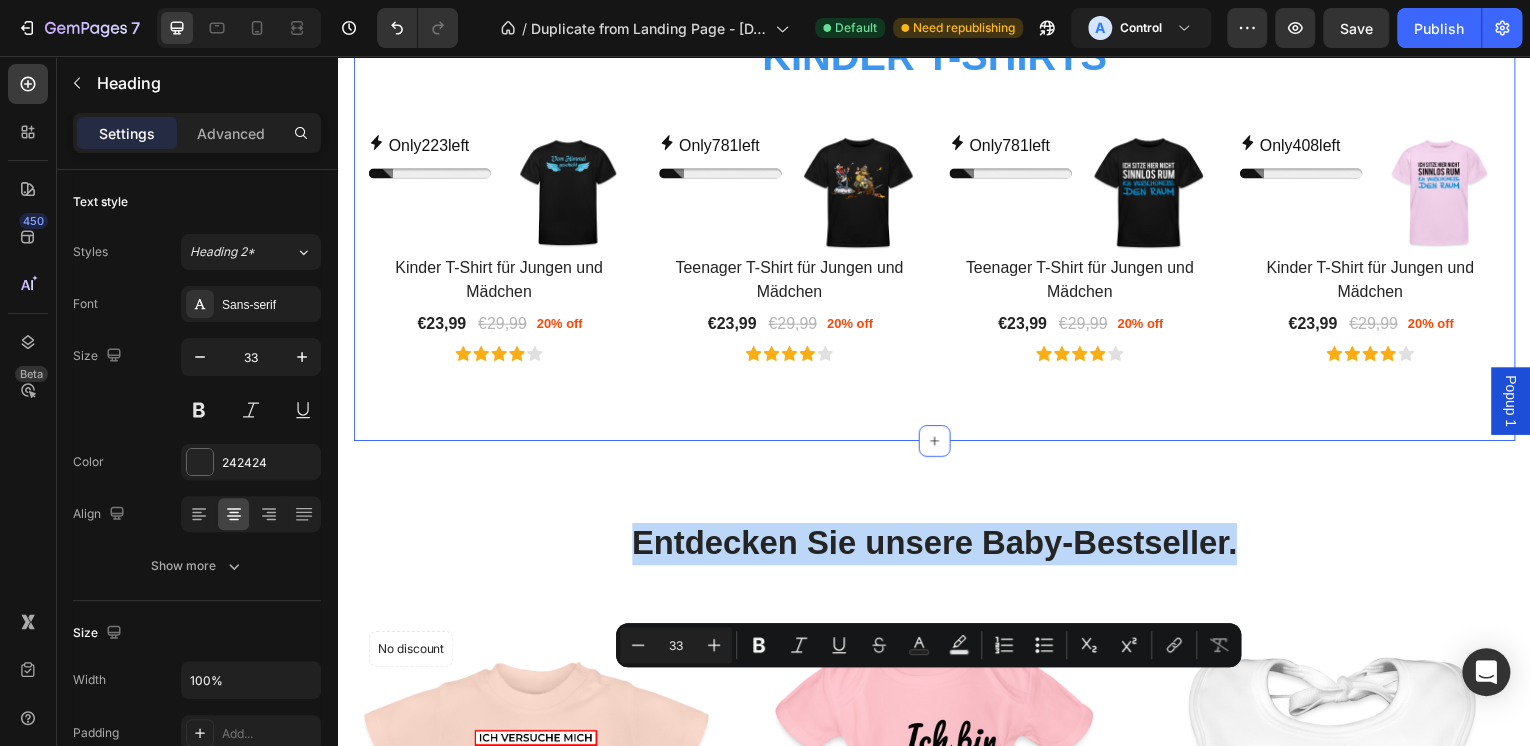 scroll, scrollTop: 3408, scrollLeft: 0, axis: vertical 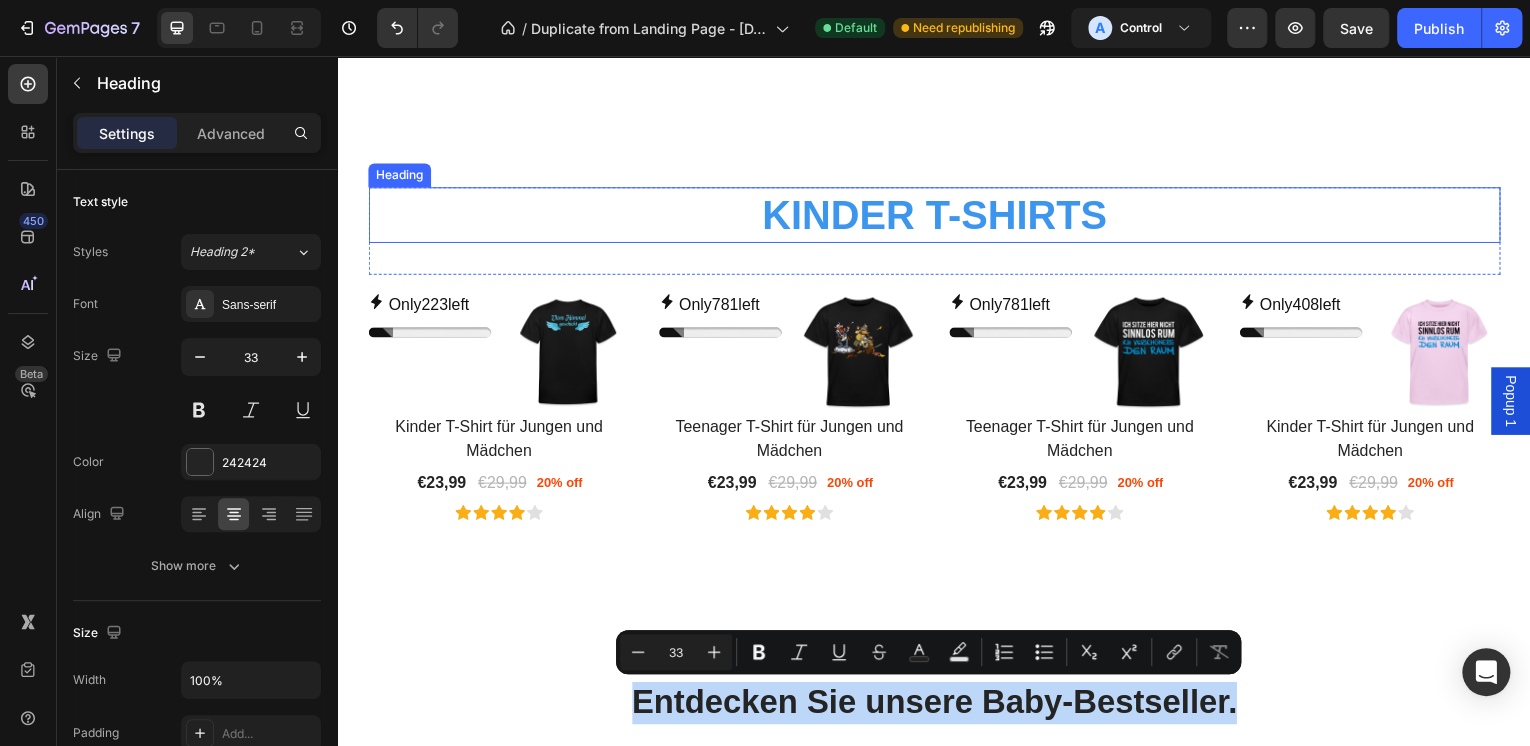click on "Kinder T-Shirts" at bounding box center [937, 216] 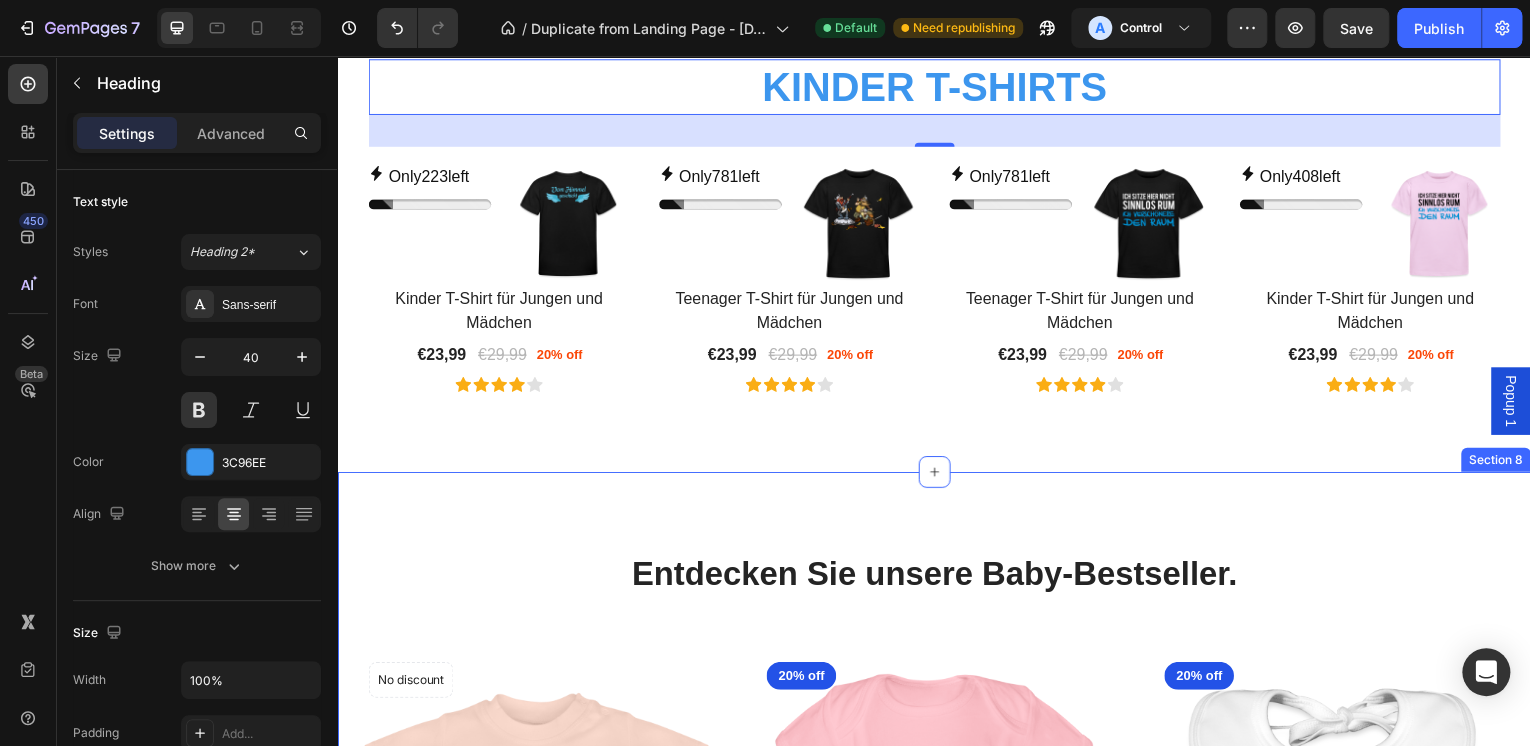 scroll, scrollTop: 3568, scrollLeft: 0, axis: vertical 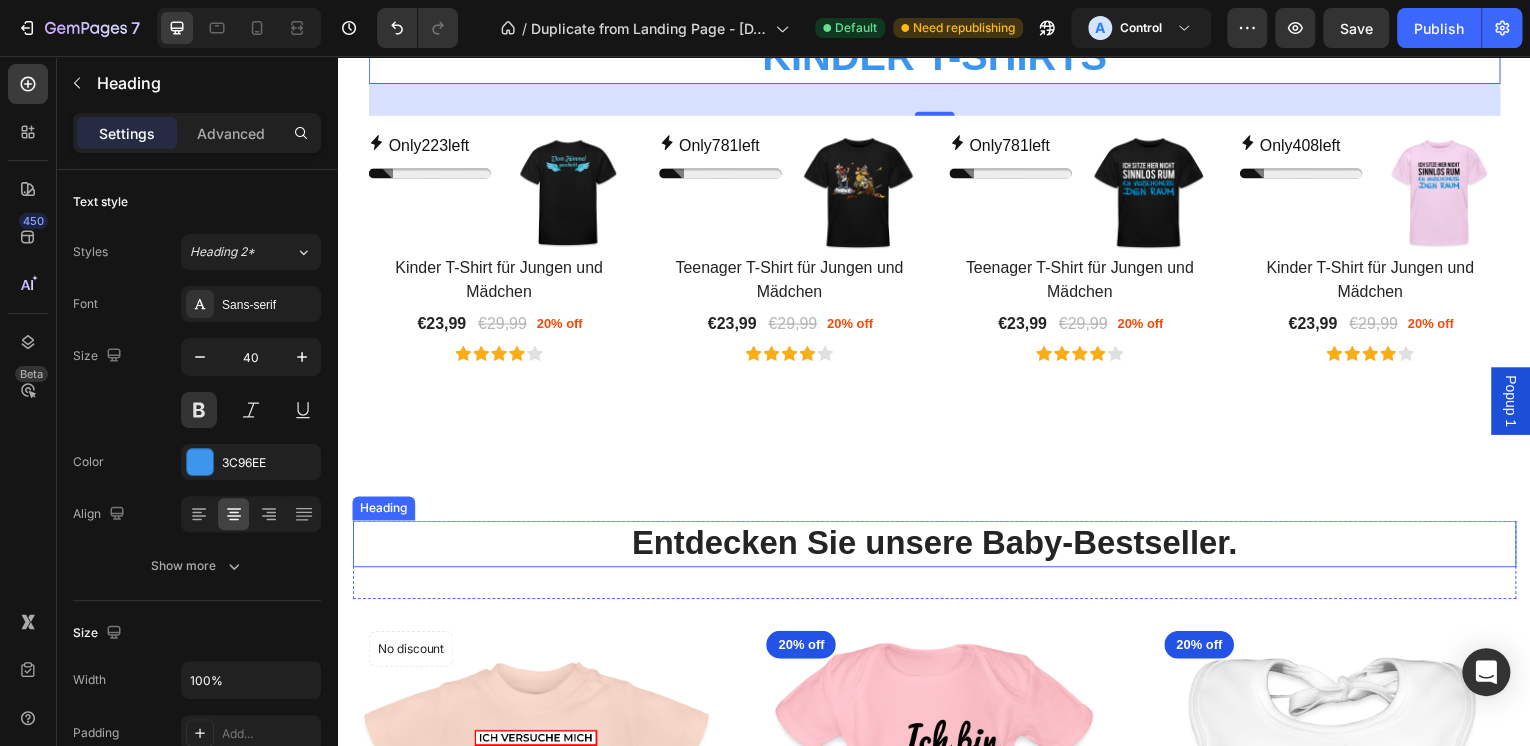 click on "Entdecken Sie unsere Baby-Bestseller." at bounding box center (937, 546) 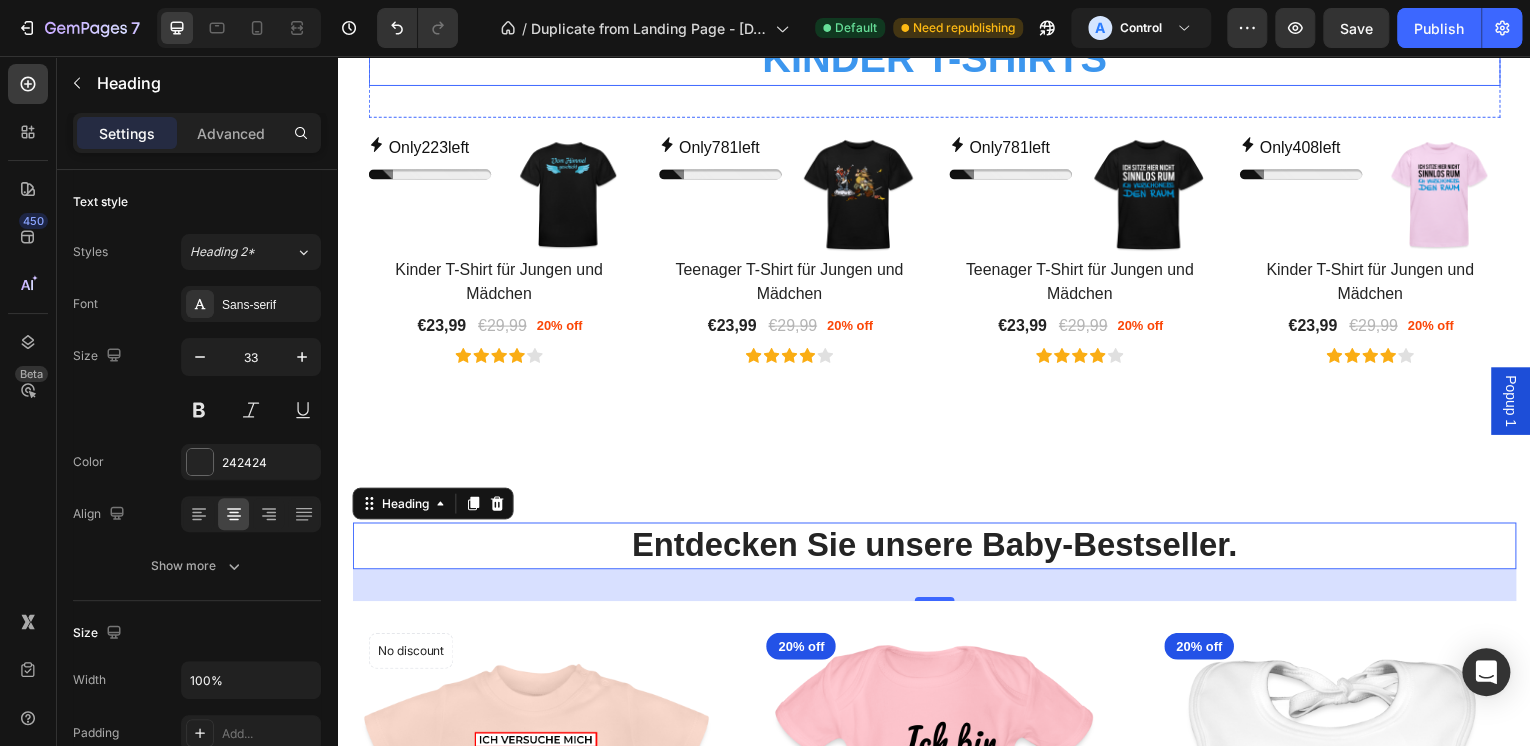 scroll, scrollTop: 3328, scrollLeft: 0, axis: vertical 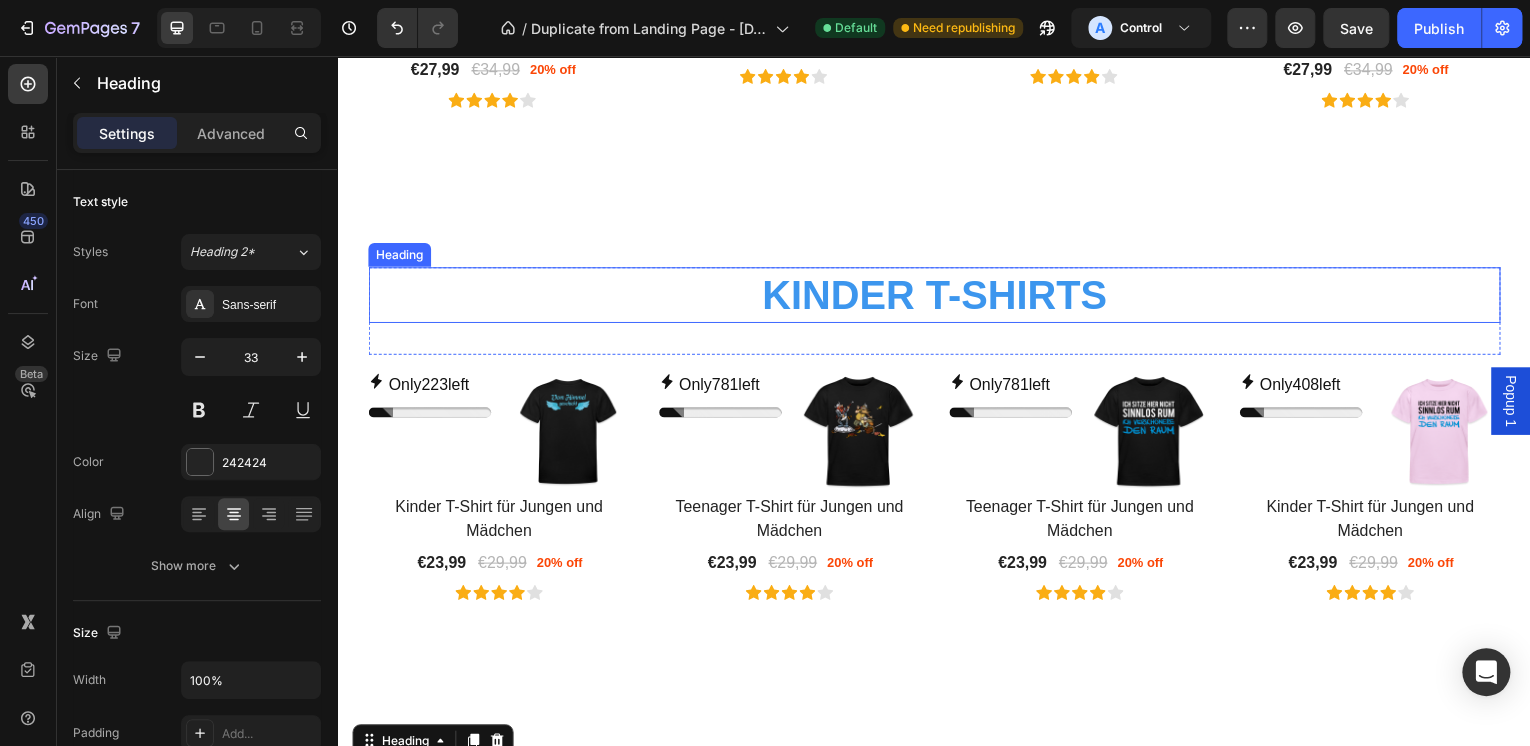 click on "Kinder T-Shirts" at bounding box center (937, 296) 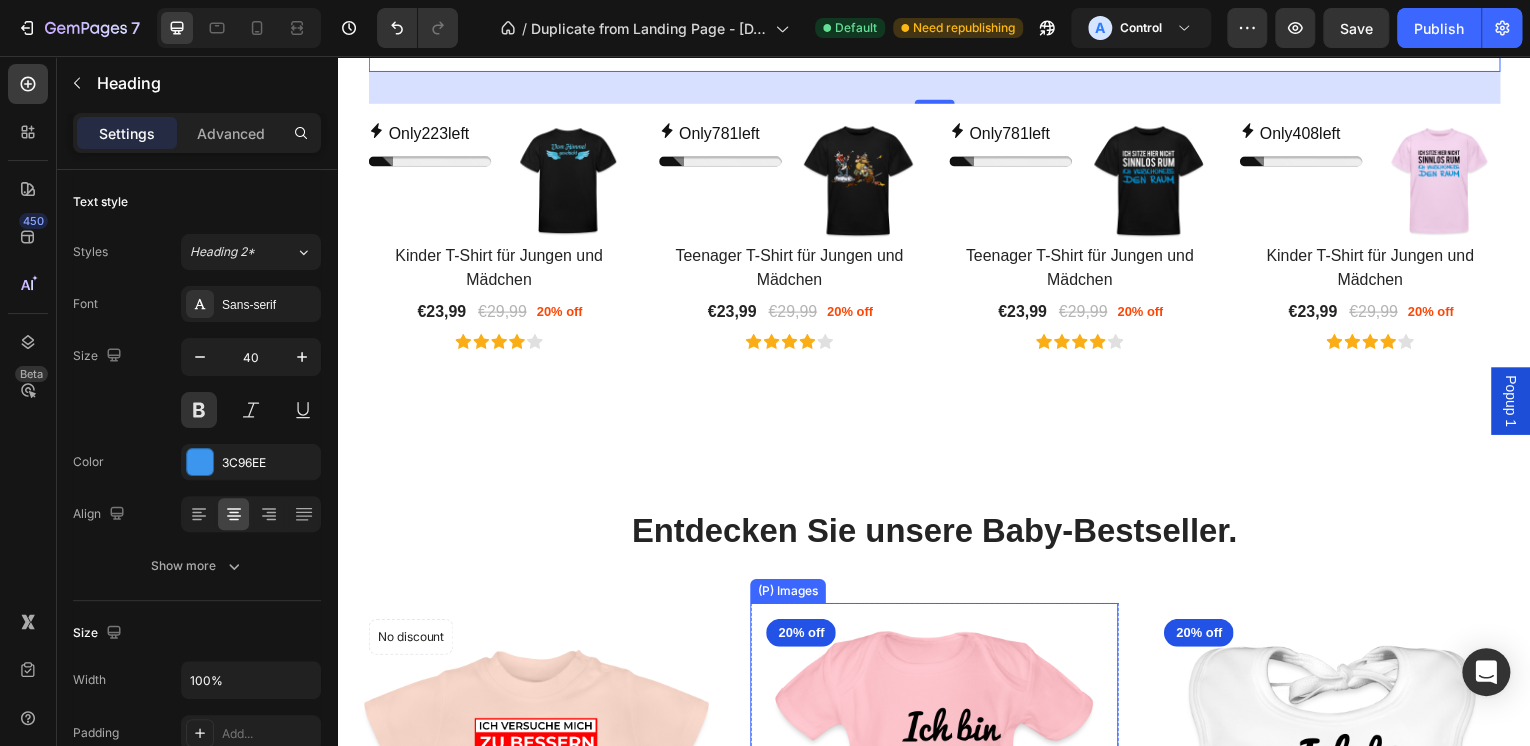 scroll, scrollTop: 3648, scrollLeft: 0, axis: vertical 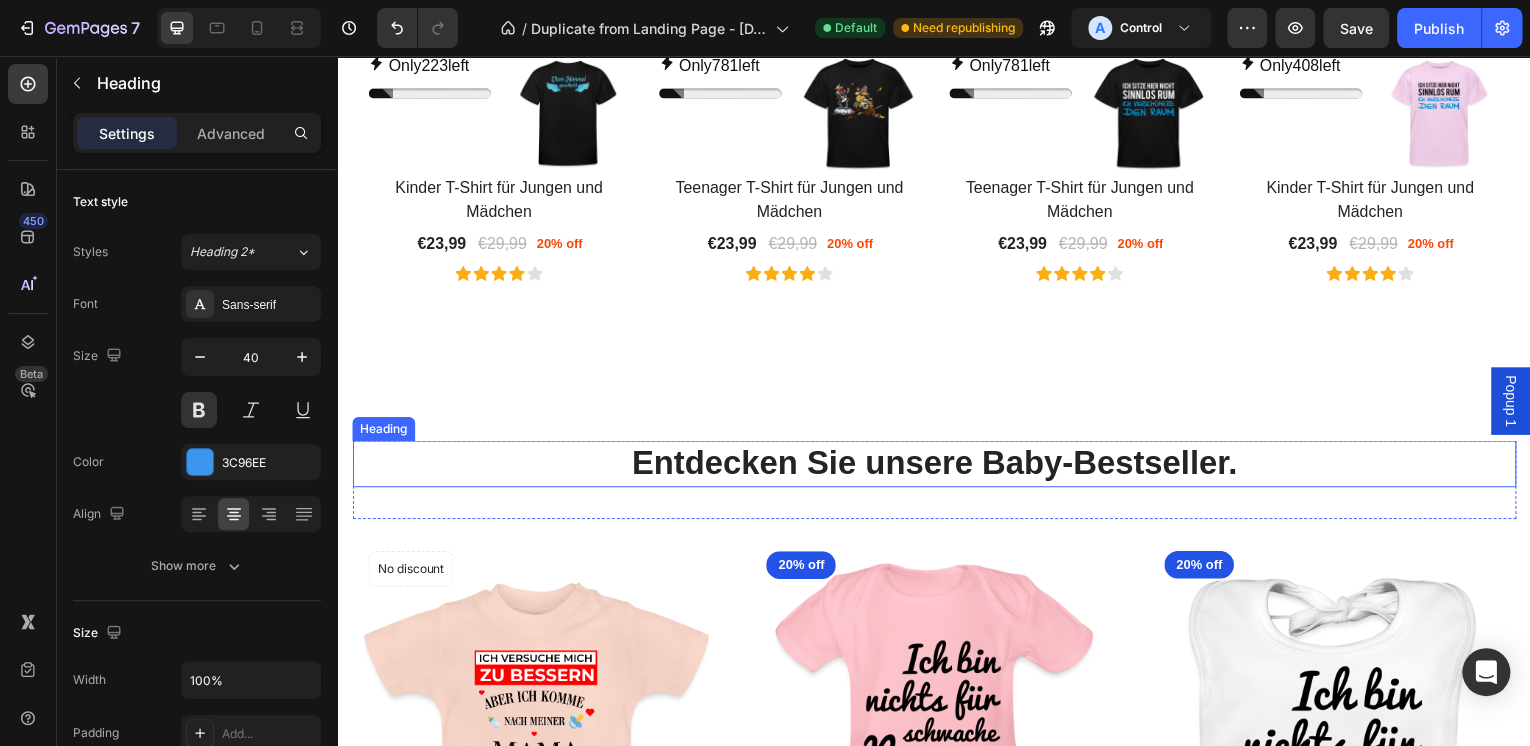 click on "Entdecken Sie unsere Baby-Bestseller." at bounding box center (937, 466) 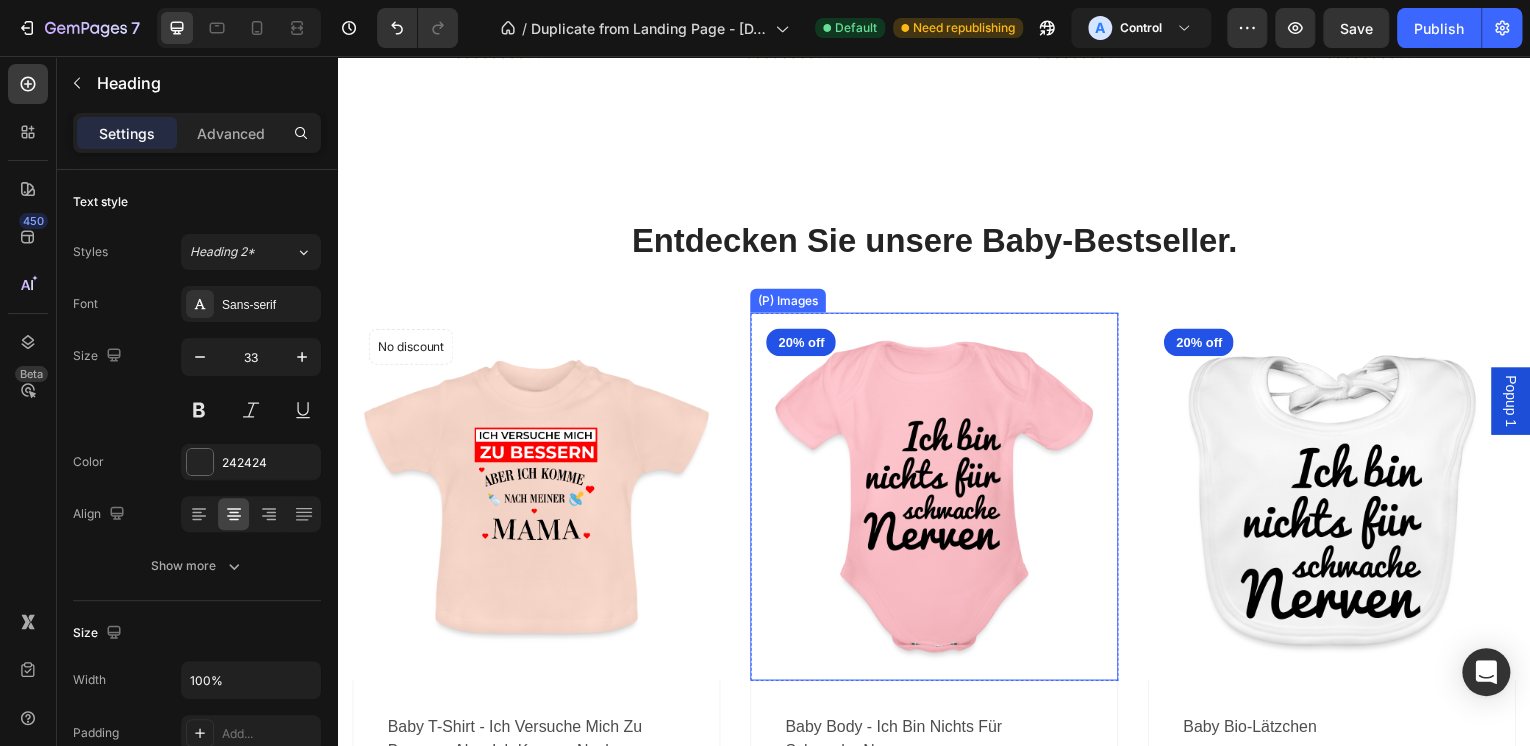 scroll, scrollTop: 3888, scrollLeft: 0, axis: vertical 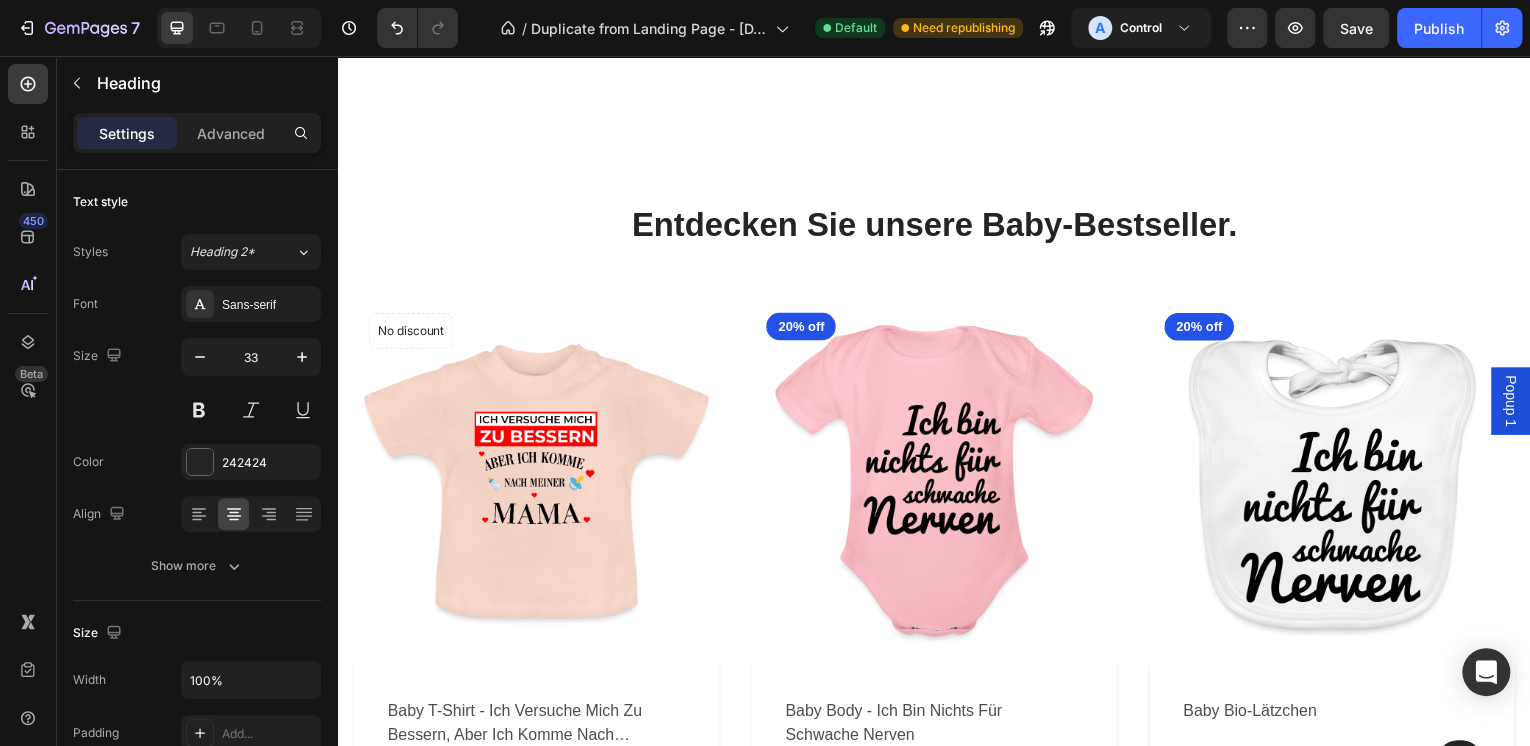 click on "Entdecken Sie unsere Baby-Bestseller." at bounding box center [937, 226] 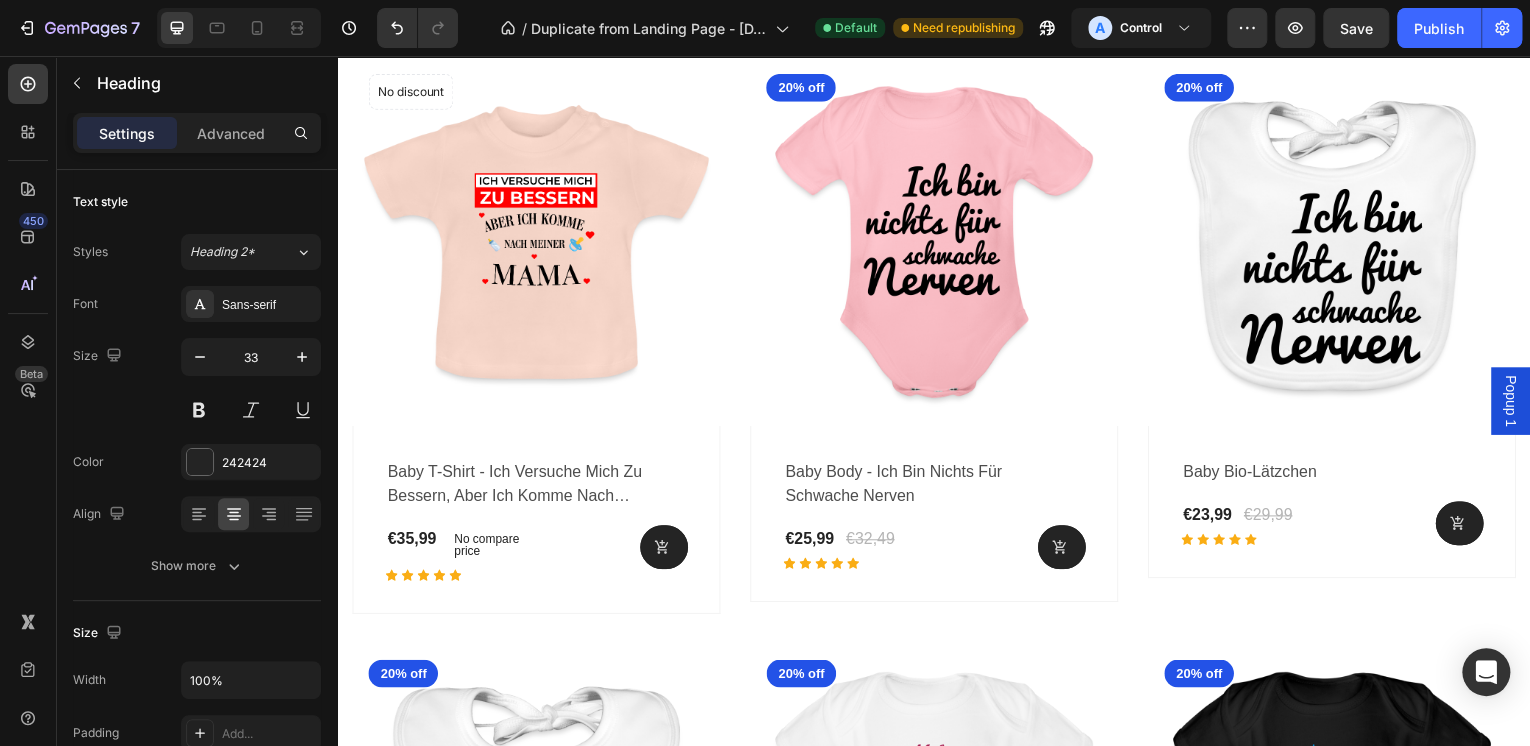 scroll, scrollTop: 3888, scrollLeft: 0, axis: vertical 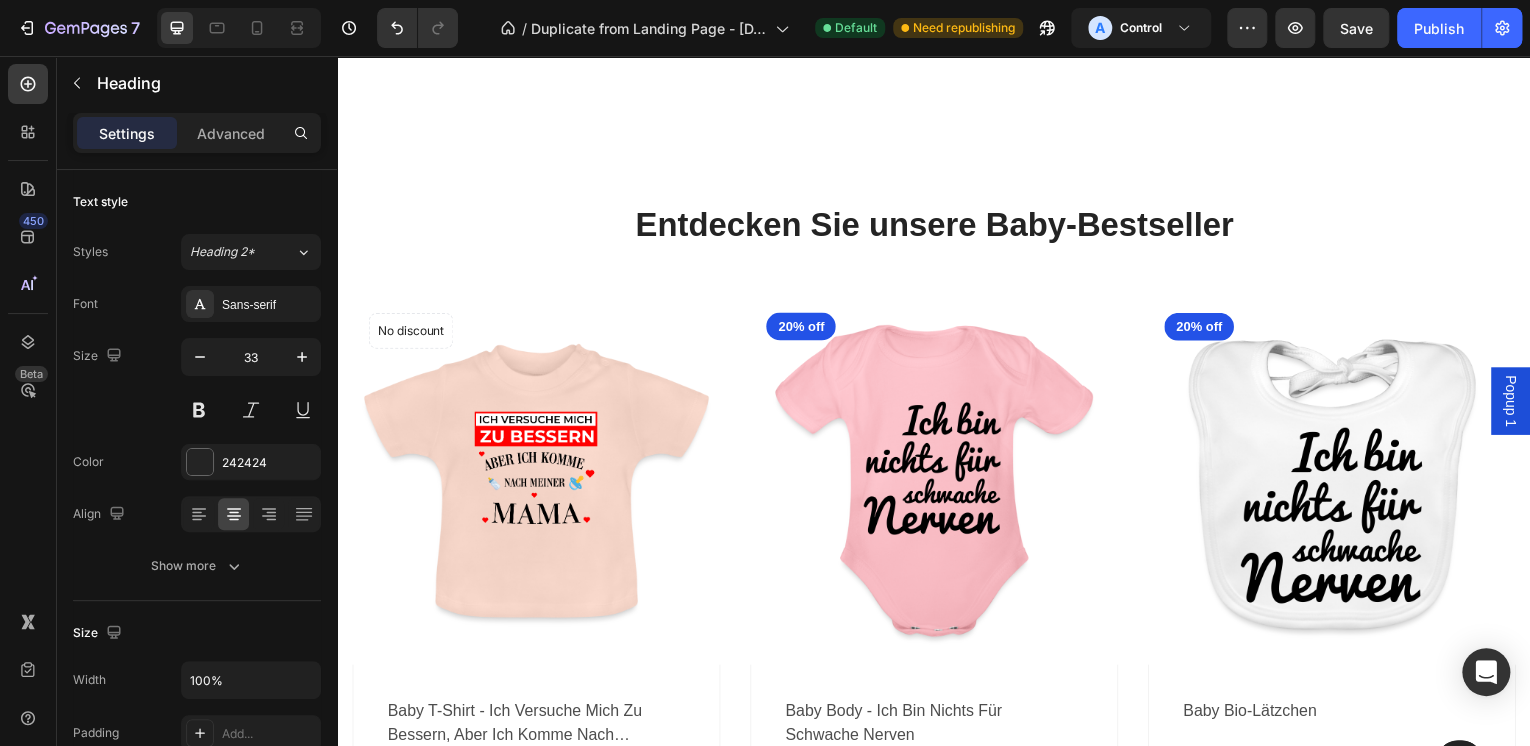 click on "Entdecken Sie unsere Baby-Bestseller" at bounding box center (937, 226) 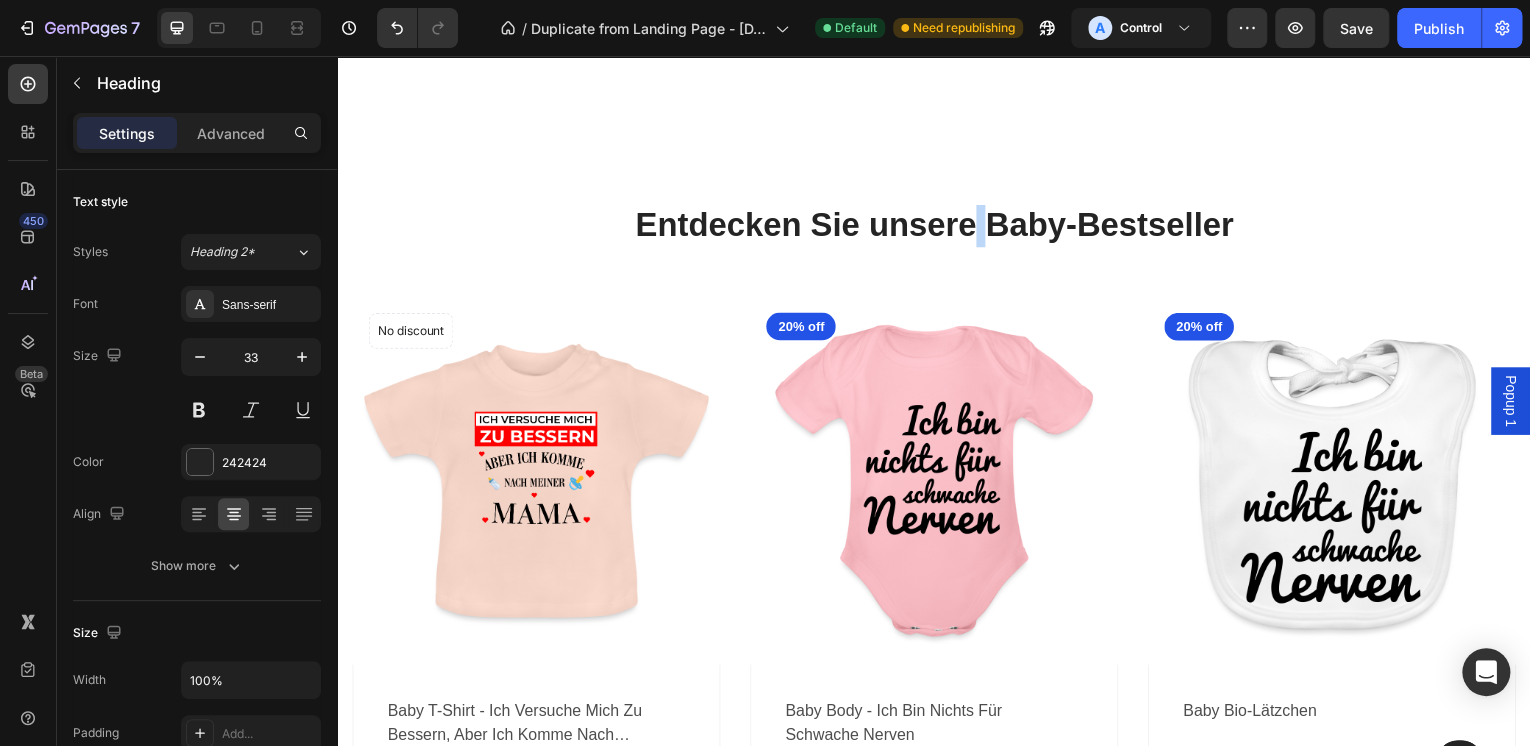 click on "Entdecken Sie unsere Baby-Bestseller" at bounding box center [937, 226] 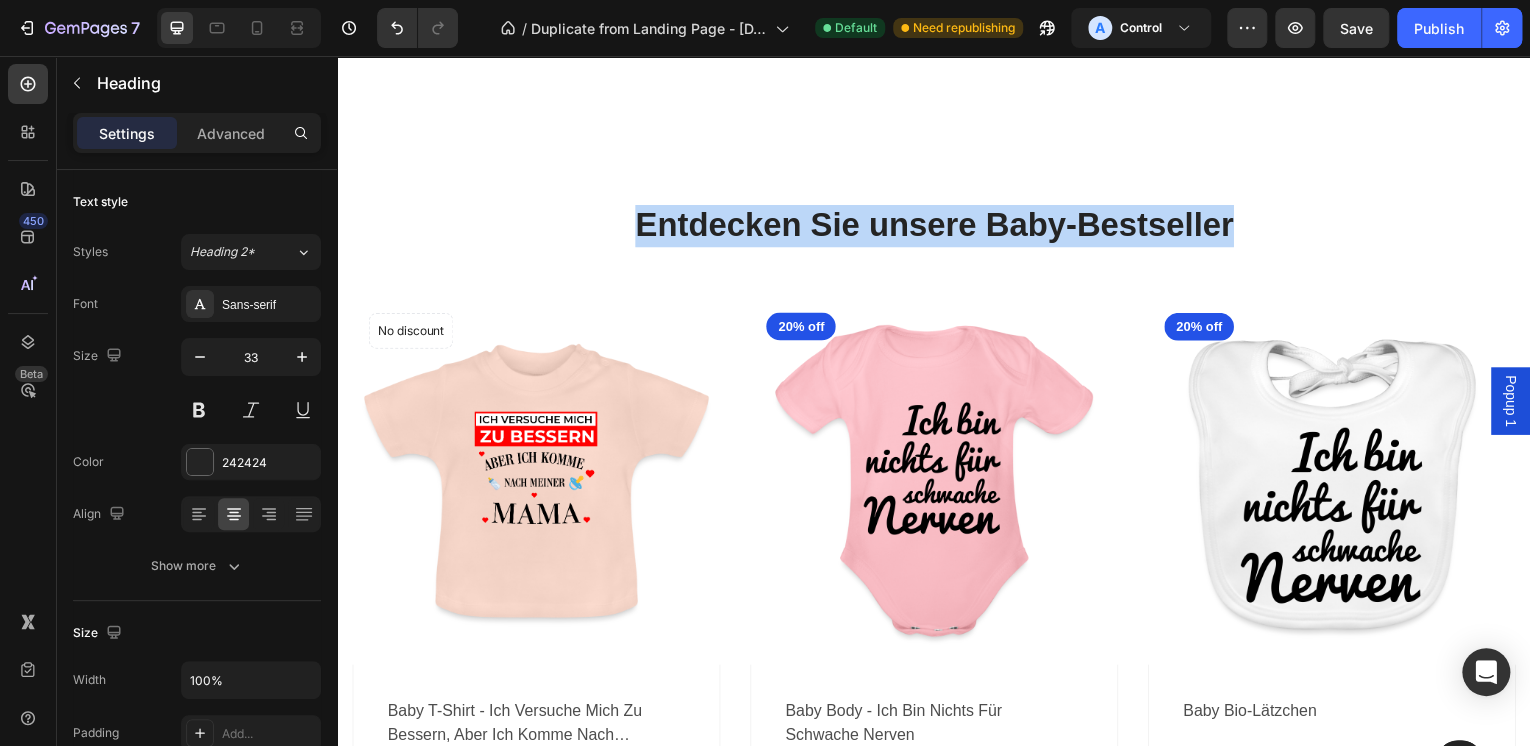 click on "Entdecken Sie unsere Baby-Bestseller" at bounding box center (937, 226) 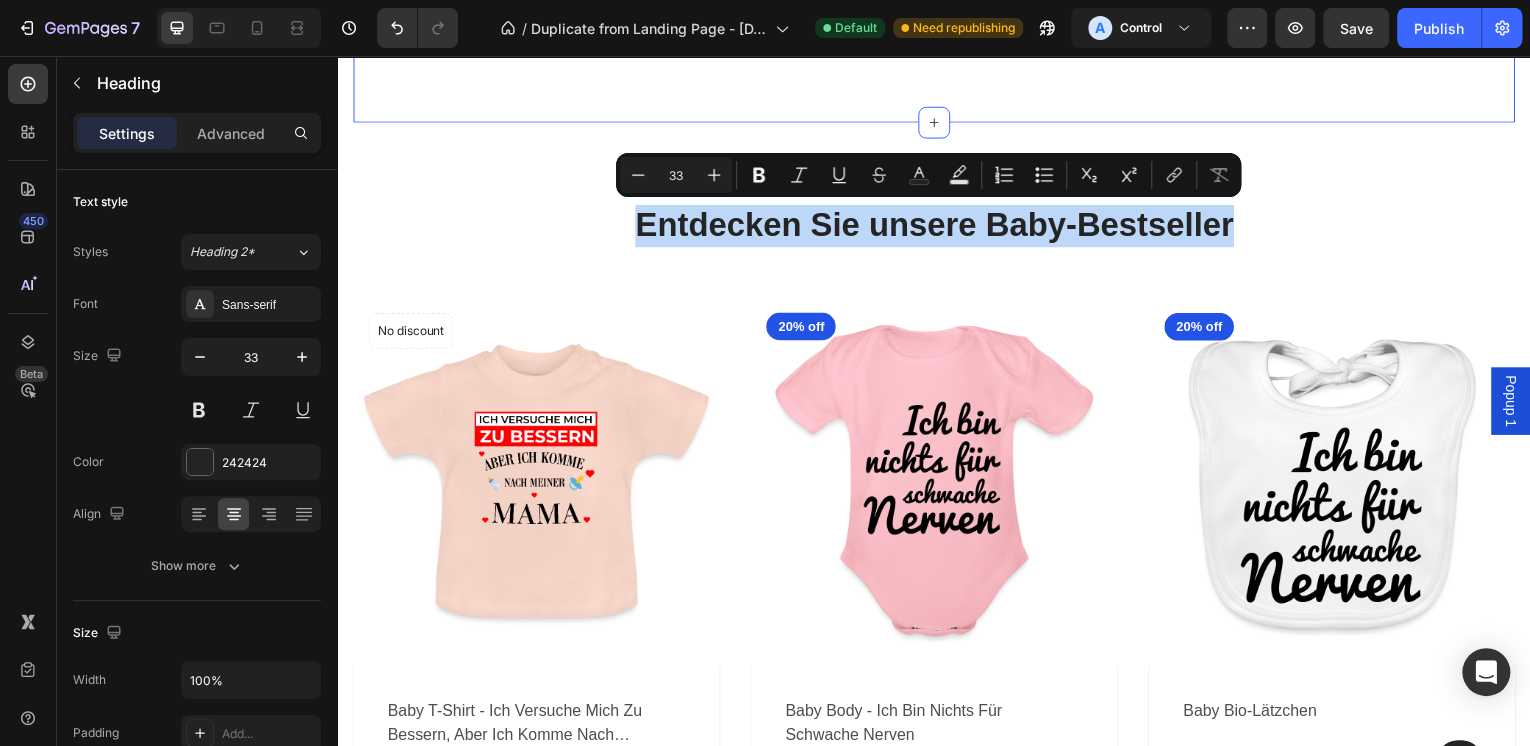 click on "Kinder T-Shirt für Jungen und Mädchen (P) Title €23,99 (P) Price (P) Price €29,99 (P) Price (P) Price 20% off Product Badge Row Icon Icon Icon Icon Icon Row Row Product List
Only  781  left Stock Counter (P) Images Row Teenager T-Shirt für Jungen und Mädchen (P) Title €23,99 (P) Price (P) Price €29,99 (P) Price (P) Price 20% off Product Badge Row Icon Icon Icon Icon Icon Row Row Product List
Only  781  left Stock Counter (P) Images Row Teenager T-Shirt für Jungen und Mädchen (P) Title €23,99 (P) Price (P) Price €29,99 (P) Price (P) Price 20% off Product Badge Row Icon Icon Icon Icon Icon Row Row Product List
Only  408  left Stock Counter (P) Images Row Kinder T-Shirt für Jungen und Mädchen (P) Title €23,99 (P) Price (P) Price €29,99 (P) Price (P) Price 20% off Product Badge Row Icon Icon Icon Icon Icon Row Row Product List Product List Row" at bounding box center [937, -125] 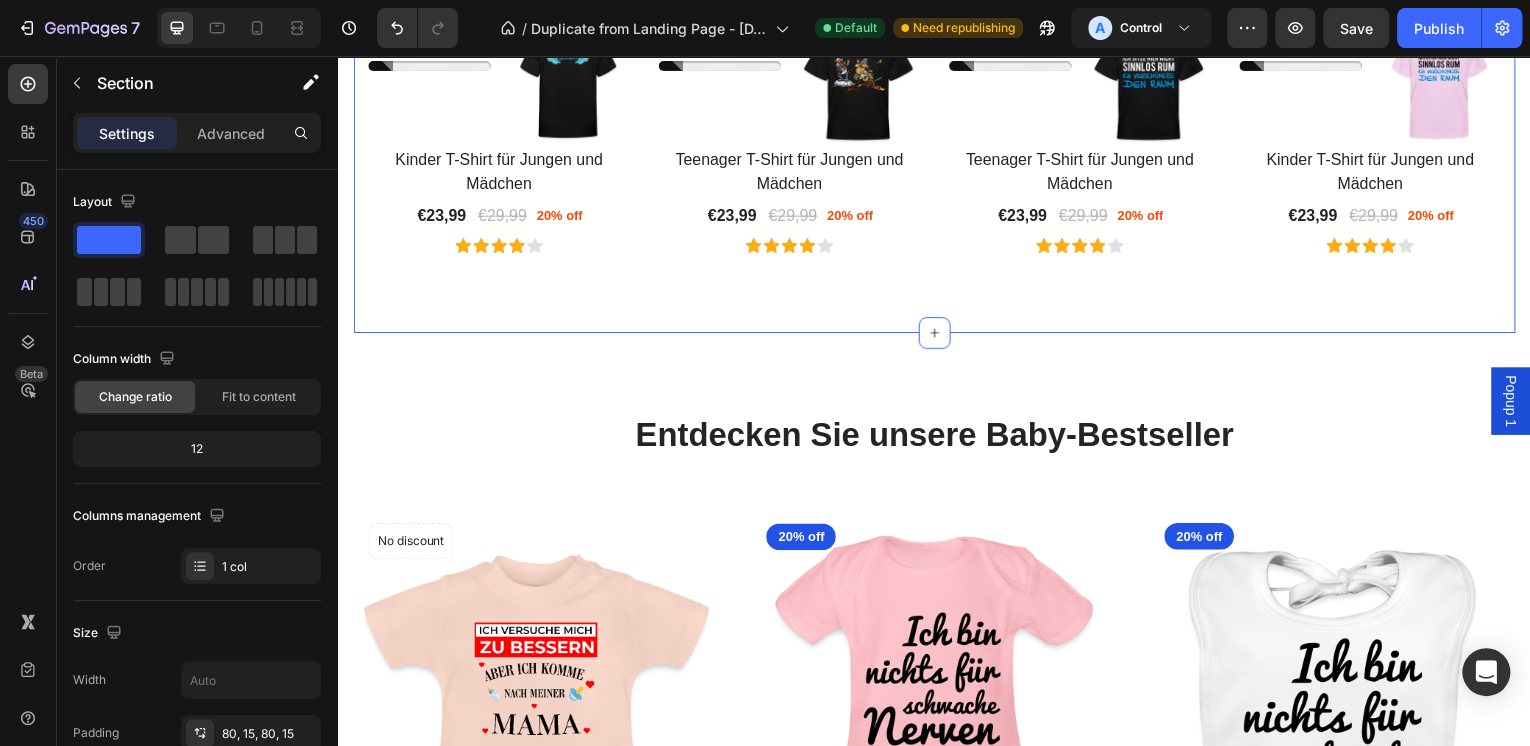 scroll, scrollTop: 3248, scrollLeft: 0, axis: vertical 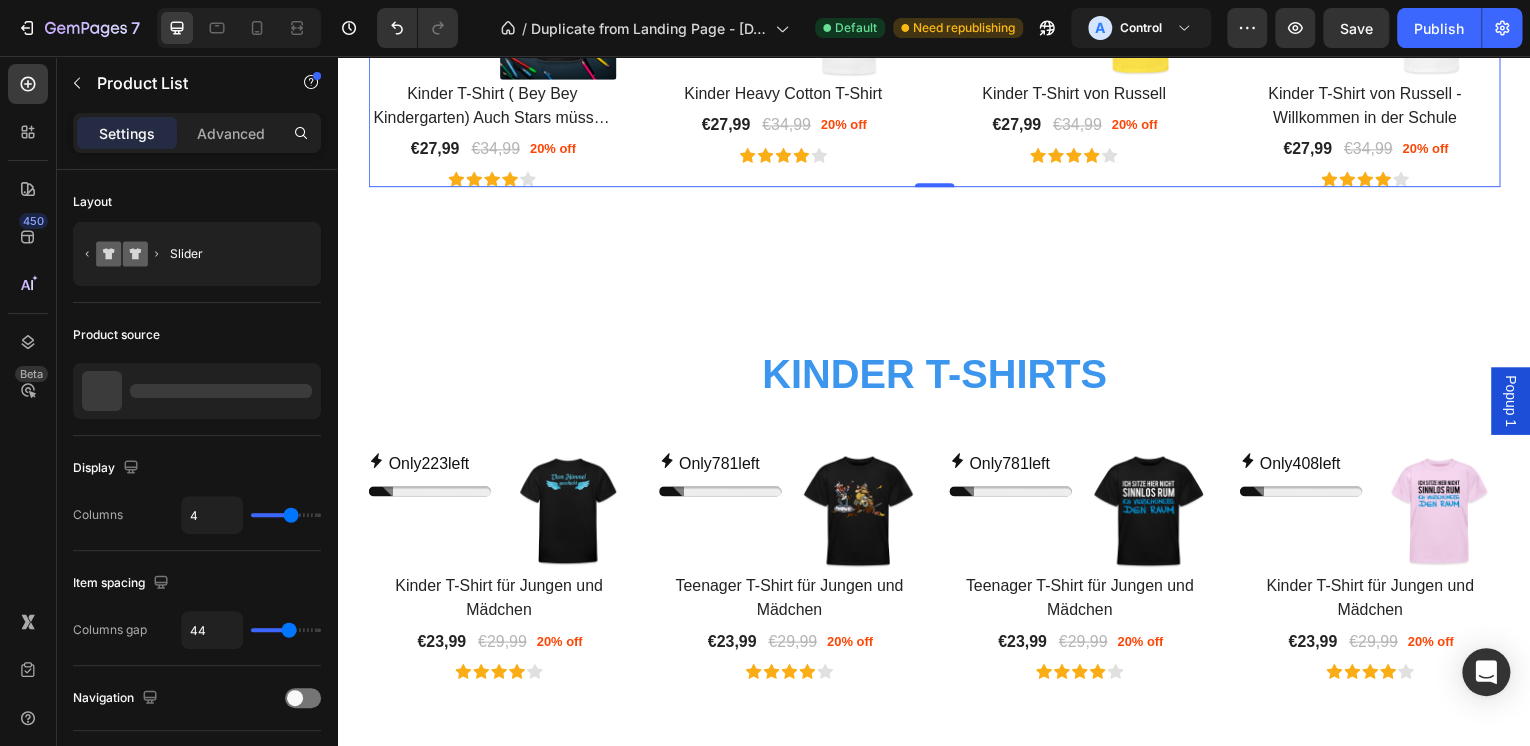 click on "Kinder T-Shirts" at bounding box center (937, 376) 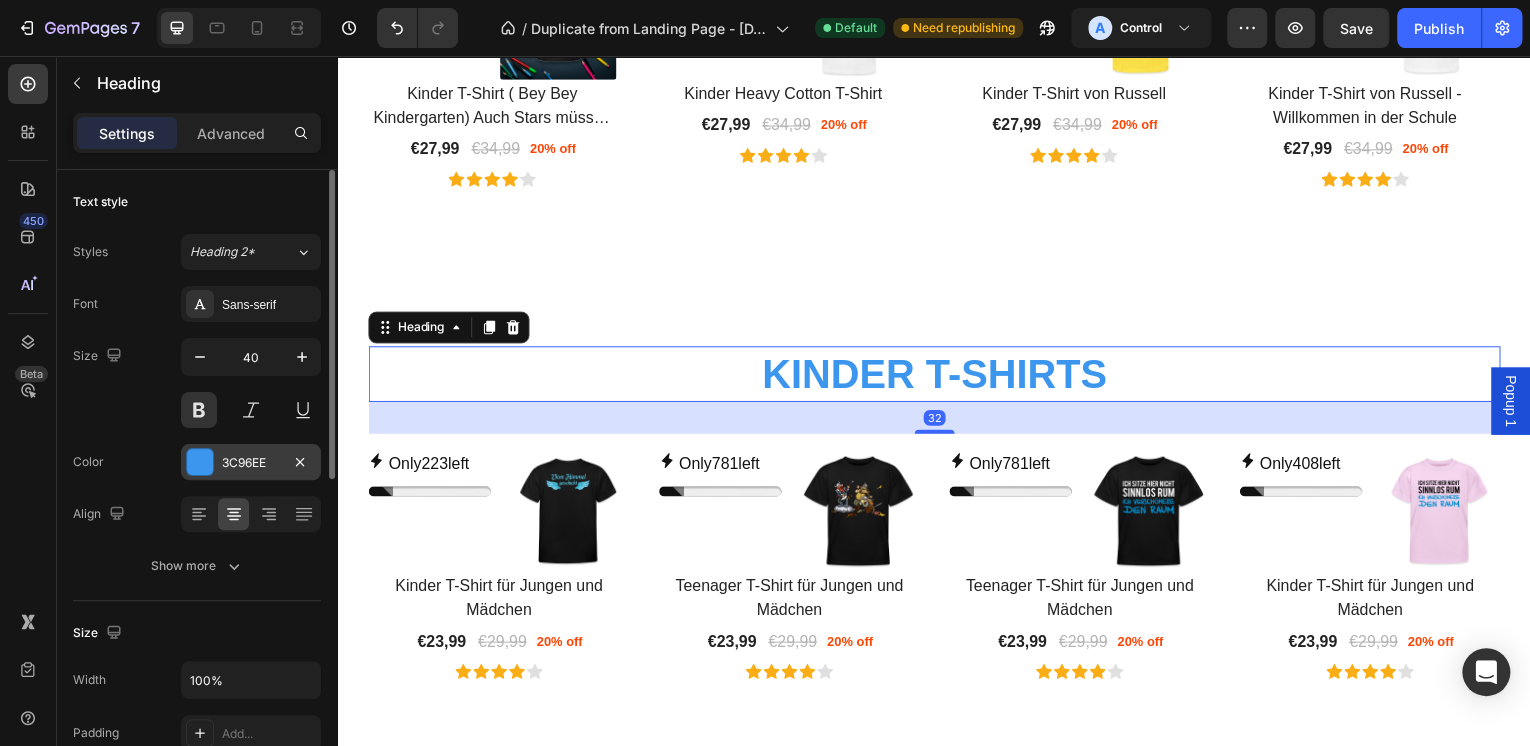 click on "3C96EE" at bounding box center [251, 463] 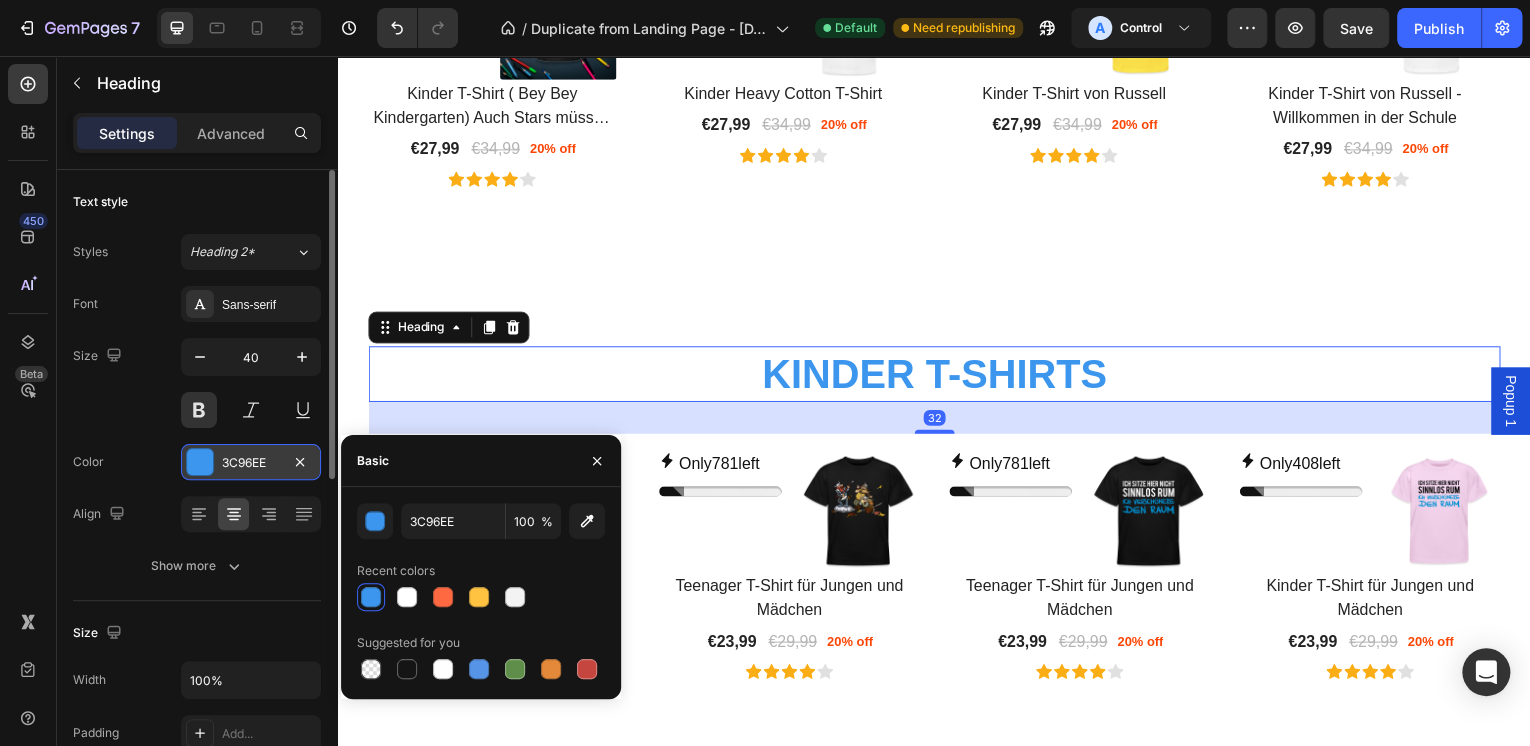 click on "3C96EE" at bounding box center (251, 463) 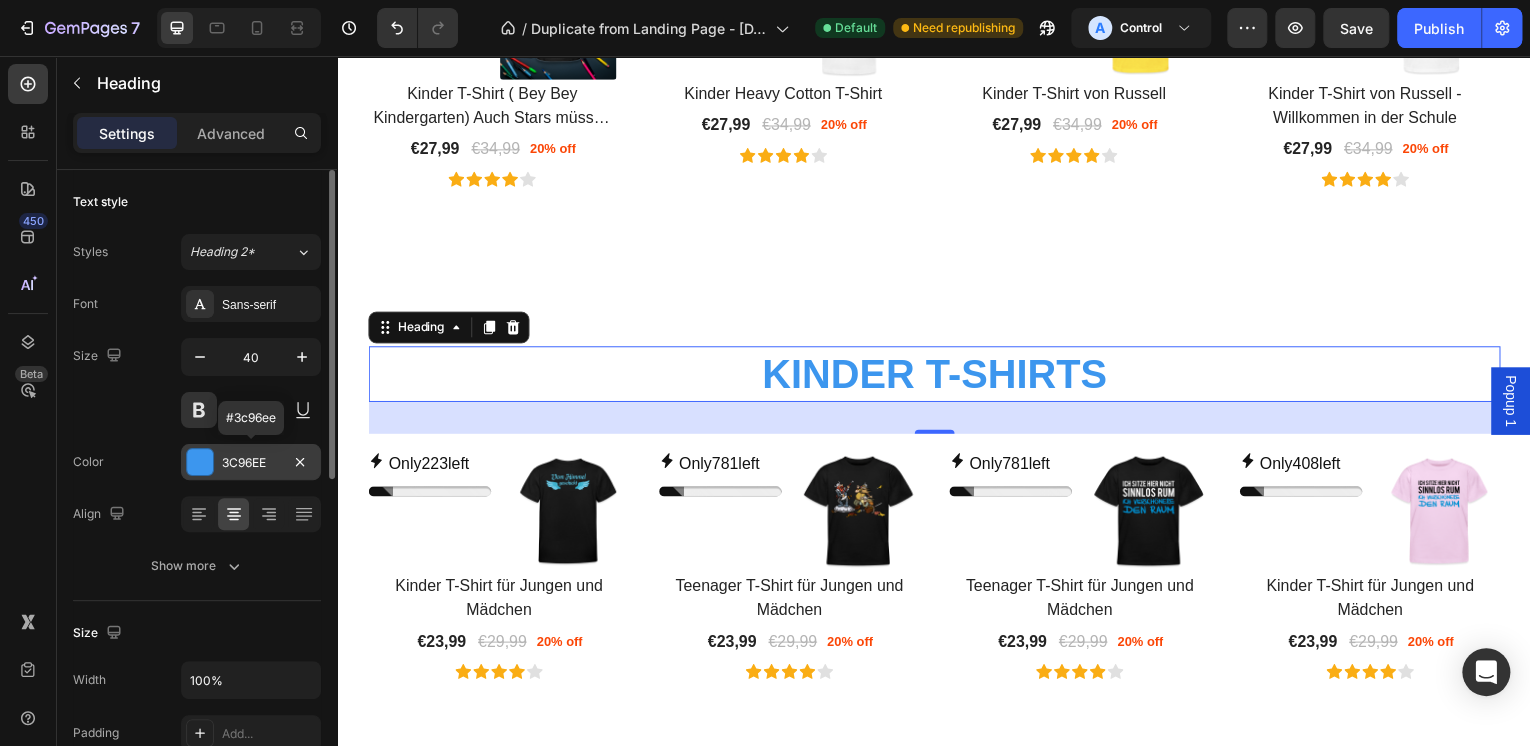 click on "3C96EE" at bounding box center [251, 463] 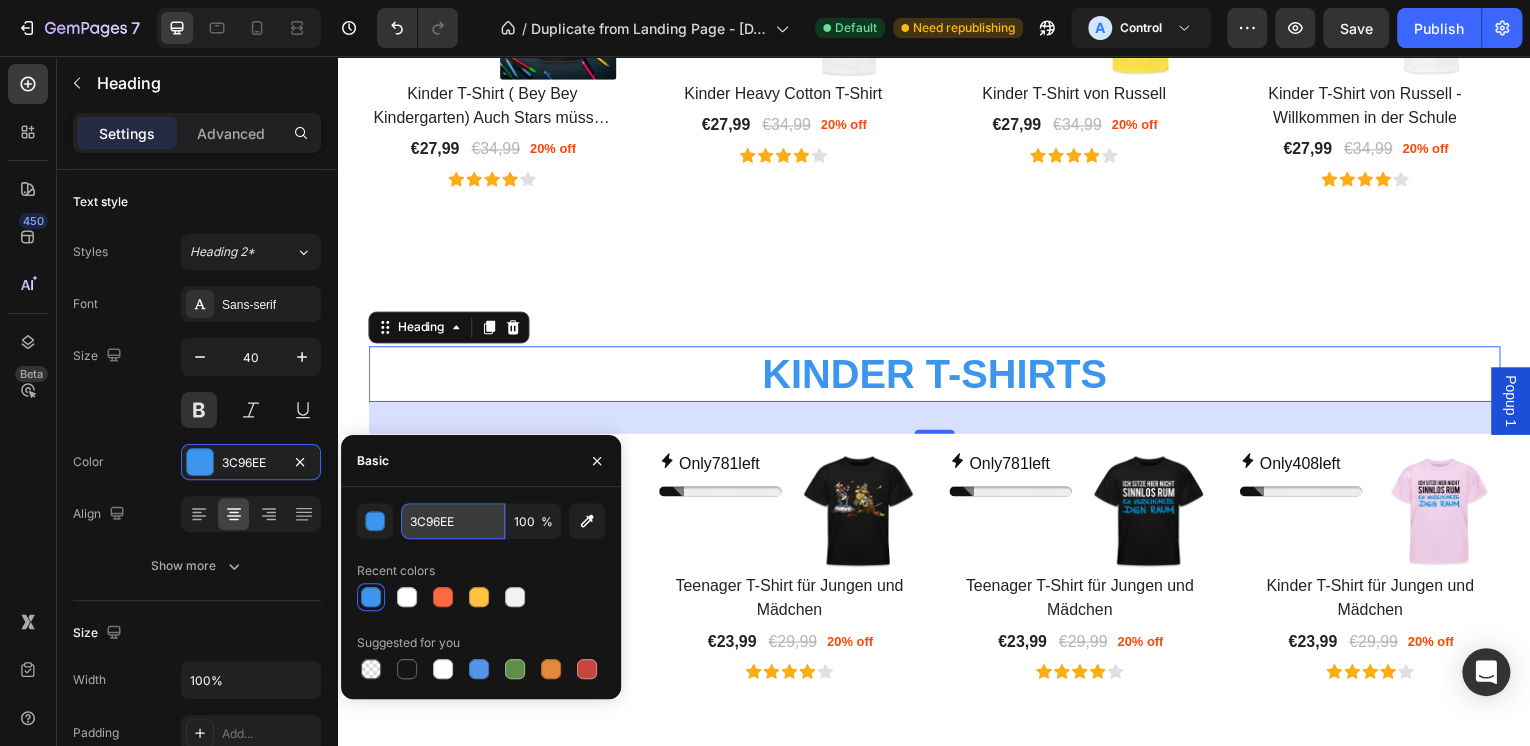 click on "3C96EE" at bounding box center [453, 521] 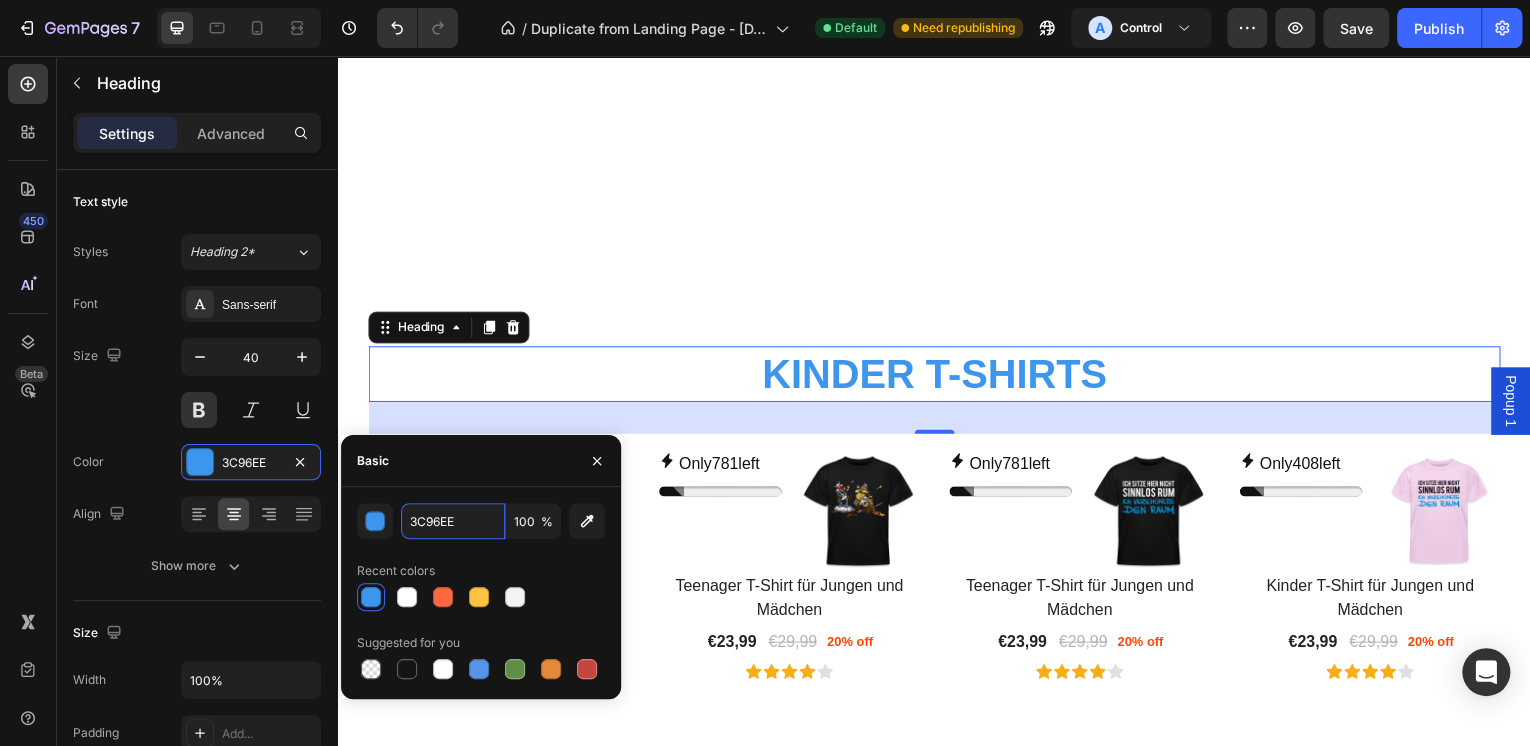 scroll, scrollTop: 3808, scrollLeft: 0, axis: vertical 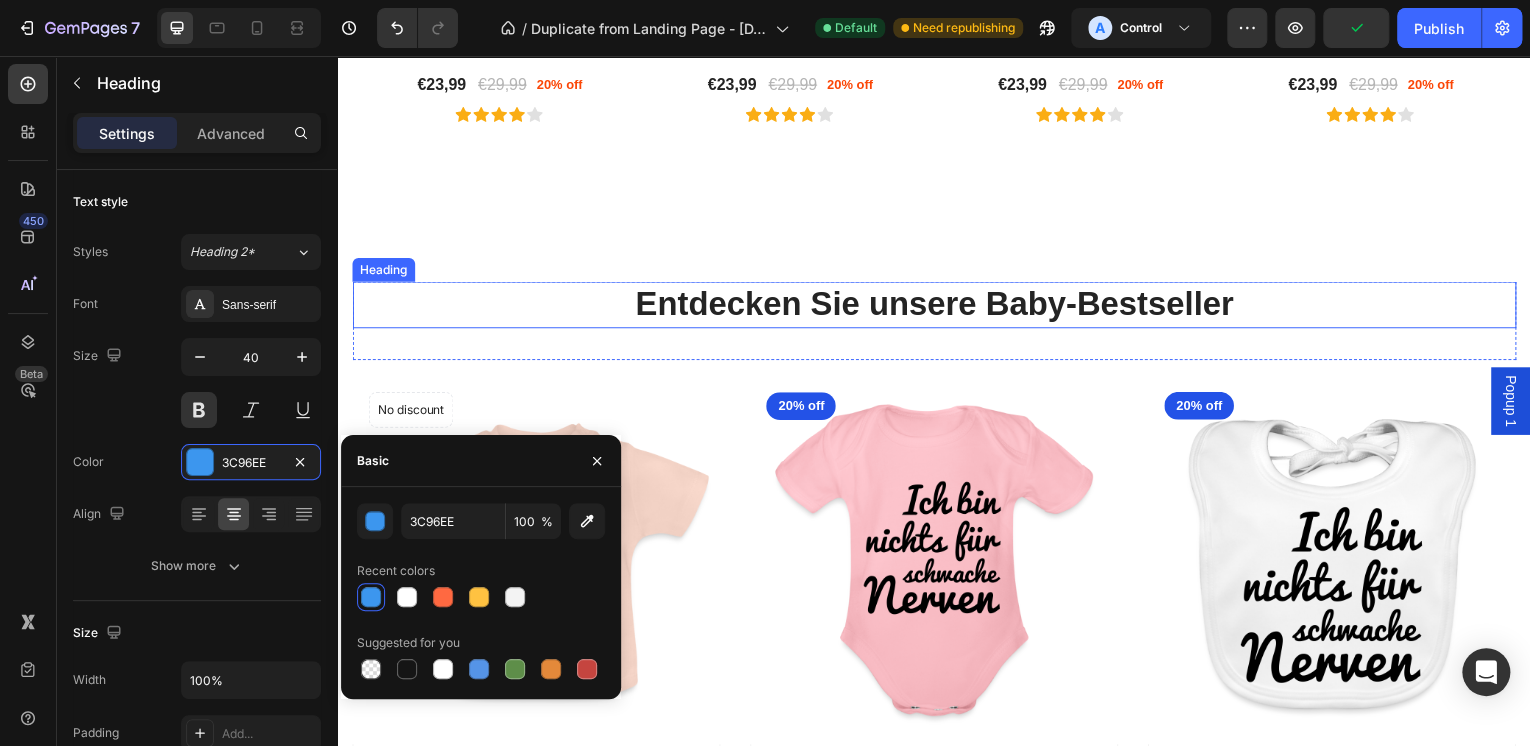 click on "Entdecken Sie unsere Baby-Bestseller" at bounding box center (937, 306) 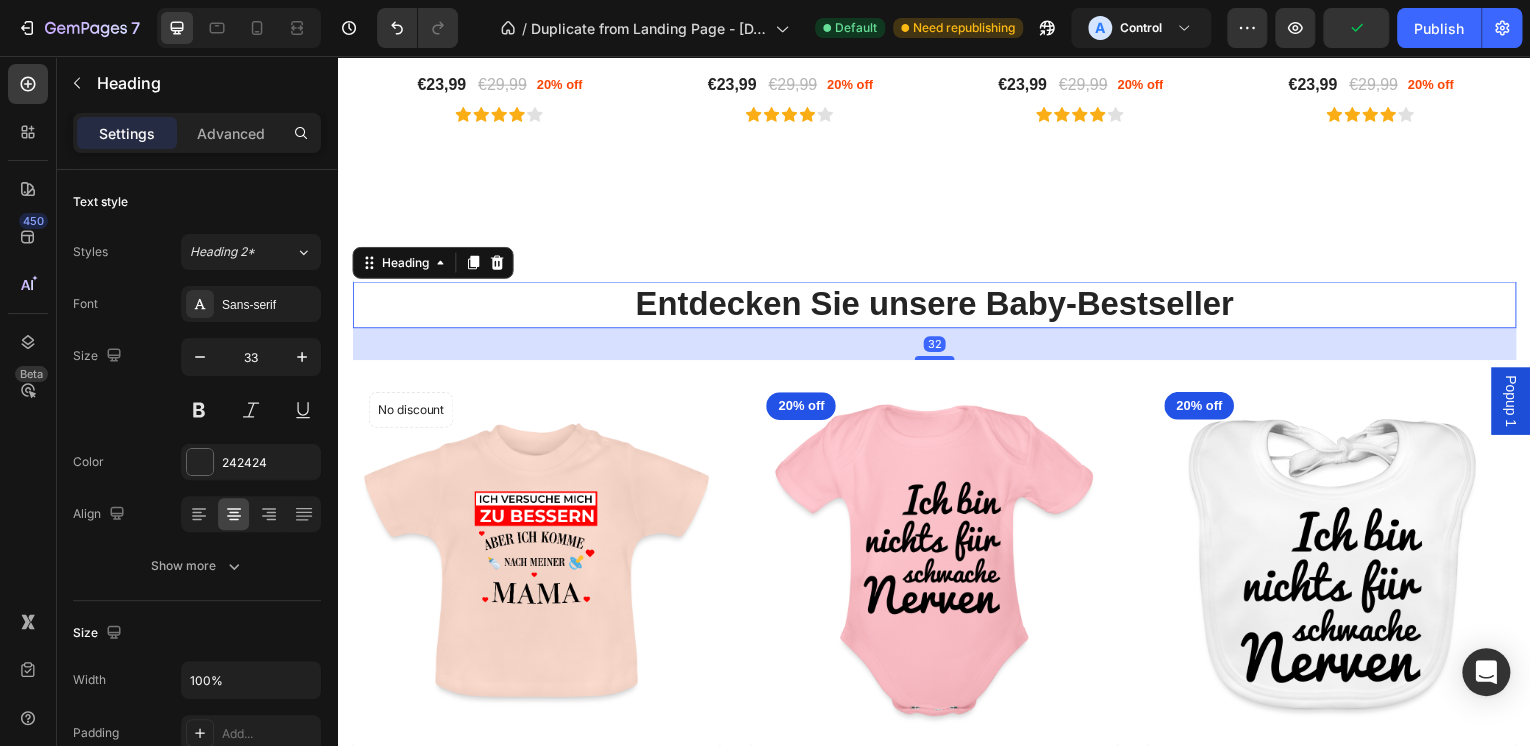click on "Entdecken Sie unsere Baby-Bestseller" at bounding box center (937, 306) 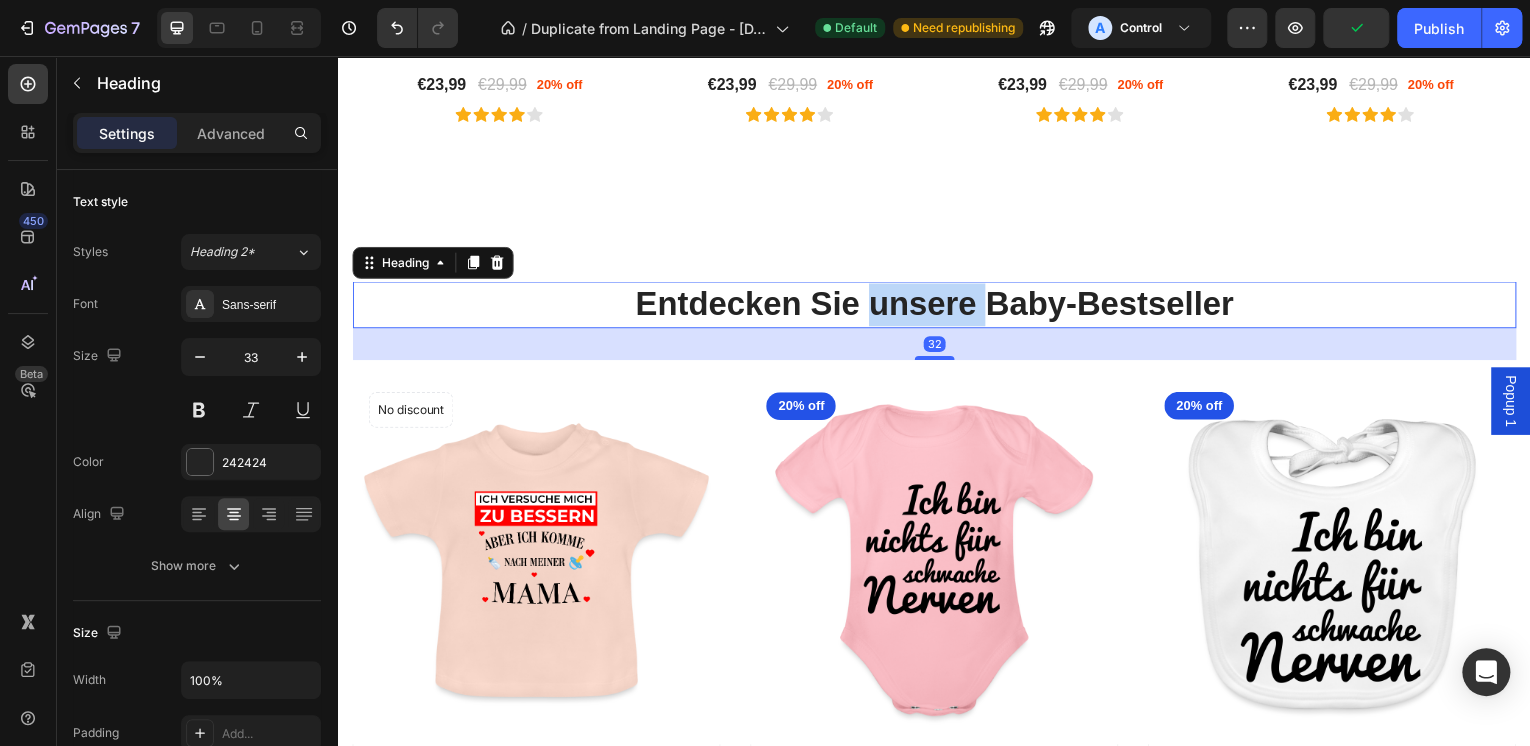 click on "Entdecken Sie unsere Baby-Bestseller" at bounding box center [937, 306] 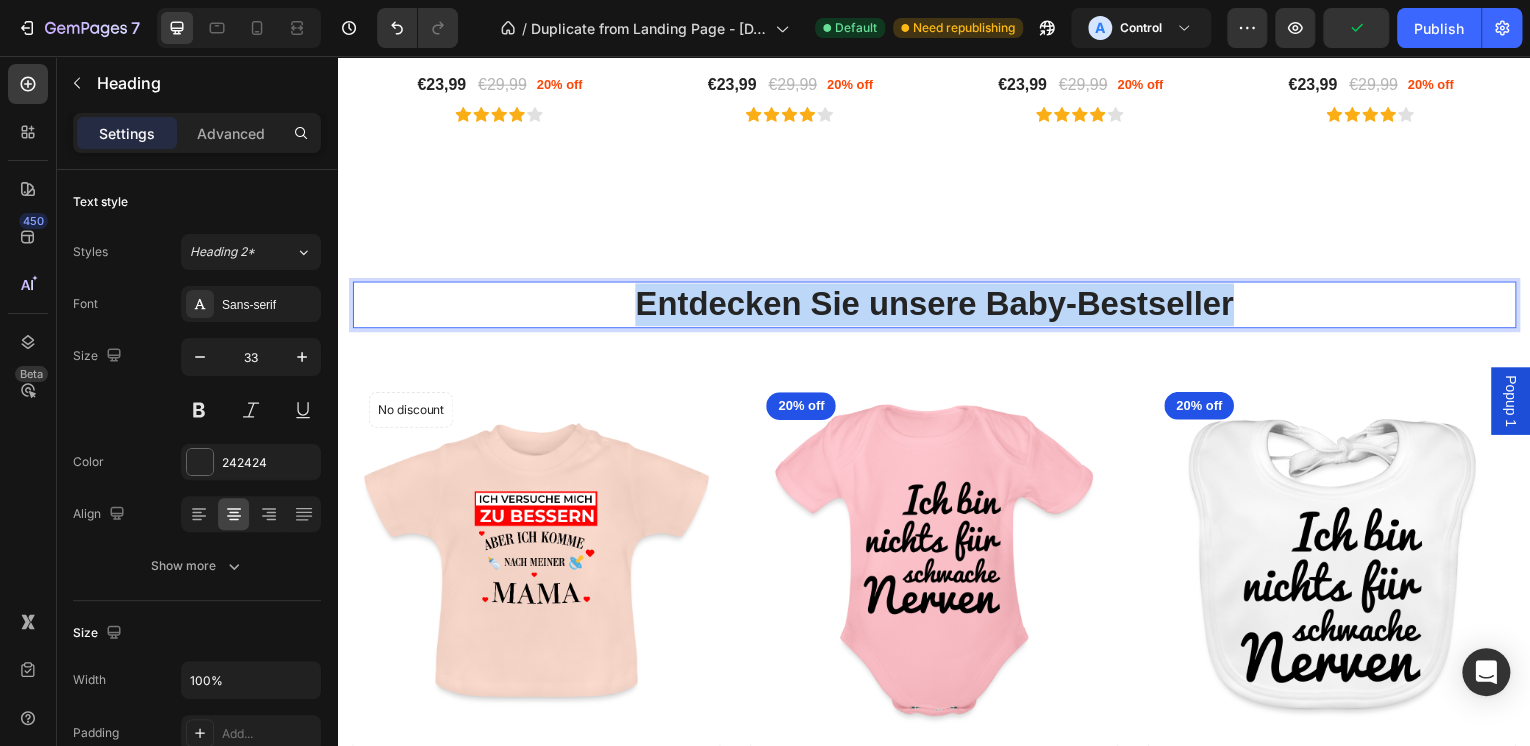click on "Entdecken Sie unsere Baby-Bestseller" at bounding box center (937, 306) 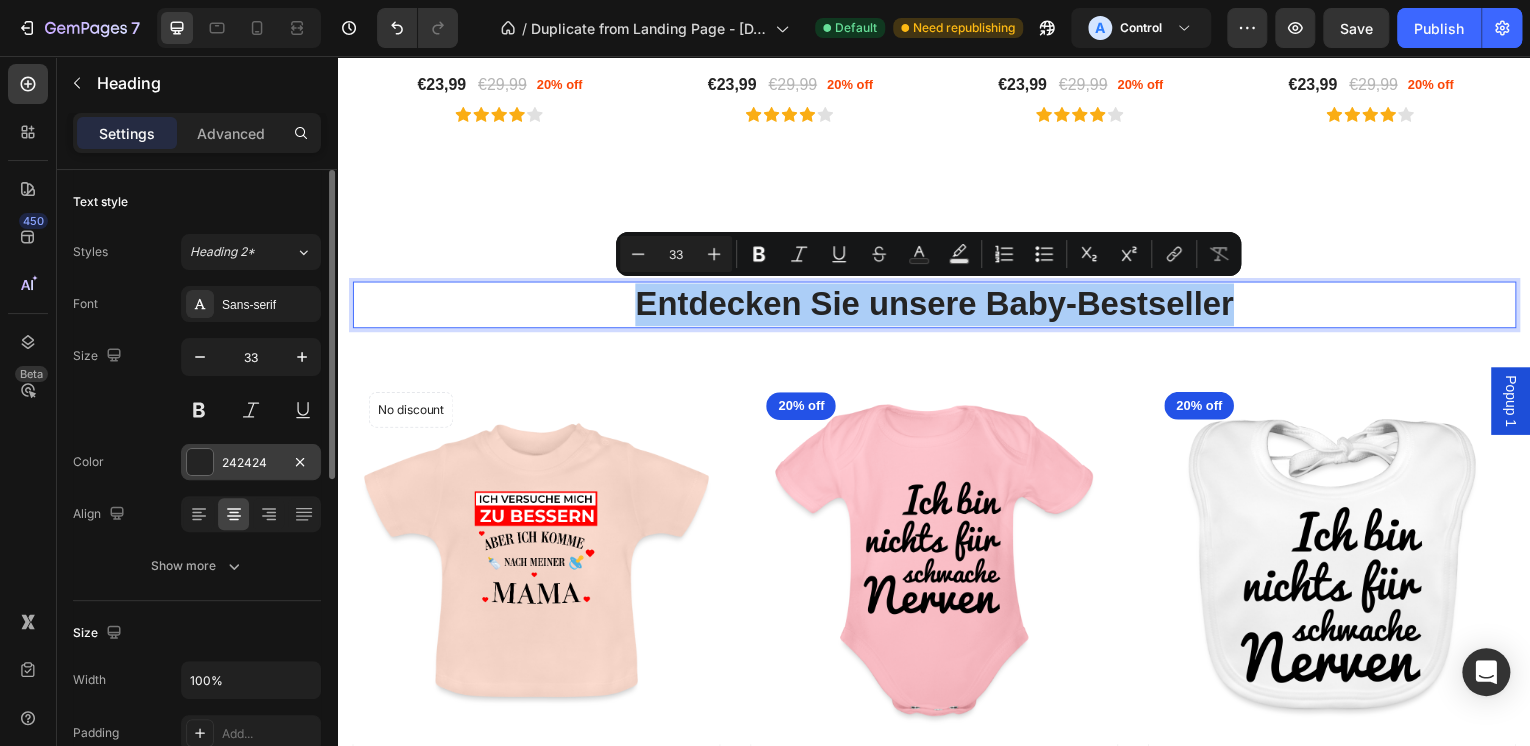 click at bounding box center [200, 462] 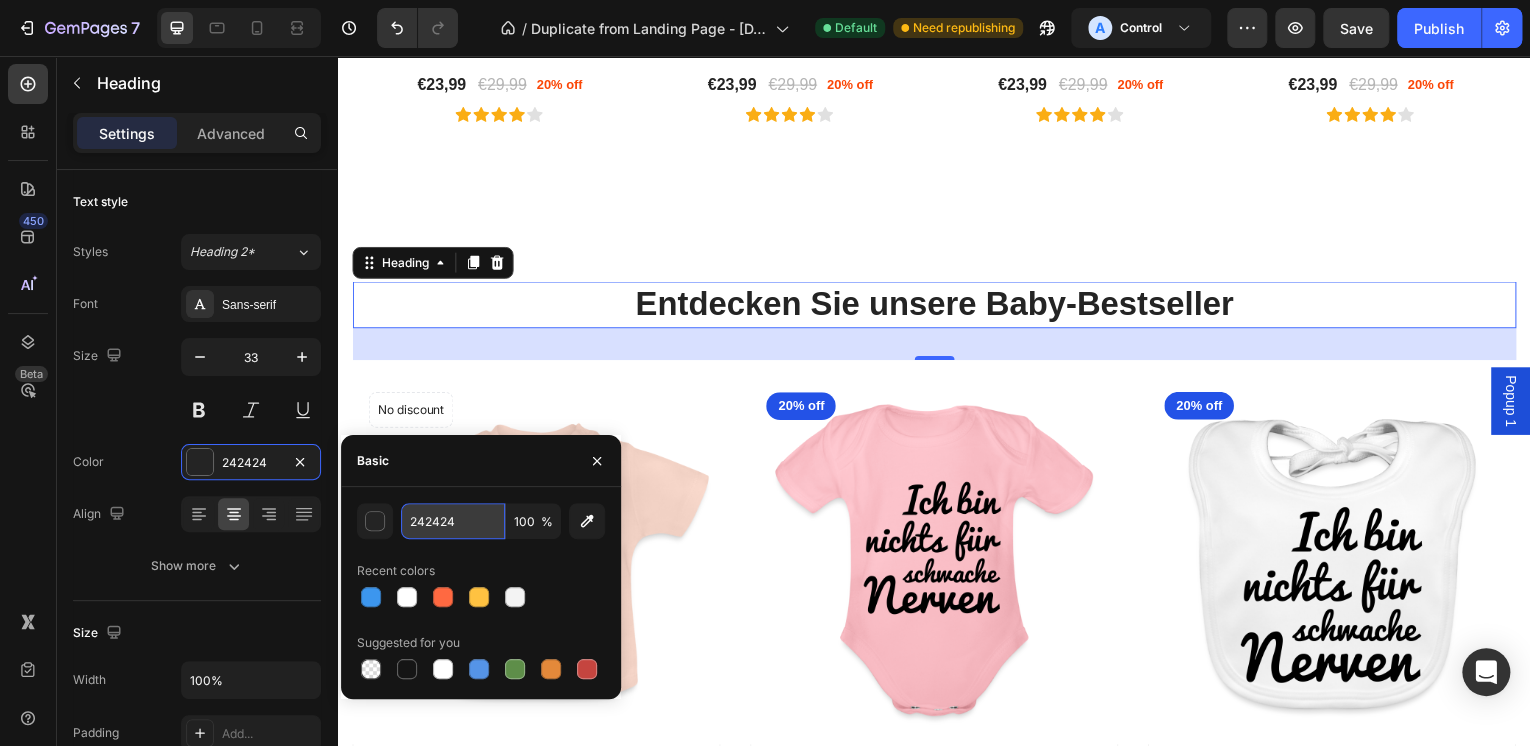 click on "242424" at bounding box center [453, 521] 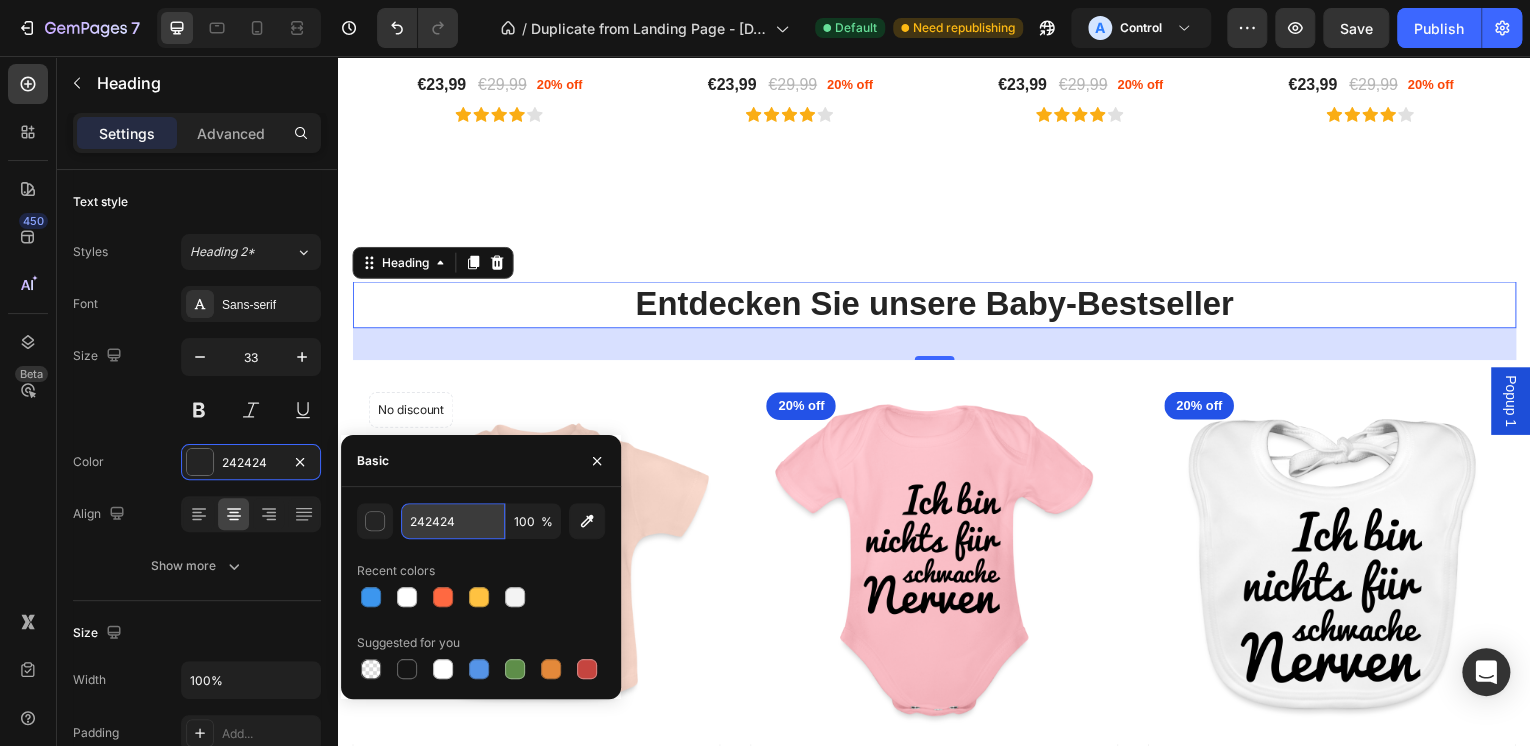 click on "242424" at bounding box center [453, 521] 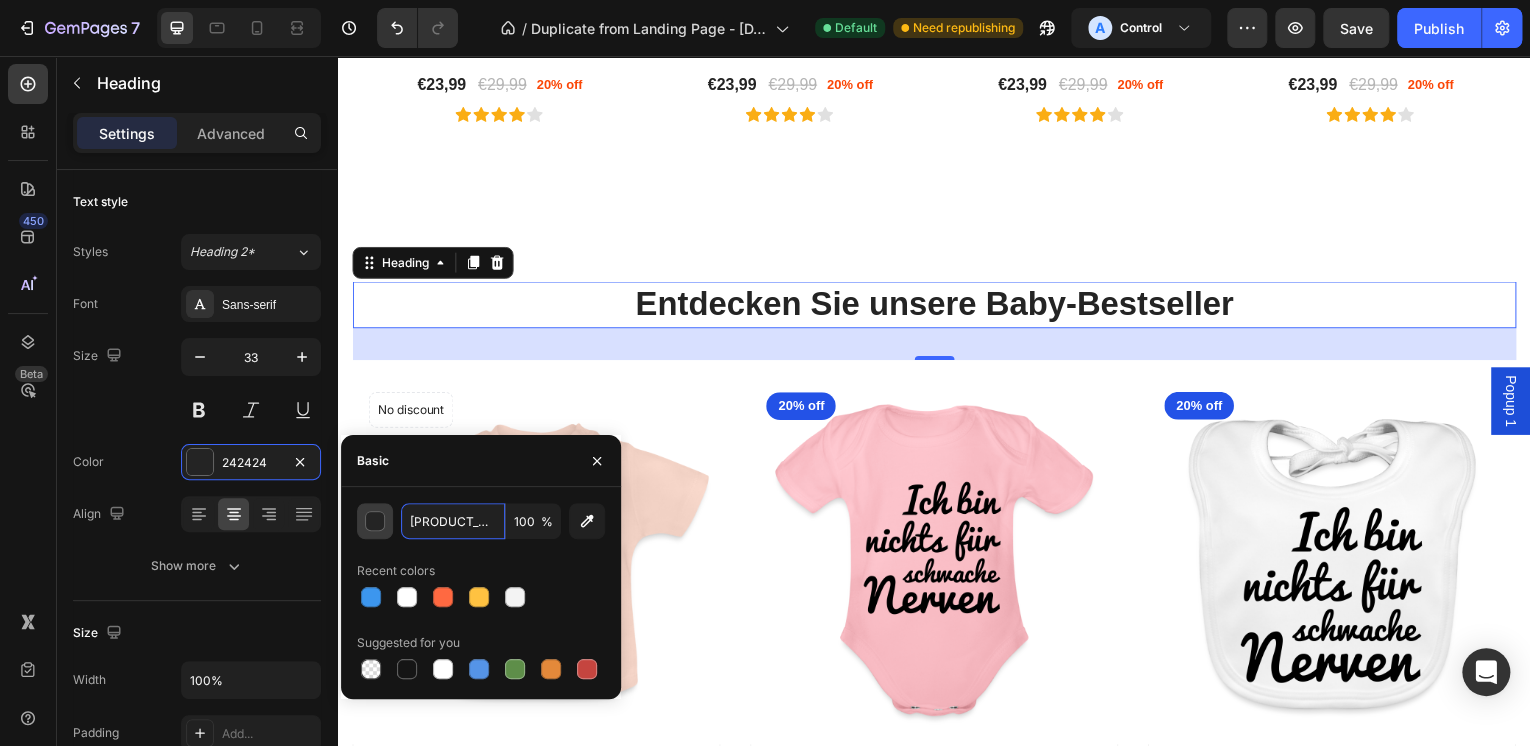 drag, startPoint x: 476, startPoint y: 518, endPoint x: 385, endPoint y: 519, distance: 91.00549 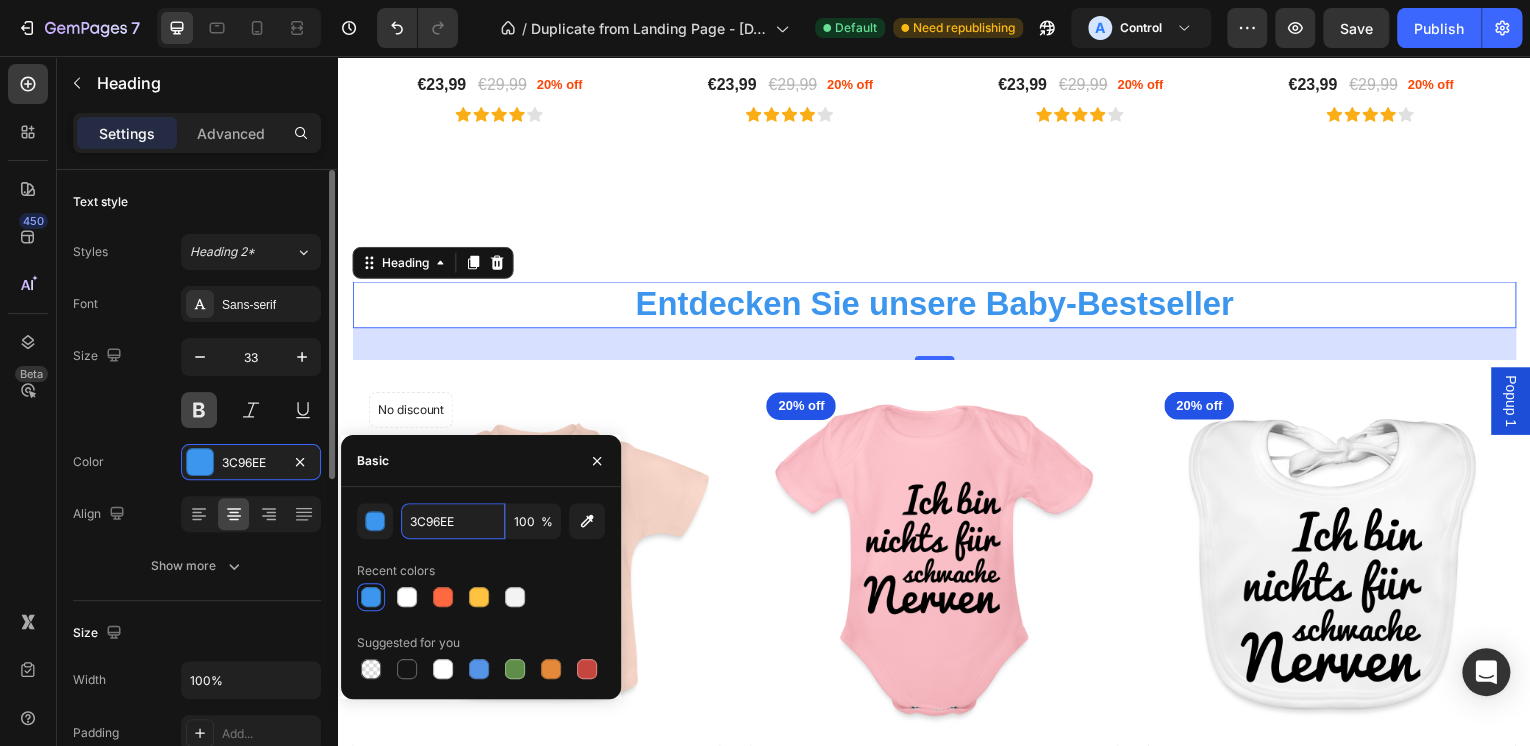 type on "3C96EE" 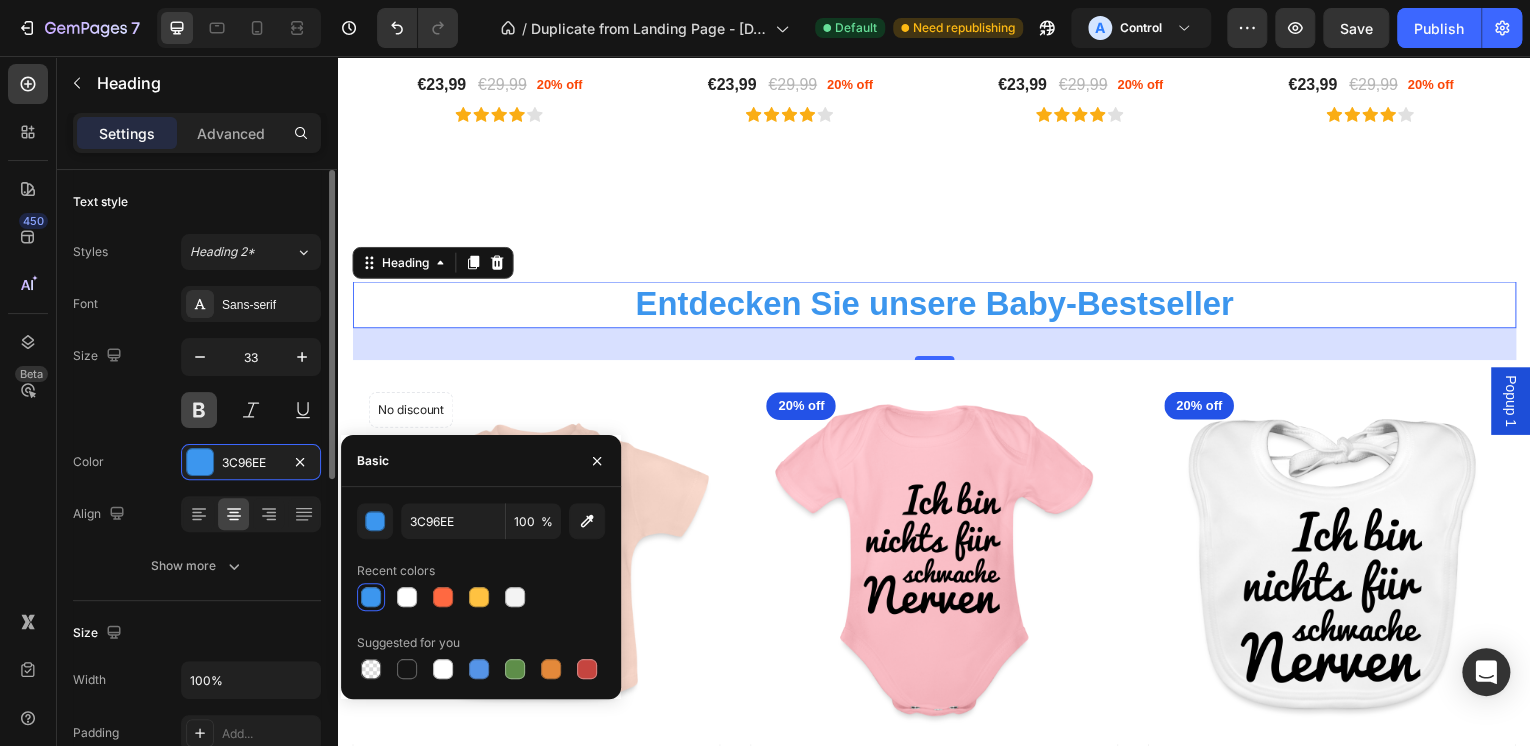 click at bounding box center (199, 410) 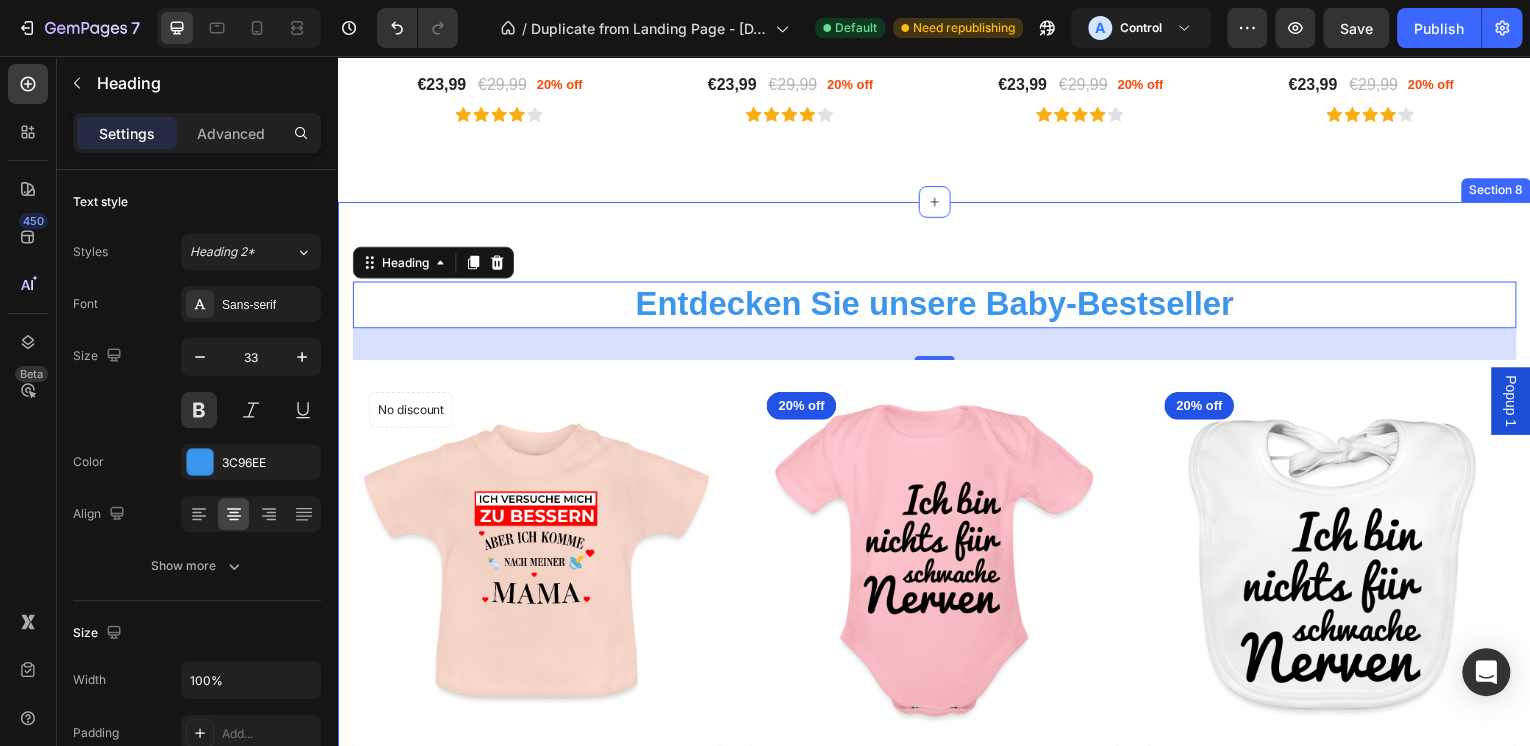 click on "Entdecken Sie unsere Baby-Bestseller Heading   32 More options for your pet Text block Row (P) Images No discount   Not be displayed when published Product Badge Row baby t-shirt - ich versuche mich zu bessern, aber ich komme nach meiner mama (P) Title €35,99 (P) Price (P) Price No compare price (P) Price Row Icon Icon Icon Icon Icon Row (P) Cart Button Row Row Product List (P) Images 20% off Product Badge Row baby body - ich bin nichts für schwache nerven (P) Title €25,99 (P) Price (P) Price €32,49 (P) Price (P) Price Row Icon Icon Icon Icon Icon Row (P) Cart Button Row Row Product List (P) Images 20% off Product Badge Row baby bio-lätzchen (P) Title €23,99 (P) Price (P) Price €29,99 (P) Price (P) Price Row Icon Icon Icon Icon Icon Row (P) Cart Button Row Row Product List (P) Images 20% off Product Badge Row baby bio-lätzchen, in weiß / ich wars nicht ... (P) Title €23,99 (P) Price (P) Price €29,99 (P) Price (P) Price Row Icon Icon Icon Icon Icon Row (P) Cart Button Row Row Product List Row" at bounding box center (937, 898) 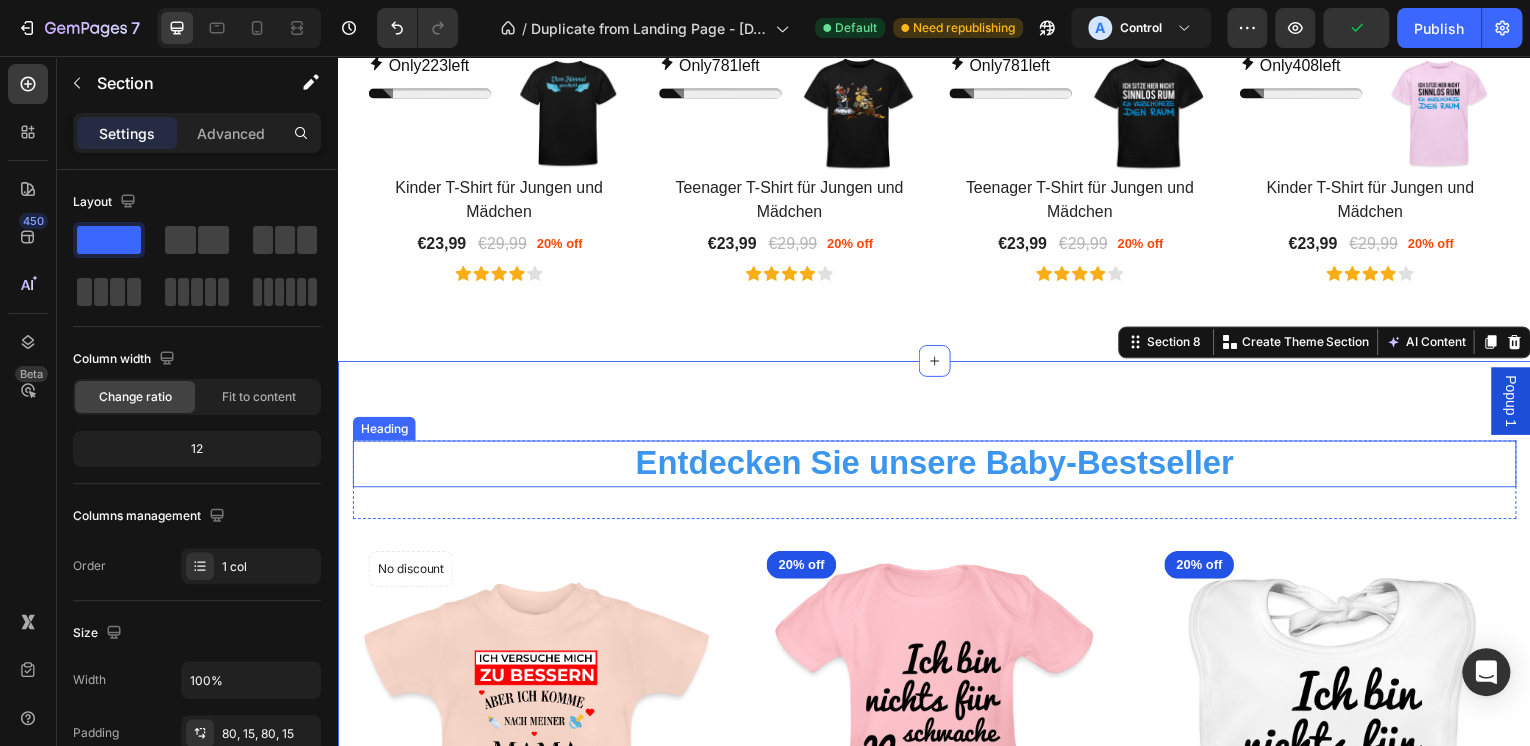scroll, scrollTop: 3728, scrollLeft: 0, axis: vertical 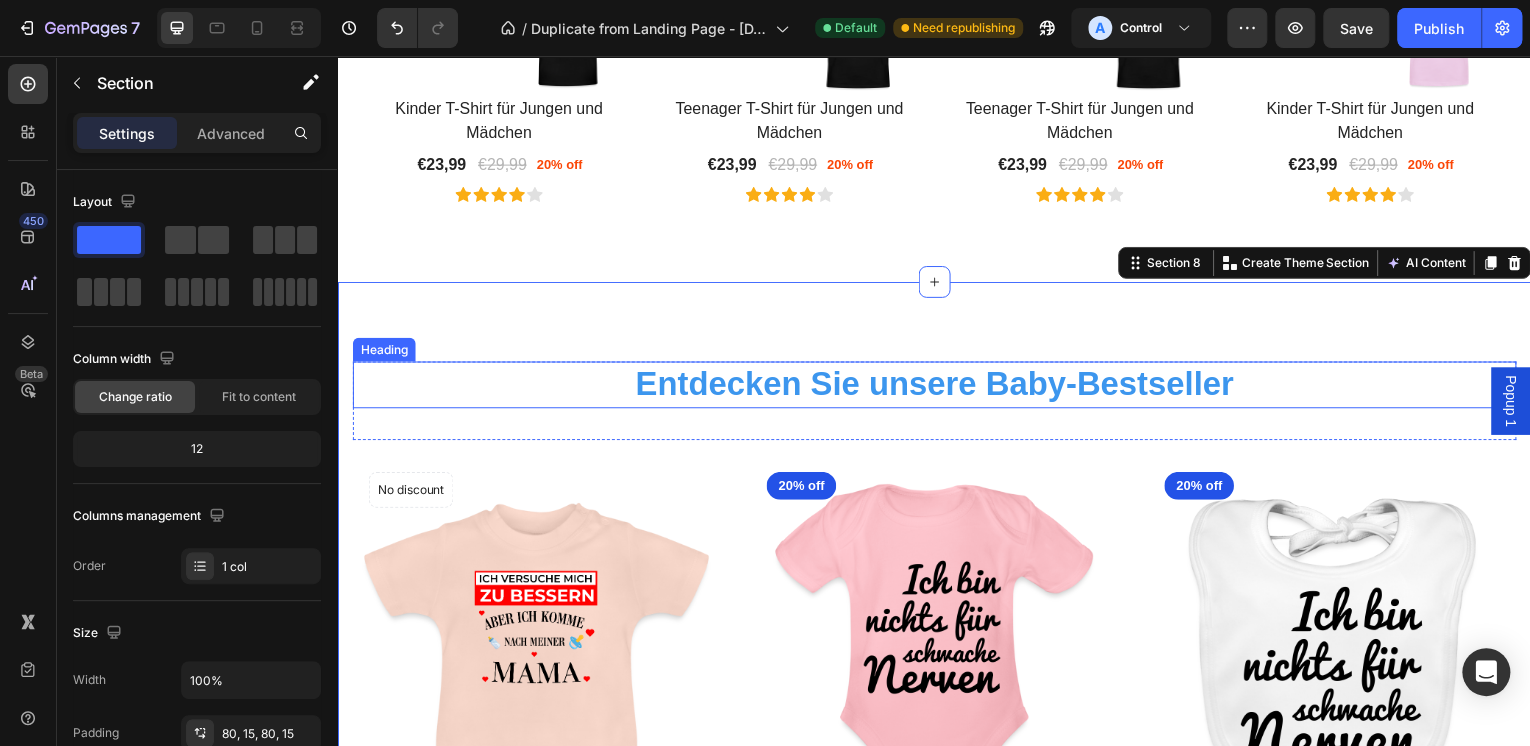 click on "Entdecken Sie unsere Baby-Bestseller" at bounding box center (937, 386) 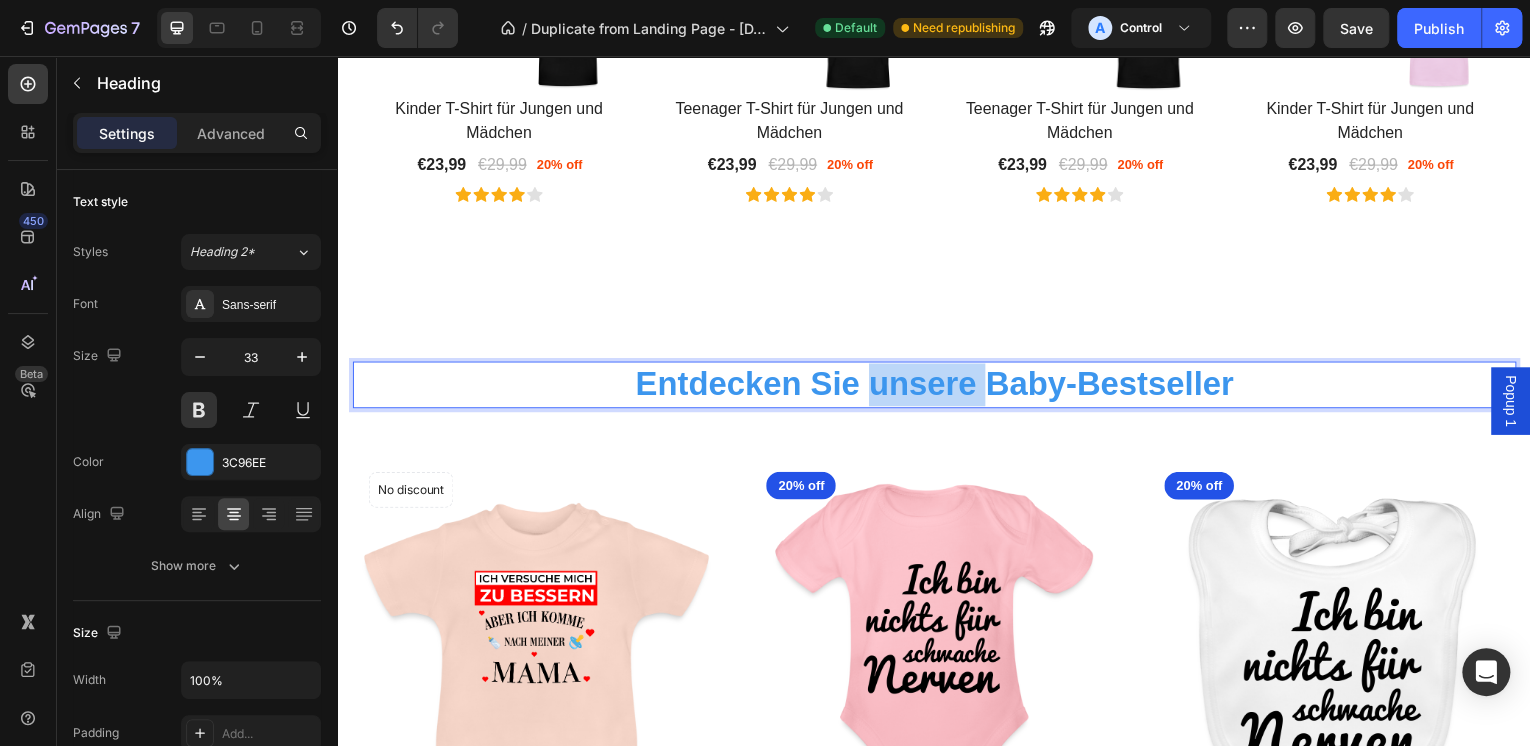 click on "Entdecken Sie unsere Baby-Bestseller" at bounding box center [937, 386] 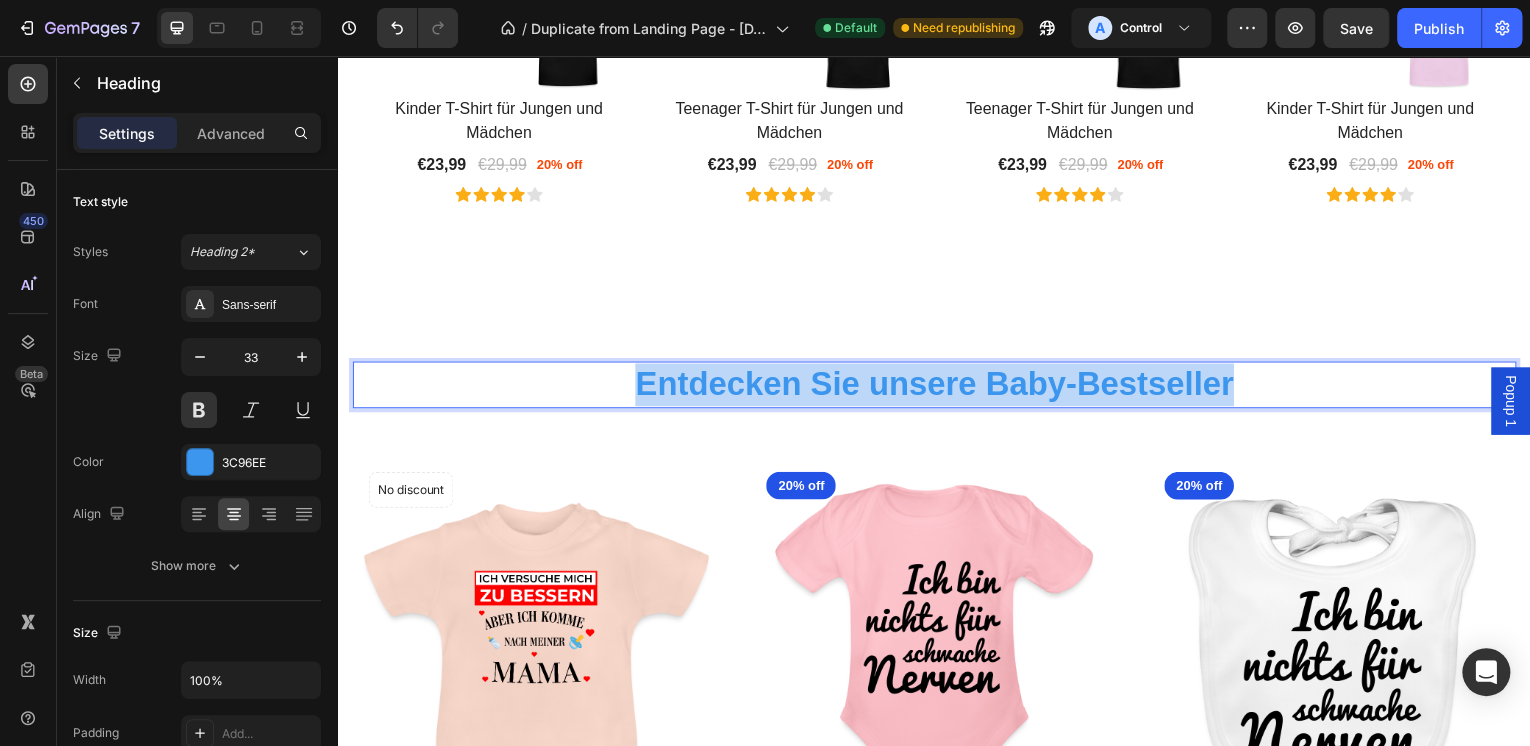 click on "Entdecken Sie unsere Baby-Bestseller" at bounding box center (937, 386) 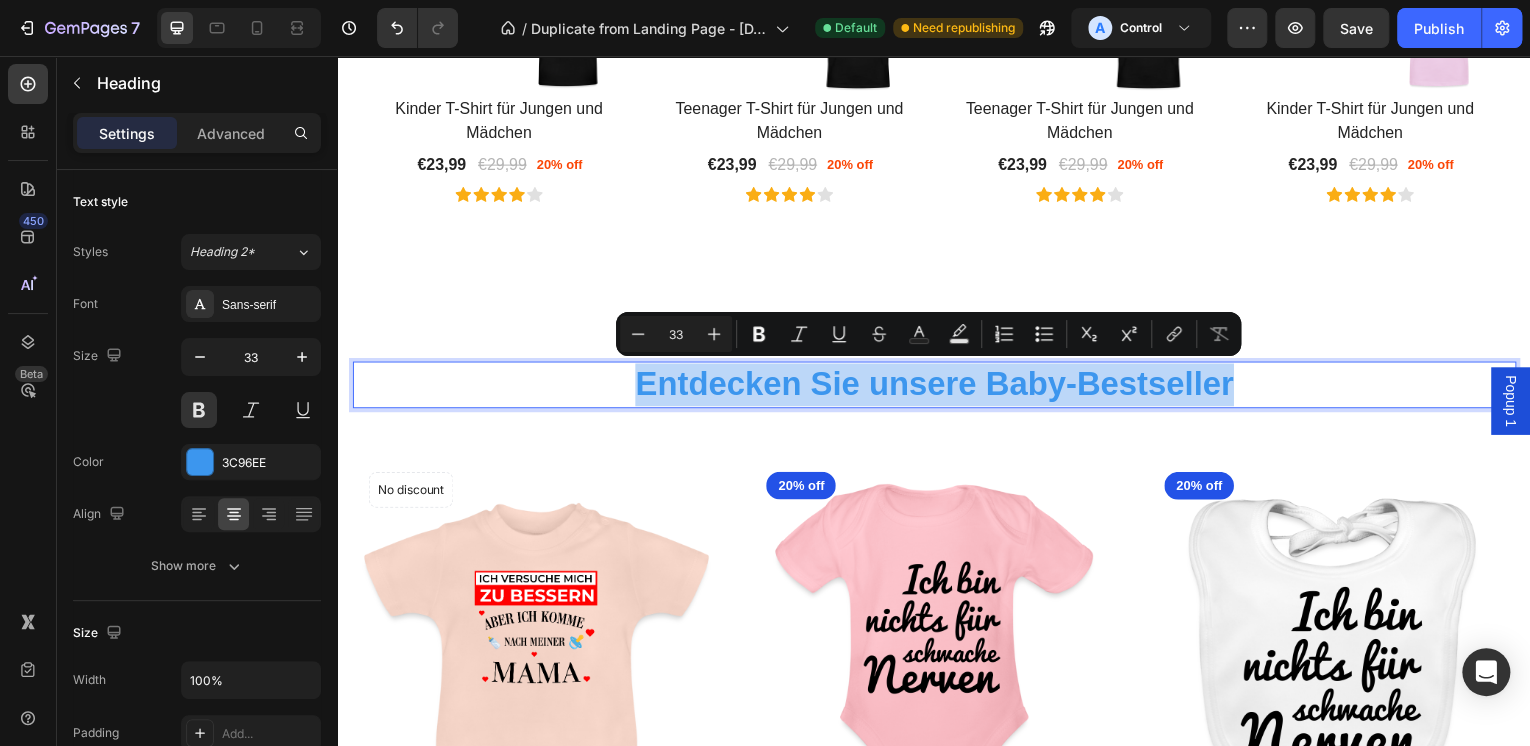 click on "Entdecken Sie unsere Baby-Bestseller" at bounding box center [937, 386] 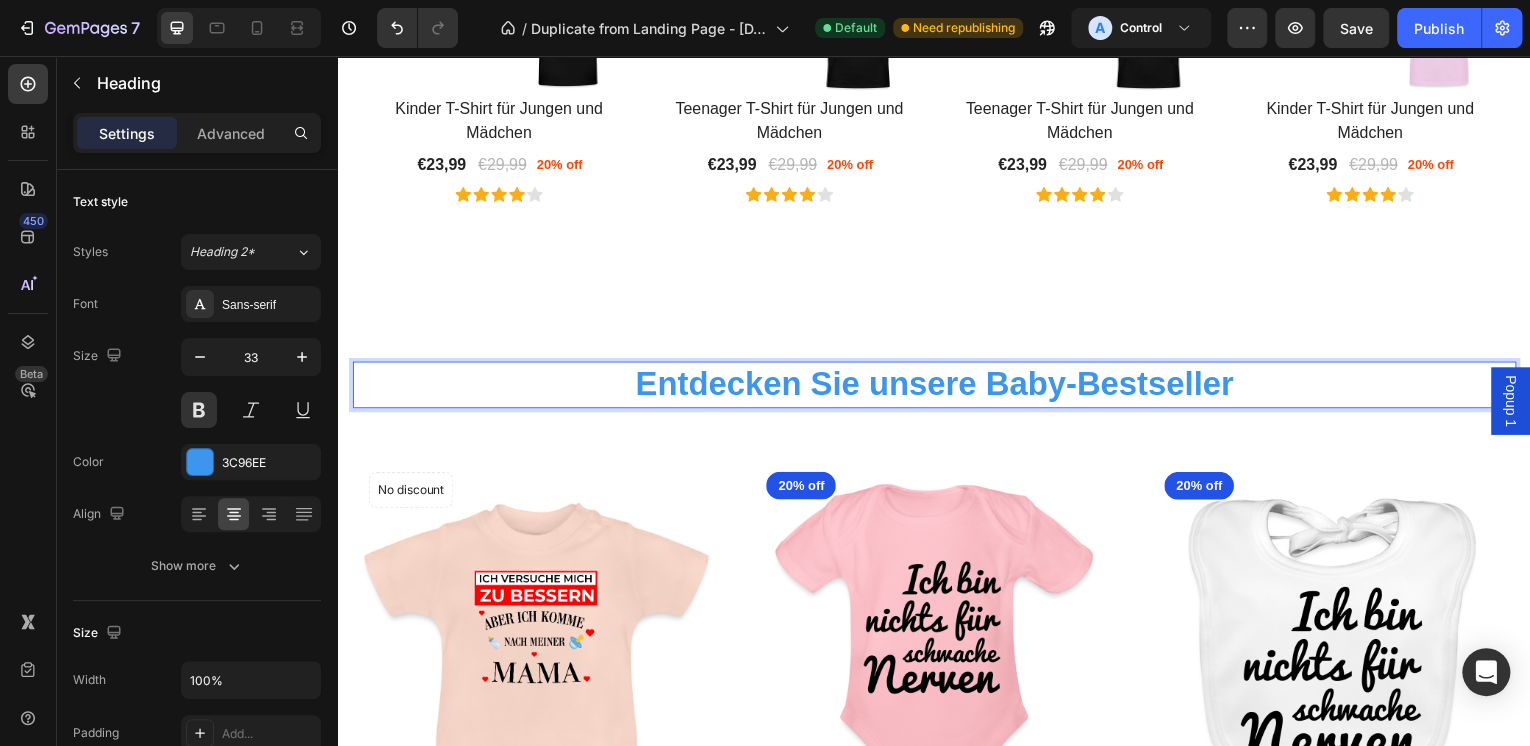 click on "Entdecken Sie unsere Baby-Bestseller" at bounding box center (937, 386) 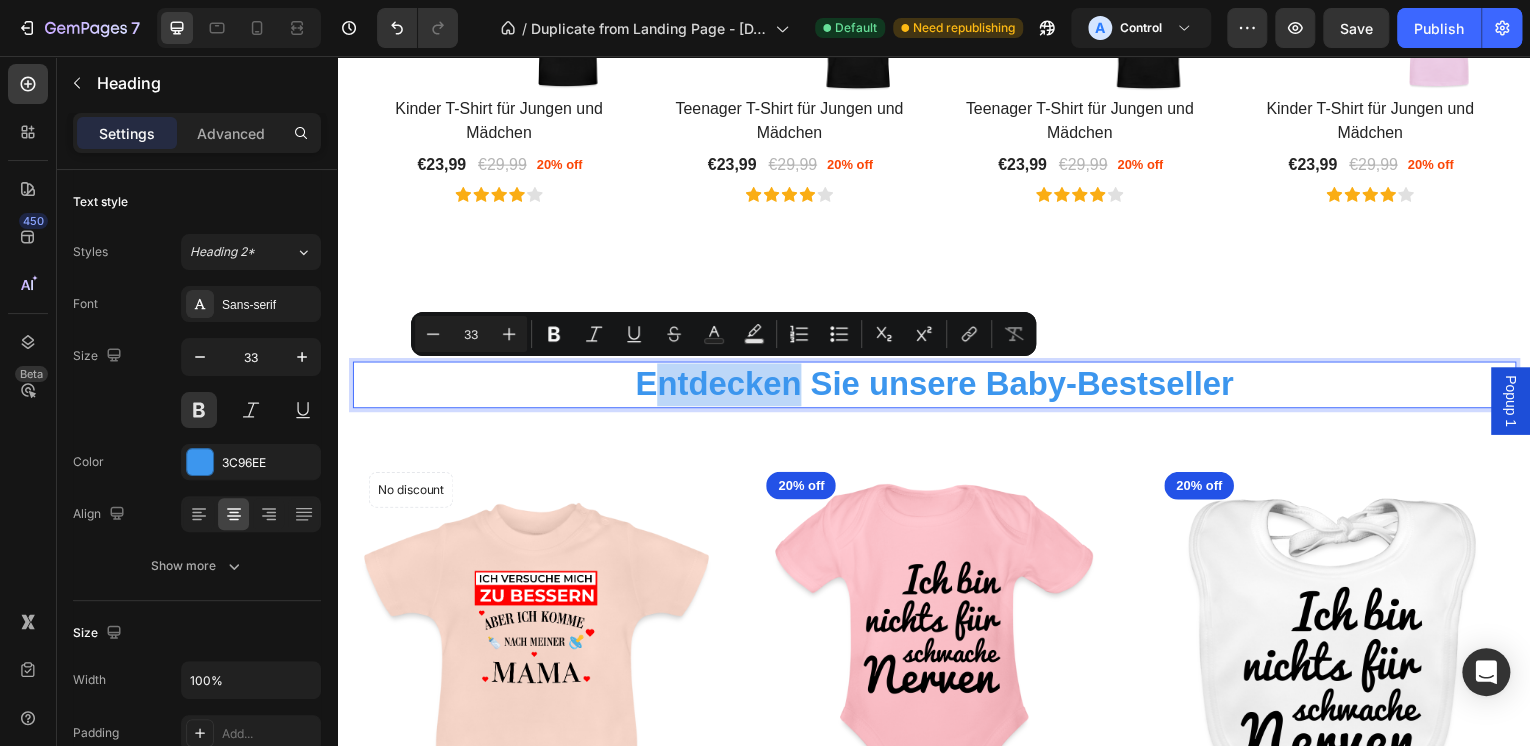 drag, startPoint x: 794, startPoint y: 386, endPoint x: 661, endPoint y: 382, distance: 133.06013 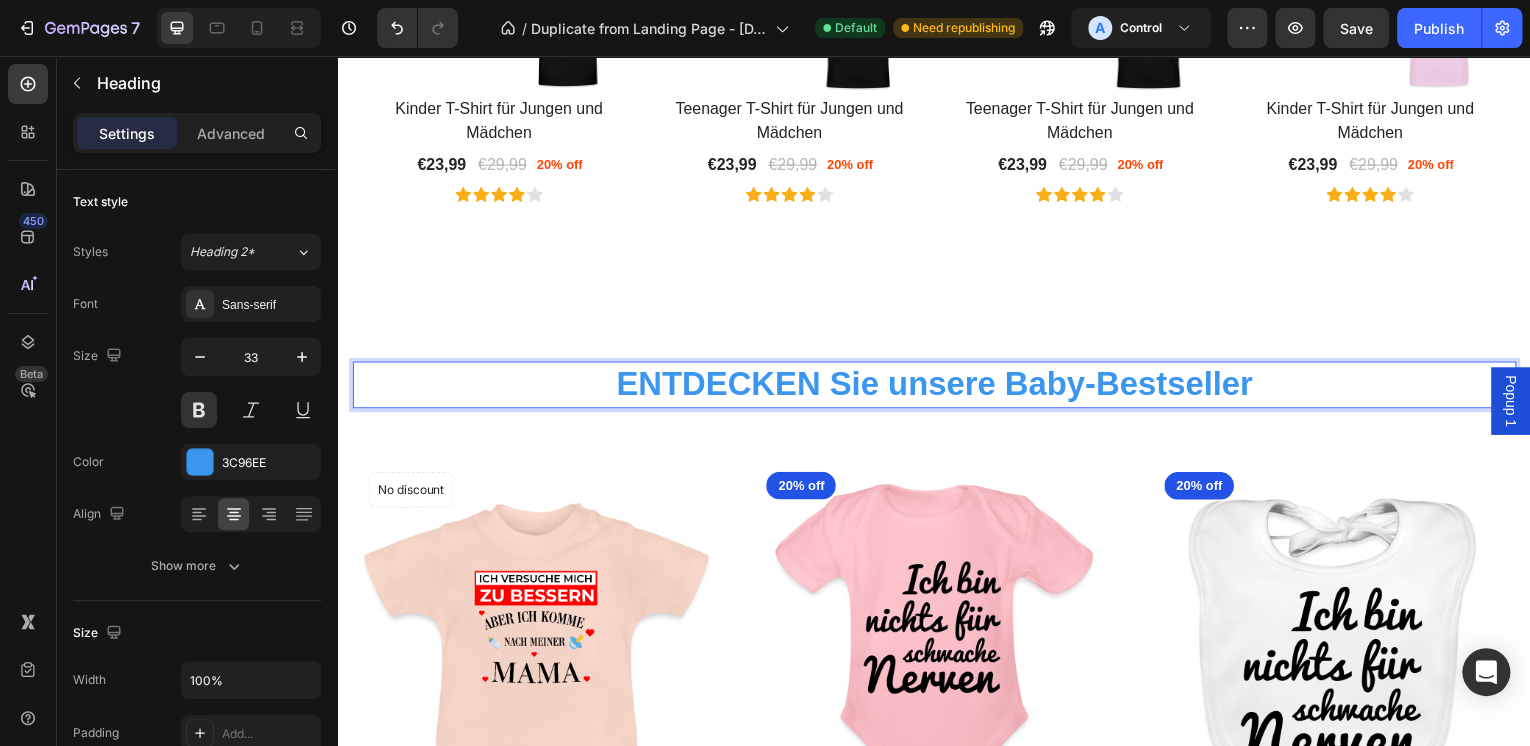 click on "ENTDECKEN Sie unsere Baby-Bestseller" at bounding box center (937, 386) 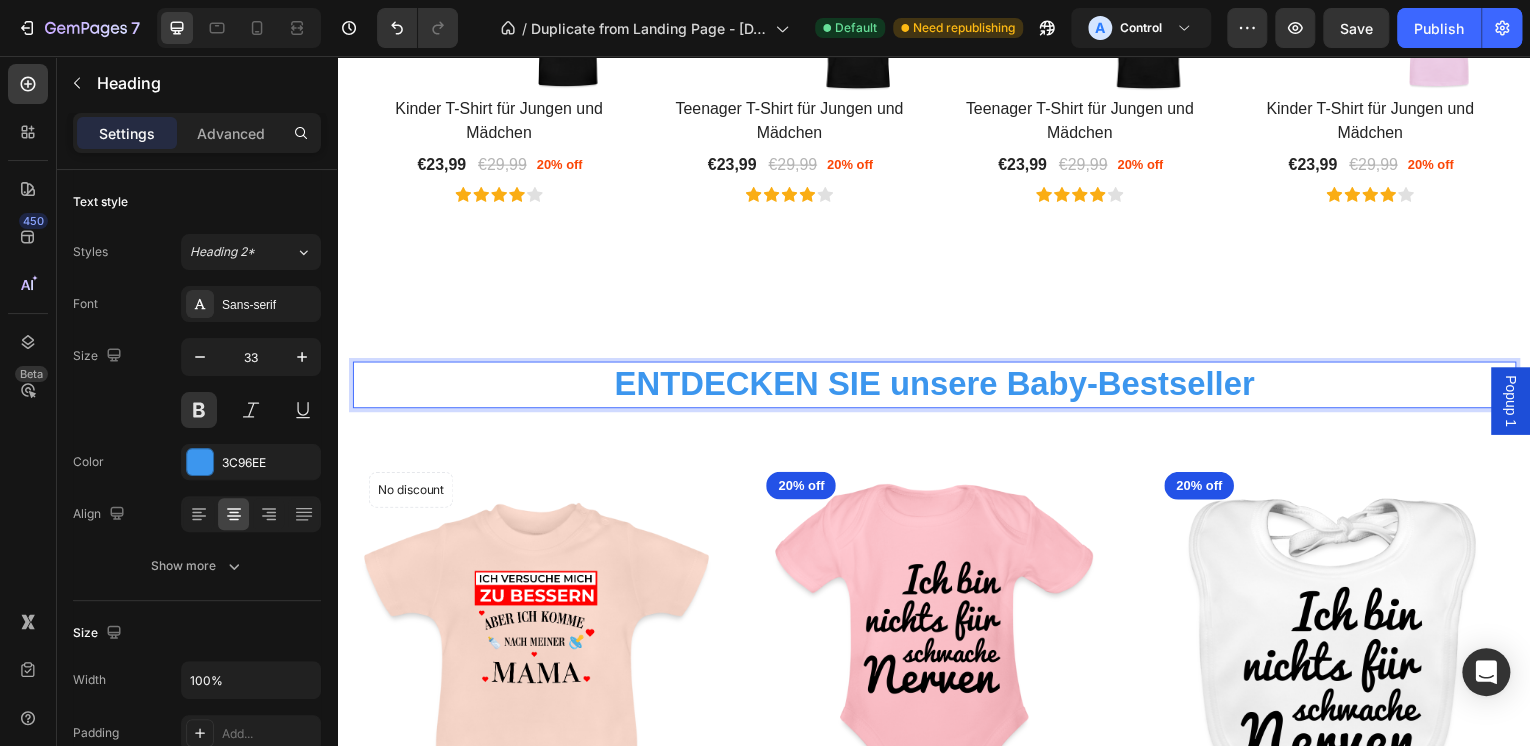 click on "ENTDECKEN SIE unsere Baby-Bestseller" at bounding box center (937, 386) 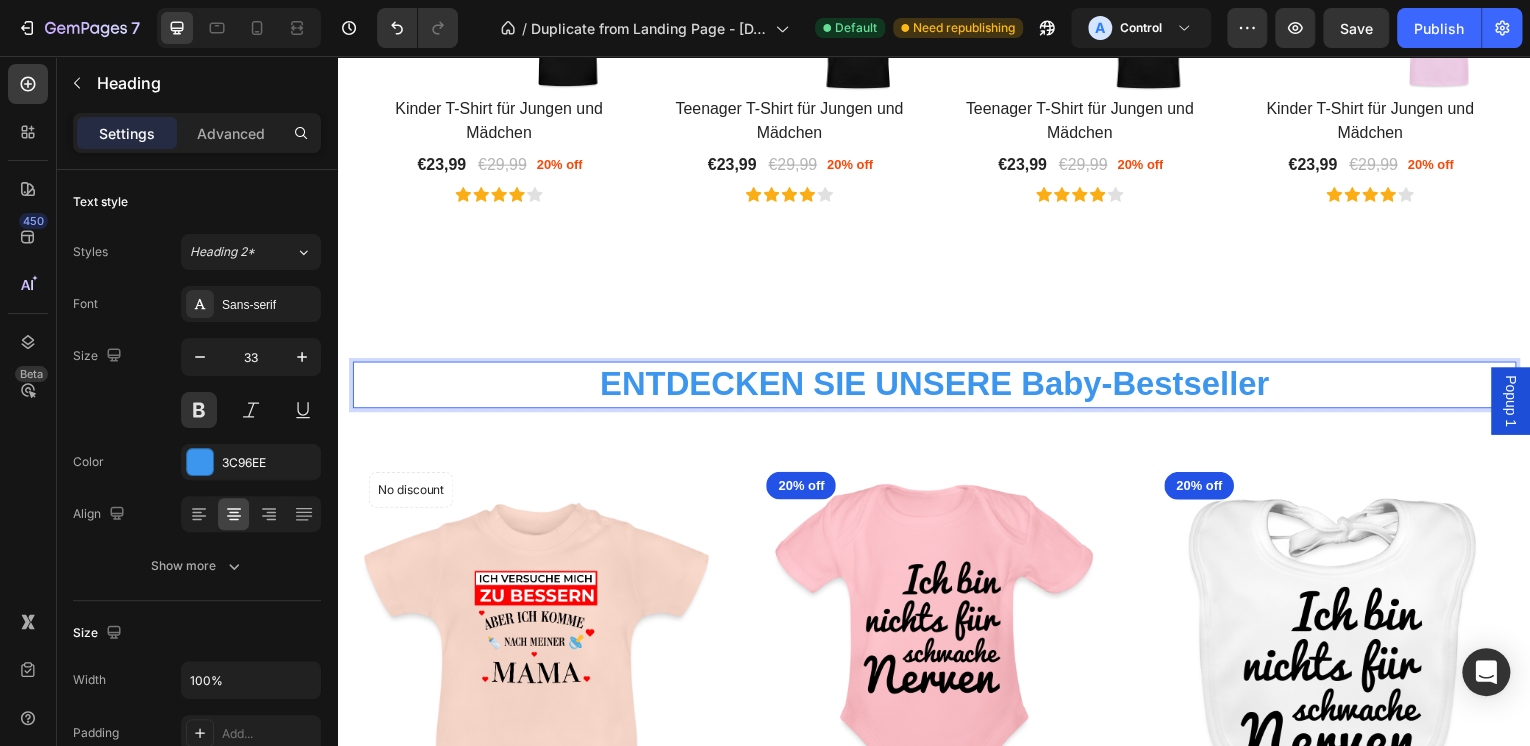 click on "ENTDECKEN SIE UNSERE Baby-Bestseller" at bounding box center [937, 386] 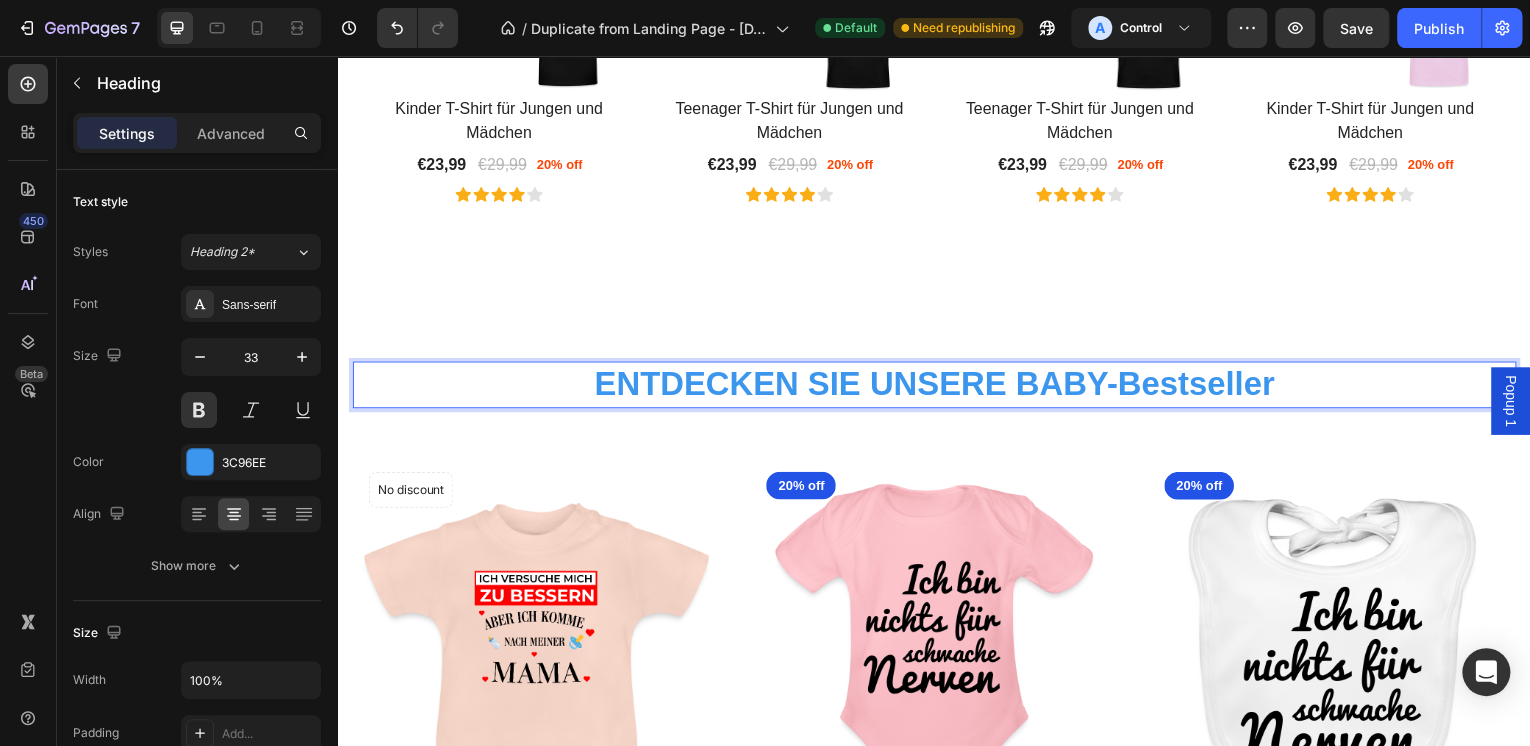 click on "ENTDECKEN SIE UNSERE BABY-Bestseller" at bounding box center (937, 386) 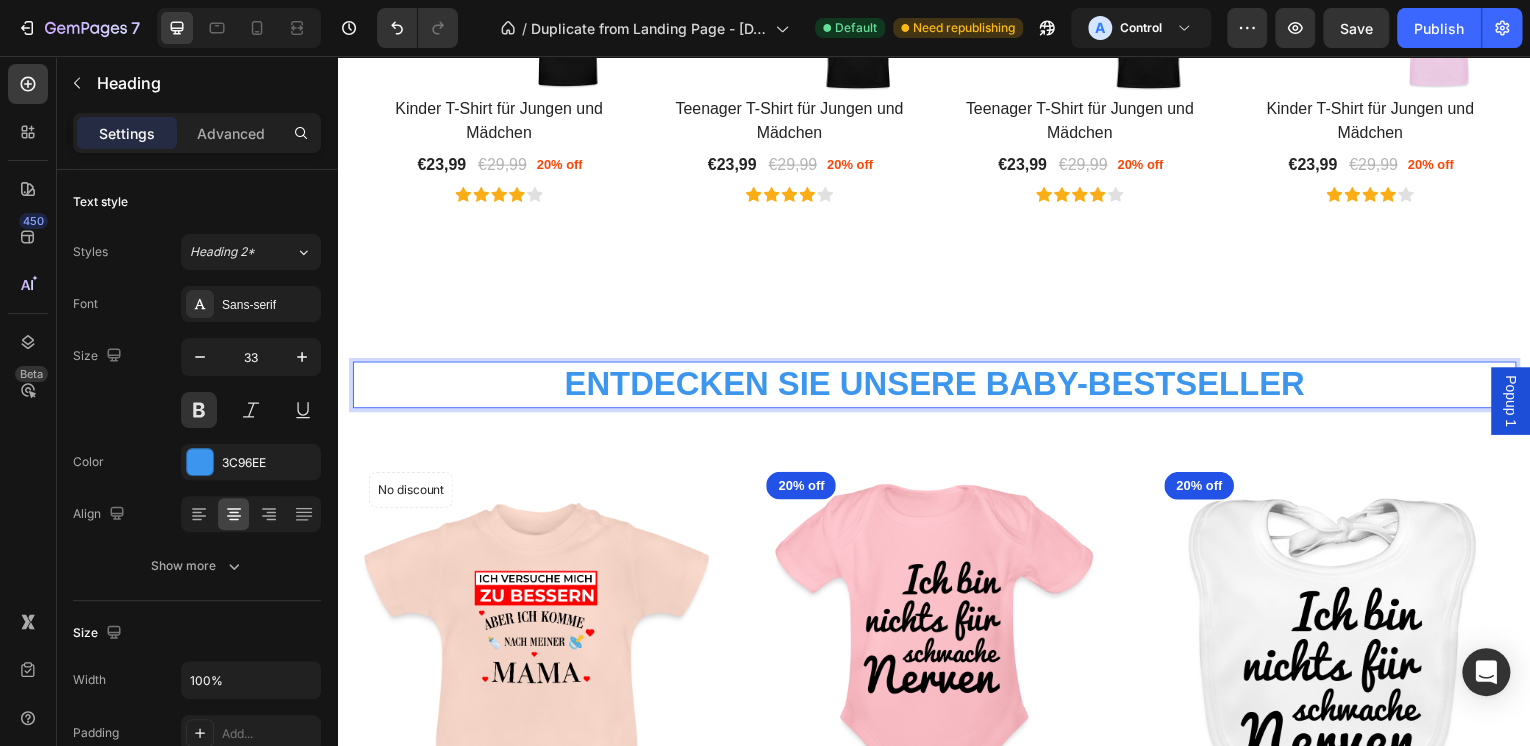 click on "ENTDECKEN SIE UNSERE BABY-BESTSELLER" at bounding box center [937, 386] 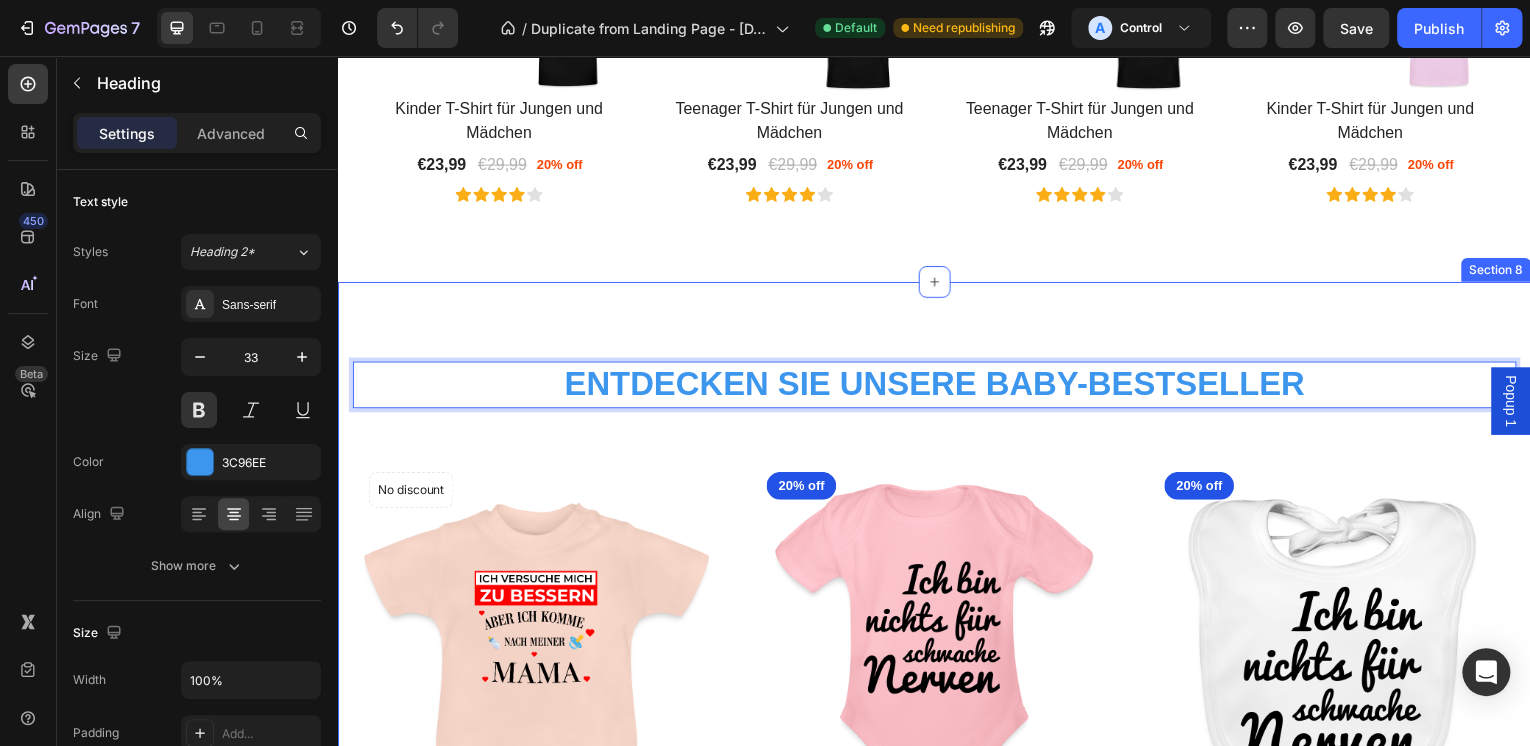 click on "ENTDECKEN SIE UNSERE BABY-BESTSELLER Heading   32 More options for your pet Text block Row (P) Images No discount   Not be displayed when published Product Badge Row baby t-shirt - ich versuche mich zu bessern, aber ich komme nach meiner mama (P) Title €35,99 (P) Price (P) Price No compare price (P) Price Row Icon Icon Icon Icon Icon Row (P) Cart Button Row Row Product List (P) Images 20% off Product Badge Row baby body - ich bin nichts für schwache nerven (P) Title €25,99 (P) Price (P) Price €32,49 (P) Price (P) Price Row Icon Icon Icon Icon Icon Row (P) Cart Button Row Row Product List (P) Images 20% off Product Badge Row baby bio-lätzchen (P) Title €23,99 (P) Price (P) Price €29,99 (P) Price (P) Price Row Icon Icon Icon Icon Icon Row (P) Cart Button Row Row Product List (P) Images 20% off Product Badge Row baby bio-lätzchen, in weiß / ich wars nicht ... (P) Title €23,99 (P) Price (P) Price €29,99 (P) Price (P) Price Row Icon Icon Icon Icon Icon Row (P) Cart Button Row Row Product List Row" at bounding box center [937, 978] 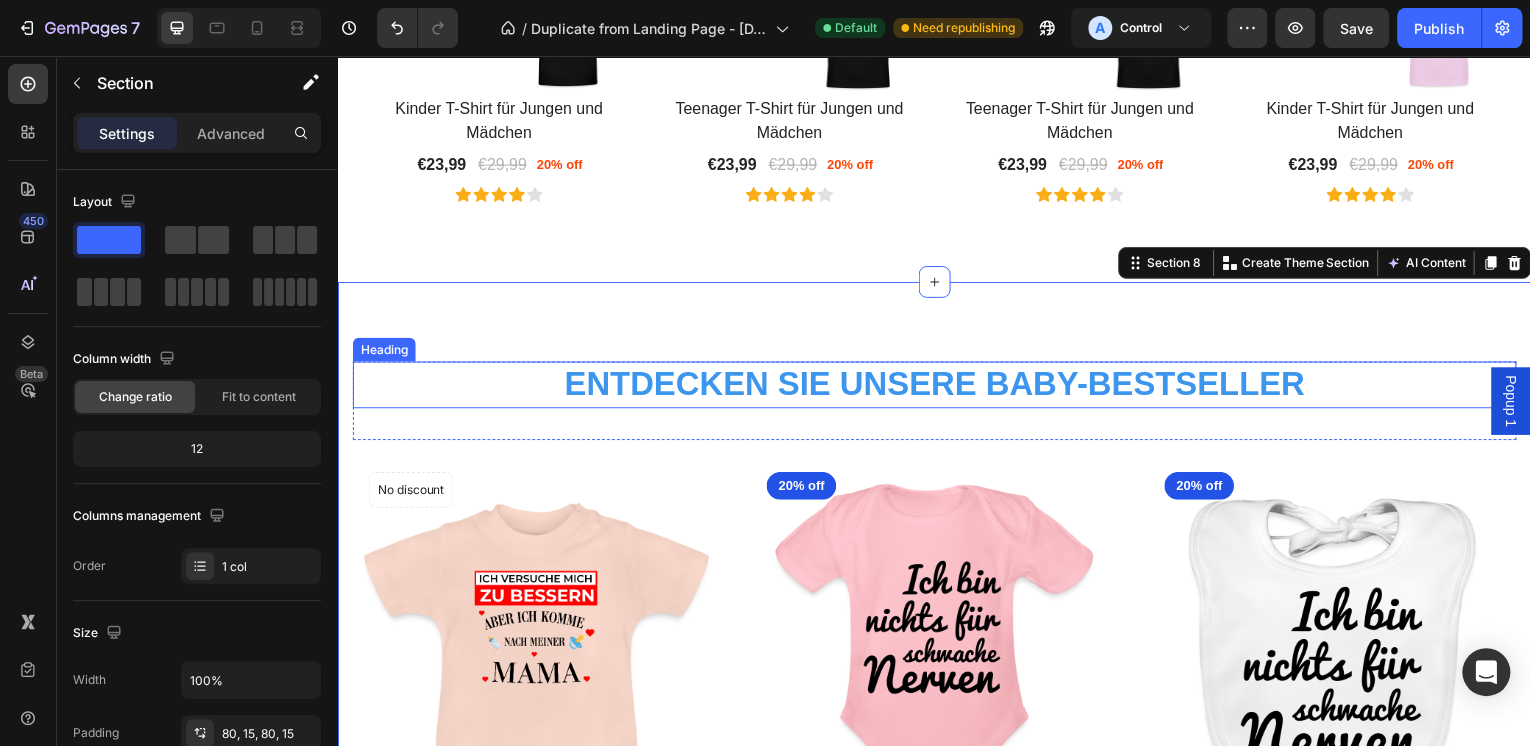 click on "ENTDECKEN SIE UNSERE BABY-BESTSELLER" at bounding box center [937, 386] 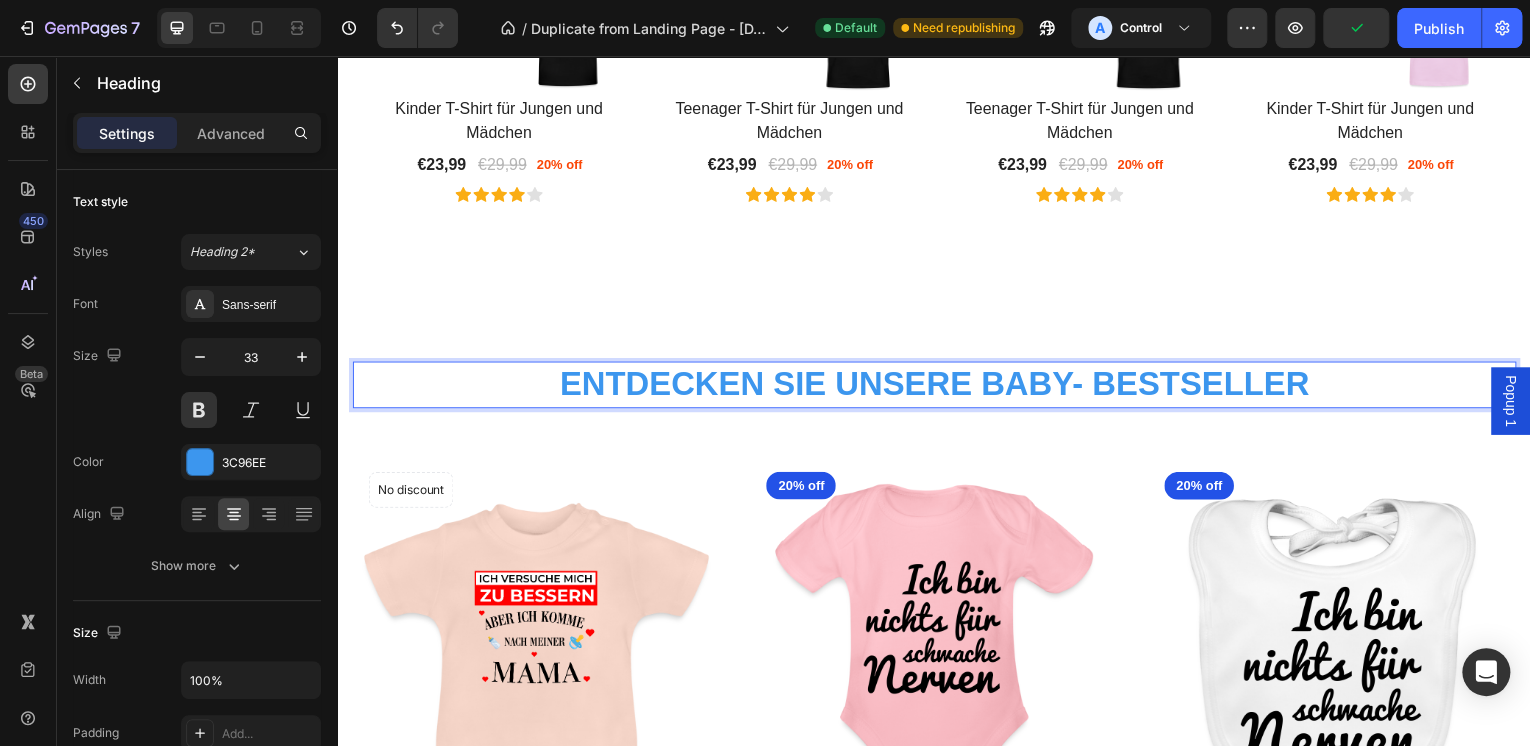 click on "ENTDECKEN SIE UNSERE BABY- BESTSELLER" at bounding box center [937, 386] 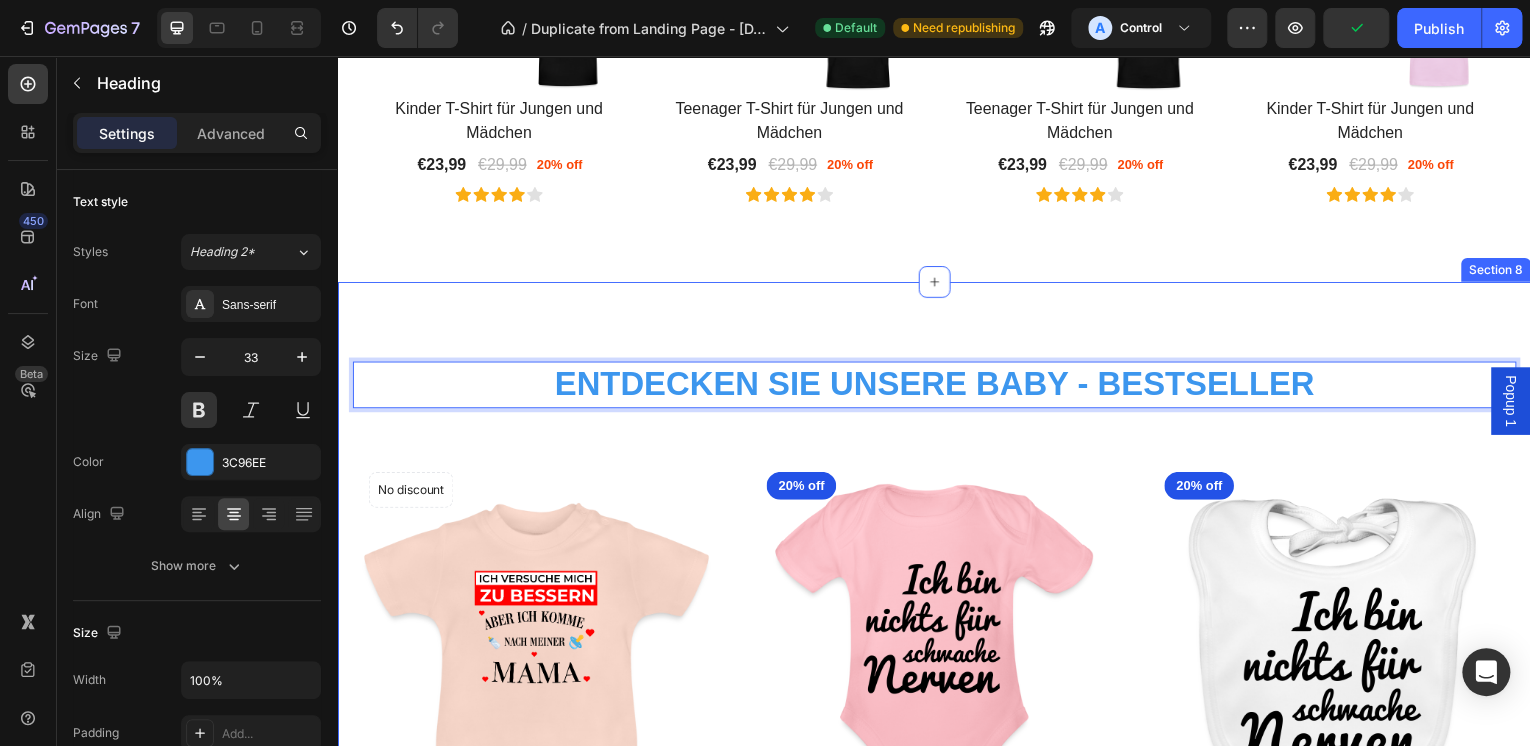 click on "ENTDECKEN SIE UNSERE BABY - BESTSELLER Heading   32 More options for your pet Text block Row (P) Images No discount   Not be displayed when published Product Badge Row baby t-shirt - ich versuche mich zu bessern, aber ich komme nach meiner mama (P) Title €35,99 (P) Price (P) Price No compare price (P) Price Row Icon Icon Icon Icon Icon Row (P) Cart Button Row Row Product List (P) Images 20% off Product Badge Row baby body - ich bin nichts für schwache nerven (P) Title €25,99 (P) Price (P) Price €32,49 (P) Price (P) Price Row Icon Icon Icon Icon Icon Row (P) Cart Button Row Row Product List (P) Images 20% off Product Badge Row baby bio-lätzchen (P) Title €23,99 (P) Price (P) Price €29,99 (P) Price (P) Price Row Icon Icon Icon Icon Icon Row (P) Cart Button Row Row Product List (P) Images 20% off Product Badge Row baby bio-lätzchen, in weiß / ich wars nicht ... (P) Title €23,99 (P) Price (P) Price €29,99 (P) Price (P) Price Row Icon Icon Icon Icon Icon Row (P) Cart Button Row Row Product List" at bounding box center [937, 978] 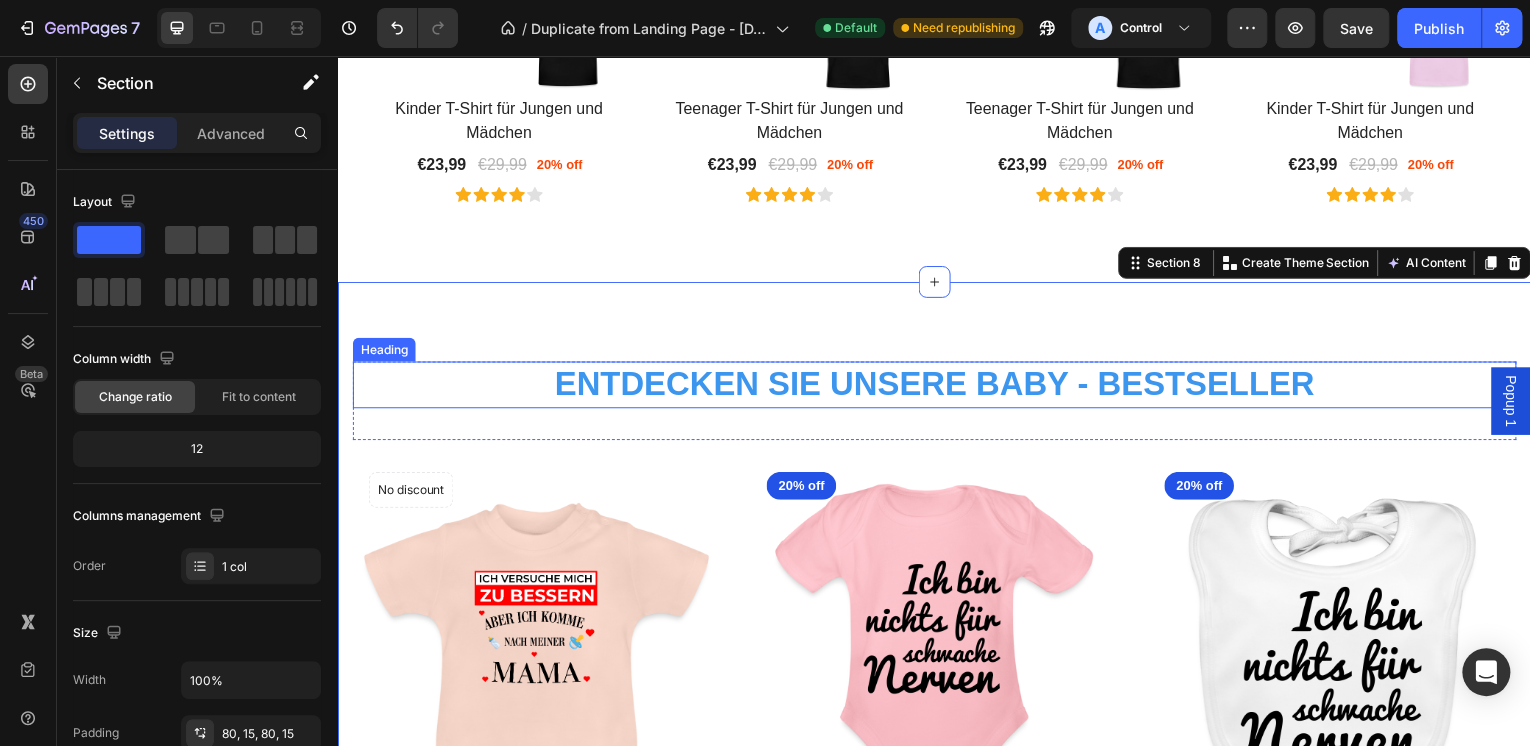 click on "ENTDECKEN SIE UNSERE BABY - BESTSELLER" at bounding box center [937, 386] 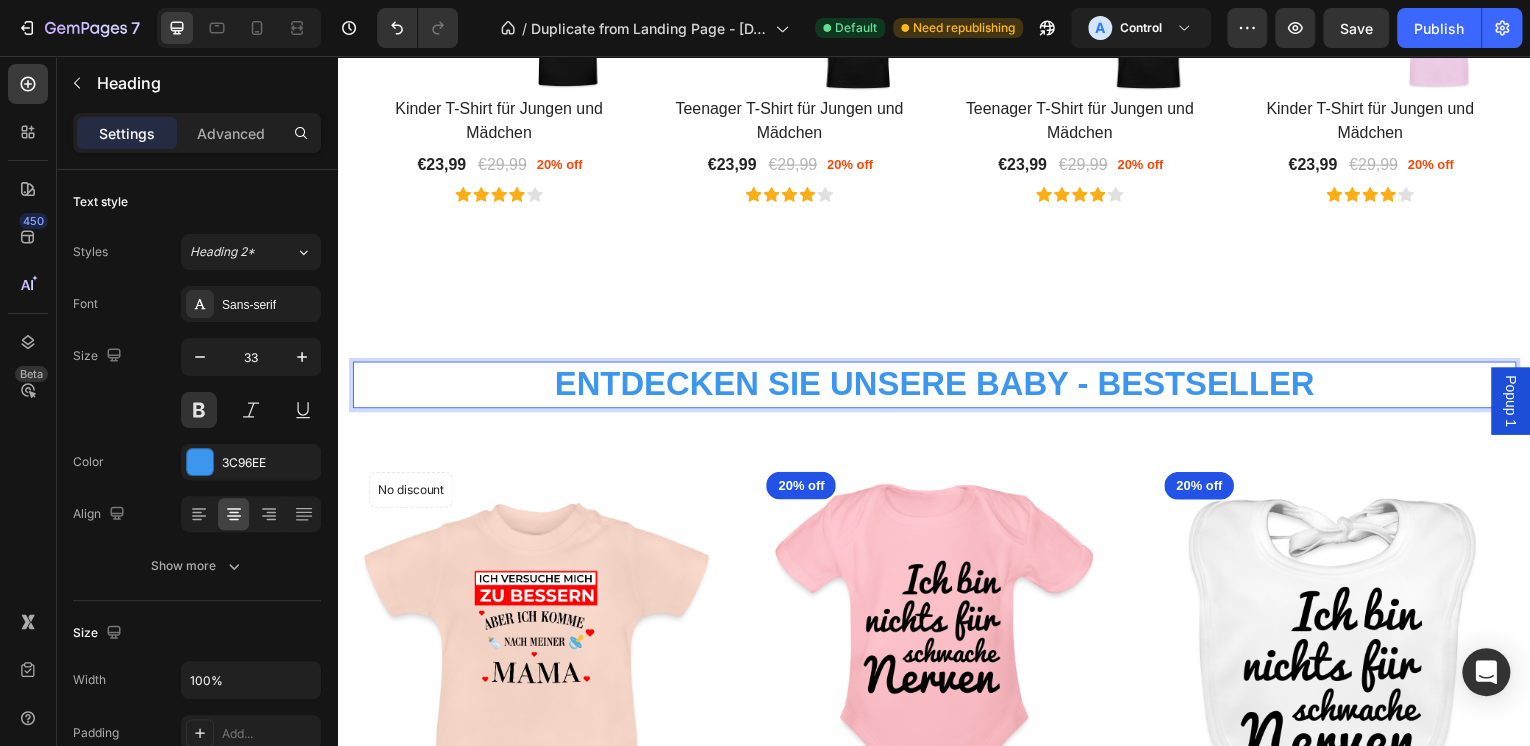 click on "ENTDECKEN SIE UNSERE BABY - BESTSELLER" at bounding box center (937, 386) 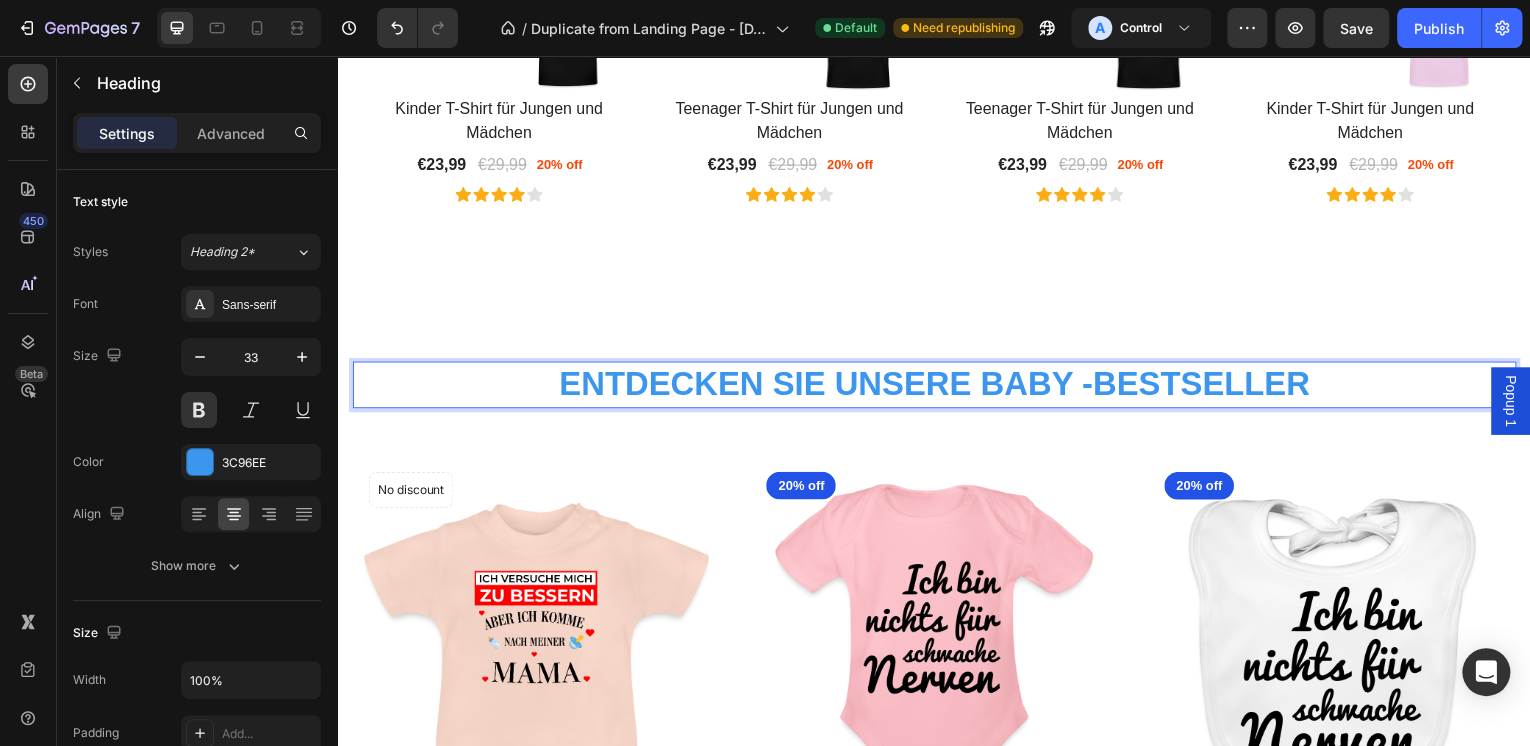 click on "ENTDECKEN SIE UNSERE BABY -BESTSELLER" at bounding box center [937, 386] 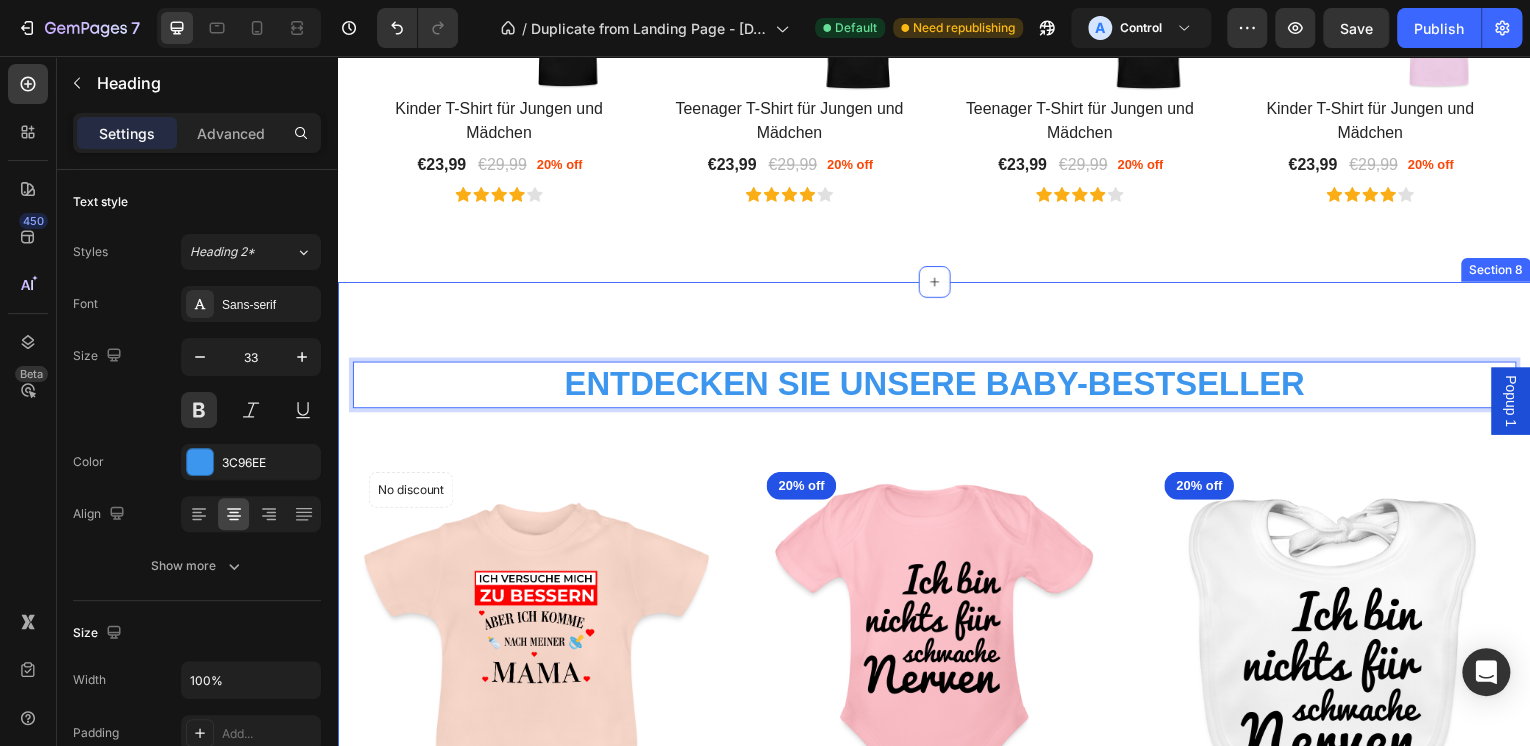 click on "ENTDECKEN SIE UNSERE BABY-BESTSELLER Heading   32 More options for your pet Text block Row (P) Images No discount   Not be displayed when published Product Badge Row baby t-shirt - ich versuche mich zu bessern, aber ich komme nach meiner mama (P) Title €35,99 (P) Price (P) Price No compare price (P) Price Row Icon Icon Icon Icon Icon Row (P) Cart Button Row Row Product List (P) Images 20% off Product Badge Row baby body - ich bin nichts für schwache nerven (P) Title €25,99 (P) Price (P) Price €32,49 (P) Price (P) Price Row Icon Icon Icon Icon Icon Row (P) Cart Button Row Row Product List (P) Images 20% off Product Badge Row baby bio-lätzchen (P) Title €23,99 (P) Price (P) Price €29,99 (P) Price (P) Price Row Icon Icon Icon Icon Icon Row (P) Cart Button Row Row Product List (P) Images 20% off Product Badge Row baby bio-lätzchen, in weiß / ich wars nicht ... (P) Title €23,99 (P) Price (P) Price €29,99 (P) Price (P) Price Row Icon Icon Icon Icon Icon Row (P) Cart Button Row Row Product List Row" at bounding box center [937, 978] 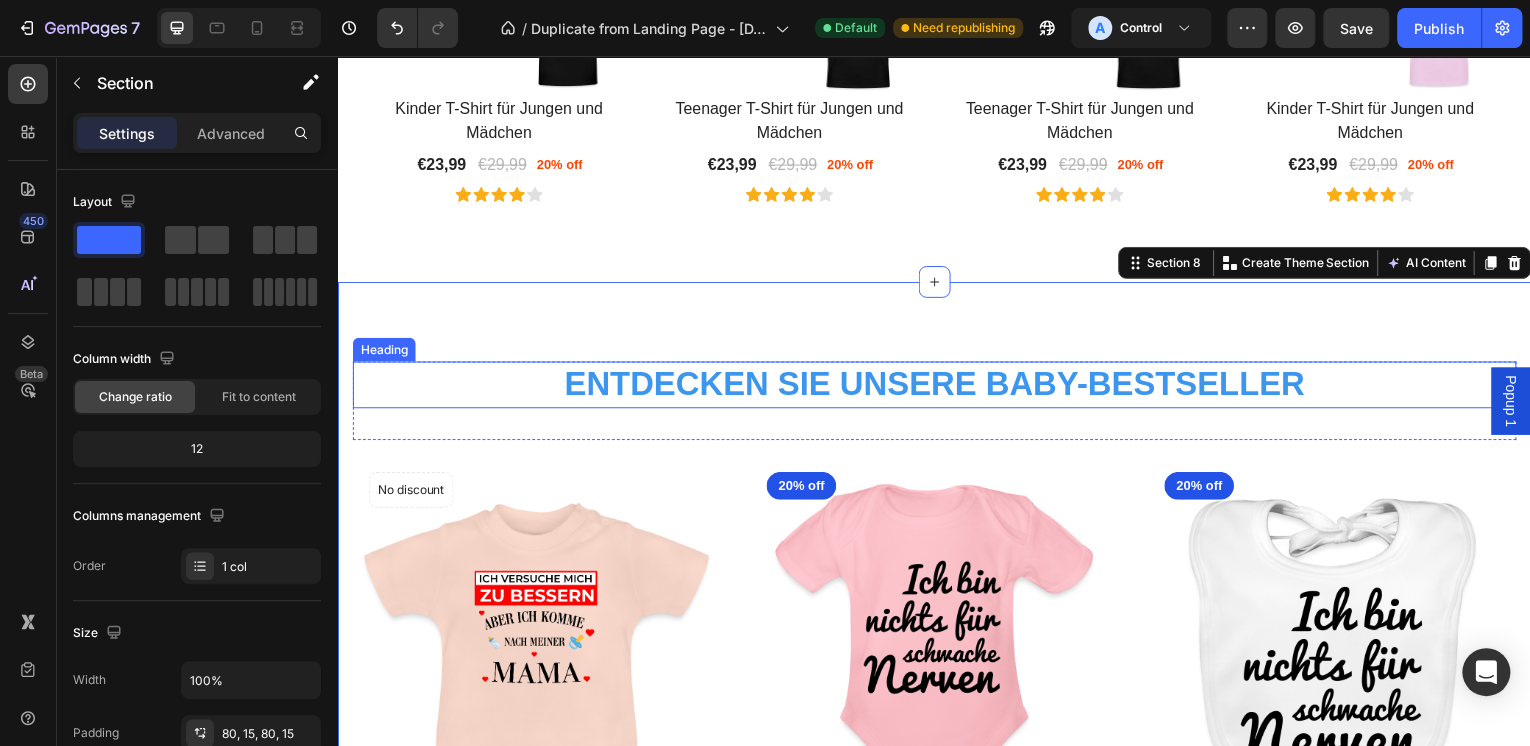 click on "ENTDECKEN SIE UNSERE BABY-BESTSELLER" at bounding box center [937, 386] 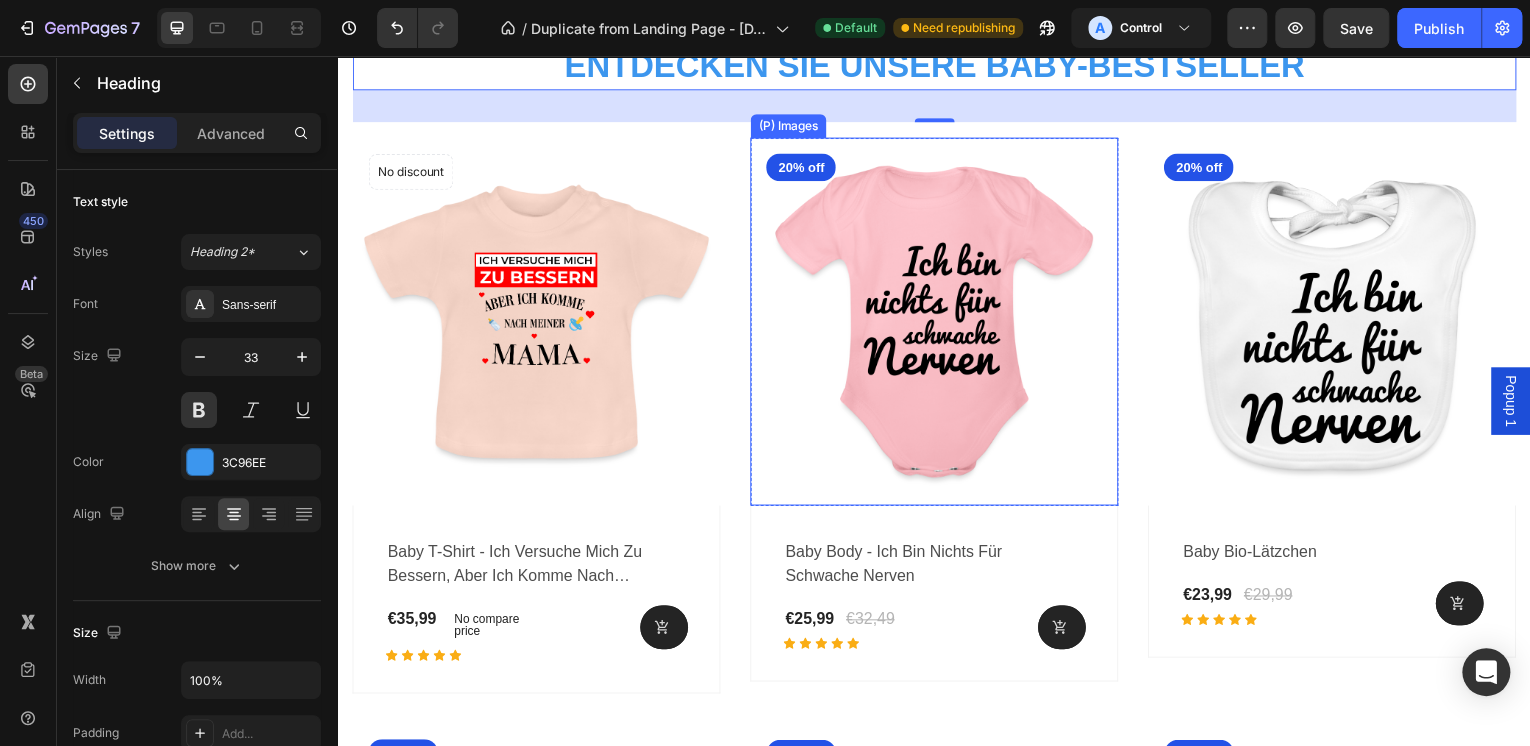 scroll, scrollTop: 3968, scrollLeft: 0, axis: vertical 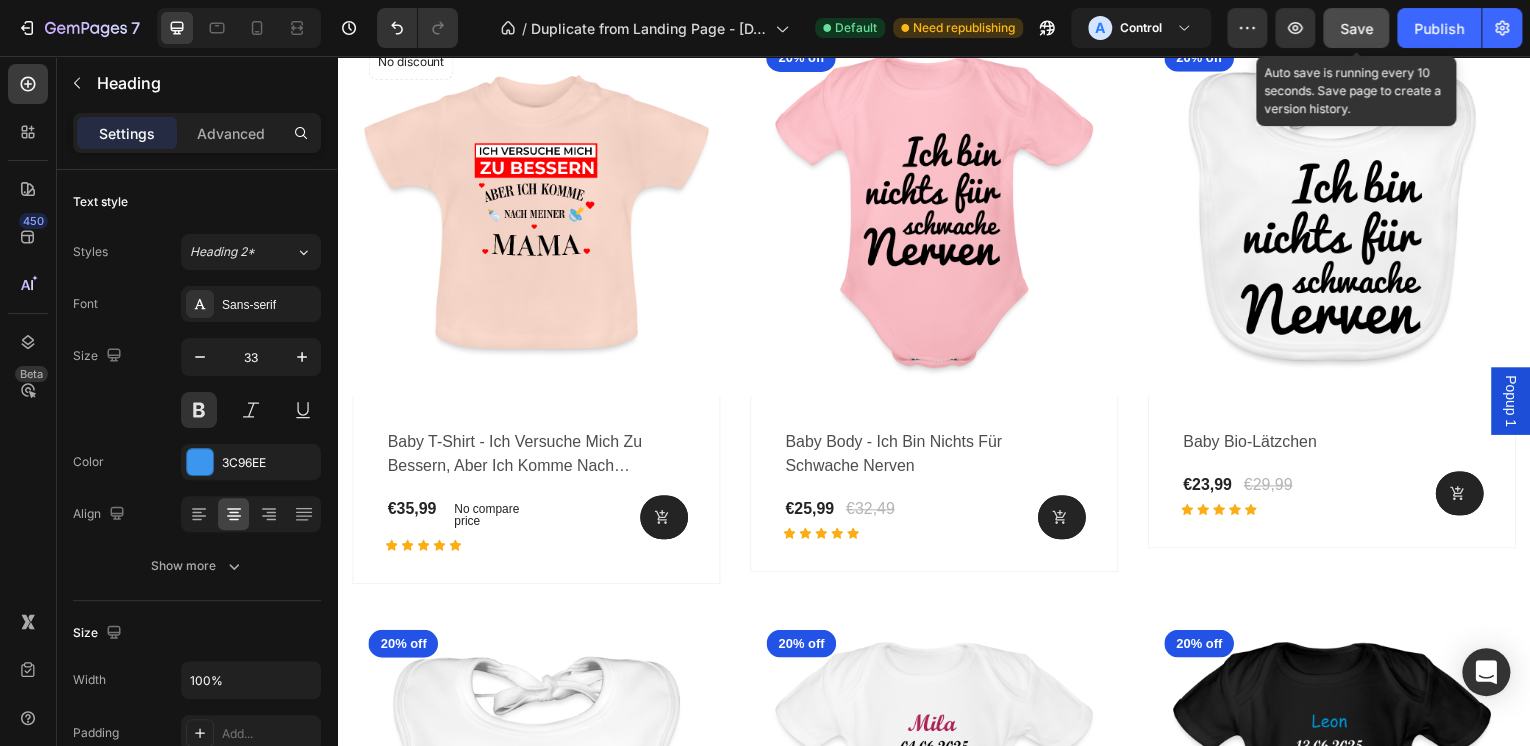 drag, startPoint x: 1361, startPoint y: 19, endPoint x: 1369, endPoint y: 44, distance: 26.24881 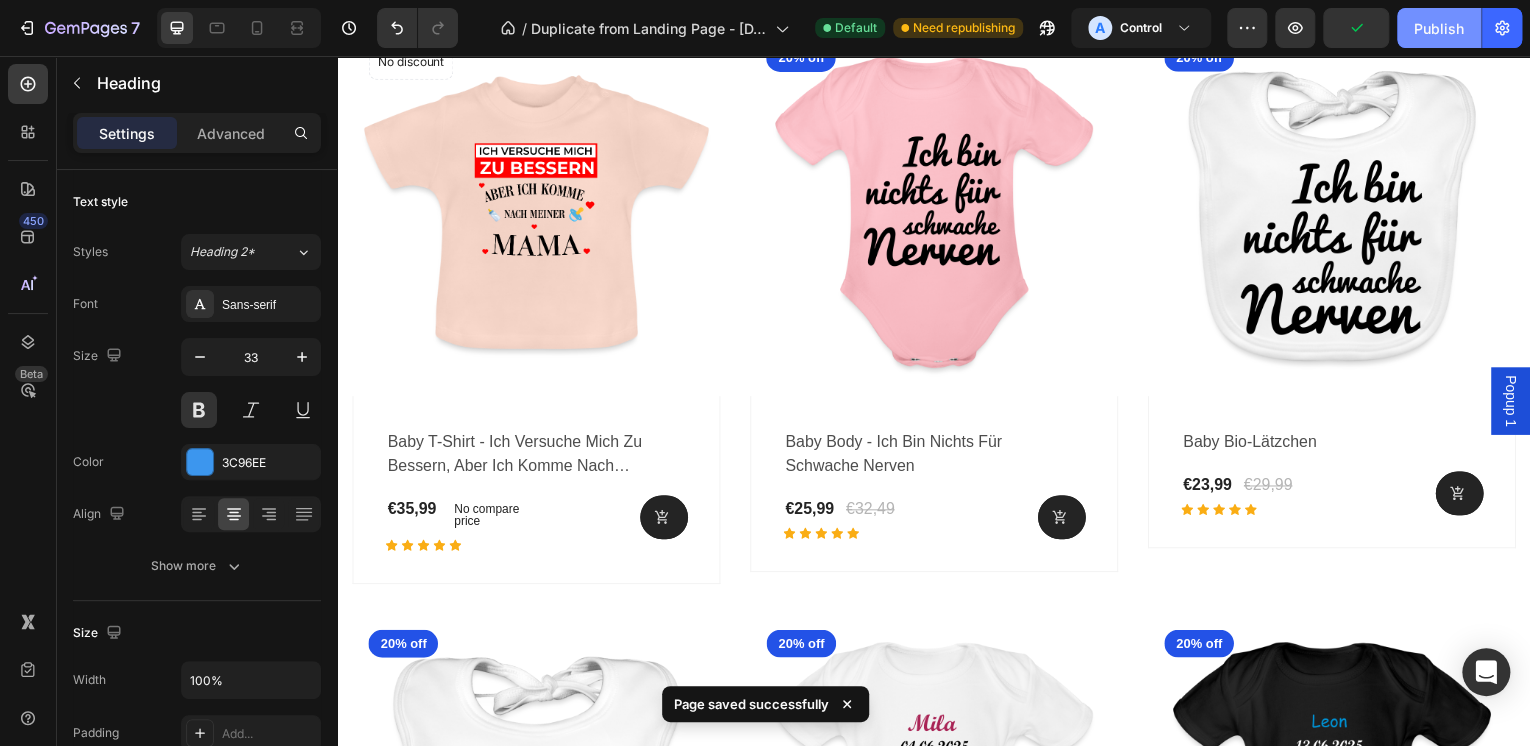 click on "Publish" at bounding box center [1439, 28] 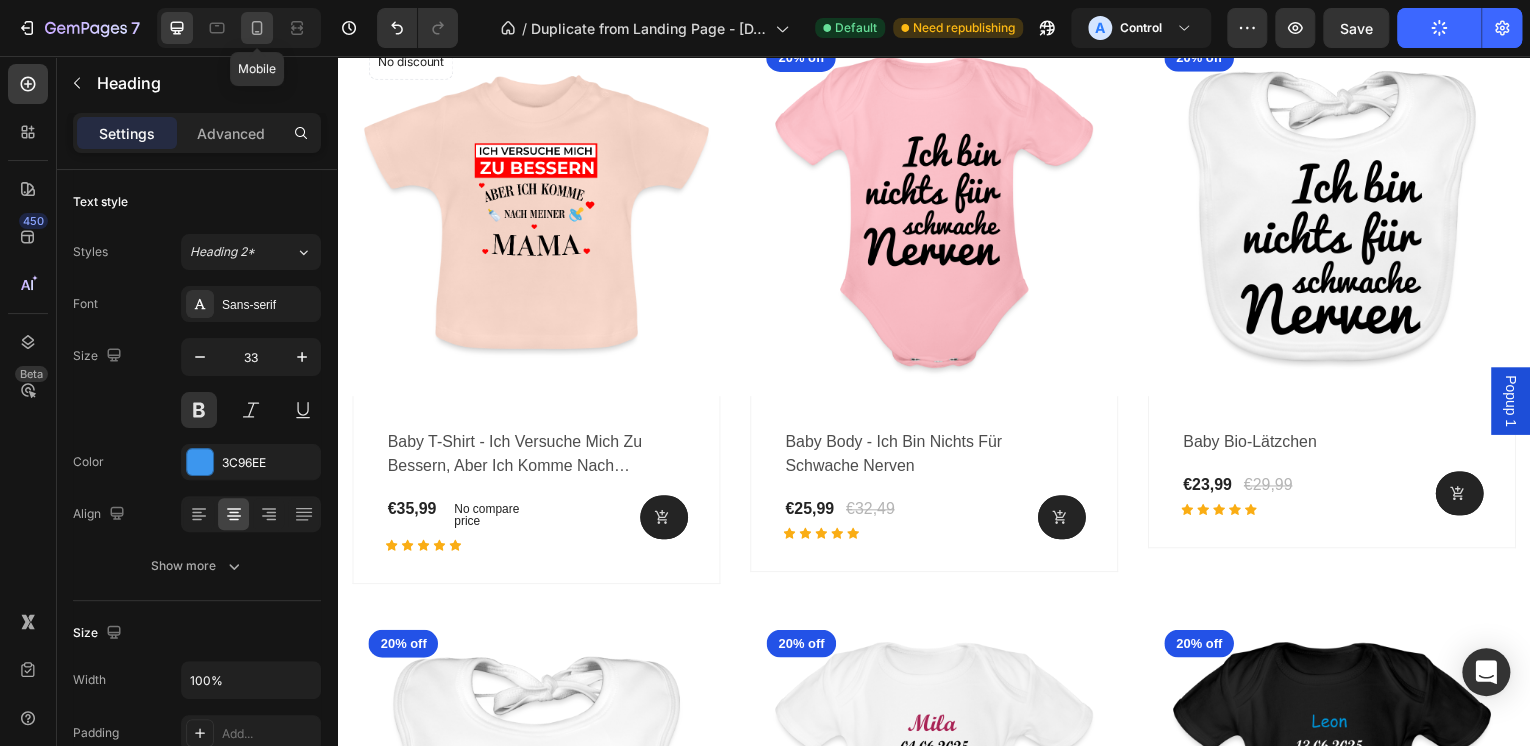 click 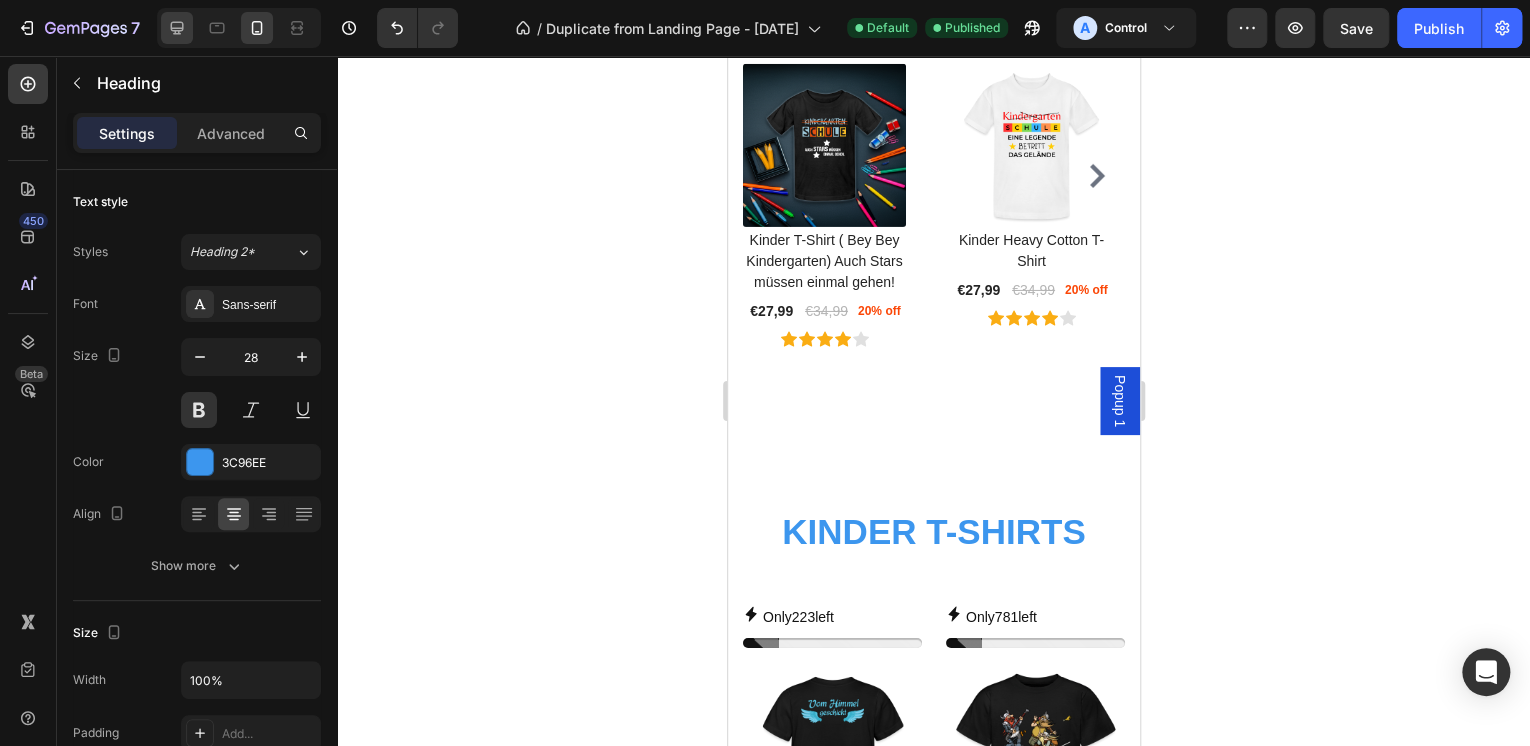 scroll, scrollTop: 3307, scrollLeft: 0, axis: vertical 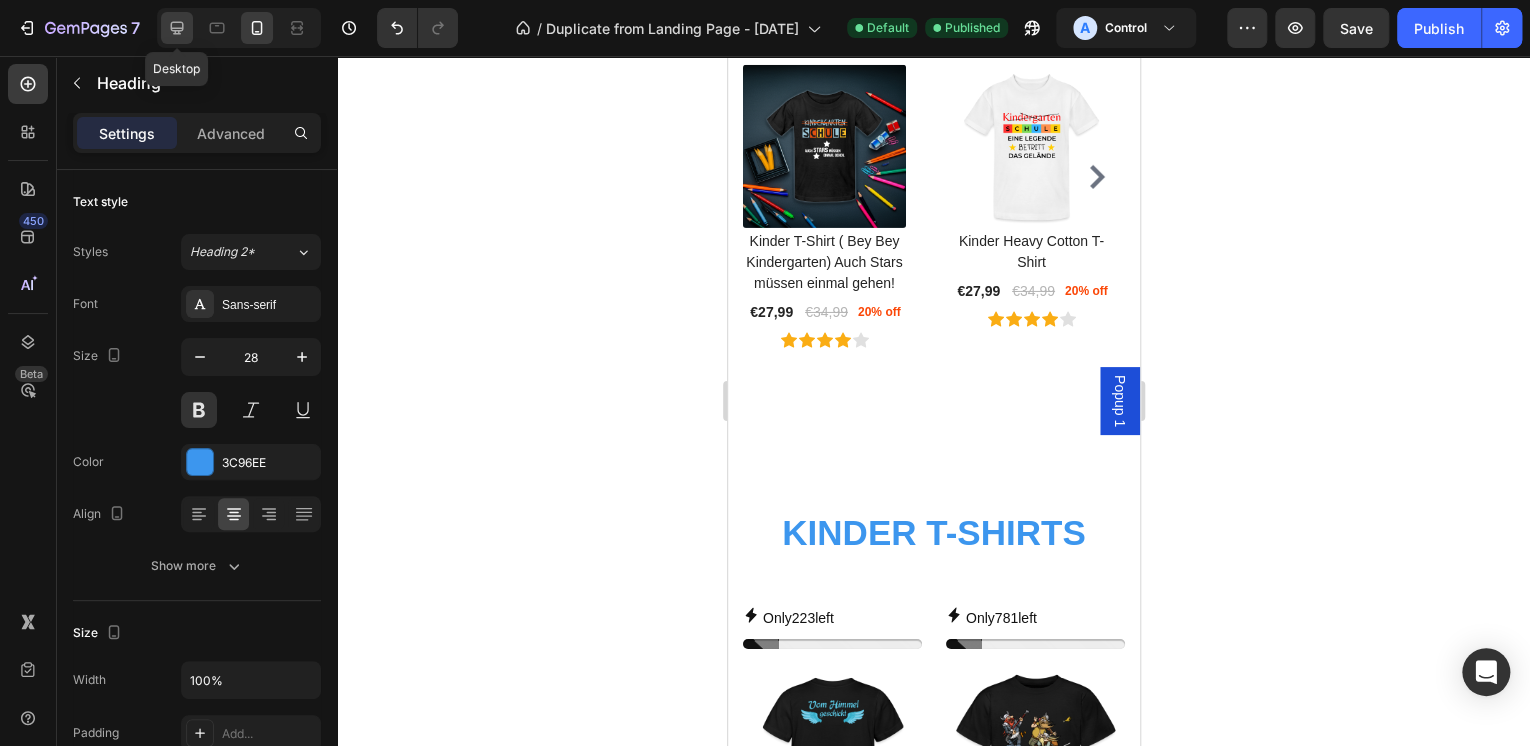 click 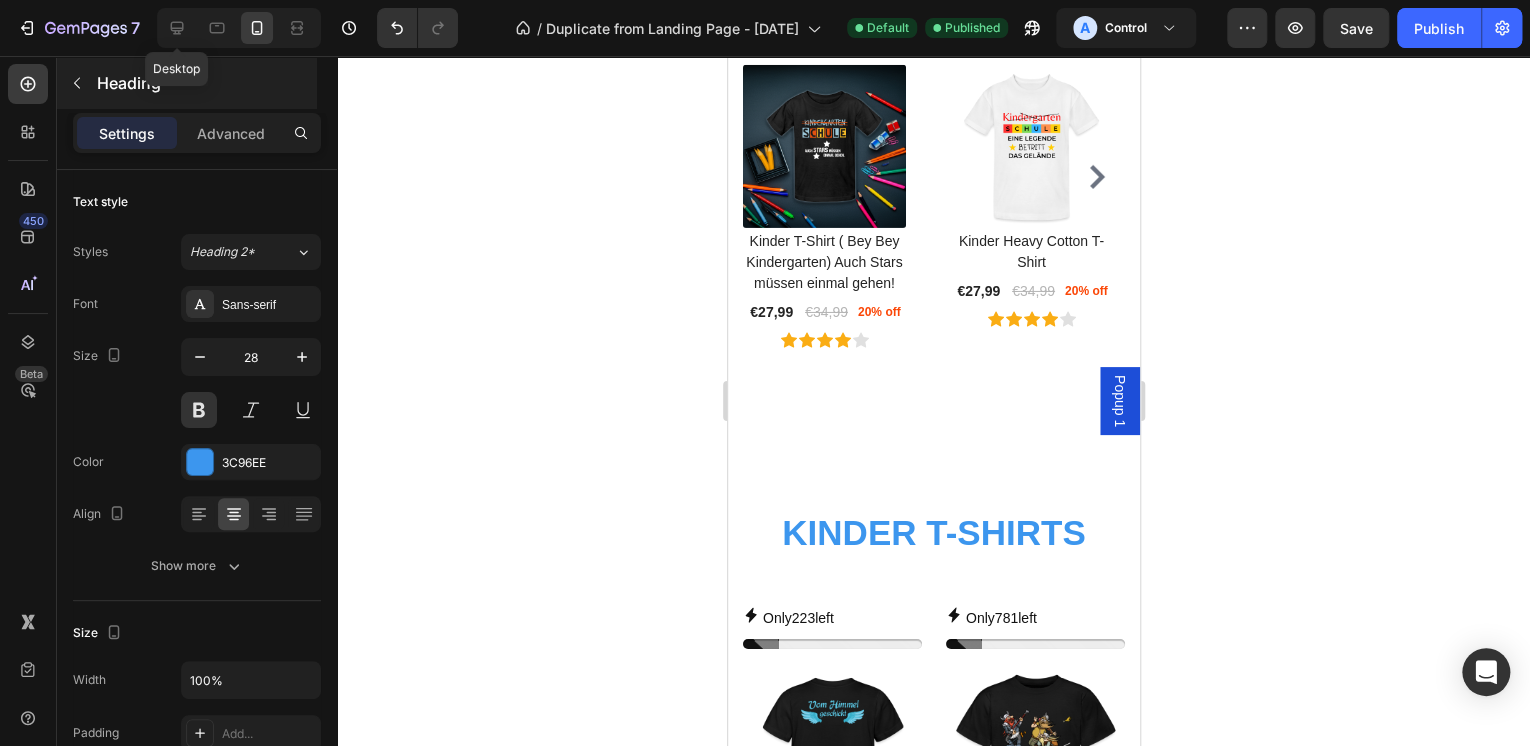 type on "33" 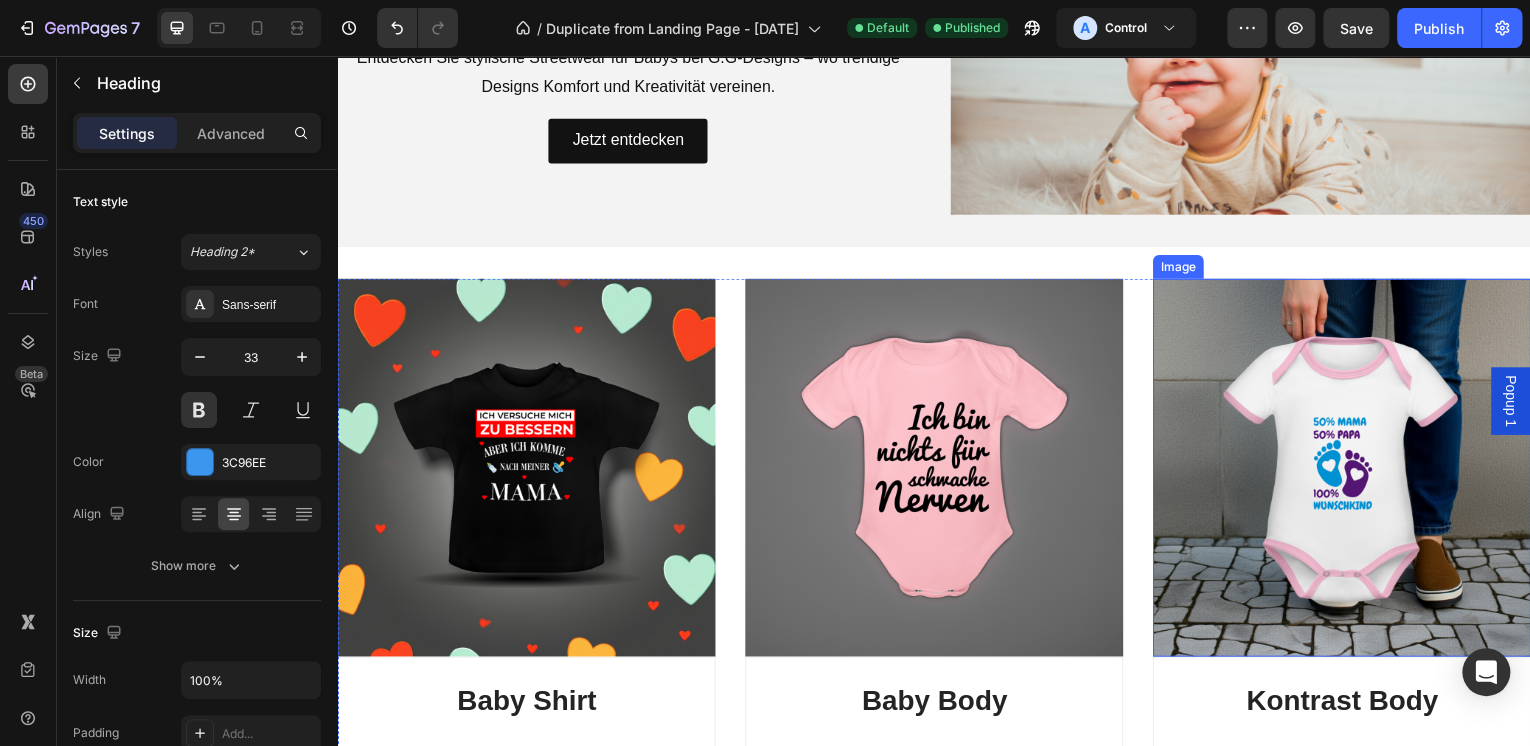 scroll, scrollTop: 44, scrollLeft: 0, axis: vertical 